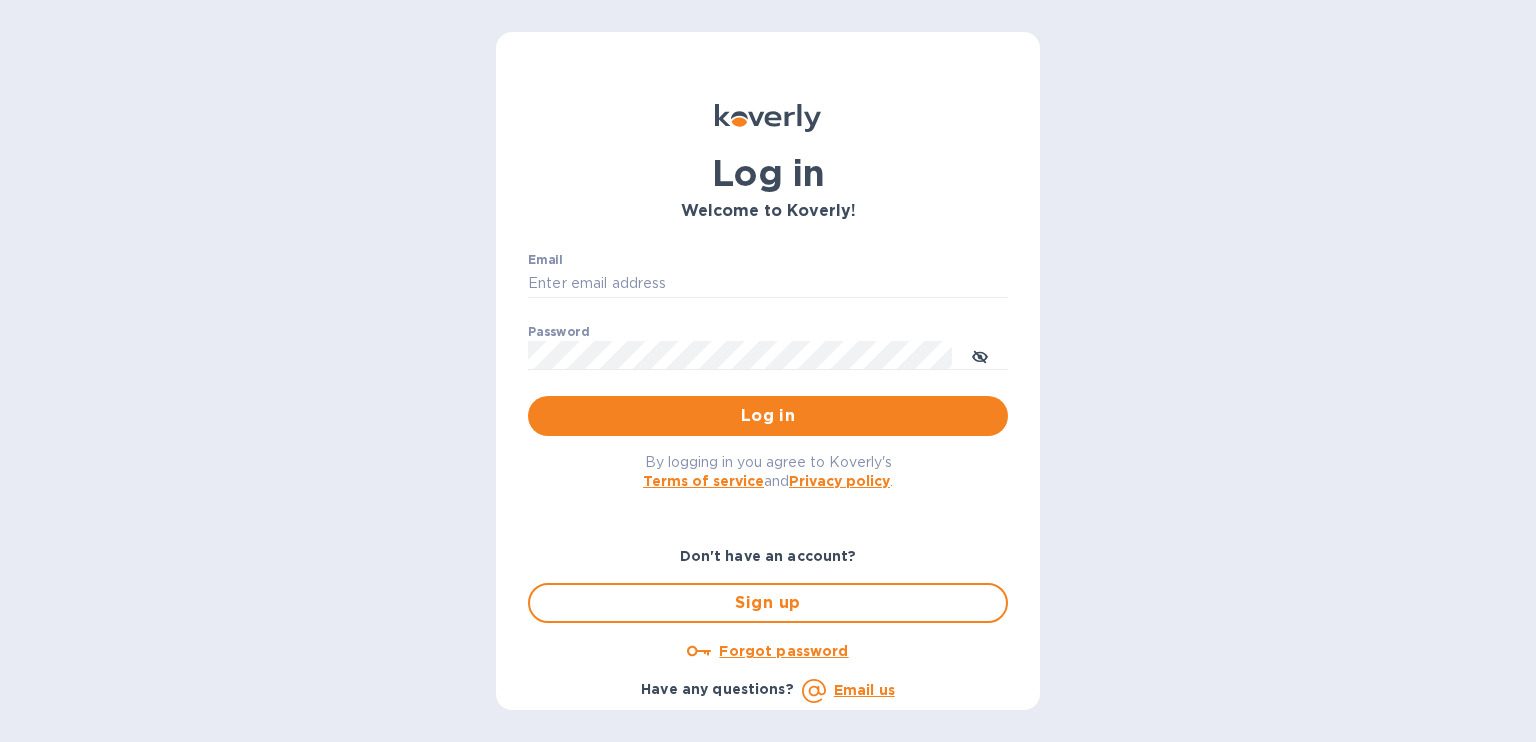 scroll, scrollTop: 0, scrollLeft: 0, axis: both 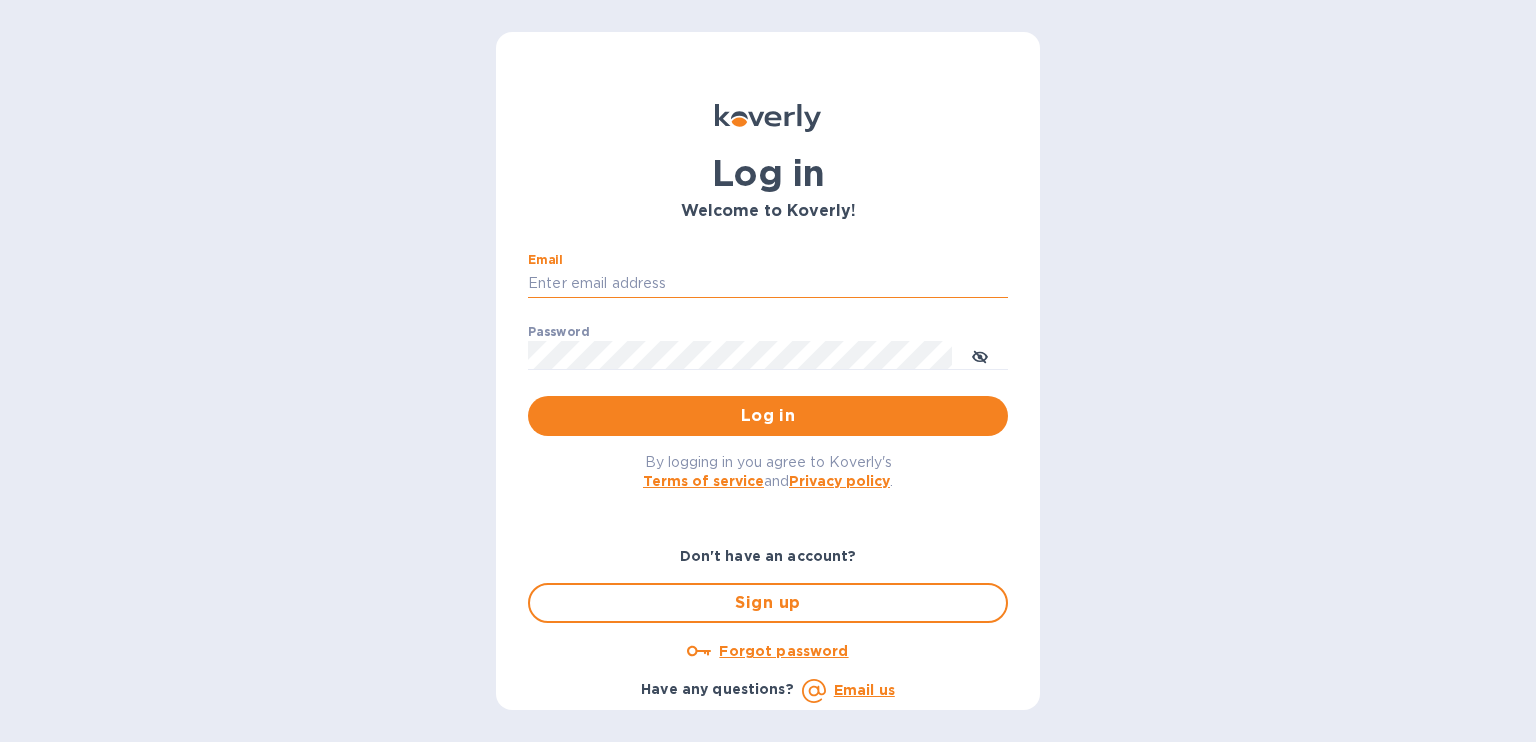 click on "Email" at bounding box center [768, 284] 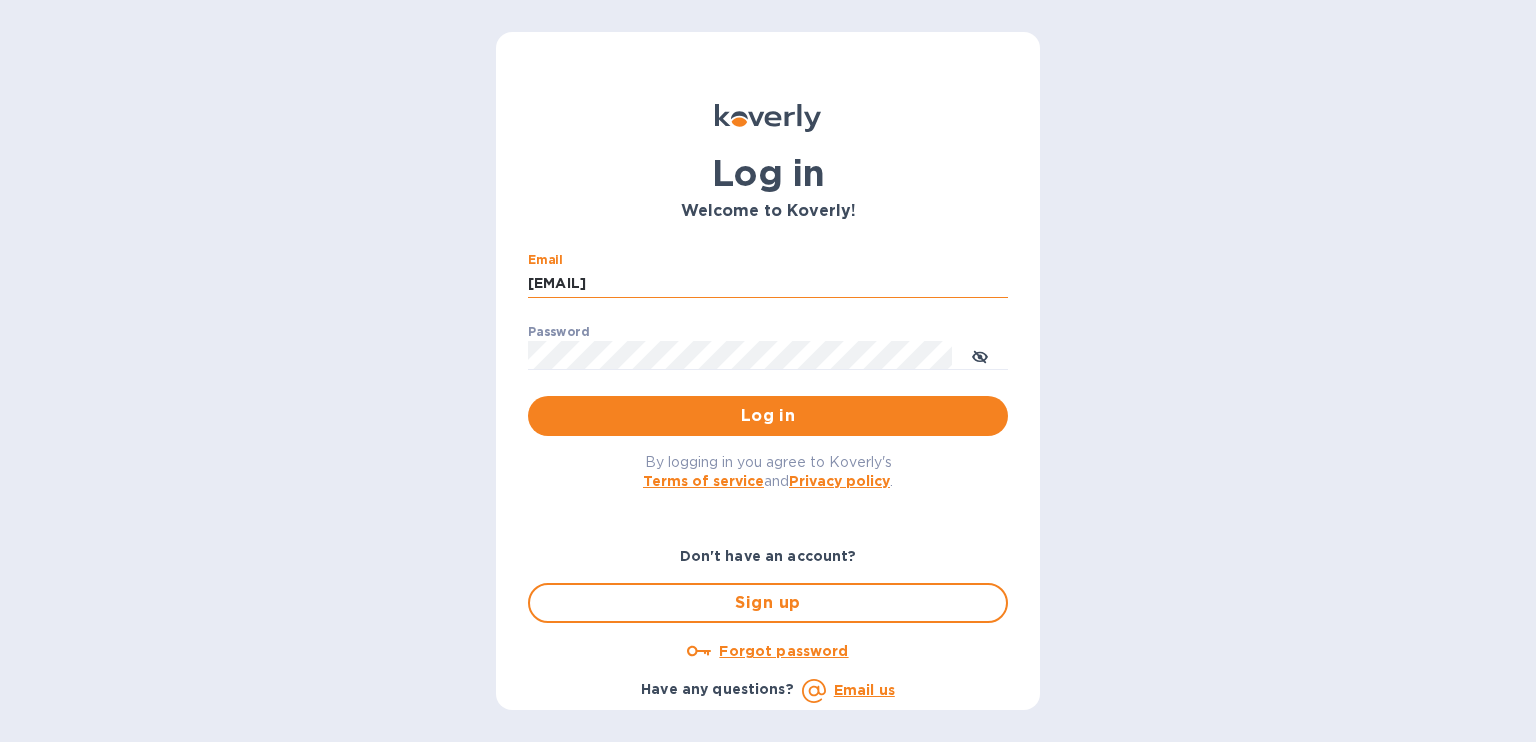 type on "[EMAIL]" 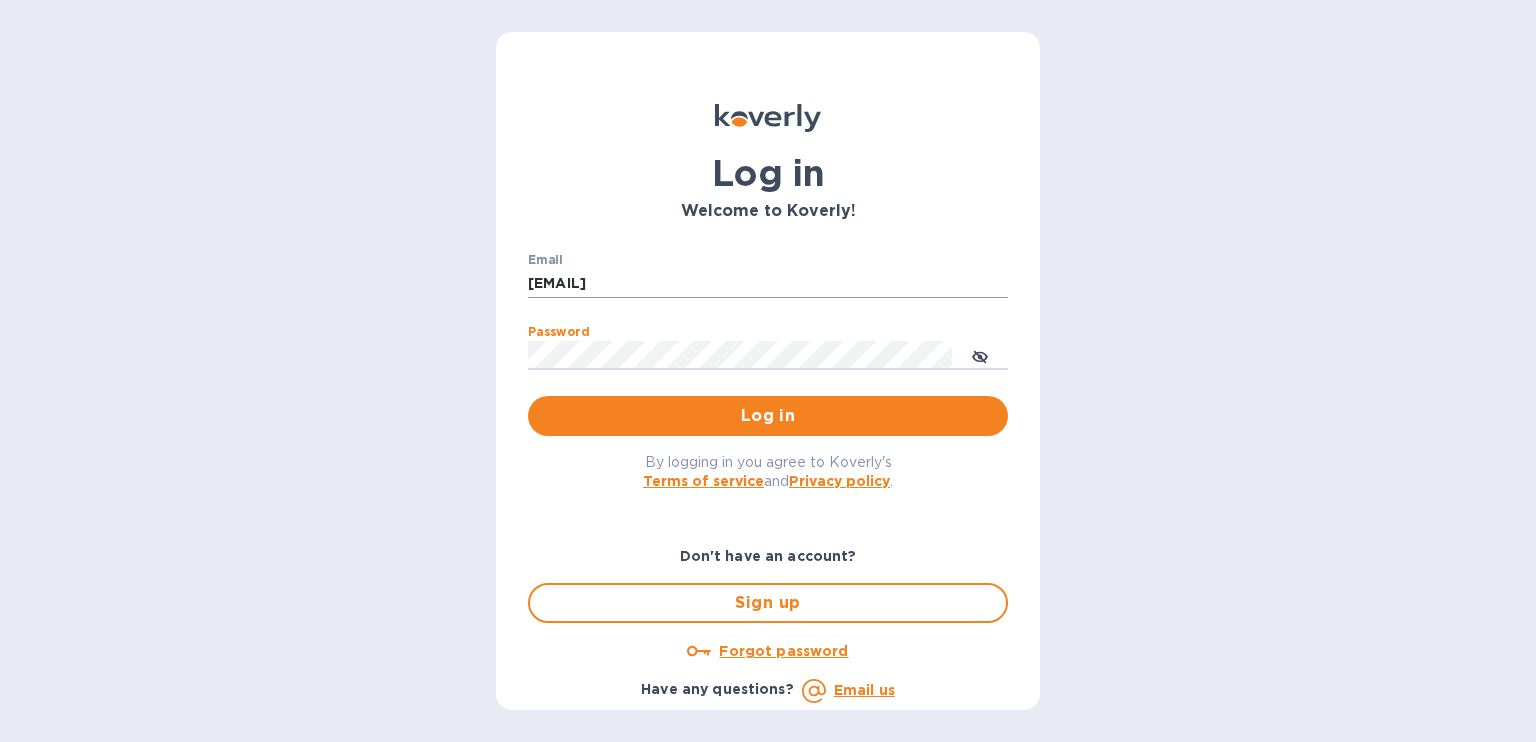 click on "Log in" at bounding box center [768, 416] 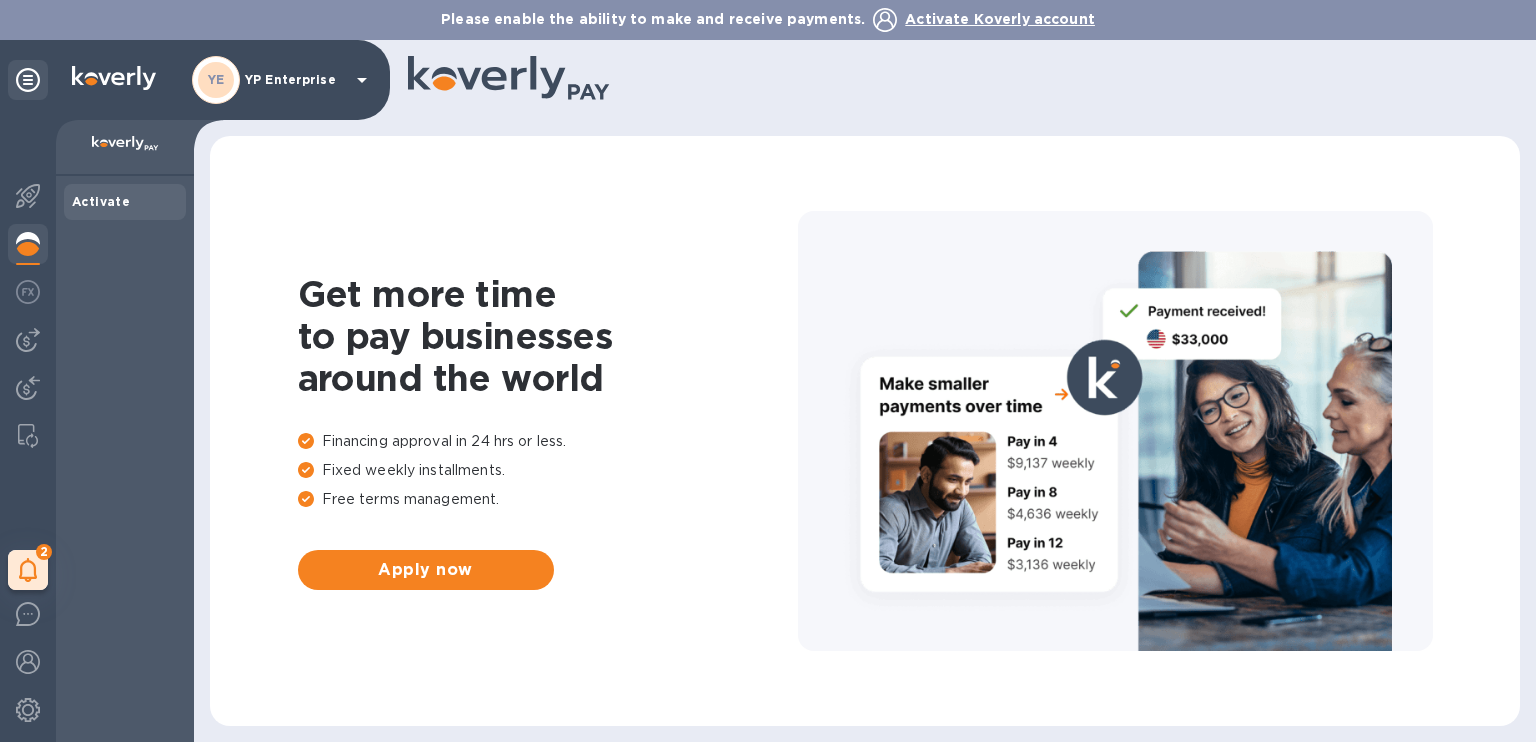 click on "YE YP Enterprise" at bounding box center [283, 80] 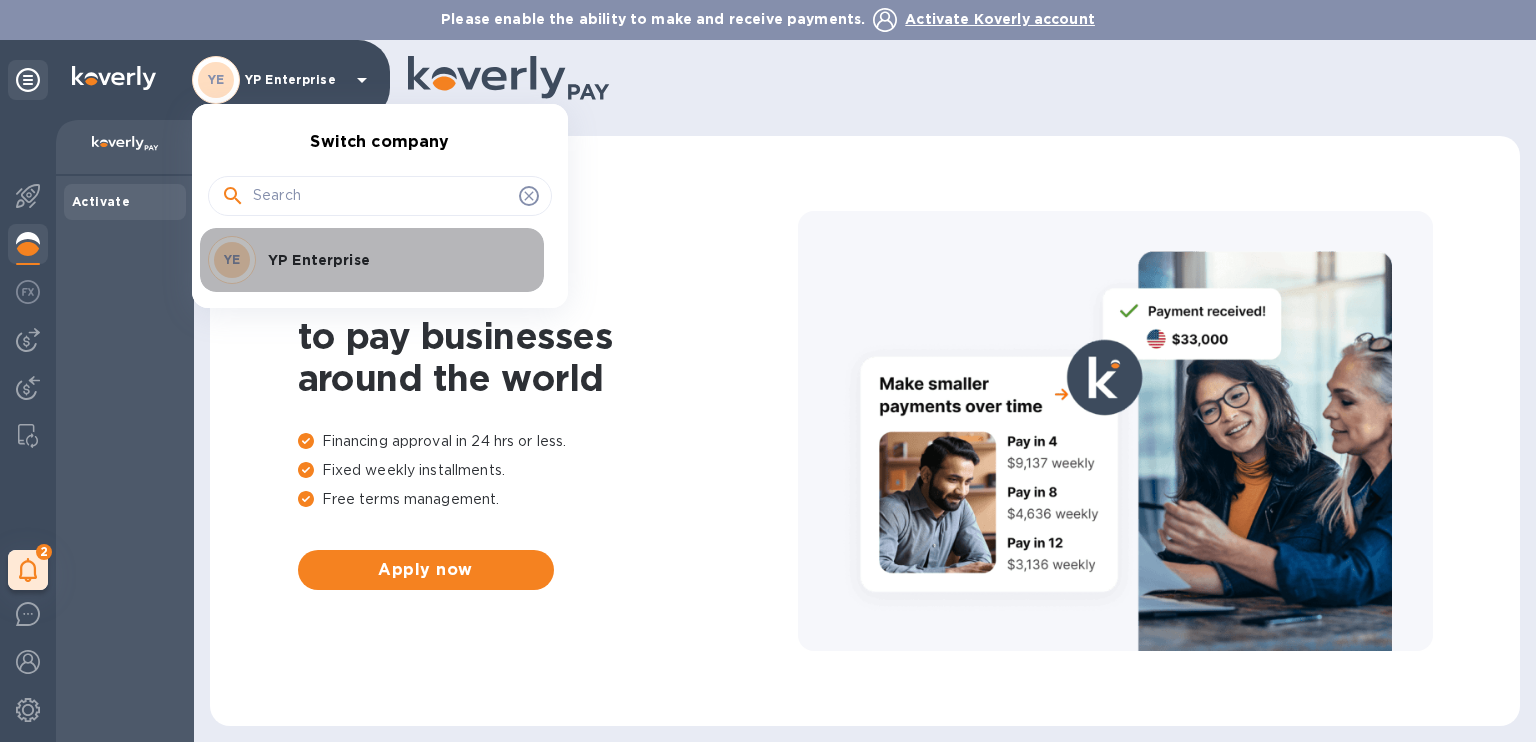 click on "YP Enterprise" at bounding box center [394, 260] 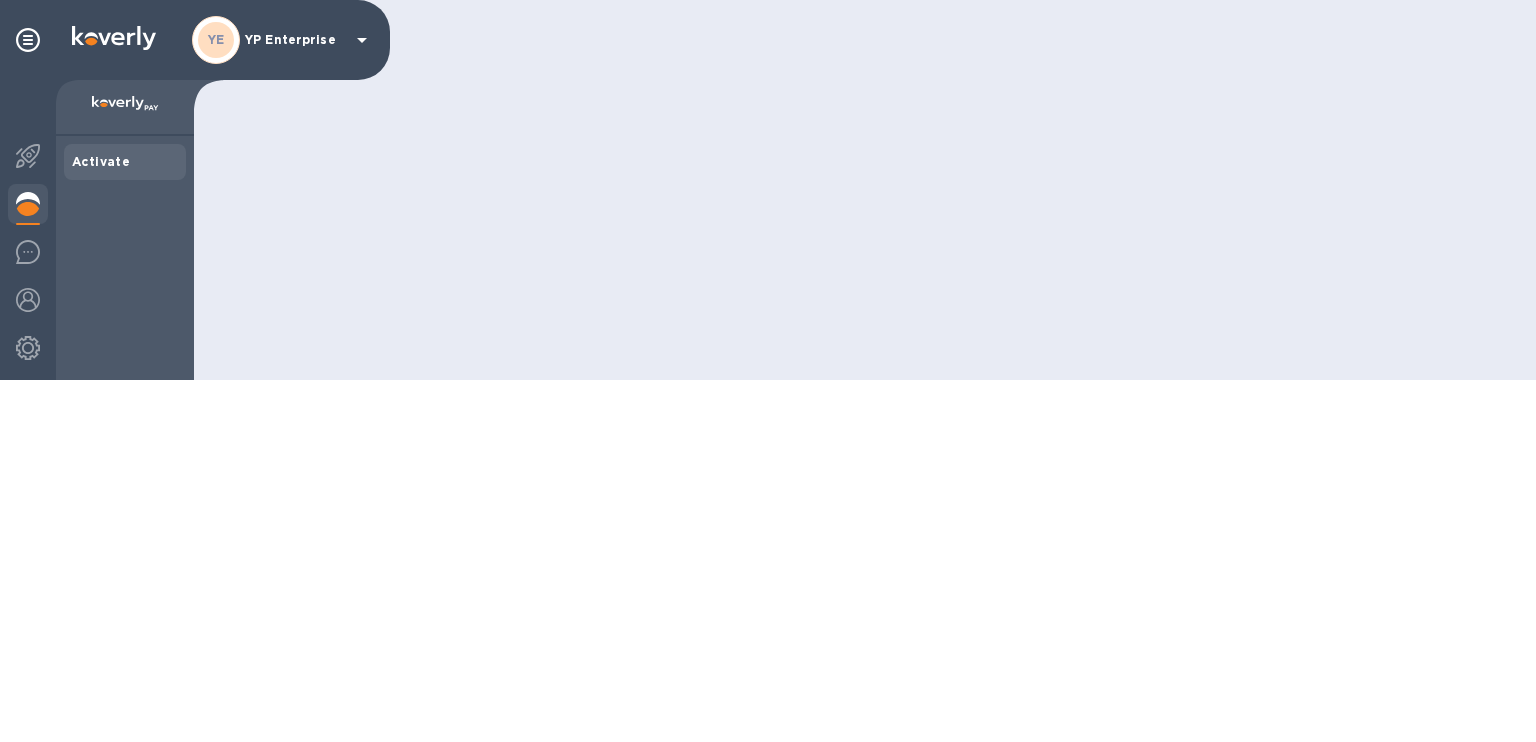 scroll, scrollTop: 0, scrollLeft: 0, axis: both 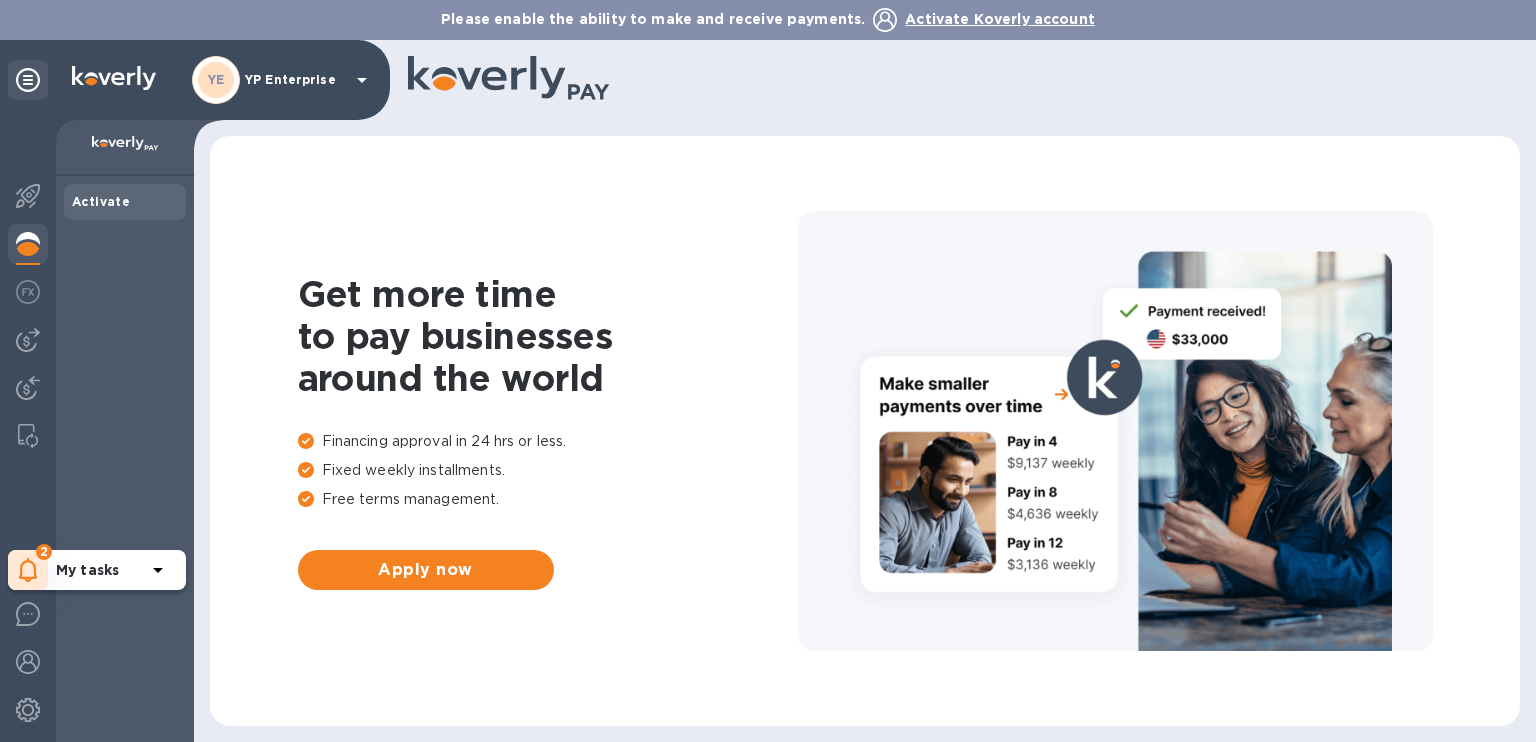 click 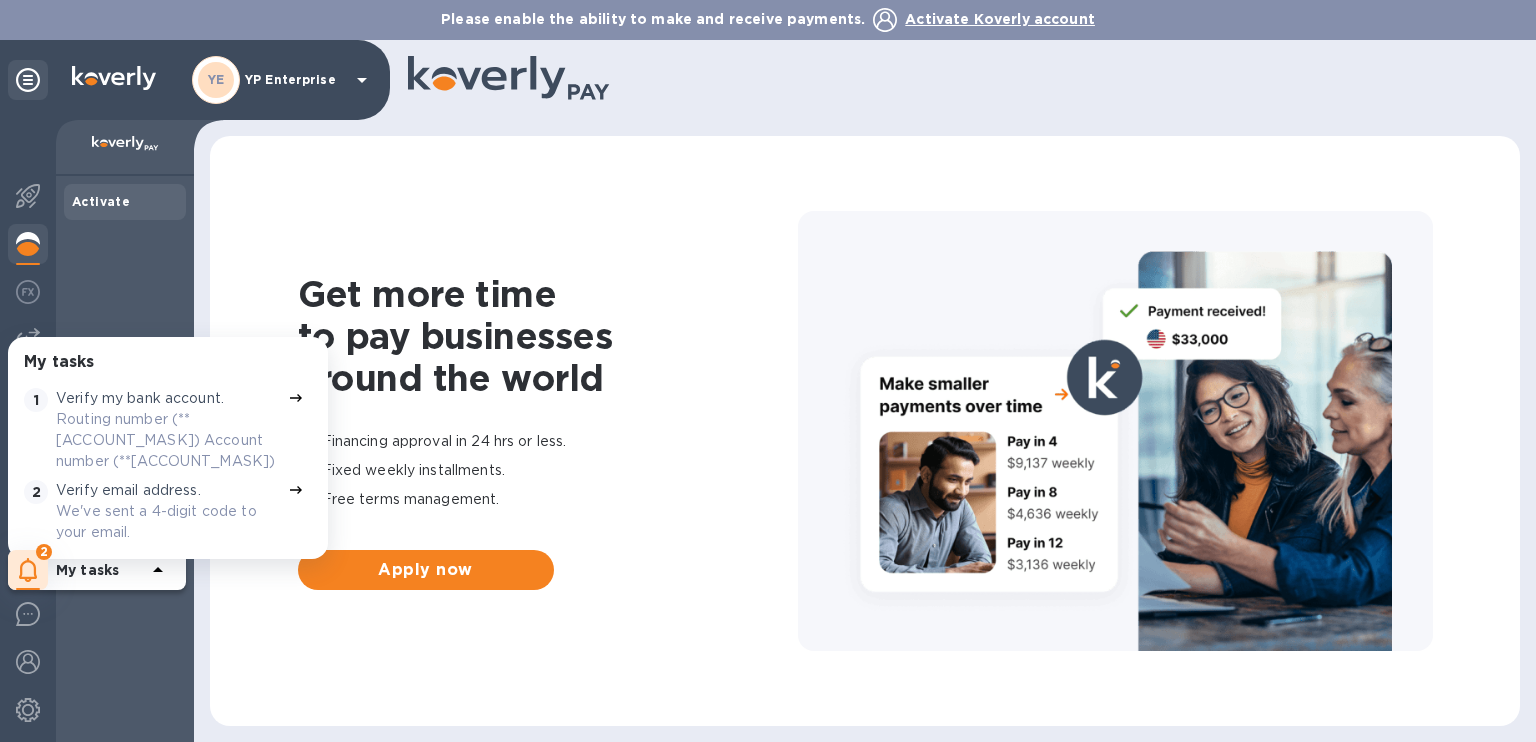 click on "Verify my bank account." at bounding box center (140, 398) 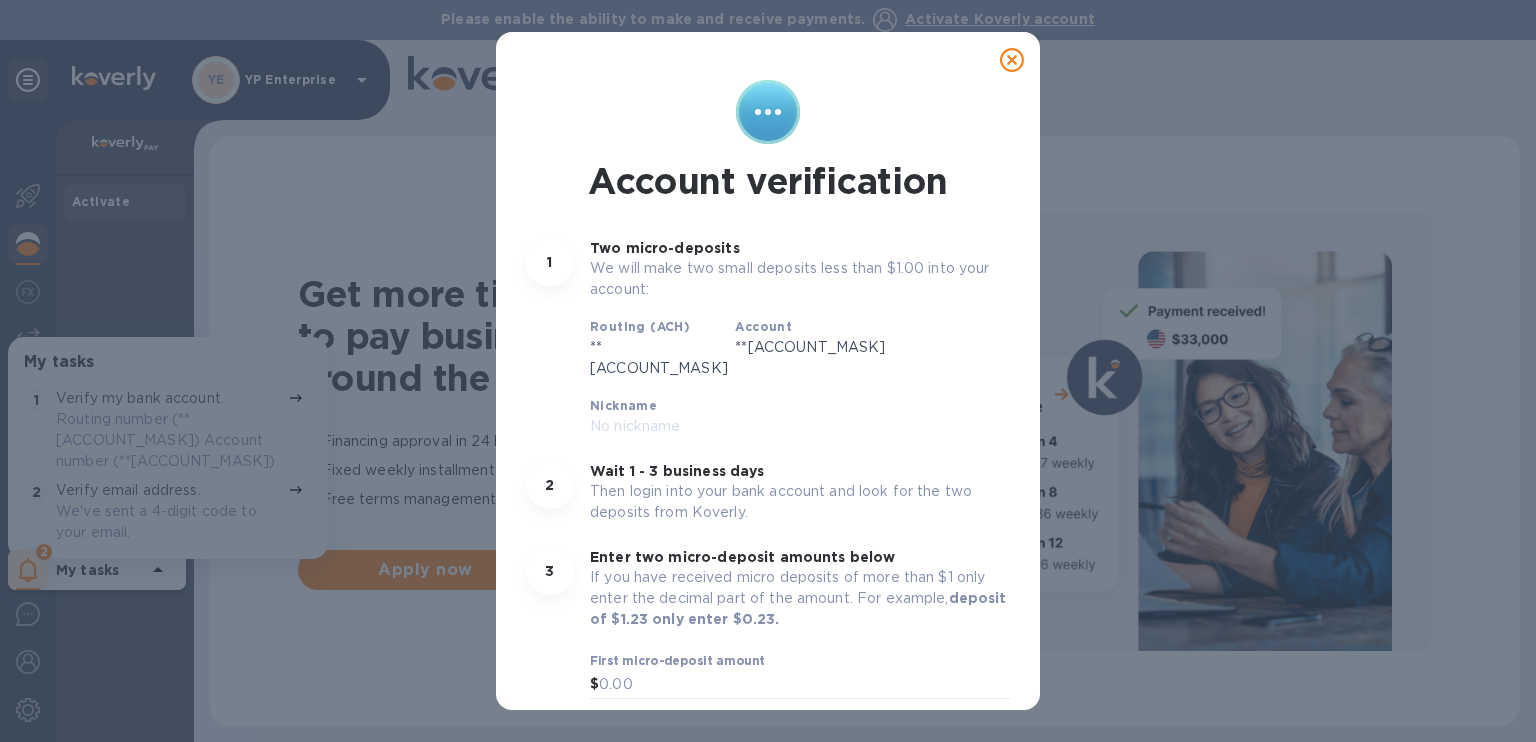 scroll, scrollTop: 151, scrollLeft: 0, axis: vertical 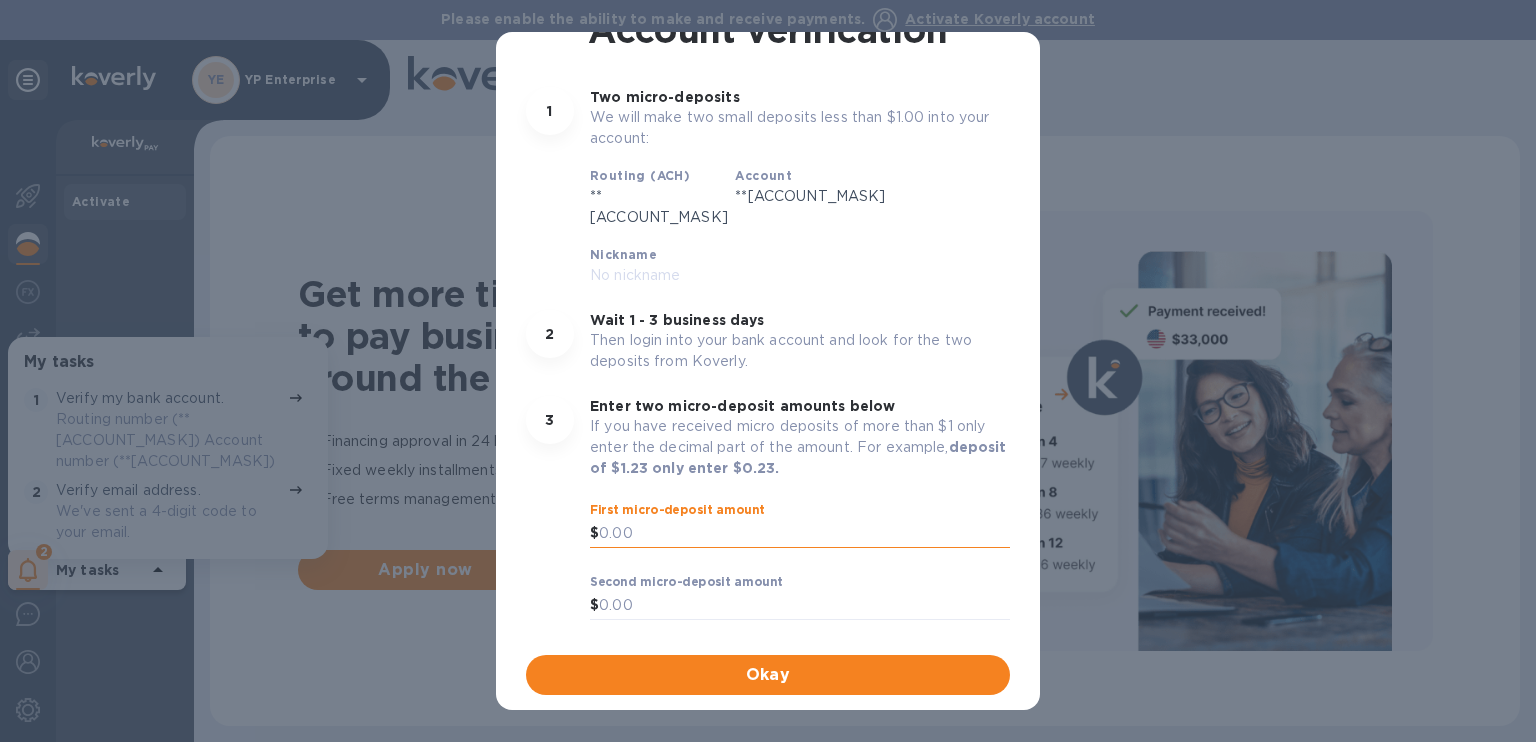 click at bounding box center (804, 534) 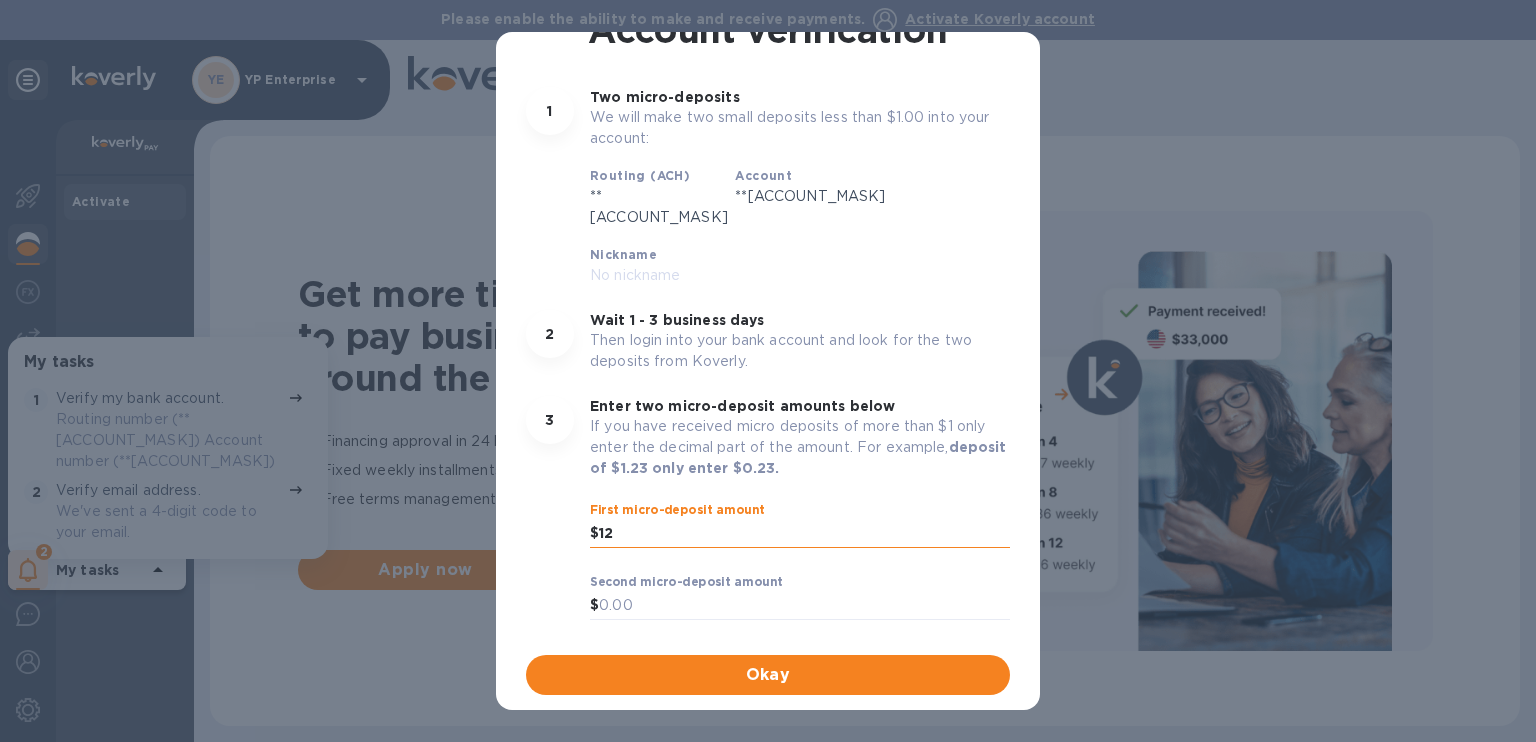 type on "1" 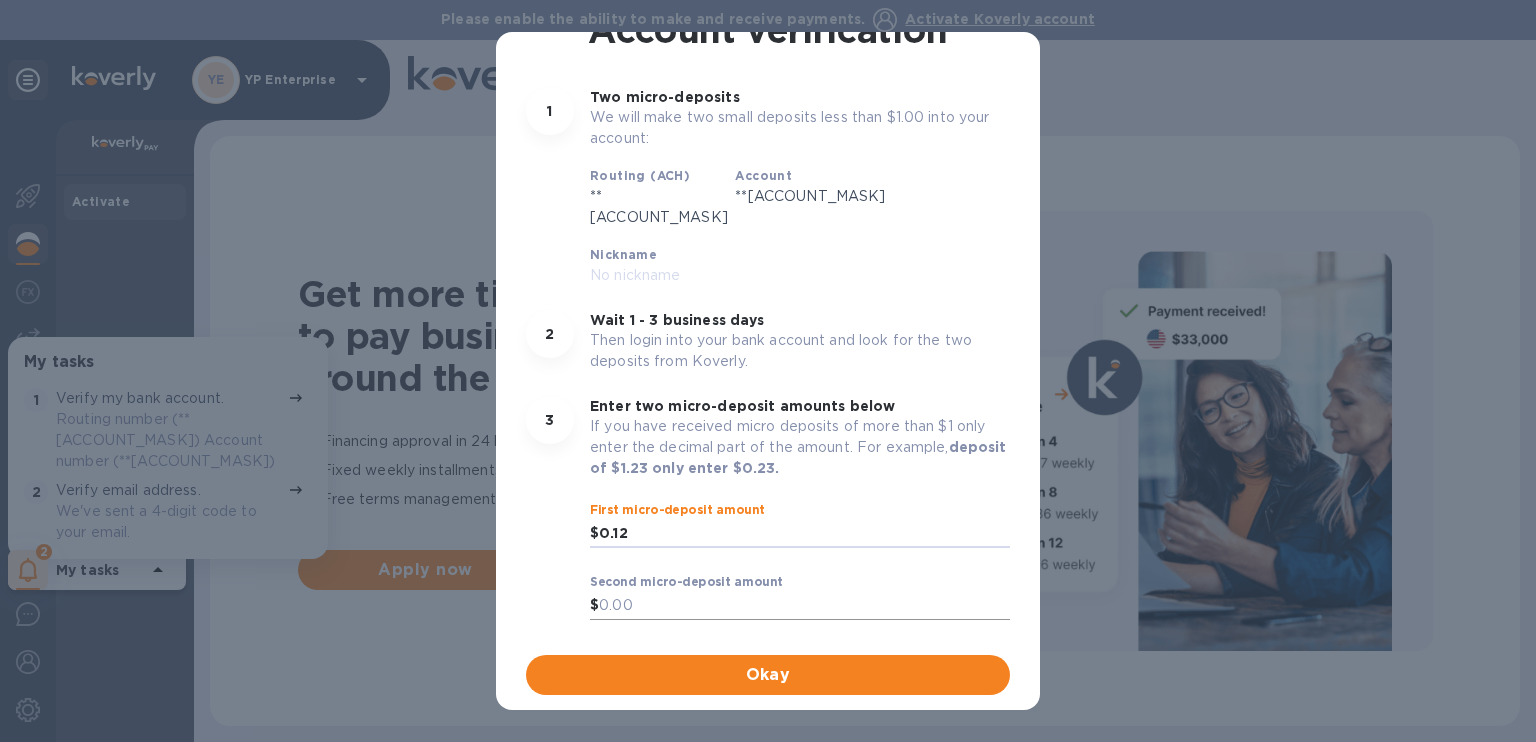 type on "0.12" 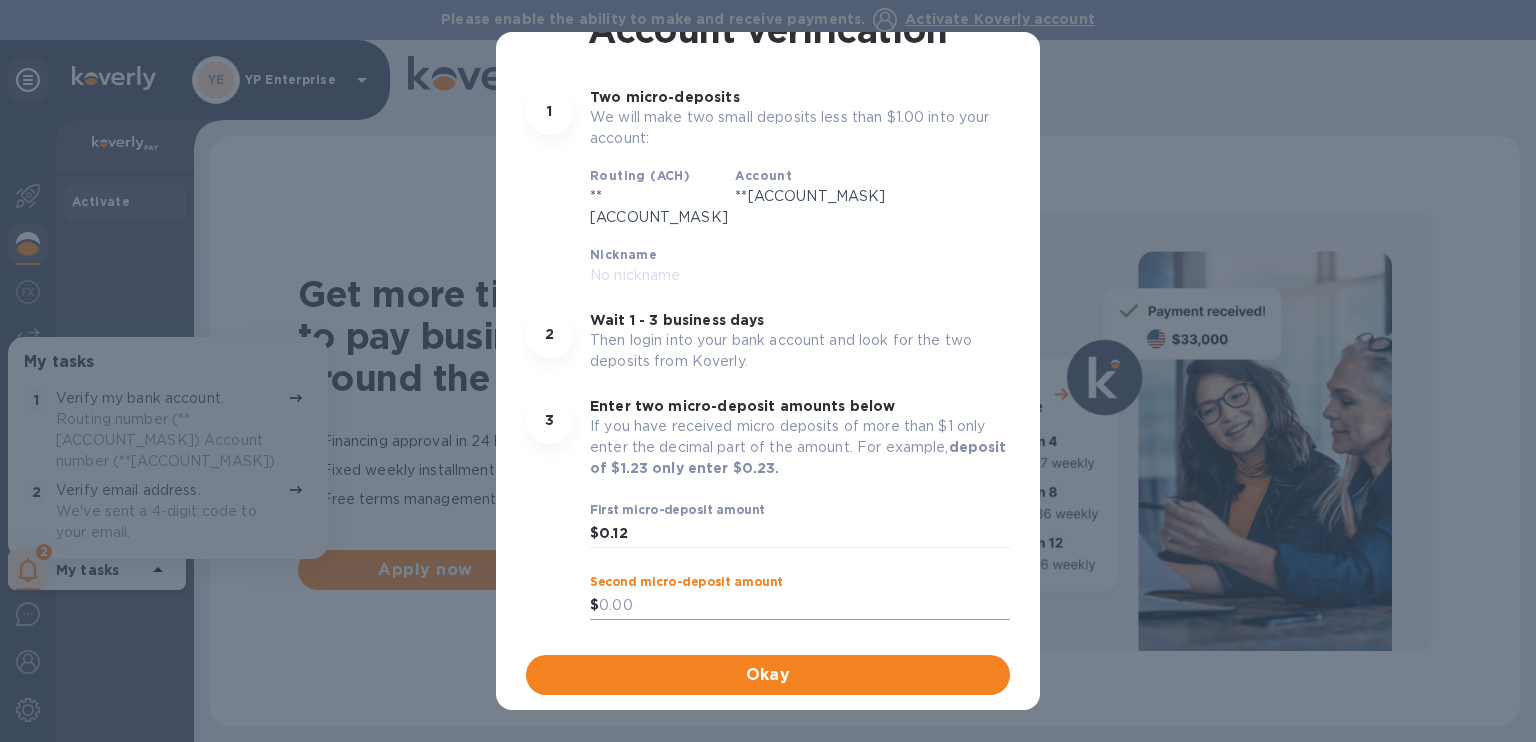 click at bounding box center (804, 606) 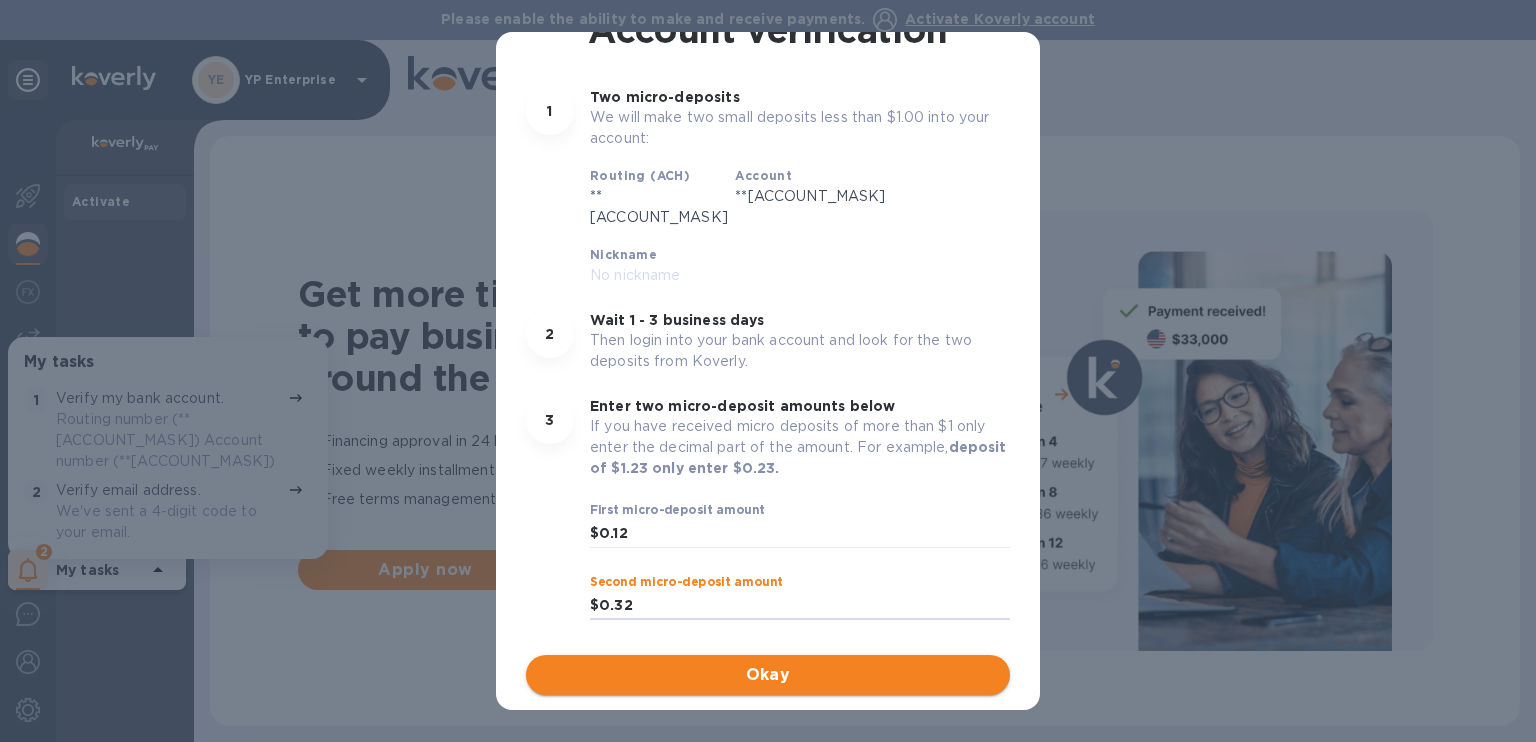 type on "0.32" 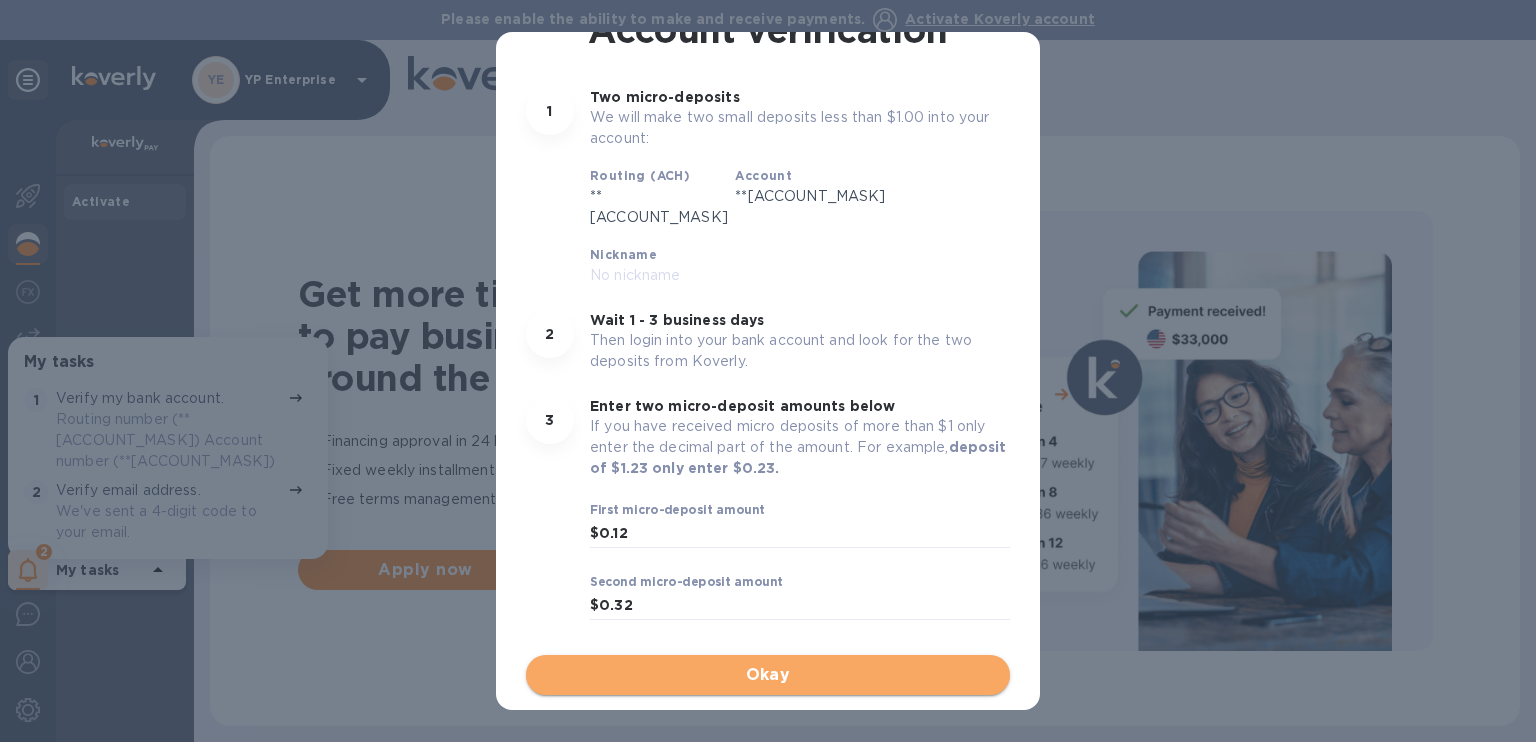 click on "Okay" at bounding box center [768, 675] 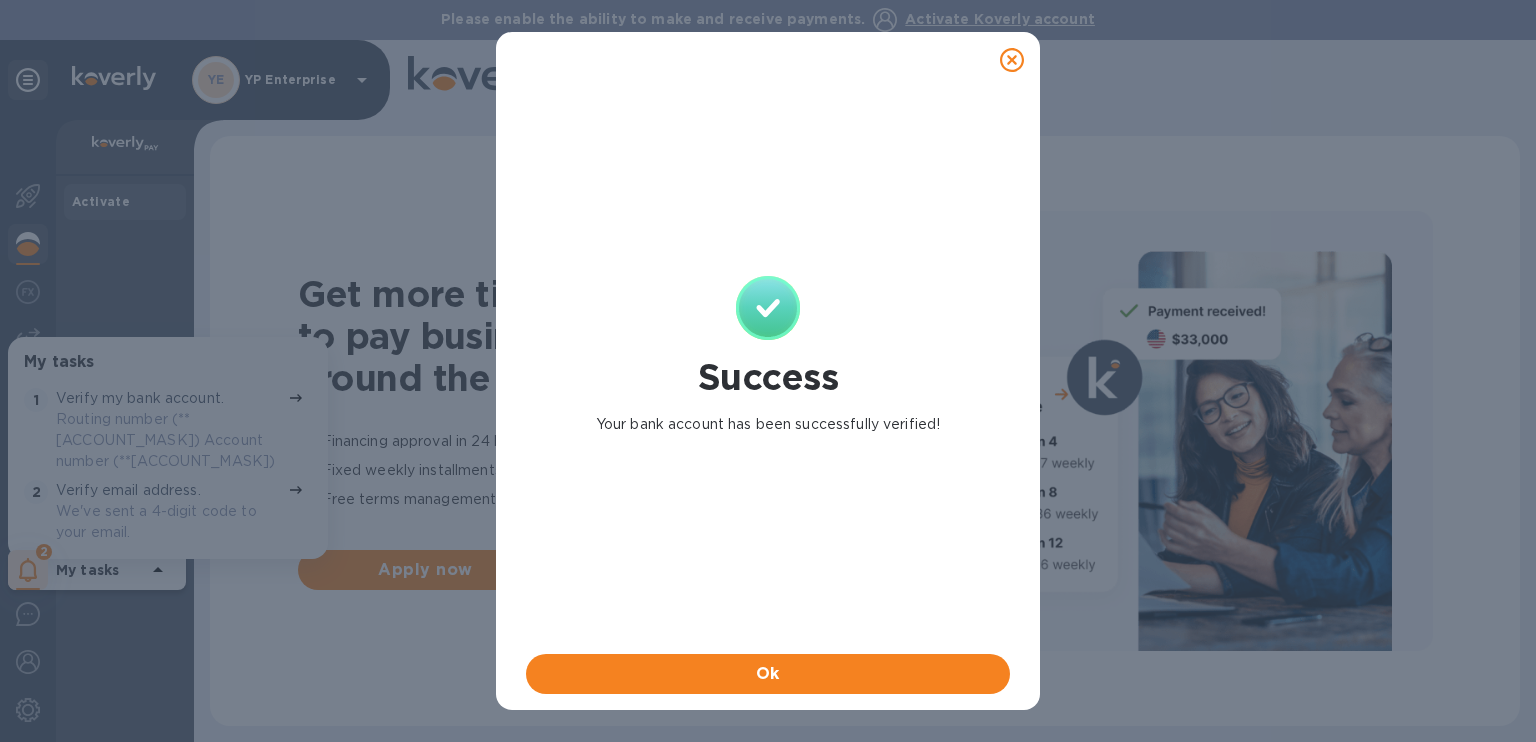 scroll, scrollTop: 0, scrollLeft: 0, axis: both 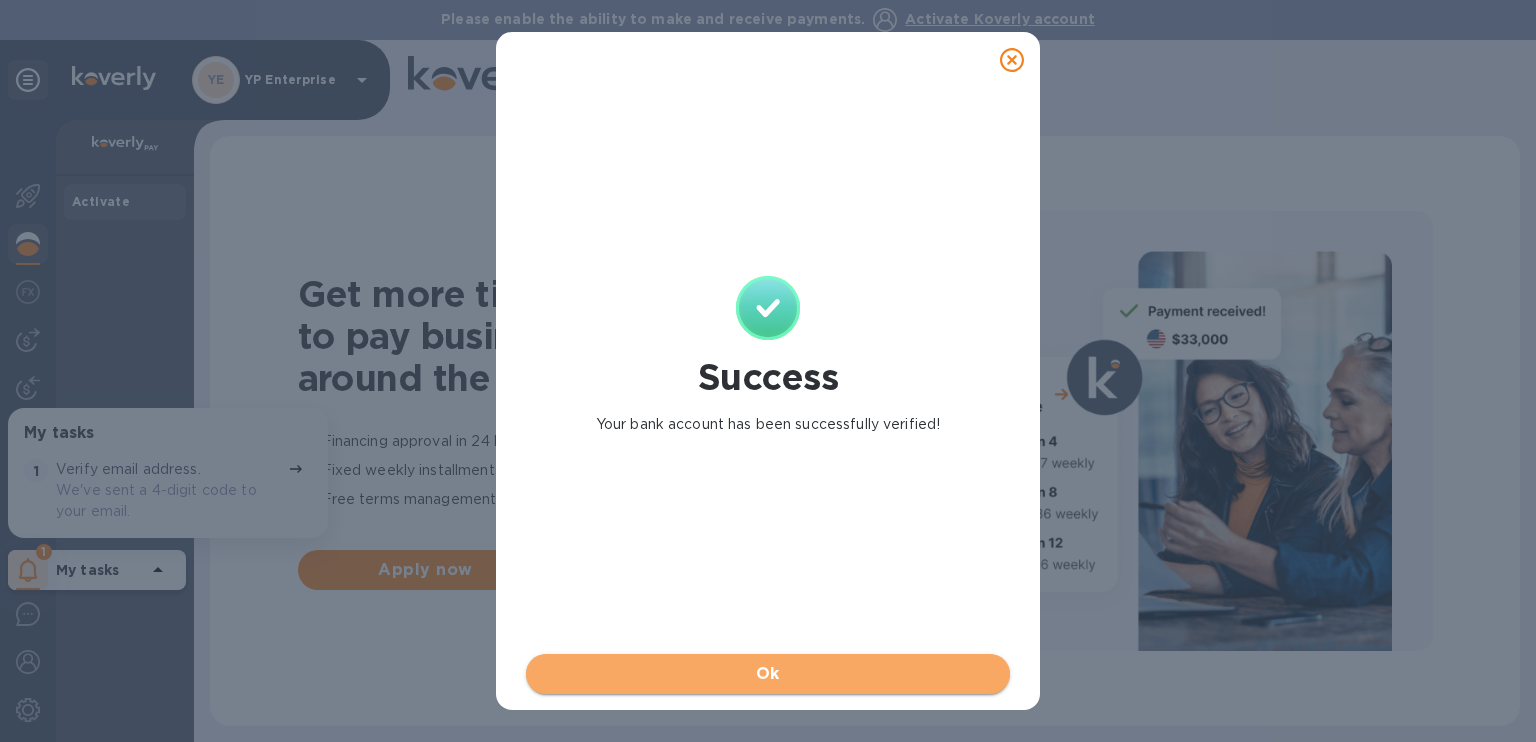 click on "Ok" at bounding box center (768, 674) 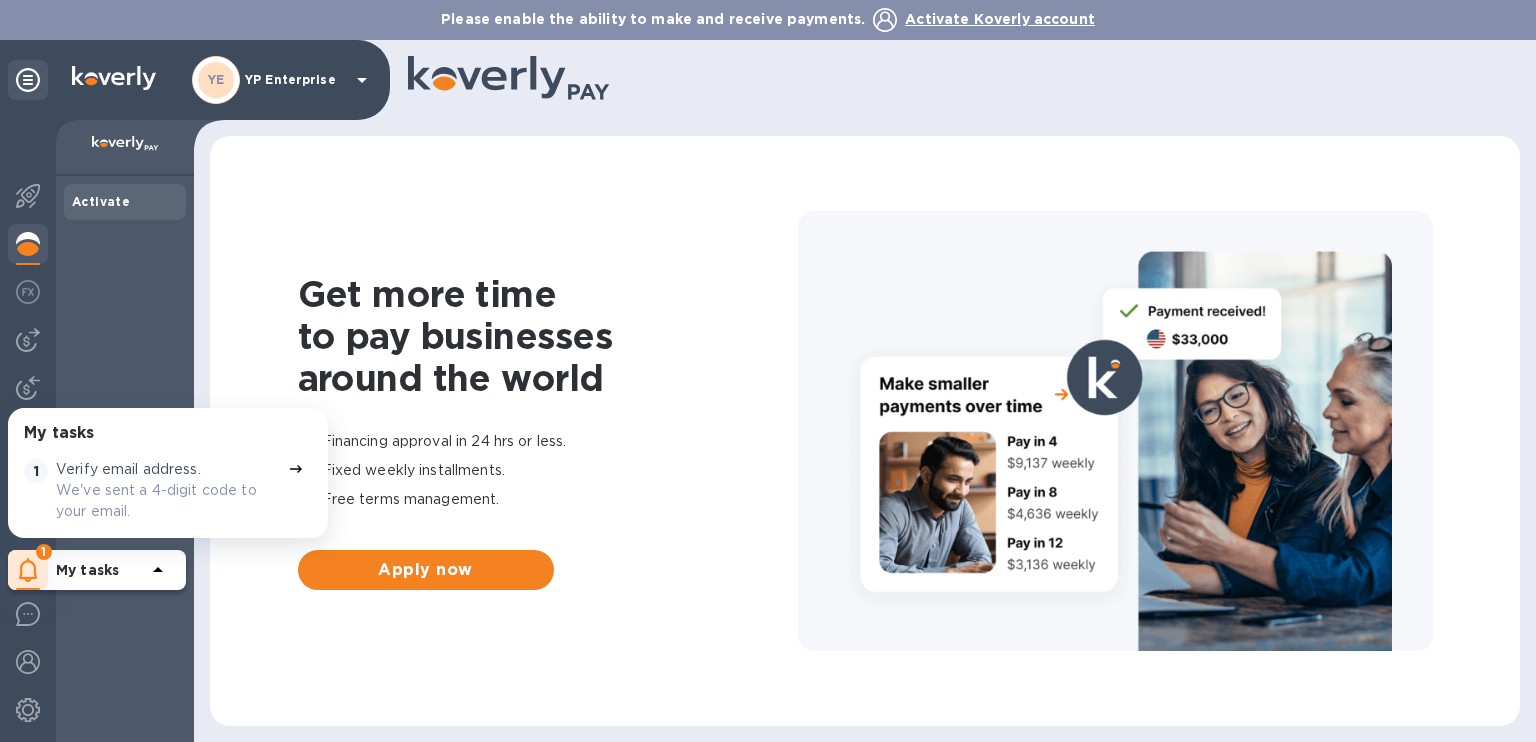 click on "My tasks" at bounding box center [101, 570] 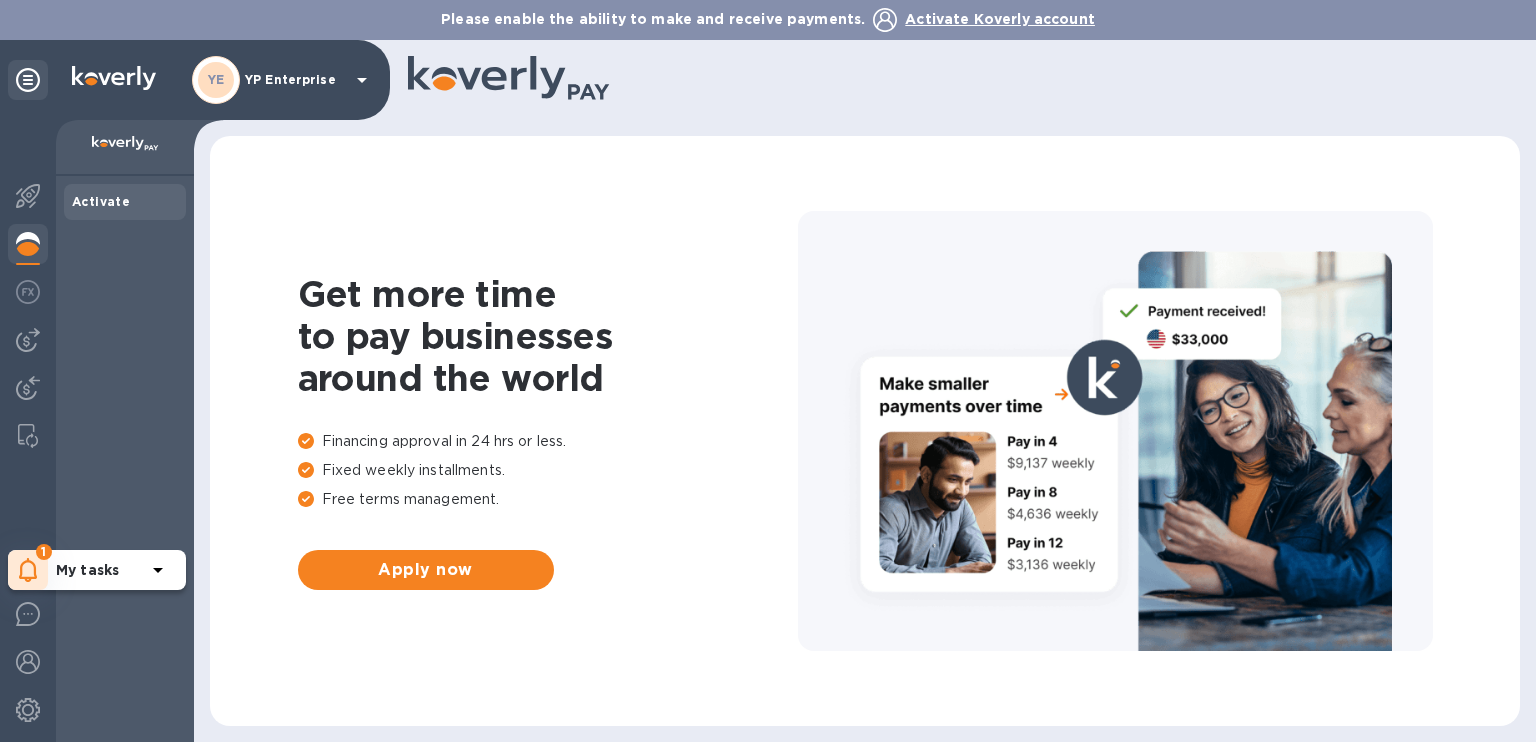 click on "My tasks" at bounding box center [101, 570] 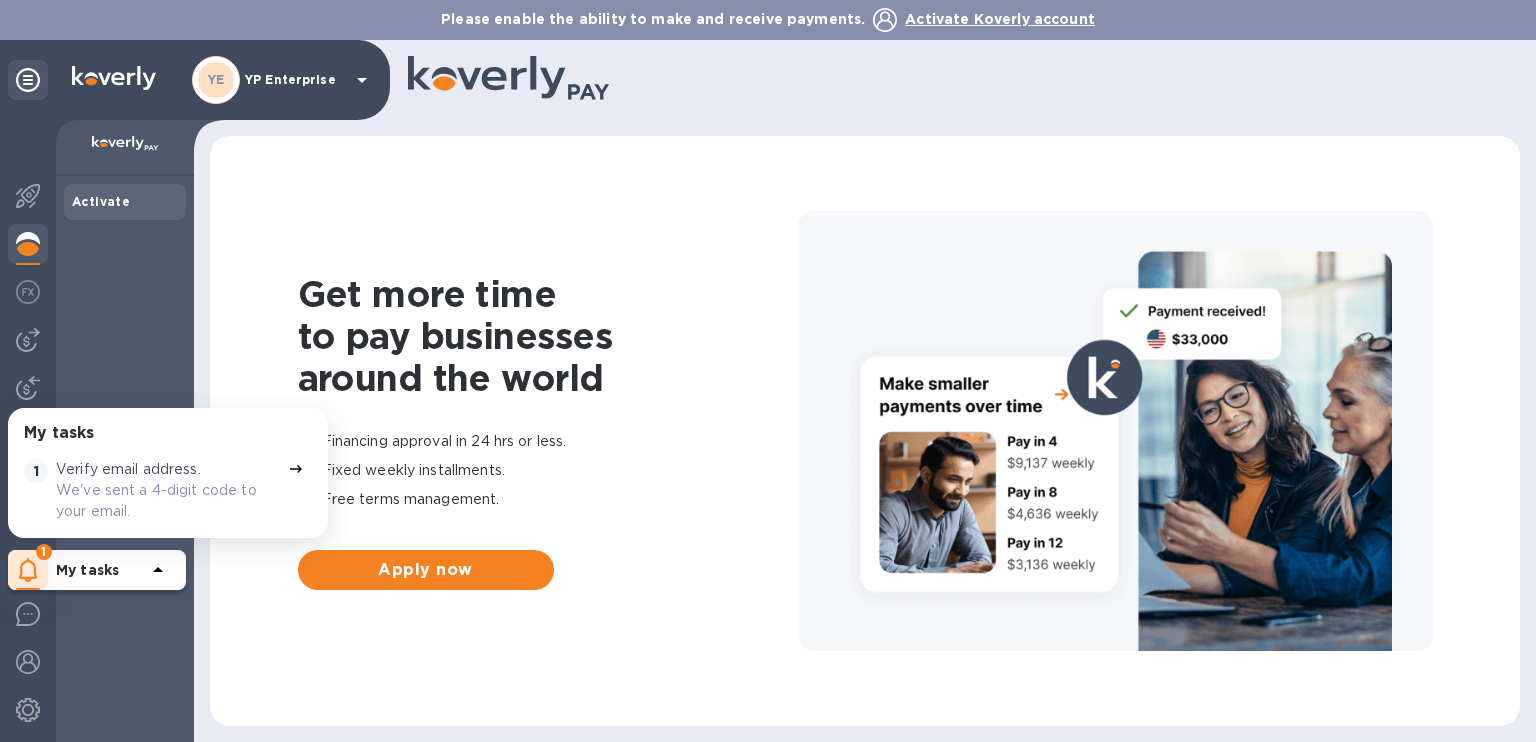 click on "We've sent a 4-digit code to your email." at bounding box center (168, 501) 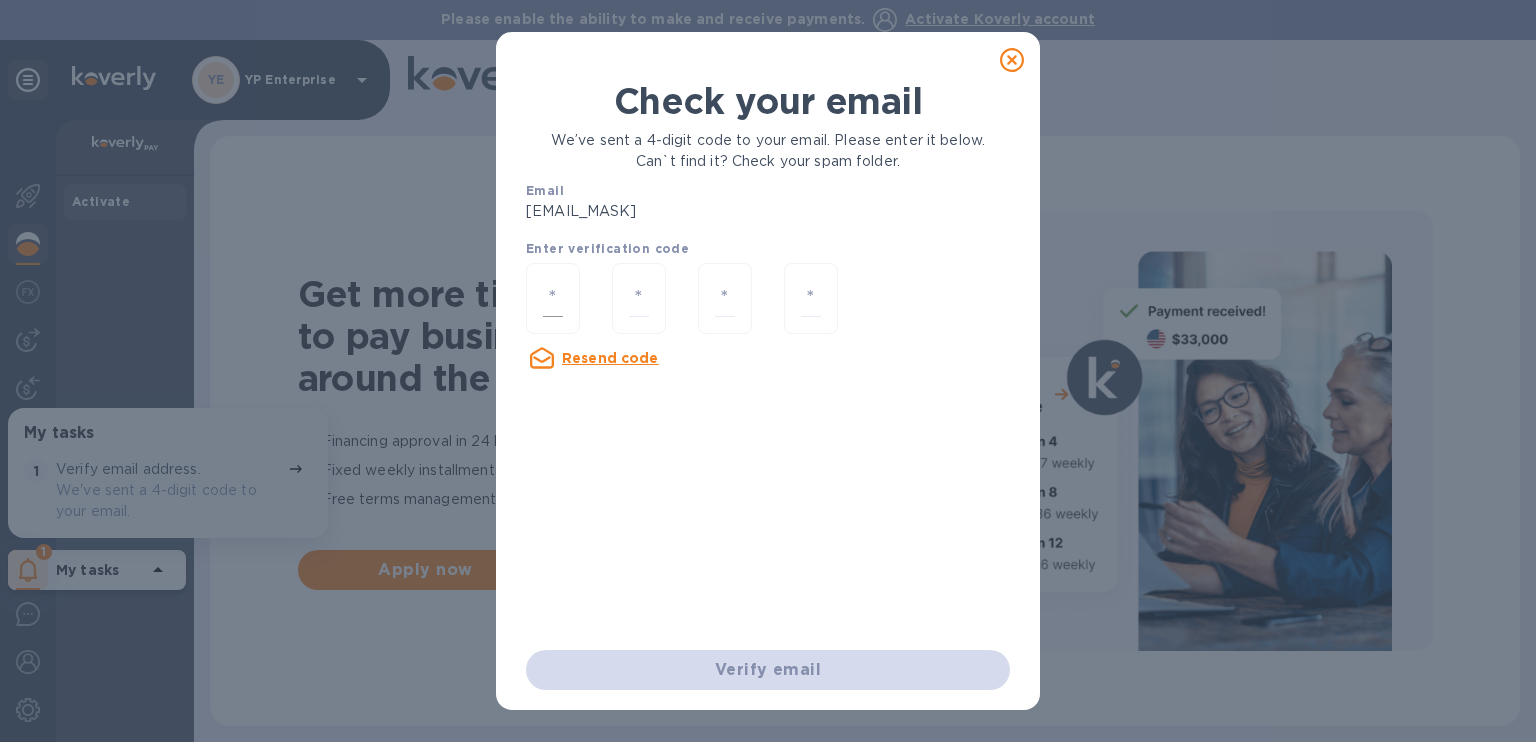 click at bounding box center [553, 298] 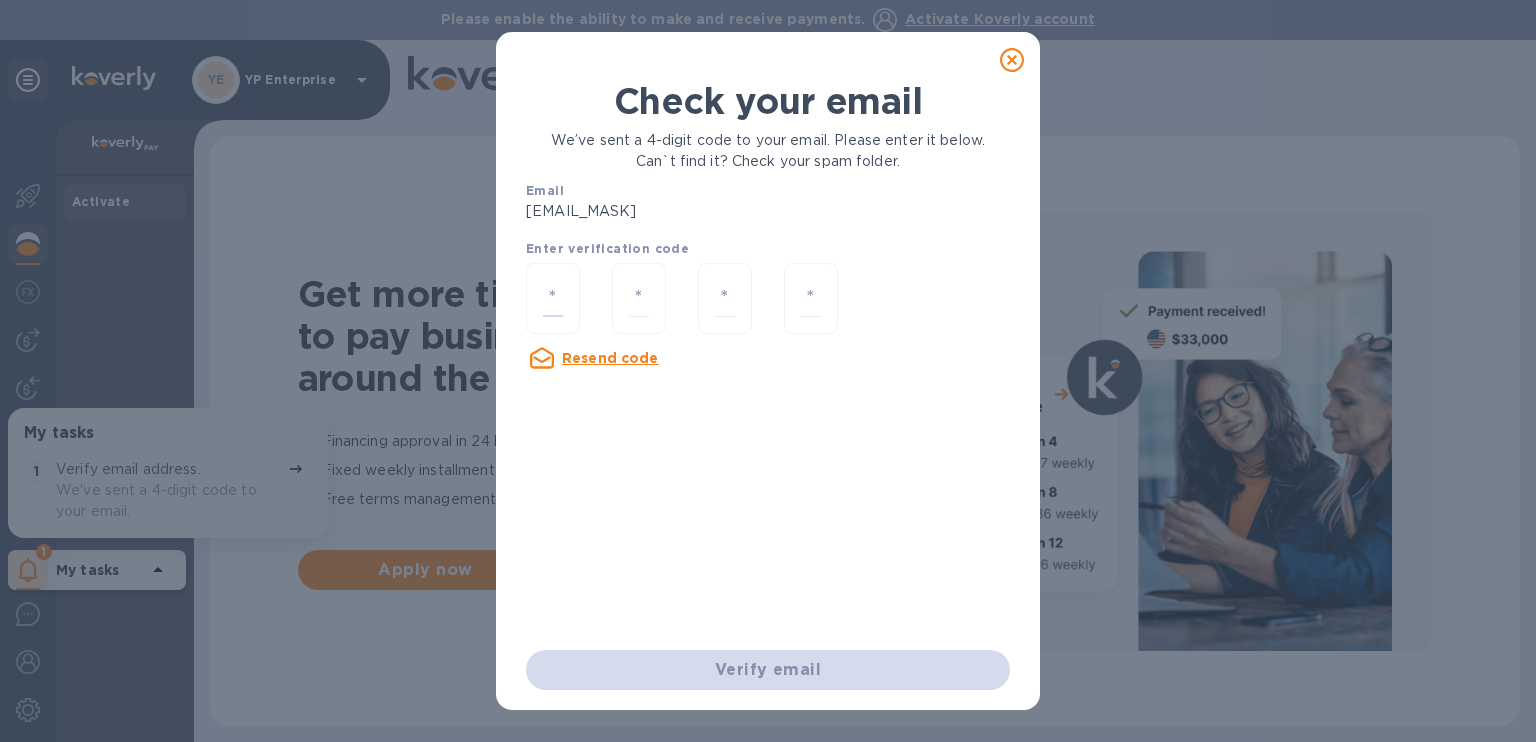 type on "6" 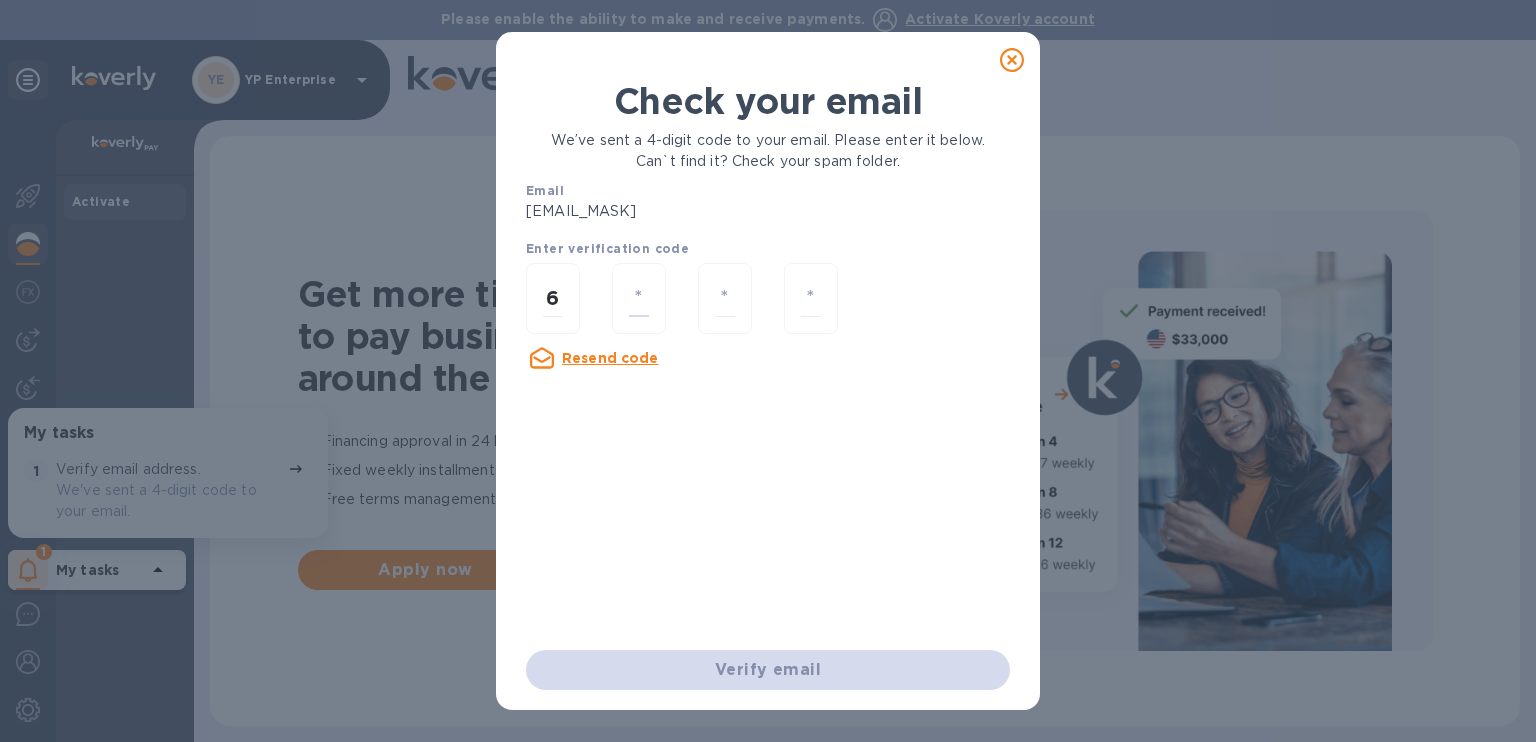 type on "1" 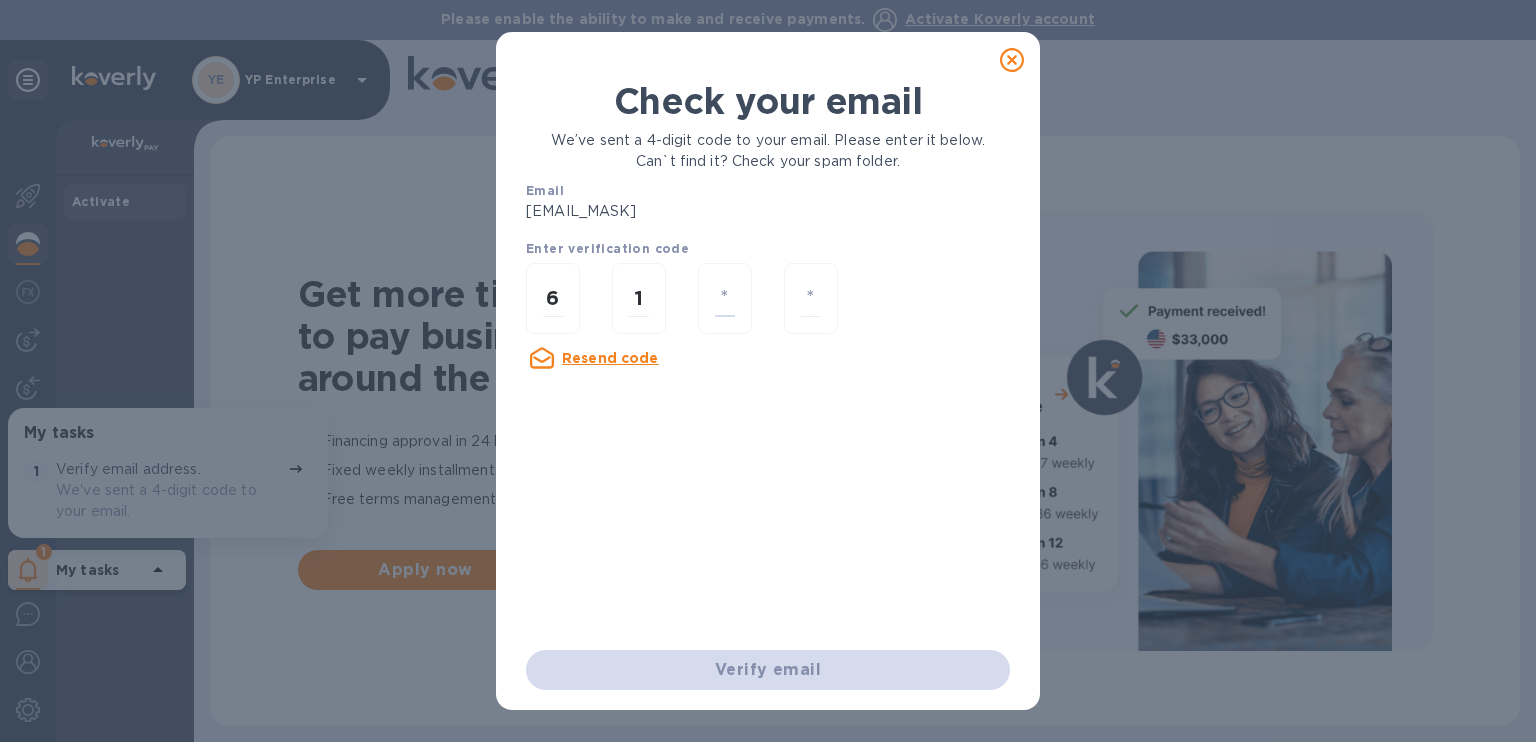 type on "8" 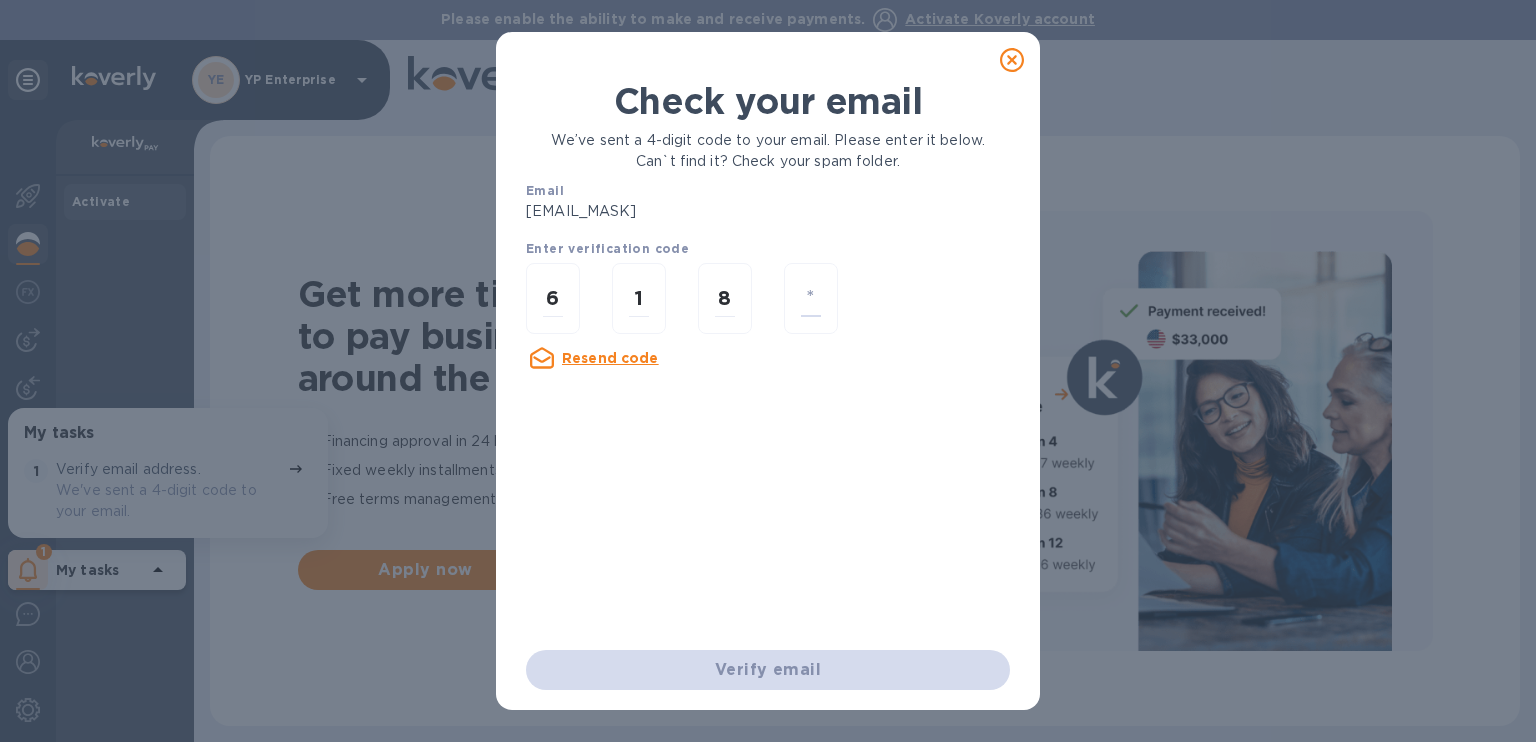 type on "1" 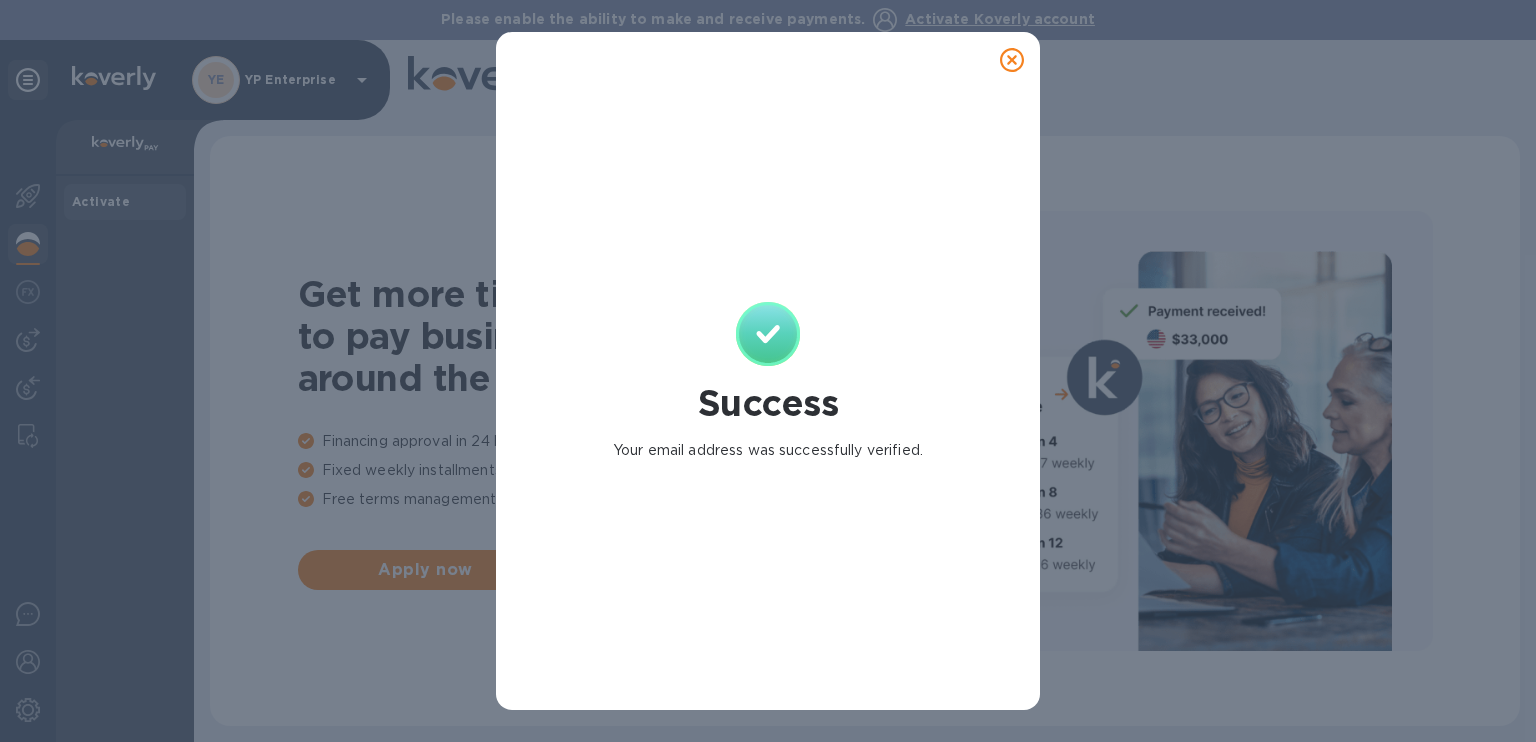 click 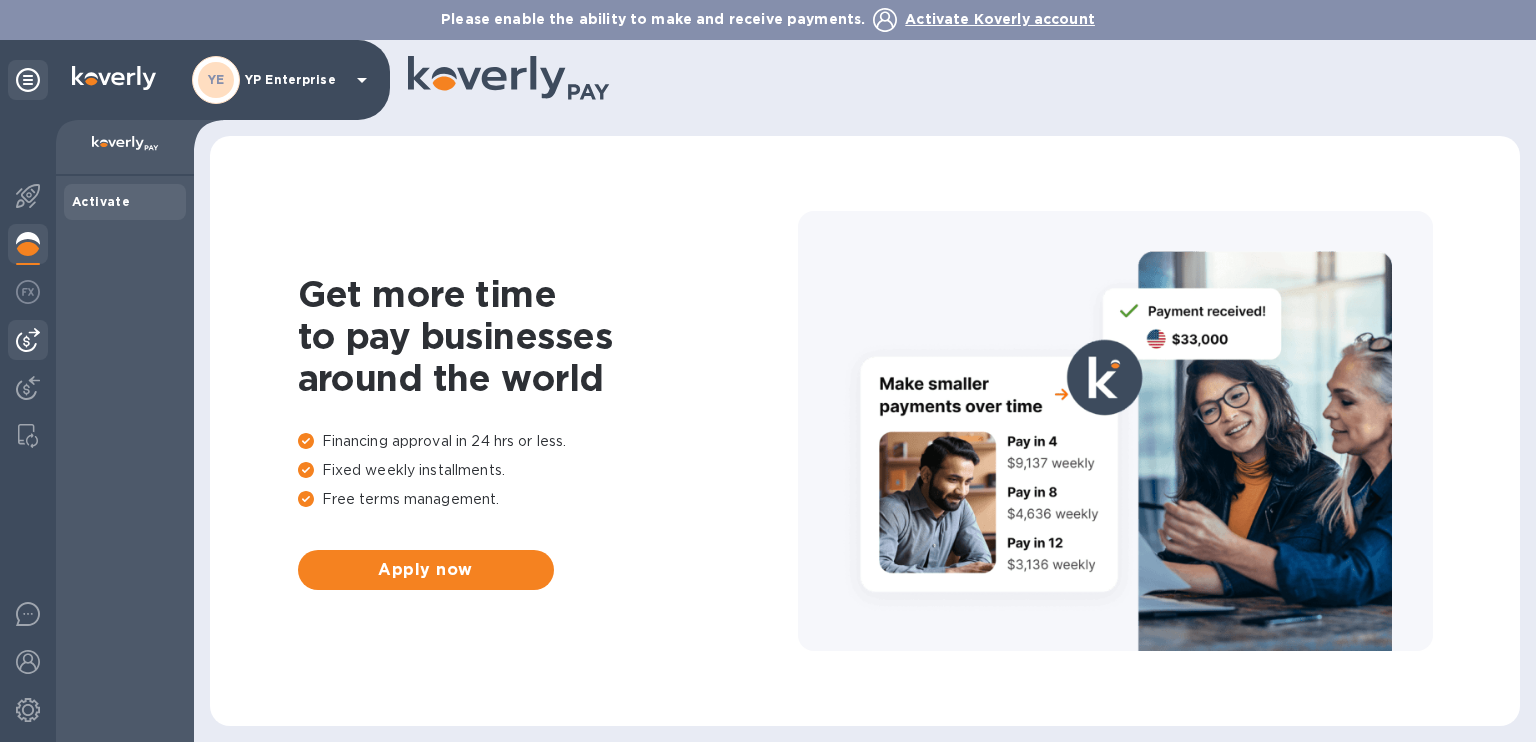 click at bounding box center [28, 340] 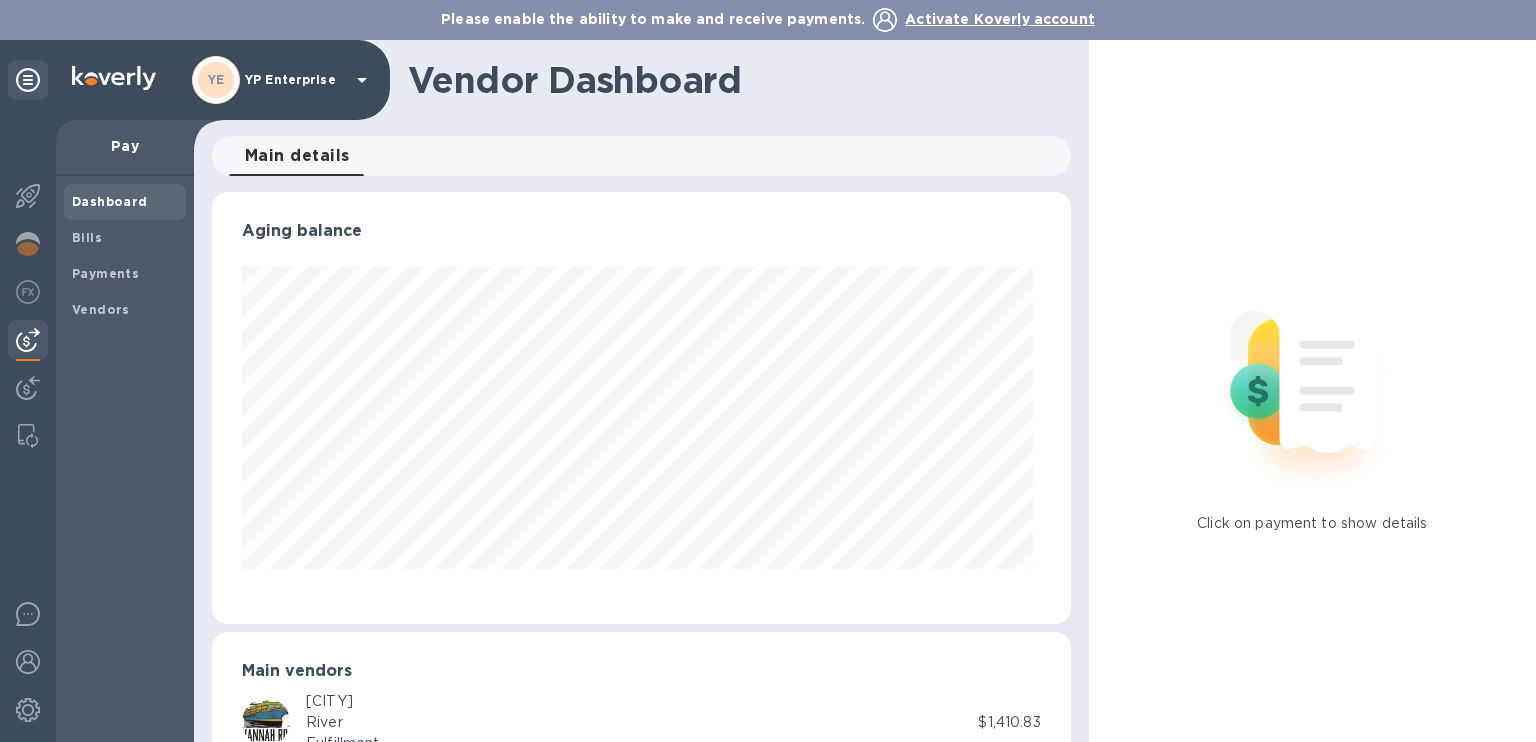 scroll, scrollTop: 999568, scrollLeft: 999149, axis: both 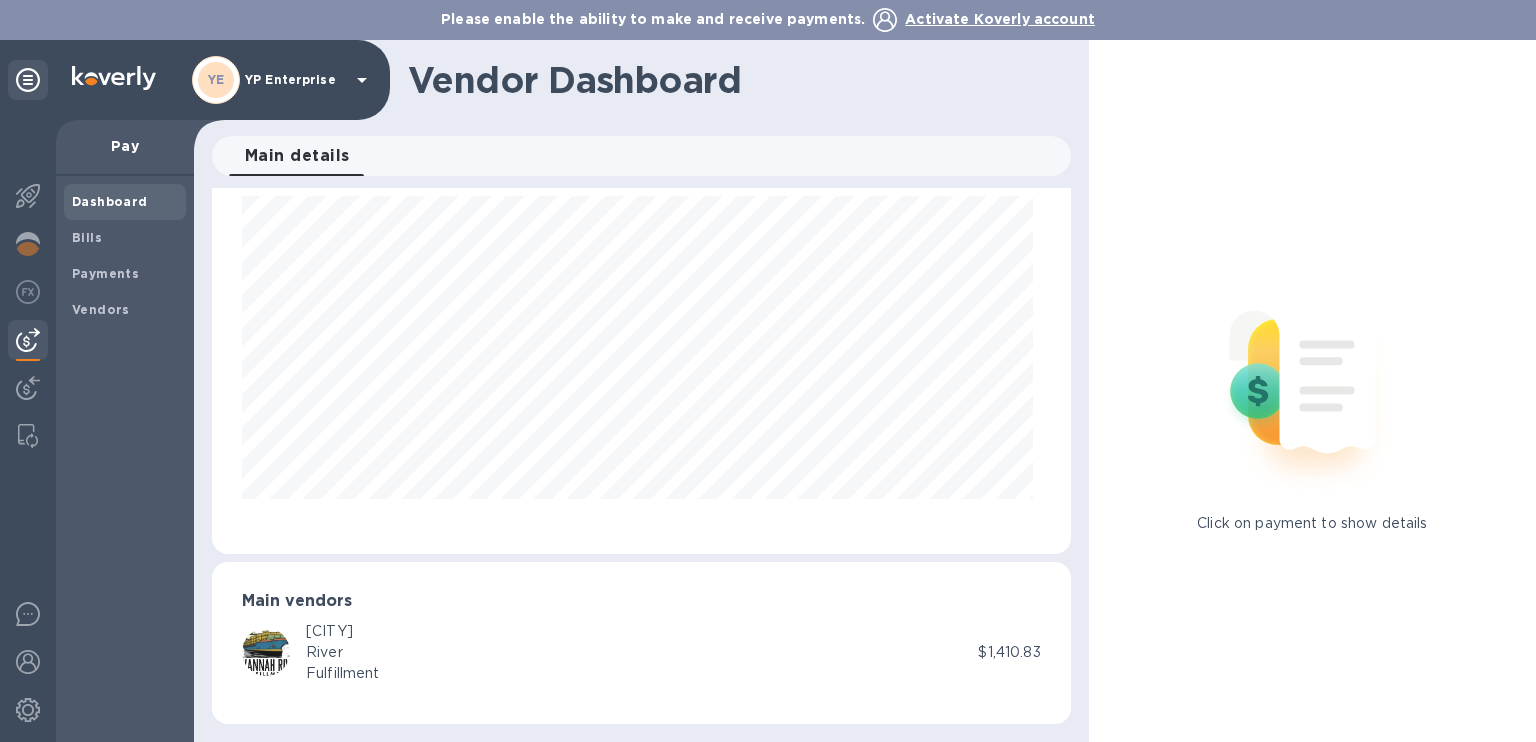 click on "Savannah River Fulfillment" at bounding box center (610, 652) 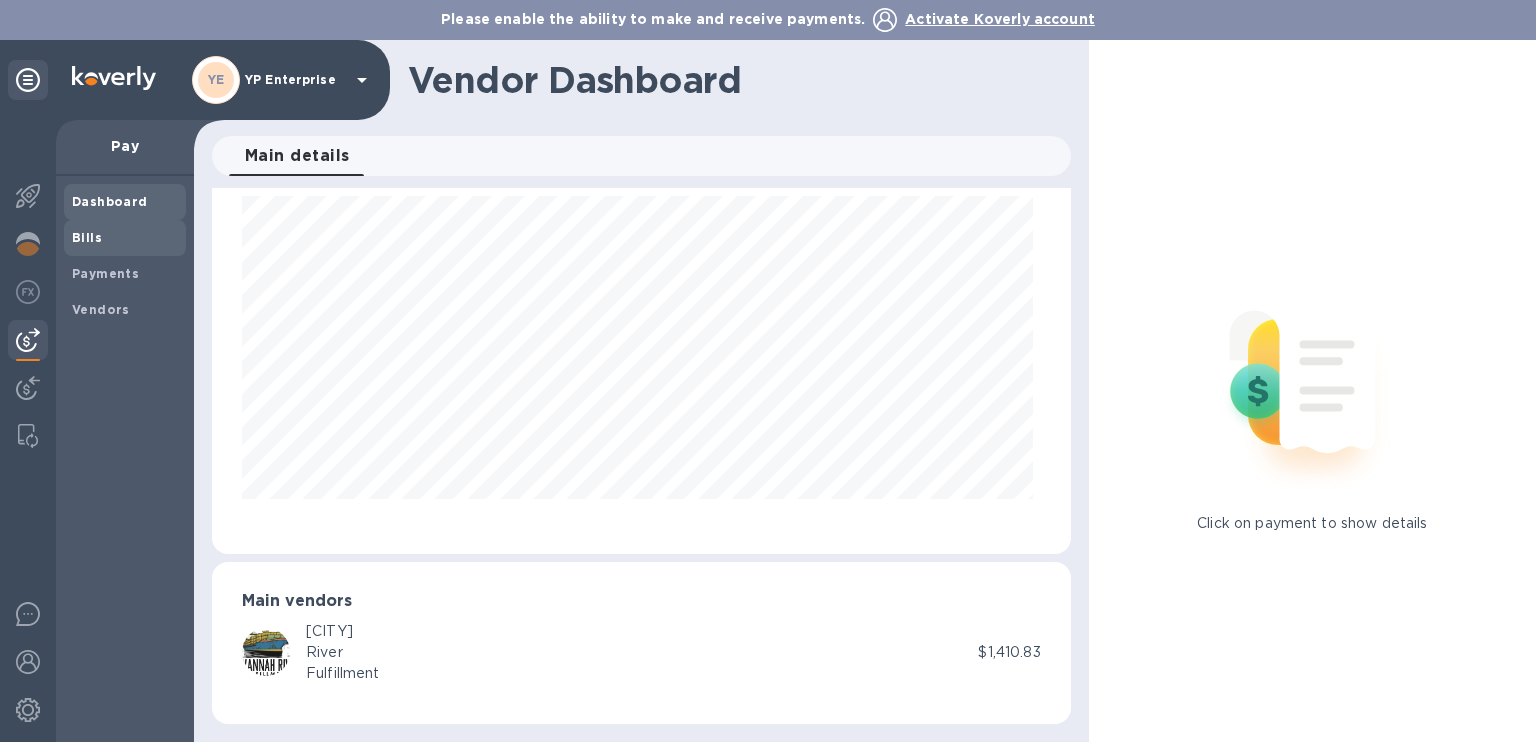 click on "Bills" at bounding box center (125, 238) 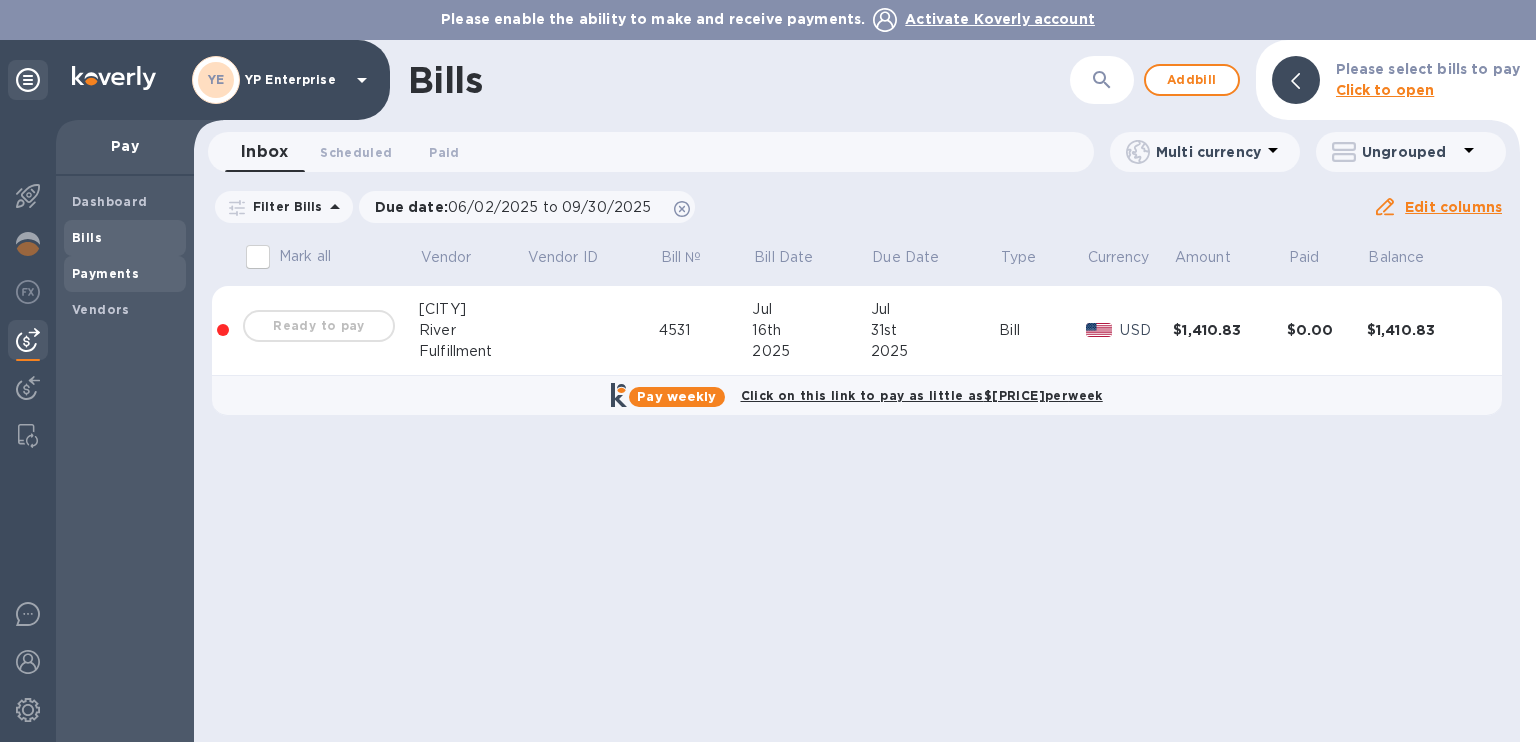 click on "Payments" at bounding box center [105, 274] 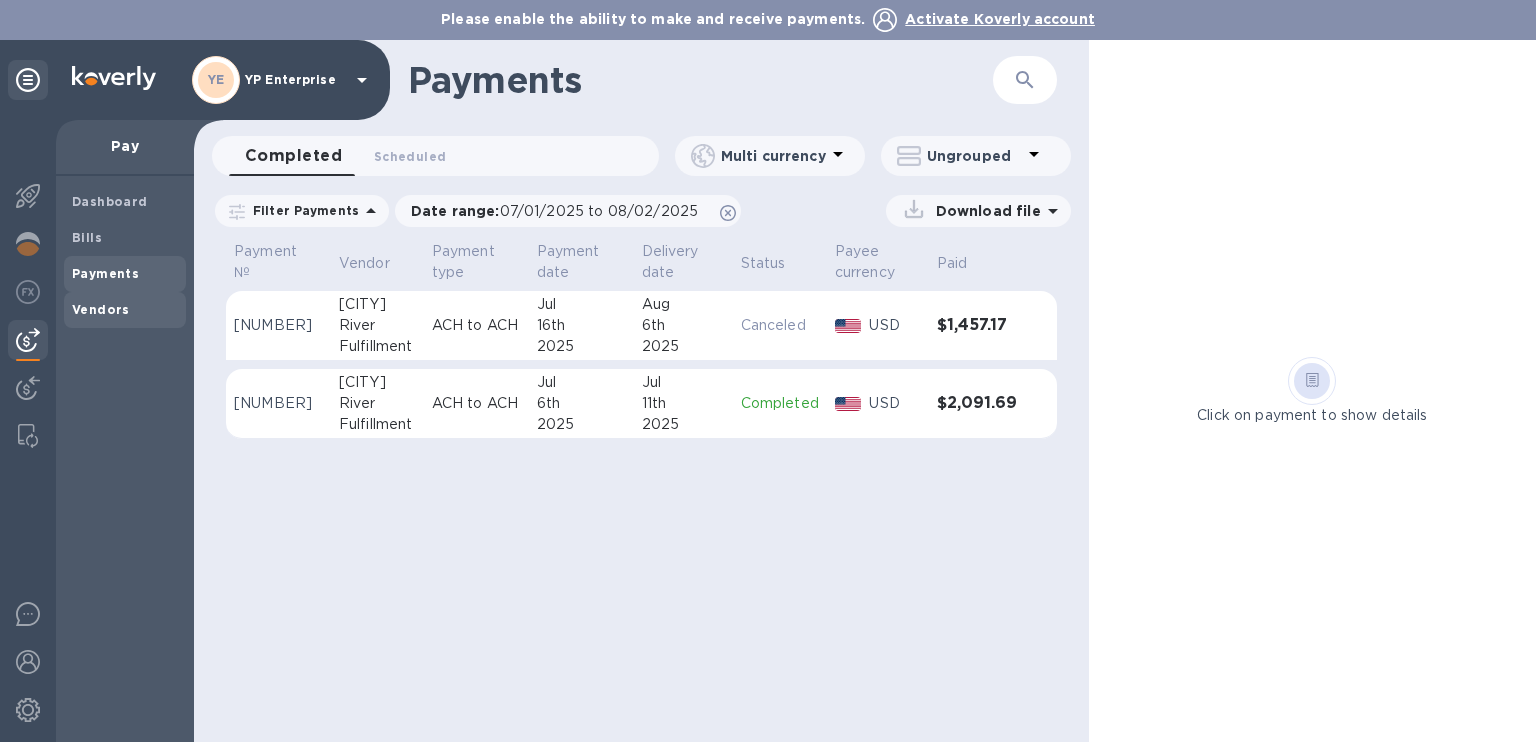 click on "Vendors" at bounding box center (125, 310) 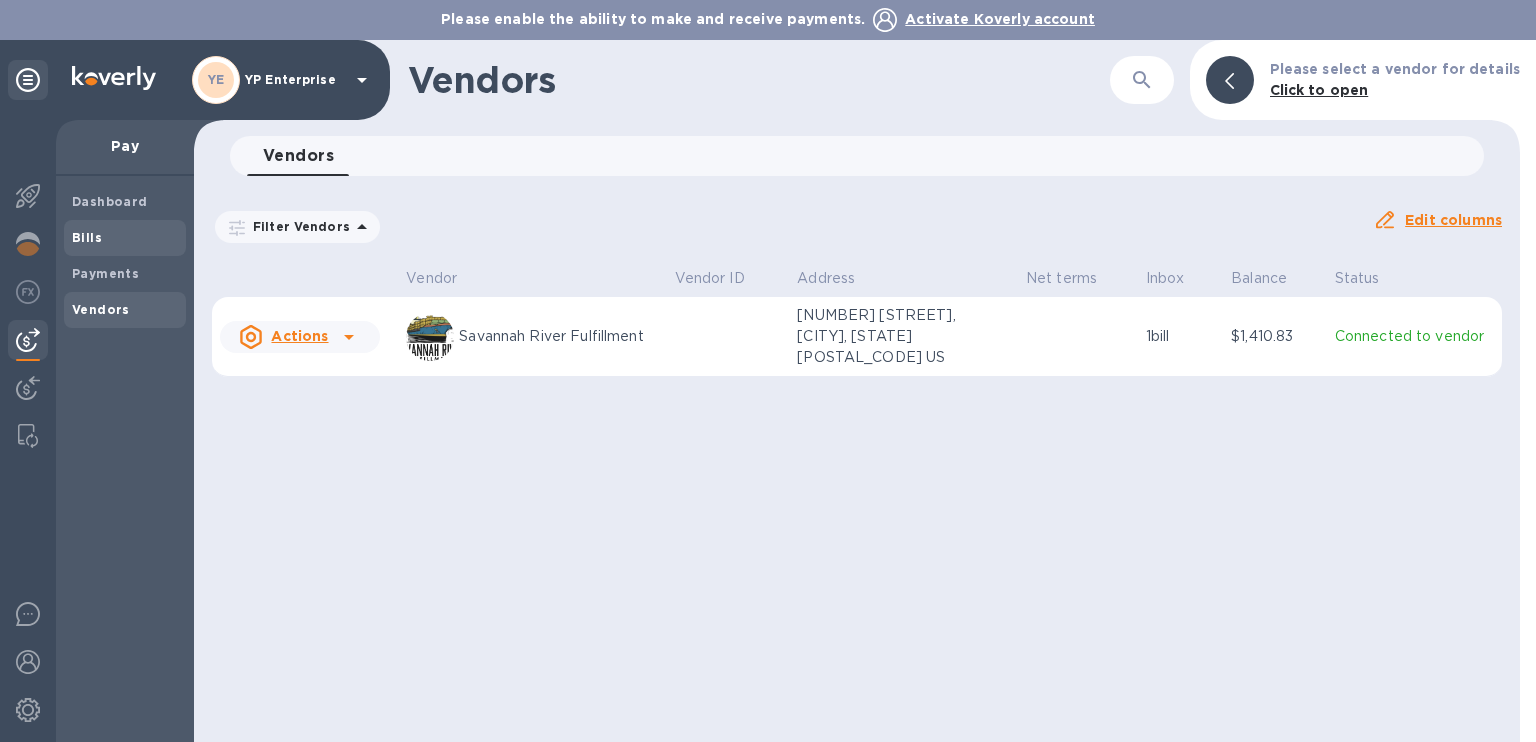 click on "Bills" at bounding box center (125, 238) 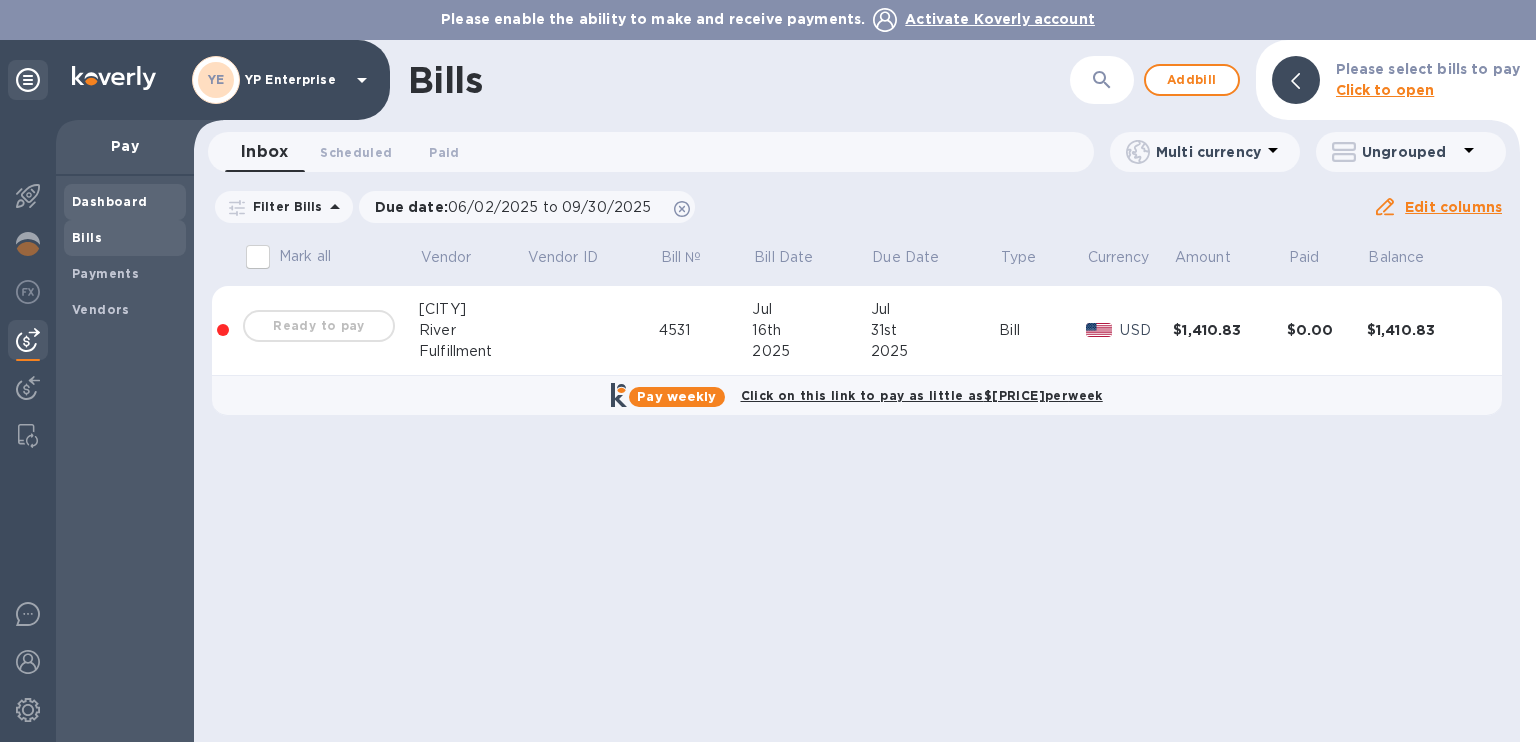 click on "Dashboard" at bounding box center (125, 202) 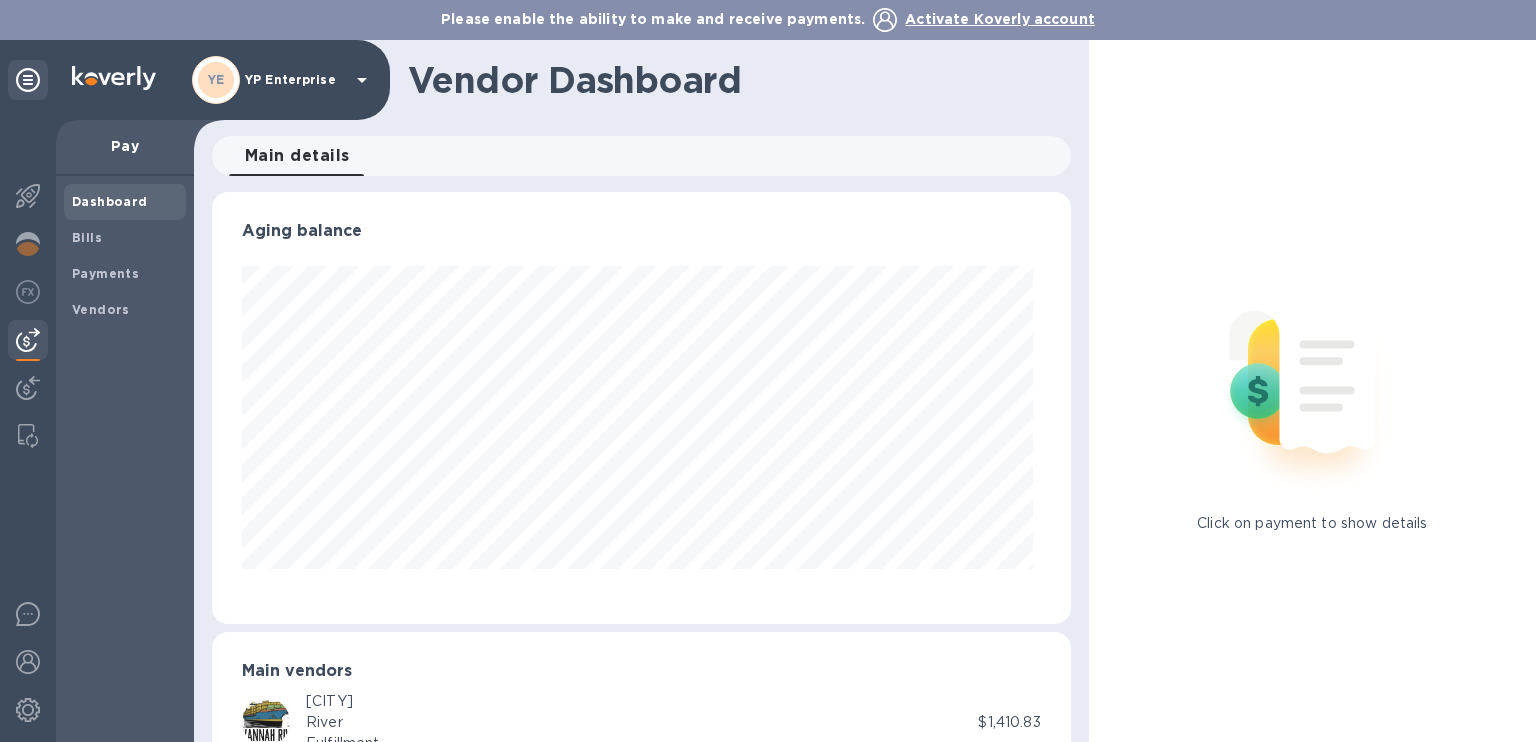 scroll, scrollTop: 999568, scrollLeft: 999149, axis: both 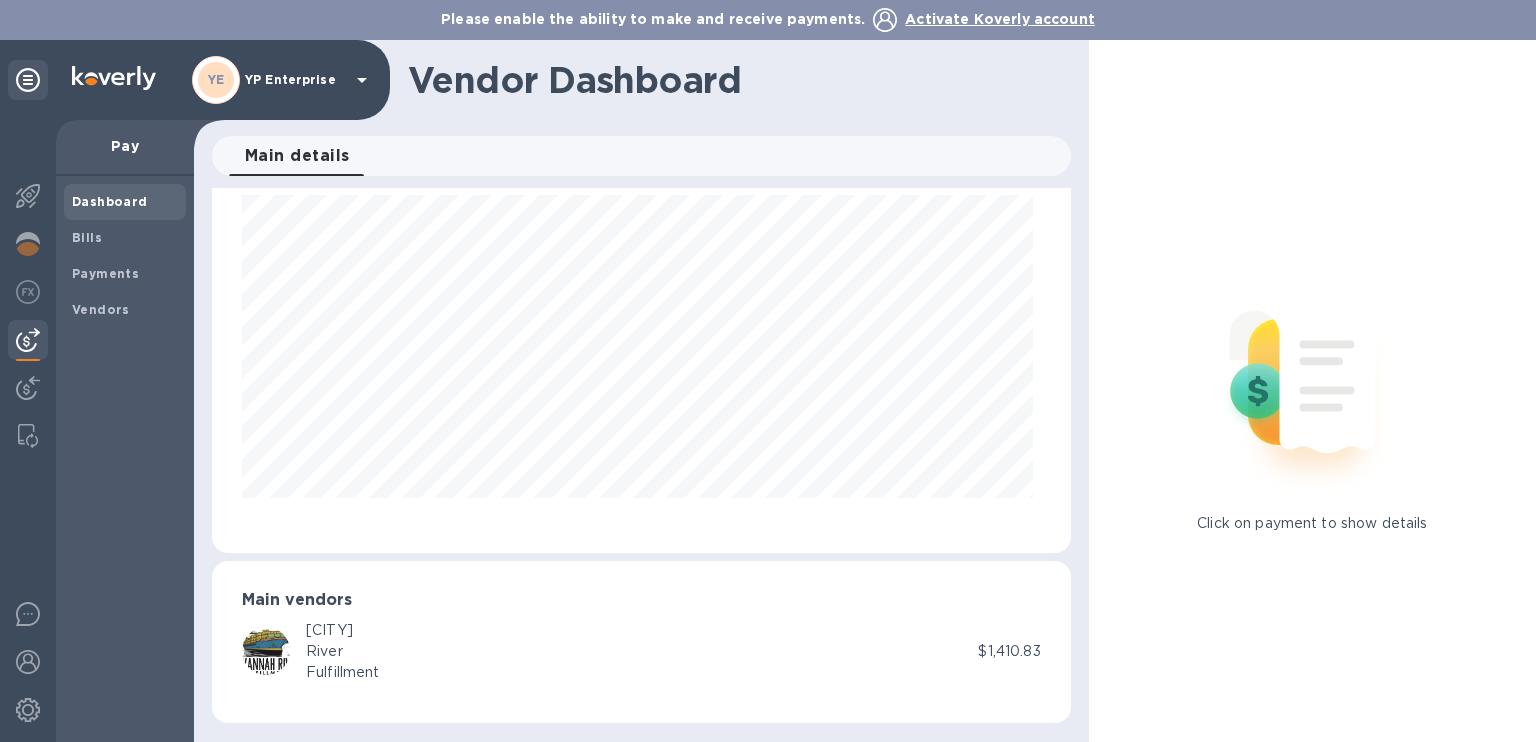 click on "Savannah River Fulfillment" at bounding box center [610, 651] 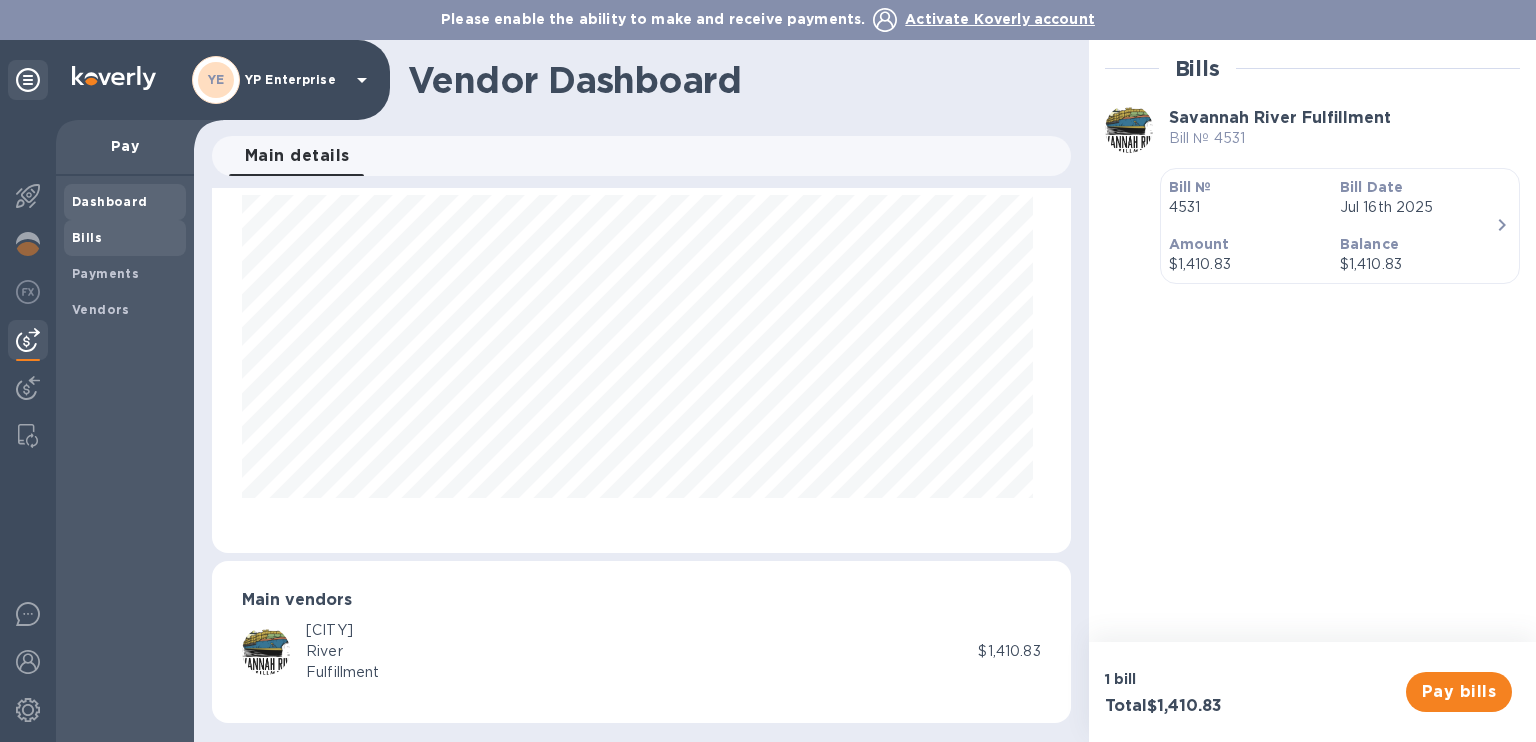 click on "Bills" at bounding box center (125, 238) 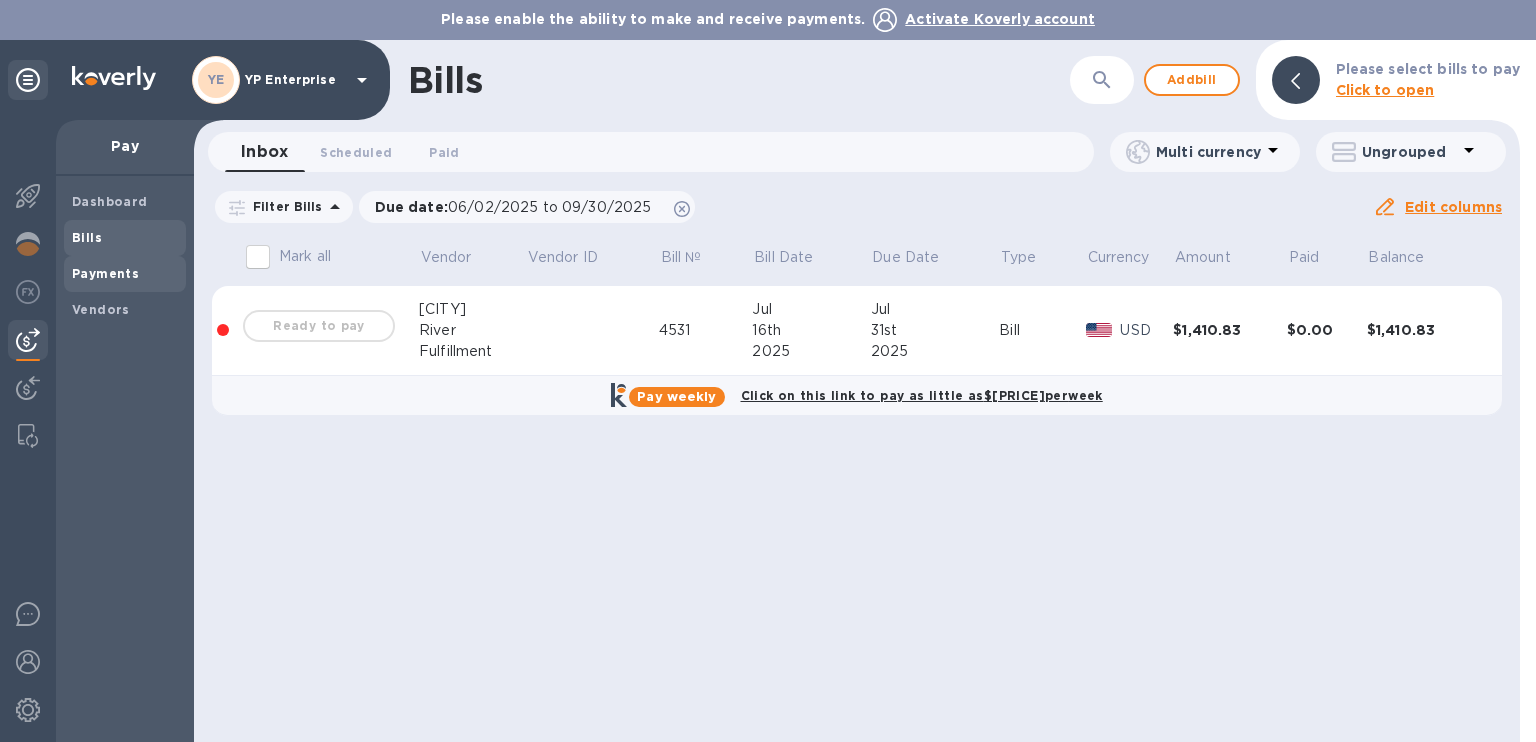 click on "Payments" at bounding box center [105, 274] 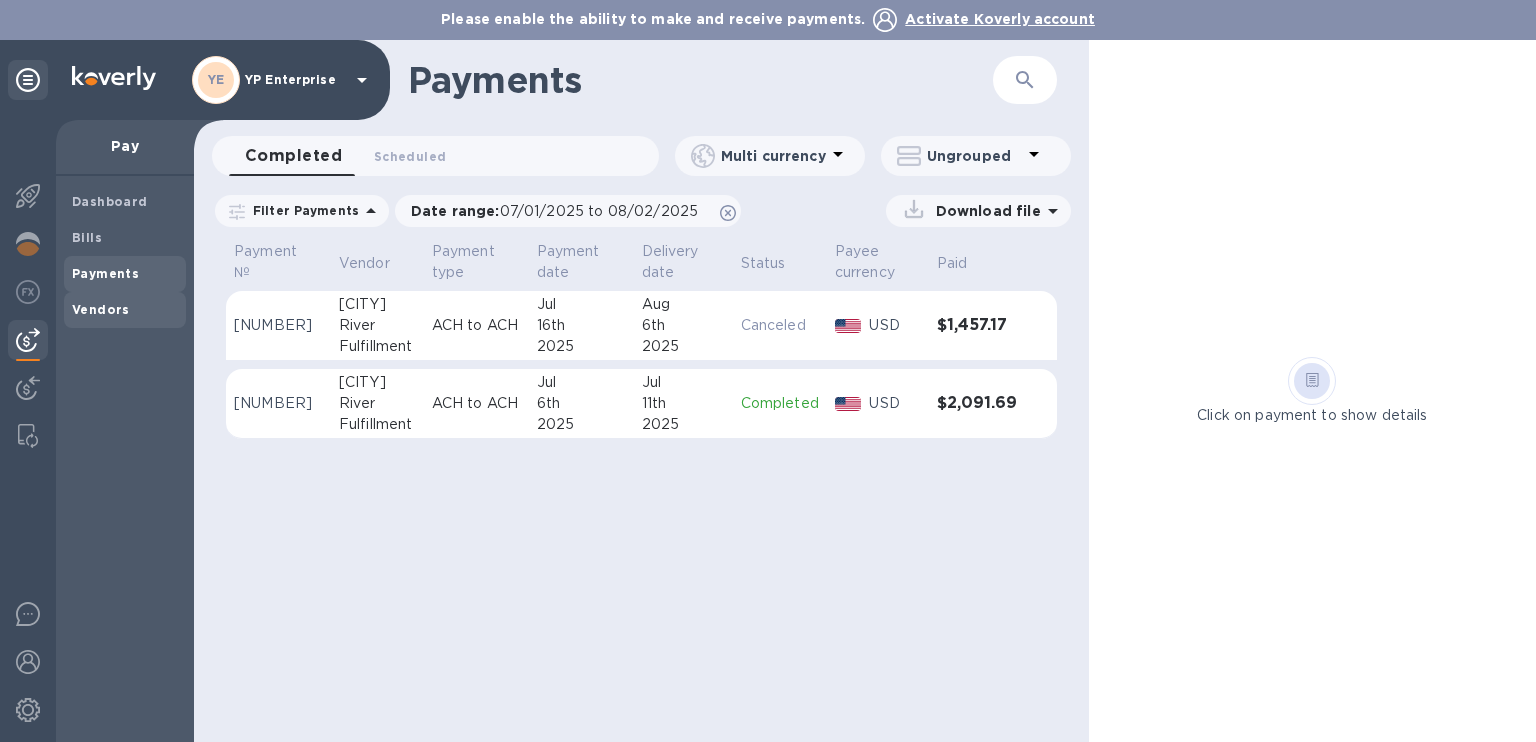 click on "Vendors" at bounding box center [125, 310] 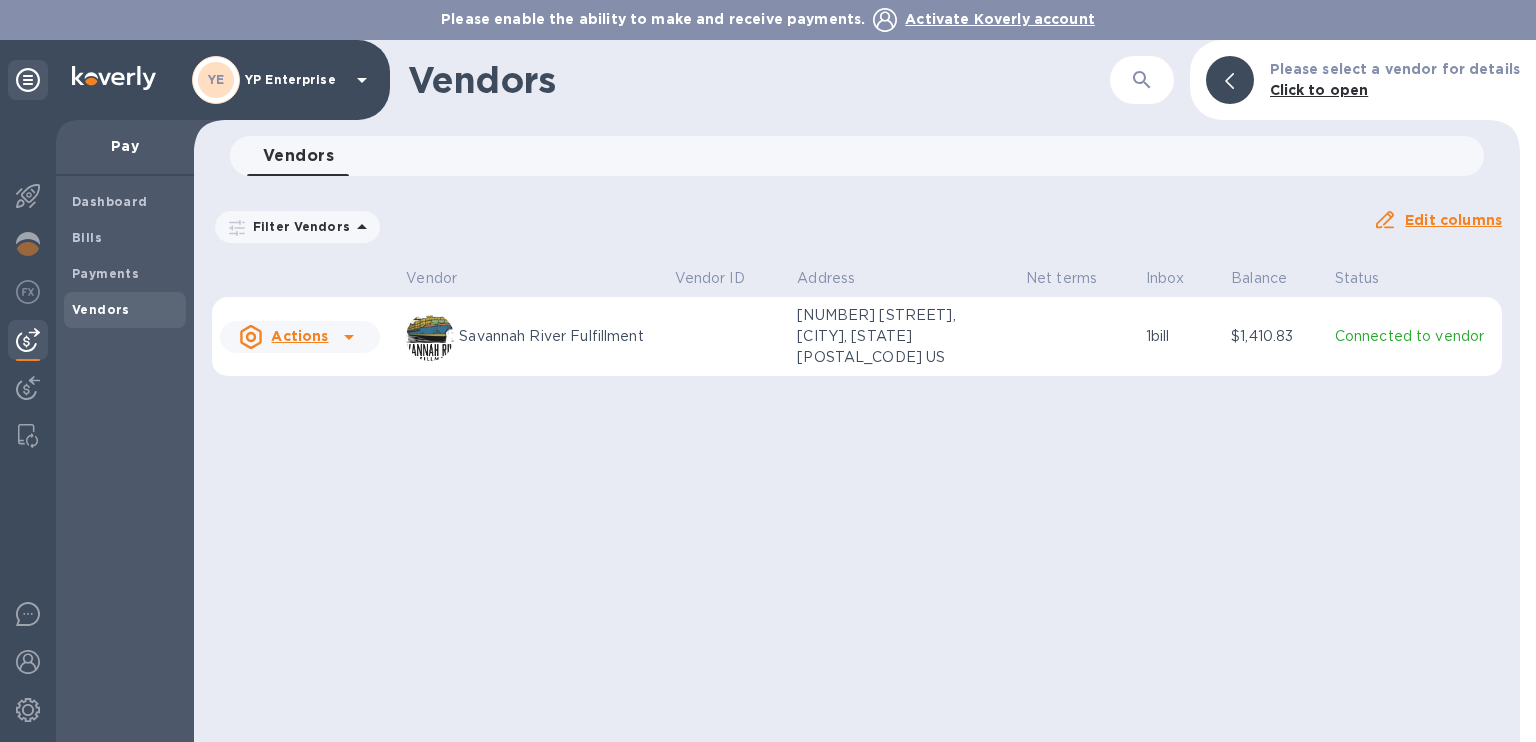 click 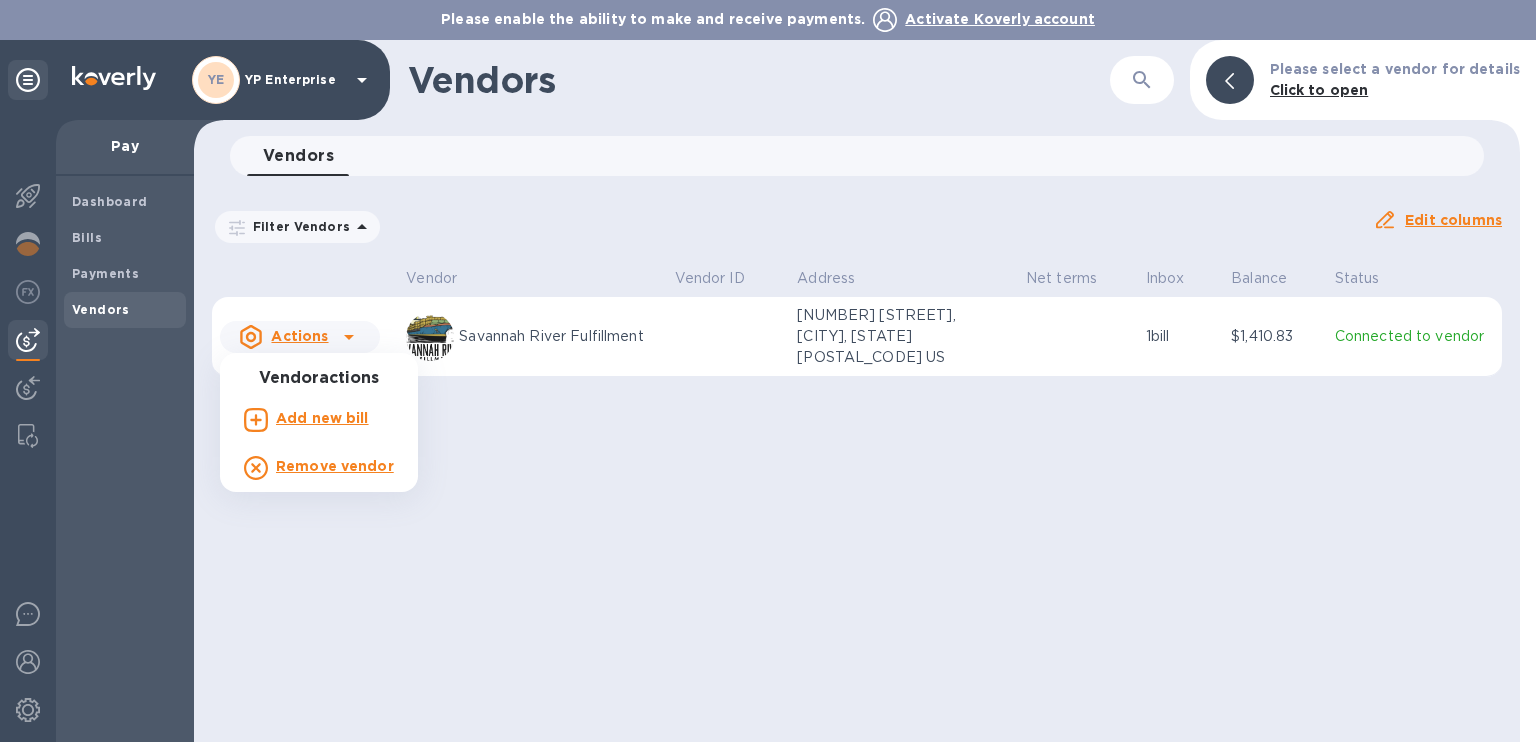 click at bounding box center (768, 371) 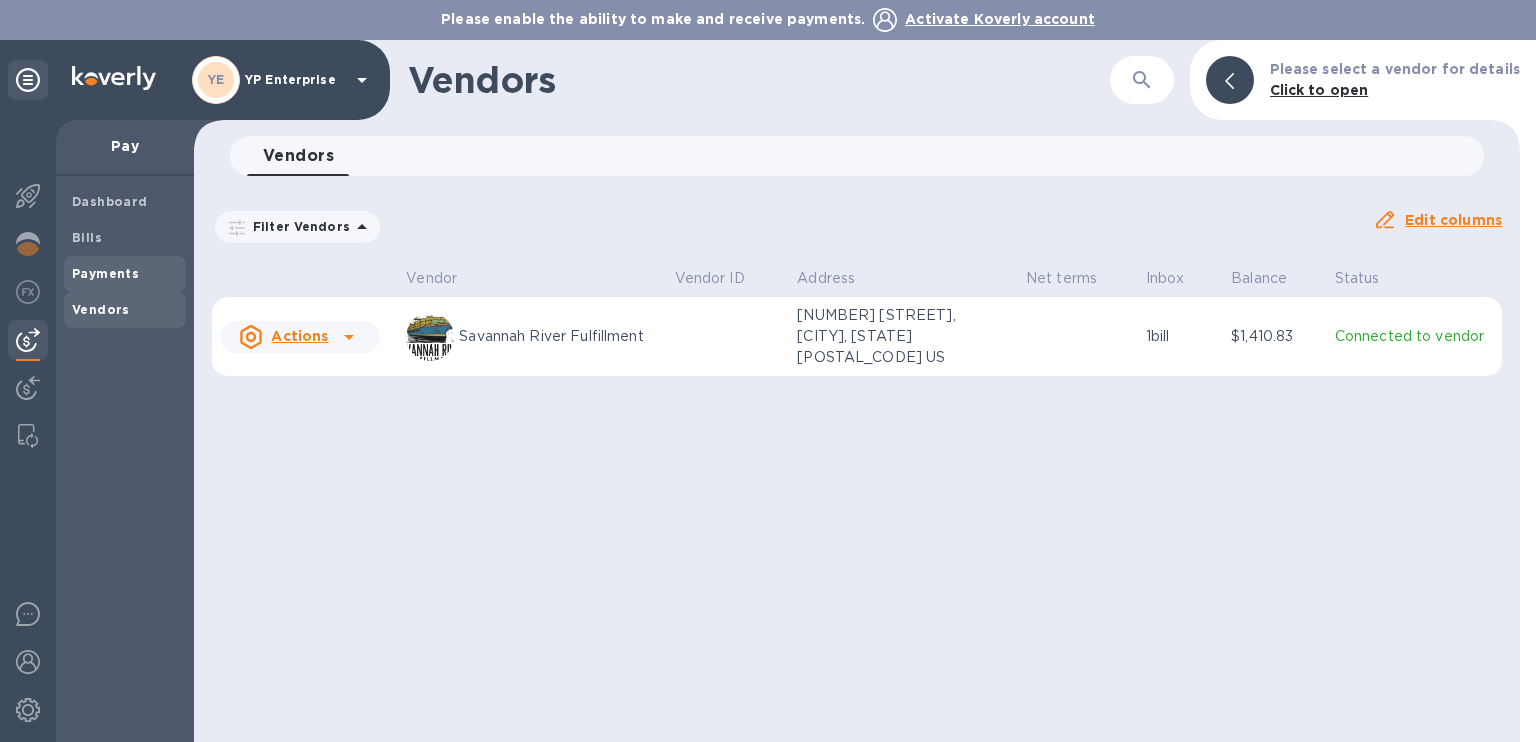 click on "Payments" at bounding box center (125, 274) 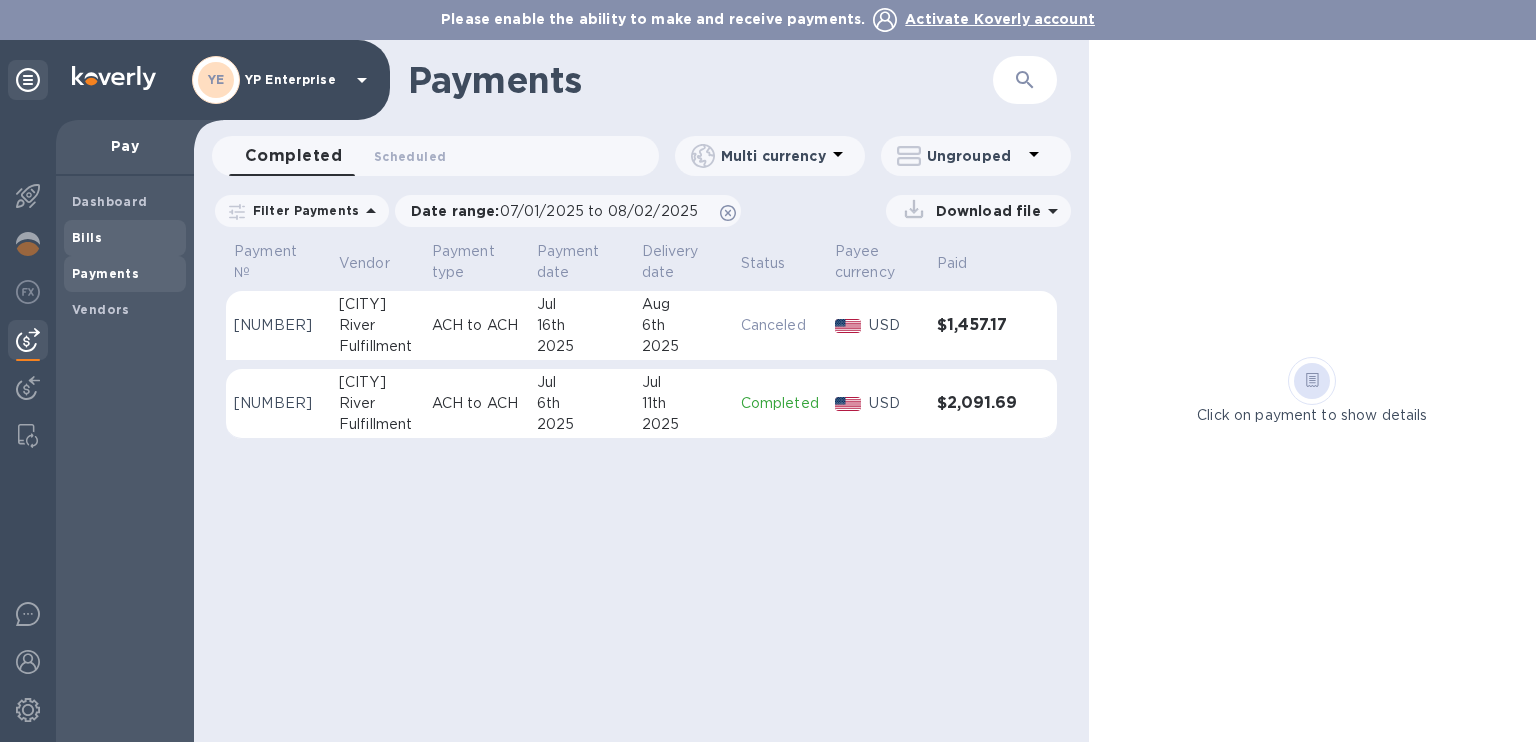click on "Bills" at bounding box center (125, 238) 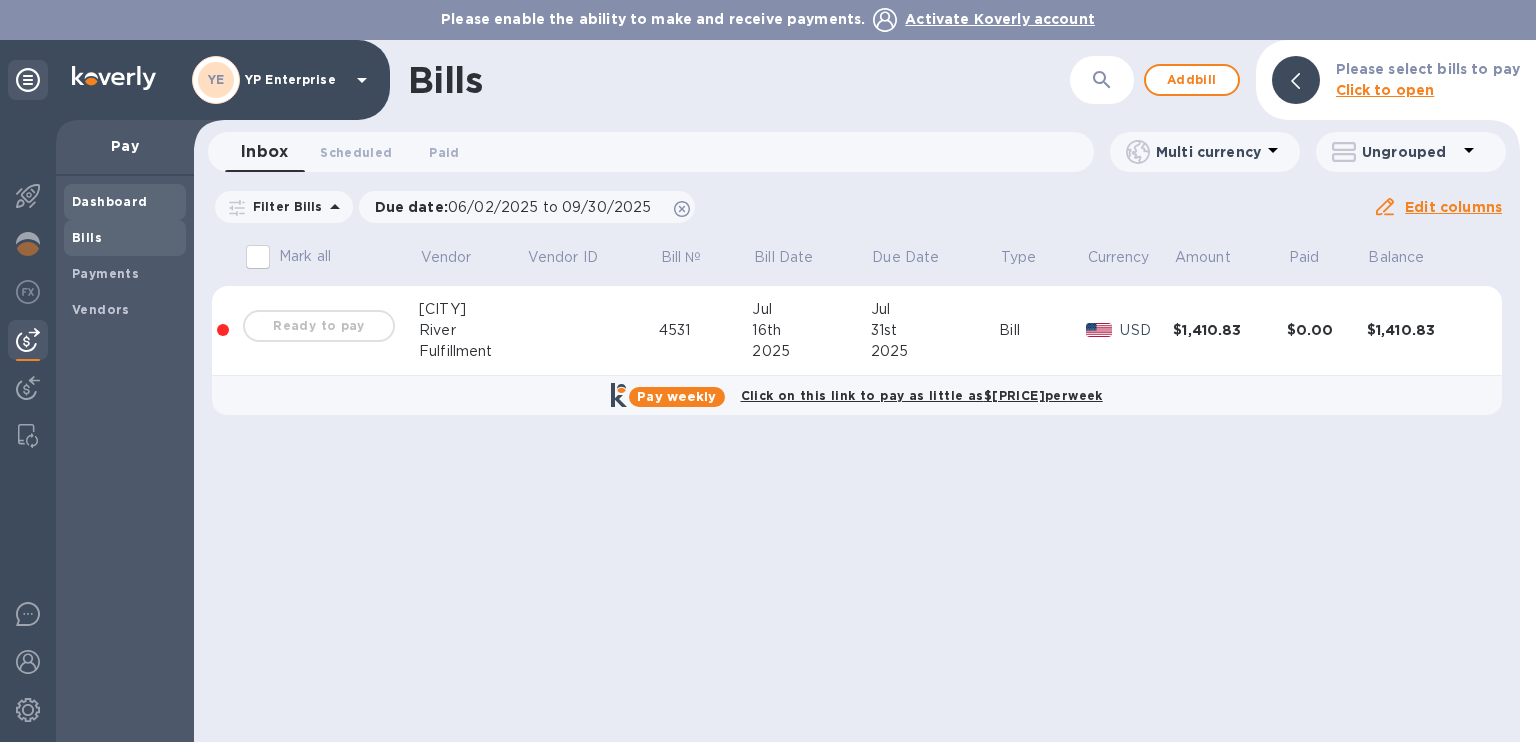 click on "Dashboard" at bounding box center (110, 201) 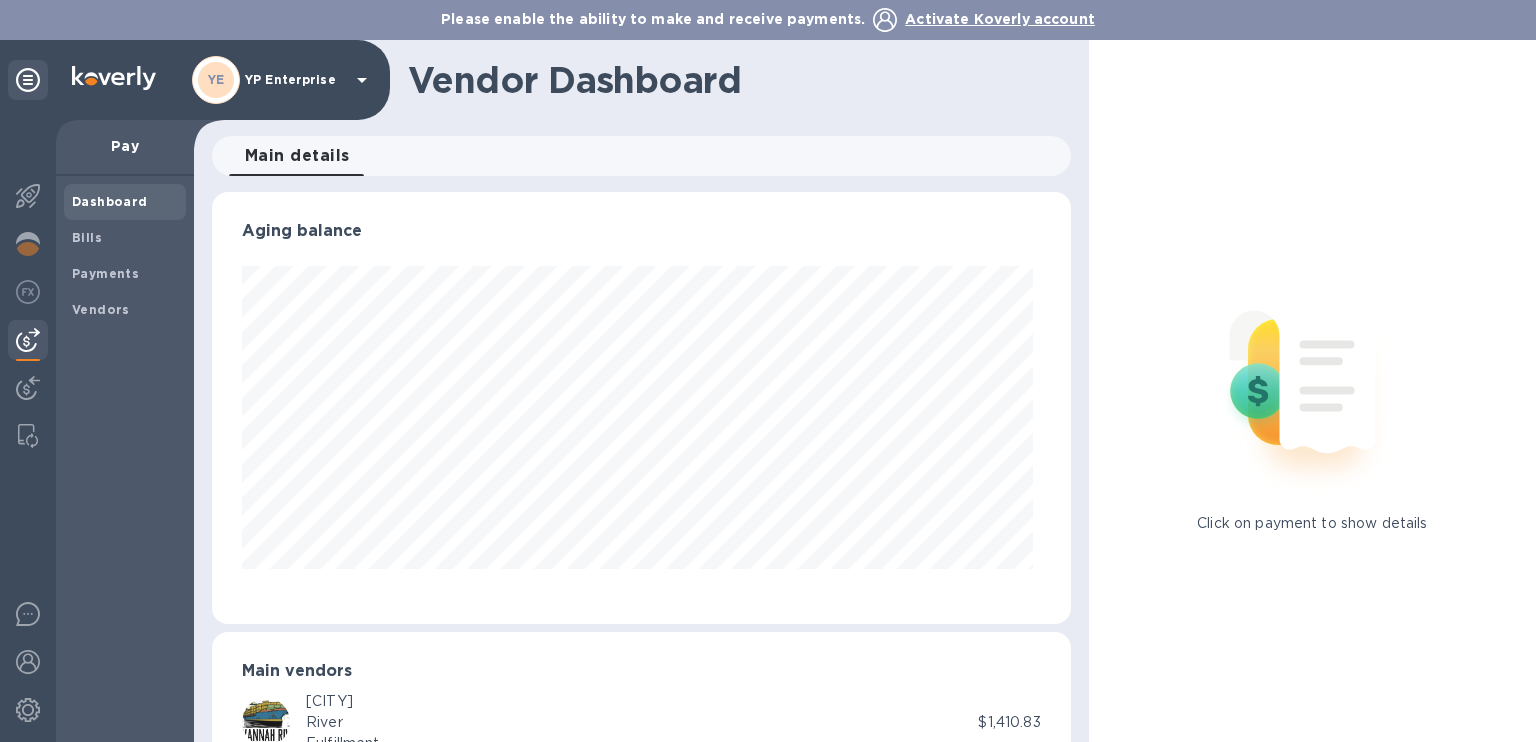 scroll, scrollTop: 999568, scrollLeft: 999149, axis: both 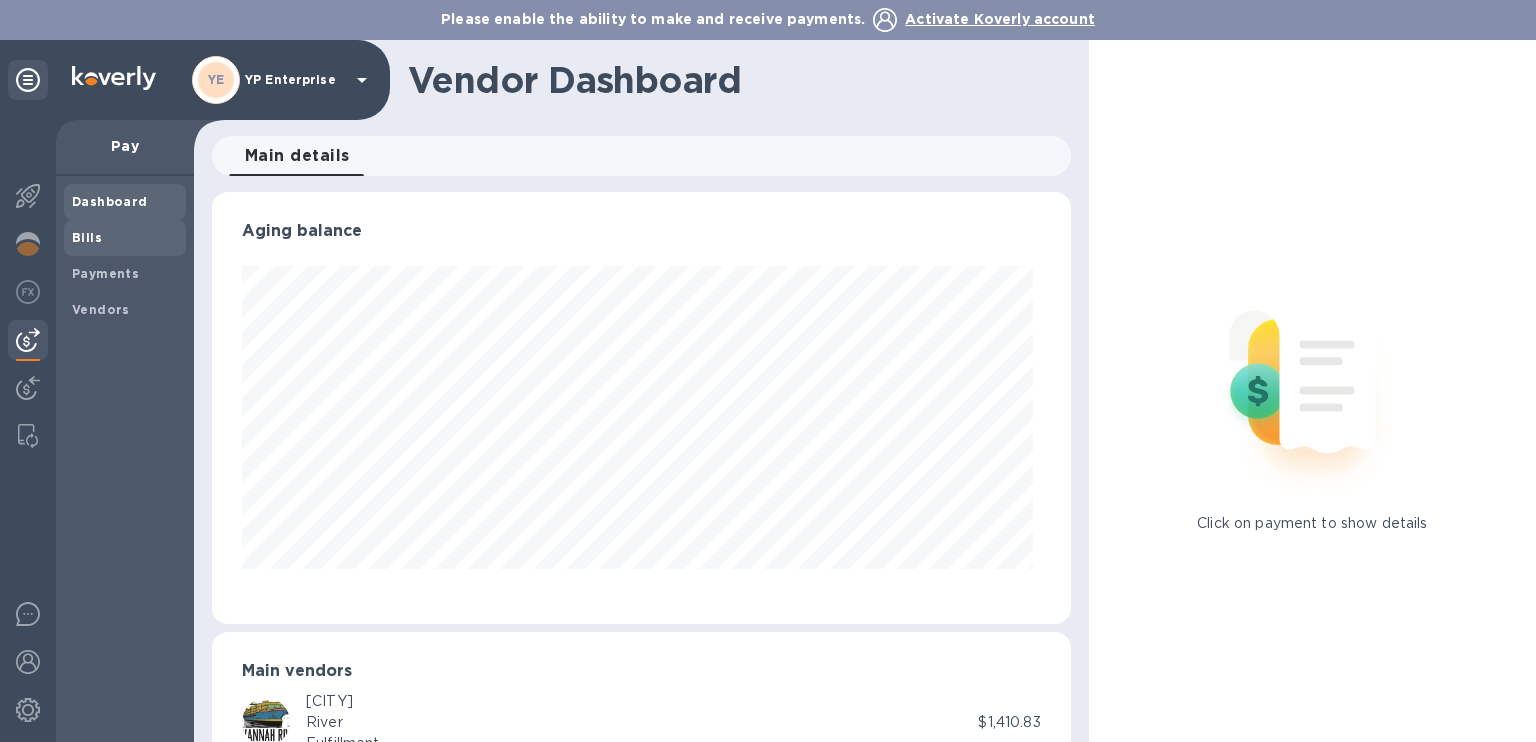 click on "Bills" at bounding box center [125, 238] 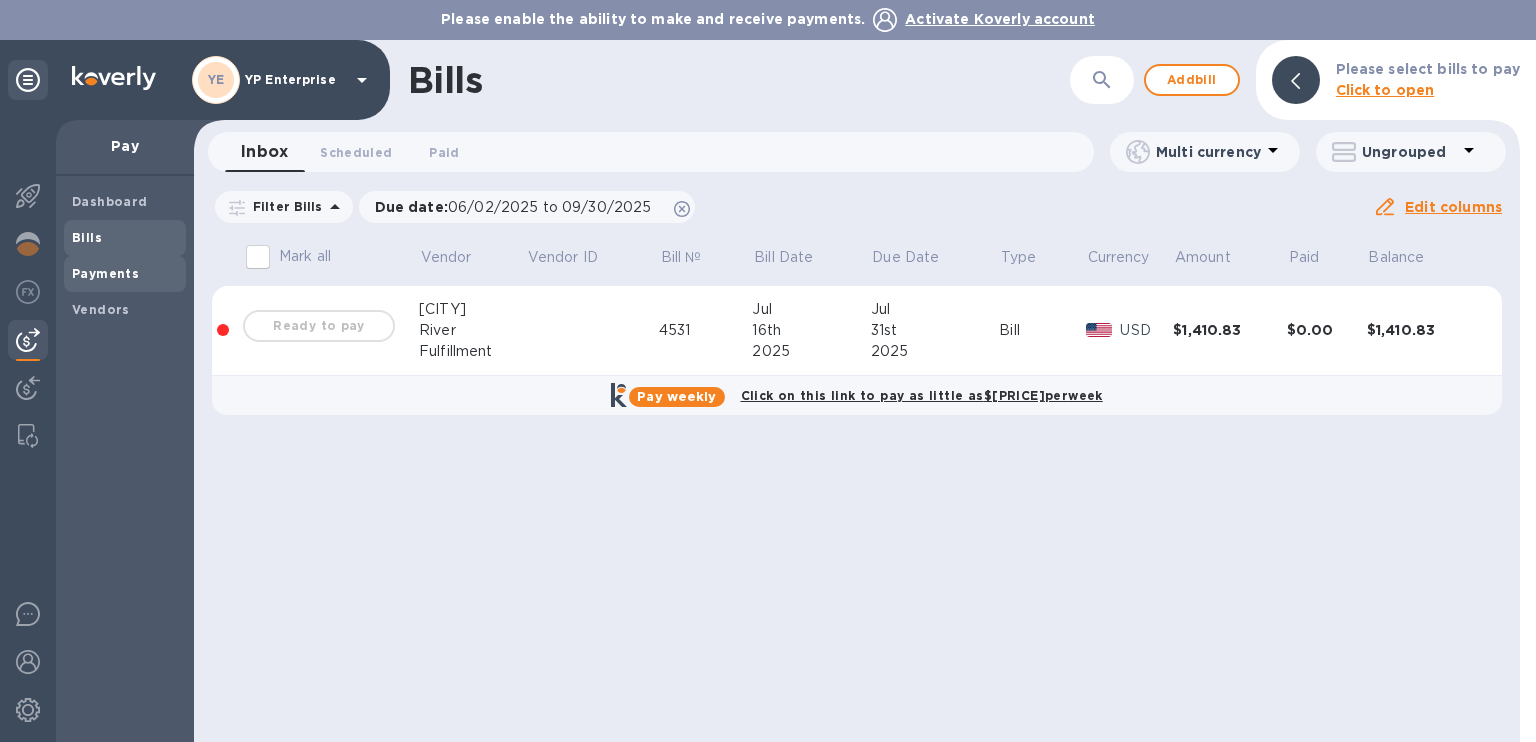 click on "Payments" at bounding box center (125, 274) 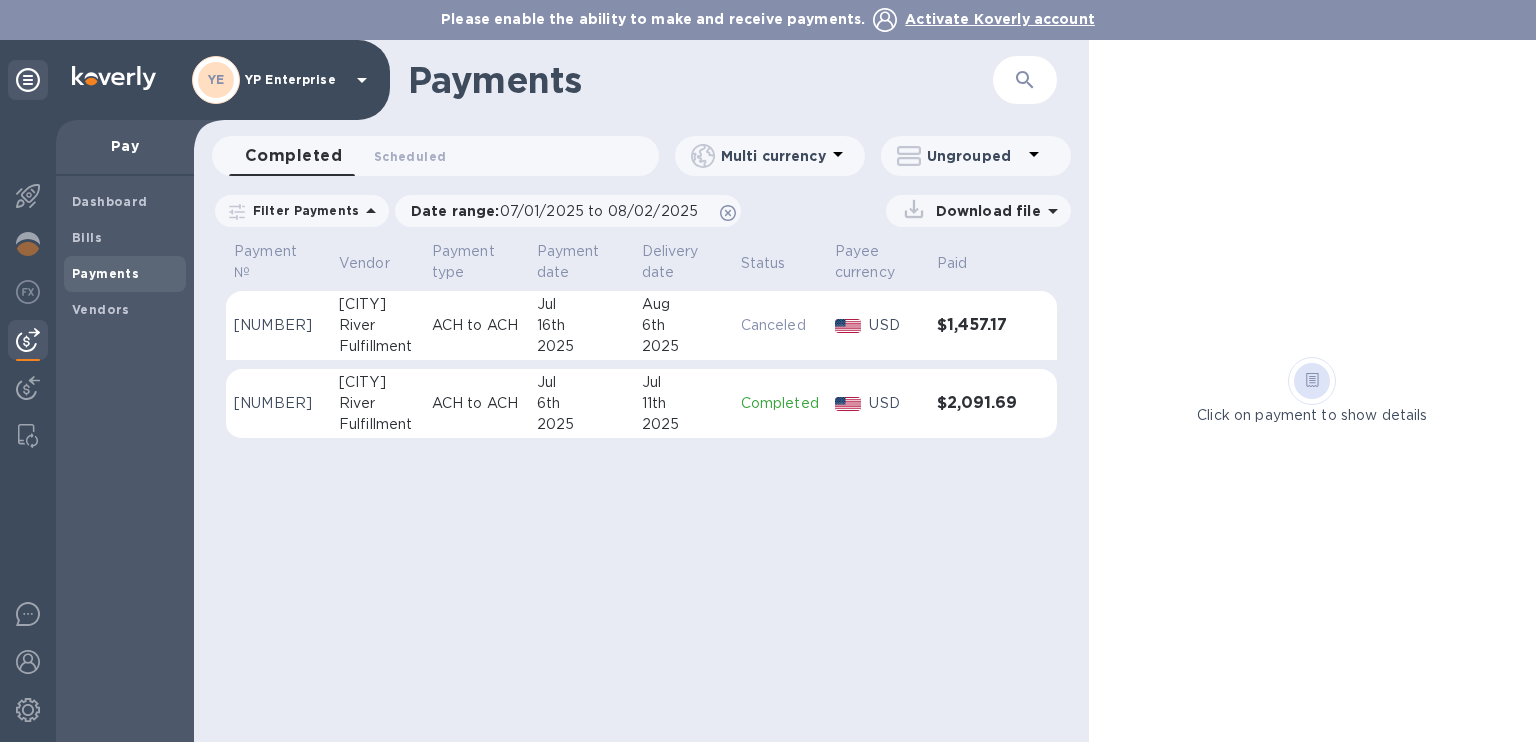 click on "ACH to ACH" at bounding box center (476, 326) 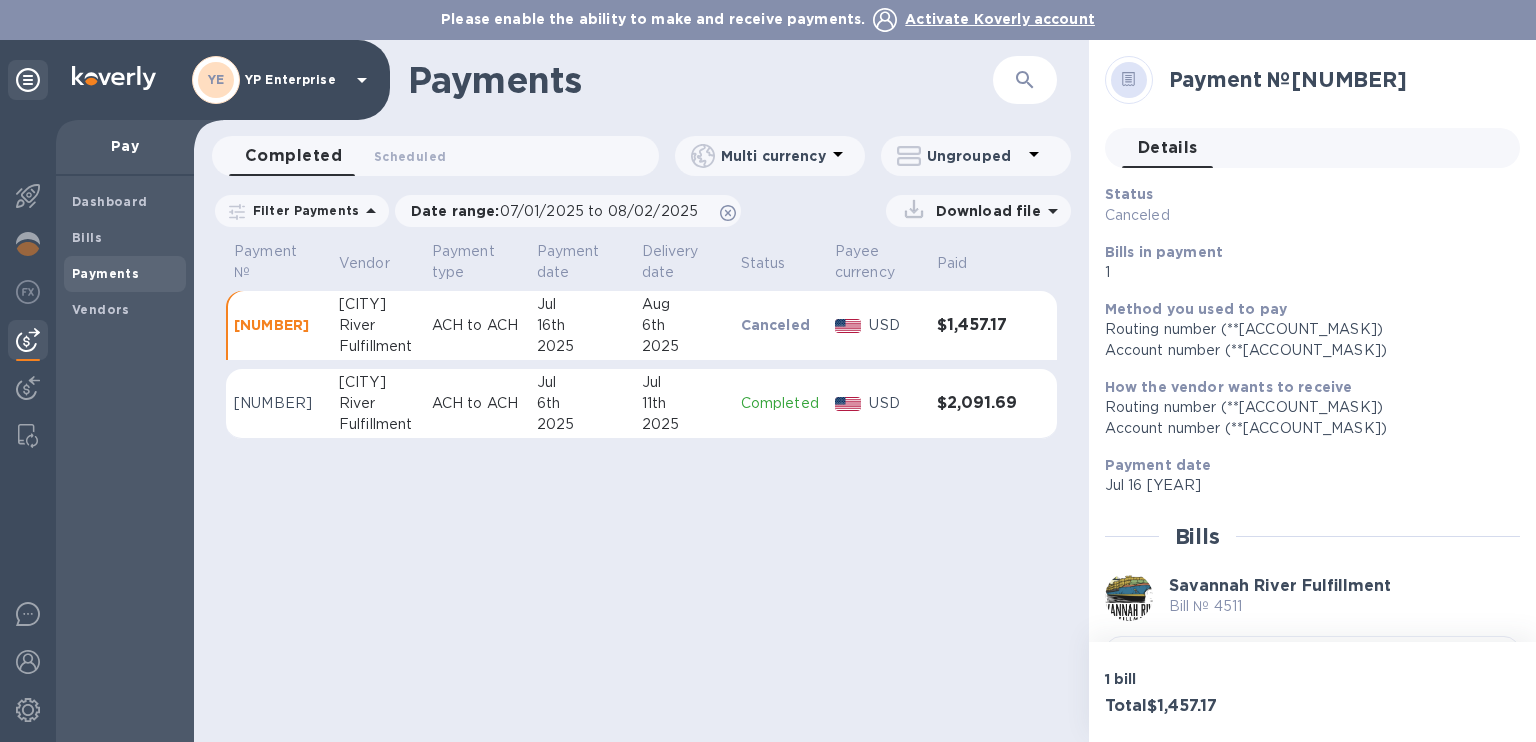scroll, scrollTop: 130, scrollLeft: 0, axis: vertical 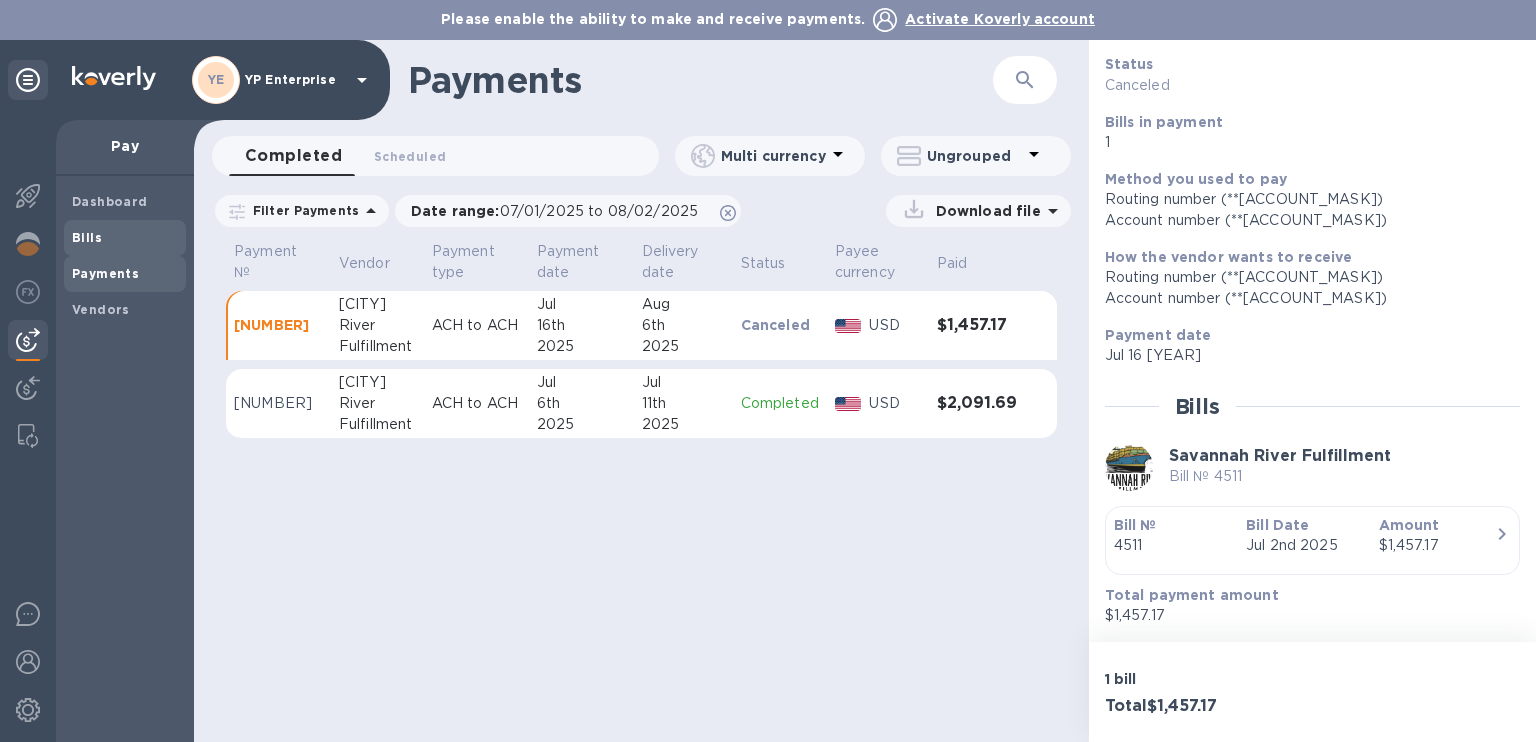 click on "Bills" at bounding box center [125, 238] 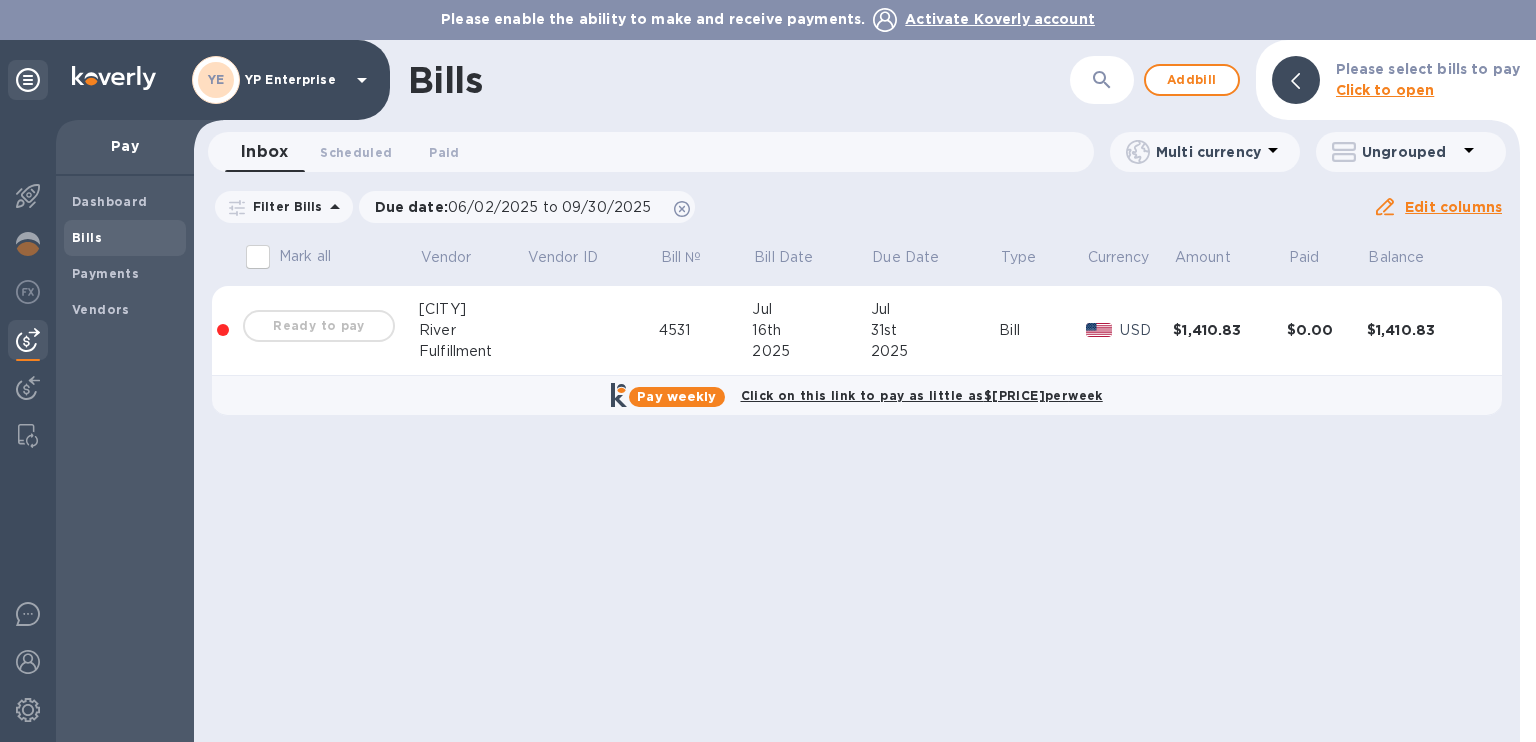 click on "Ready to pay" at bounding box center [319, 326] 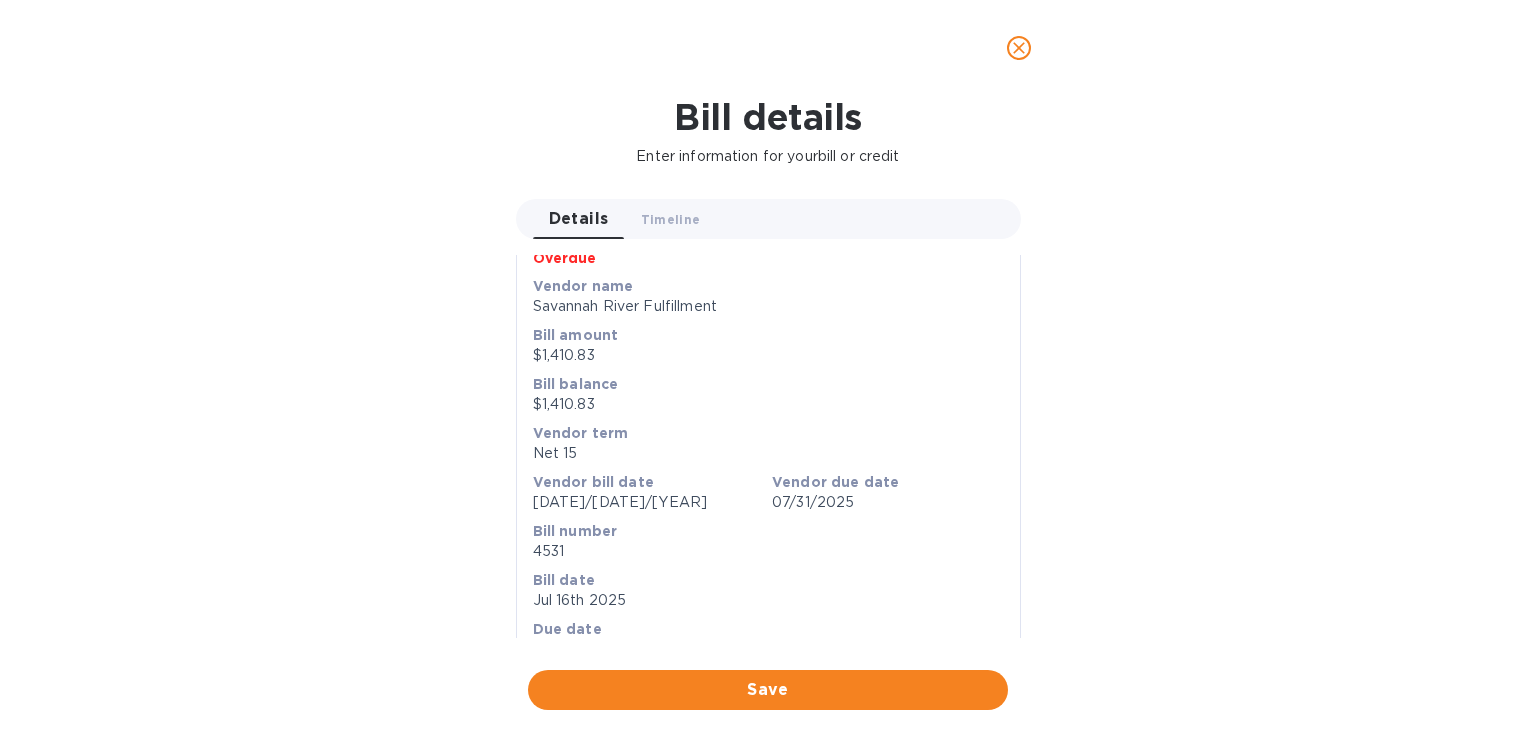 scroll, scrollTop: 209, scrollLeft: 0, axis: vertical 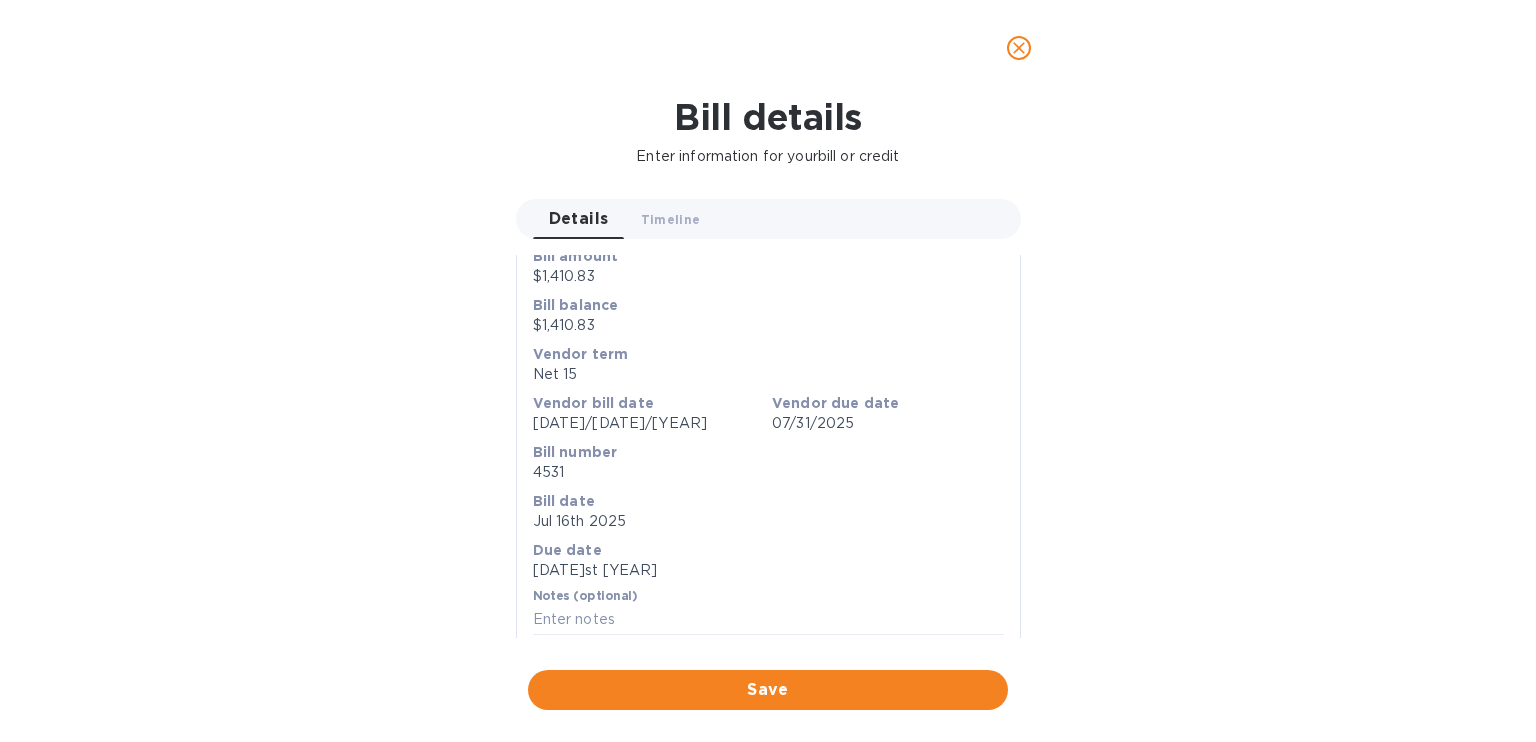 click on "Bill details Enter information for your  bill or credit Details 0 Timeline 0 General information Save Bill type Bill Status Overdue Vendor name Savannah River Fulfillment Bill amount $1,410.83 Bill balance $1,410.83 Vendor term Net 15 Vendor bill date 07/16/2025 Vendor due date 07/31/2025 Bill number 4531 Bill date Jul 16th 2025 Due date Jul 31st 2025 Notes (optional)   Save" at bounding box center [768, 419] 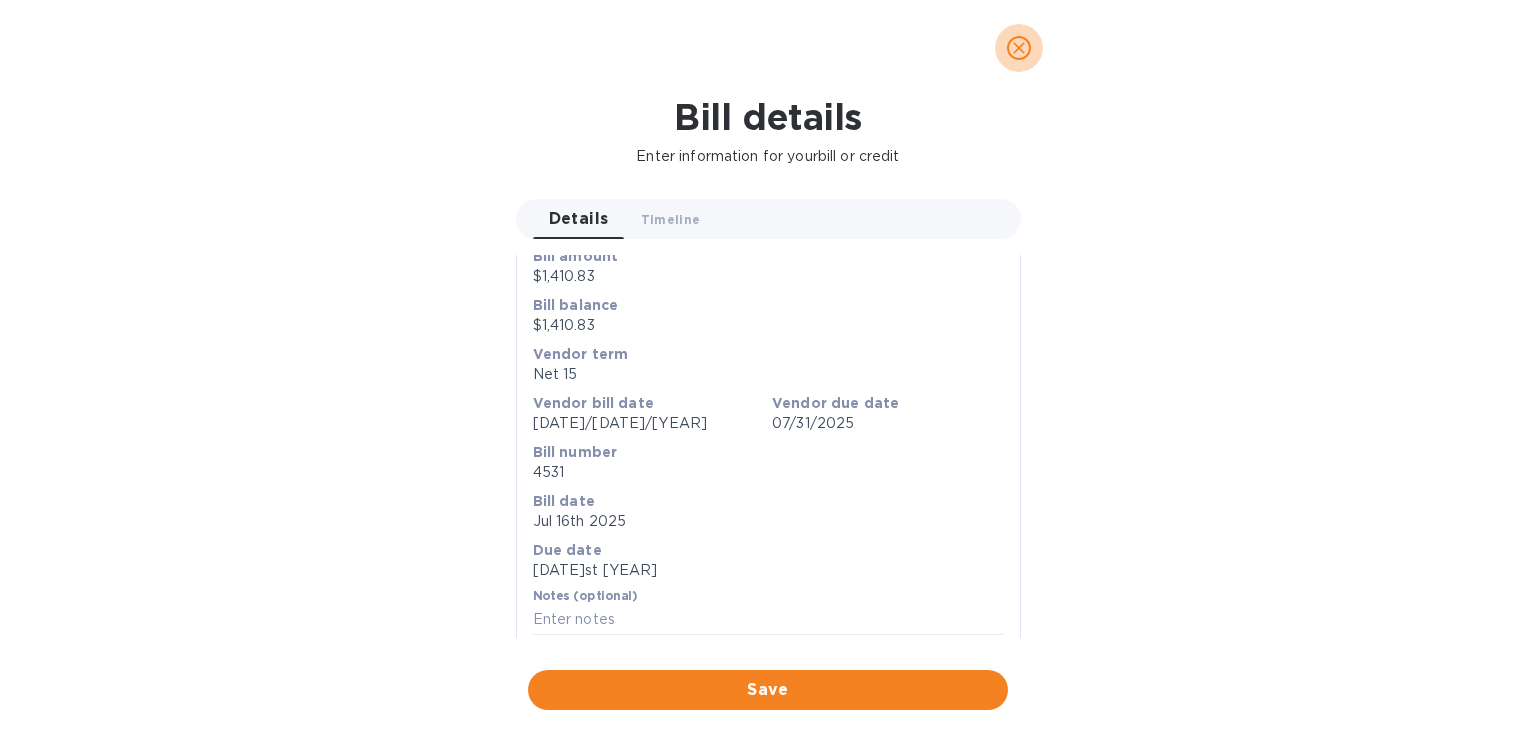 click 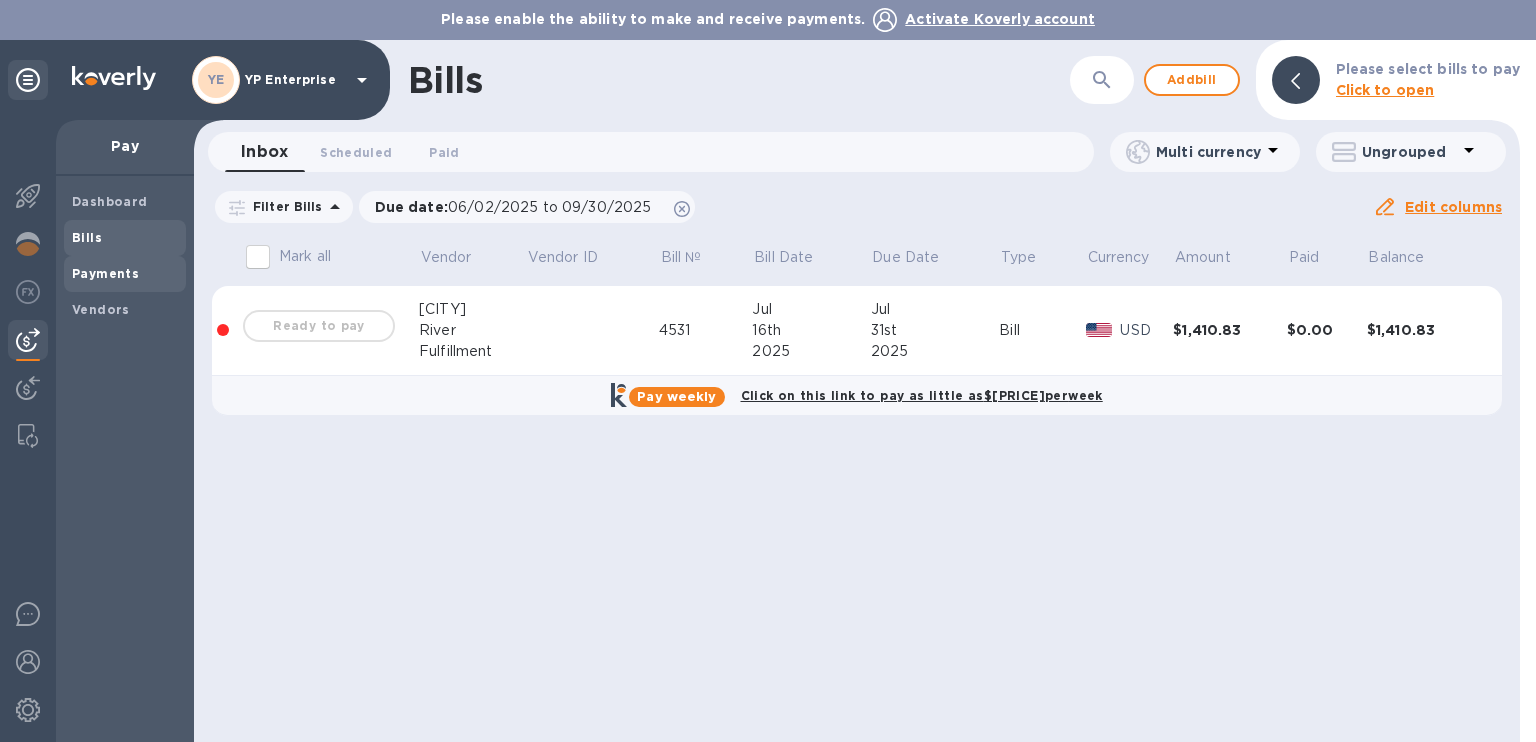 click on "Payments" at bounding box center [105, 273] 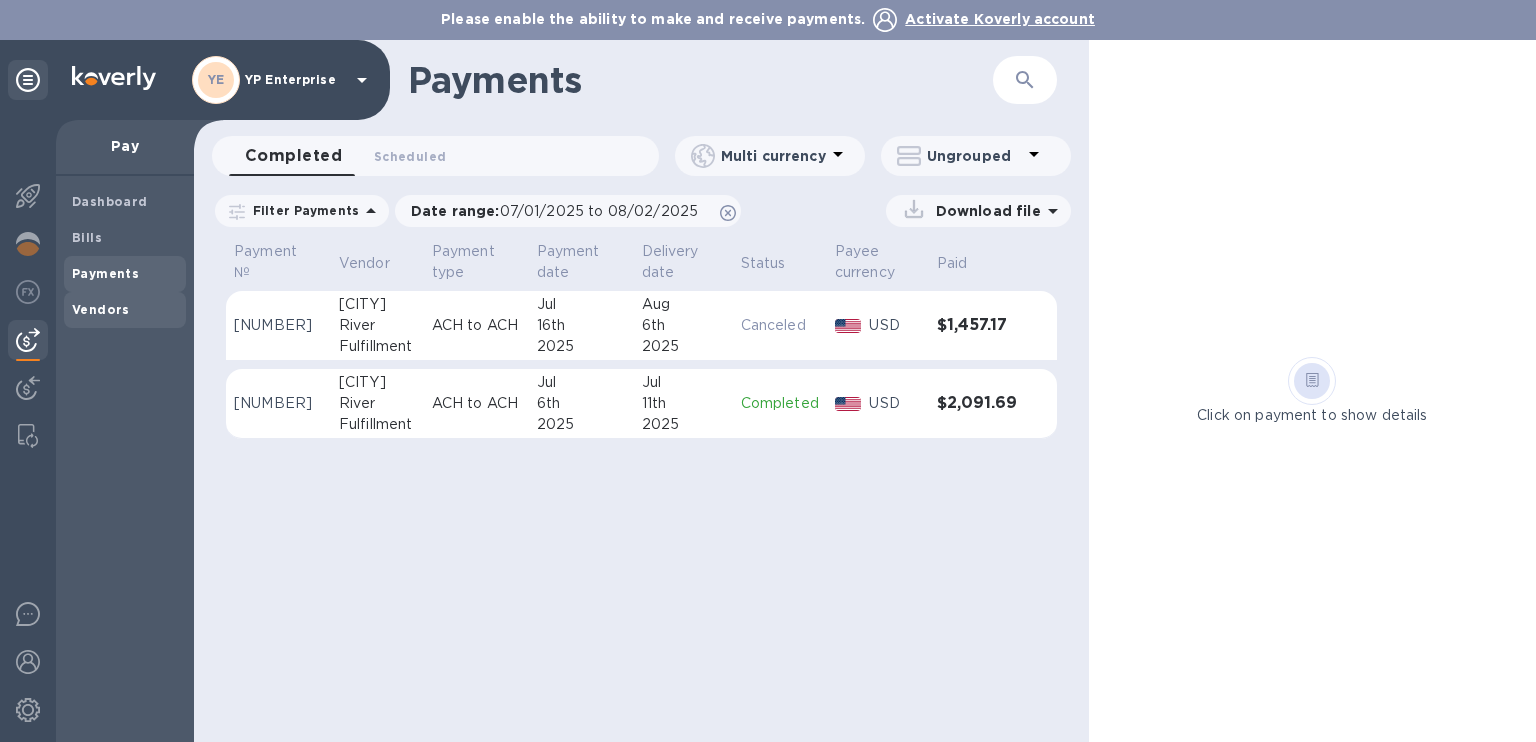 click on "Vendors" at bounding box center [125, 310] 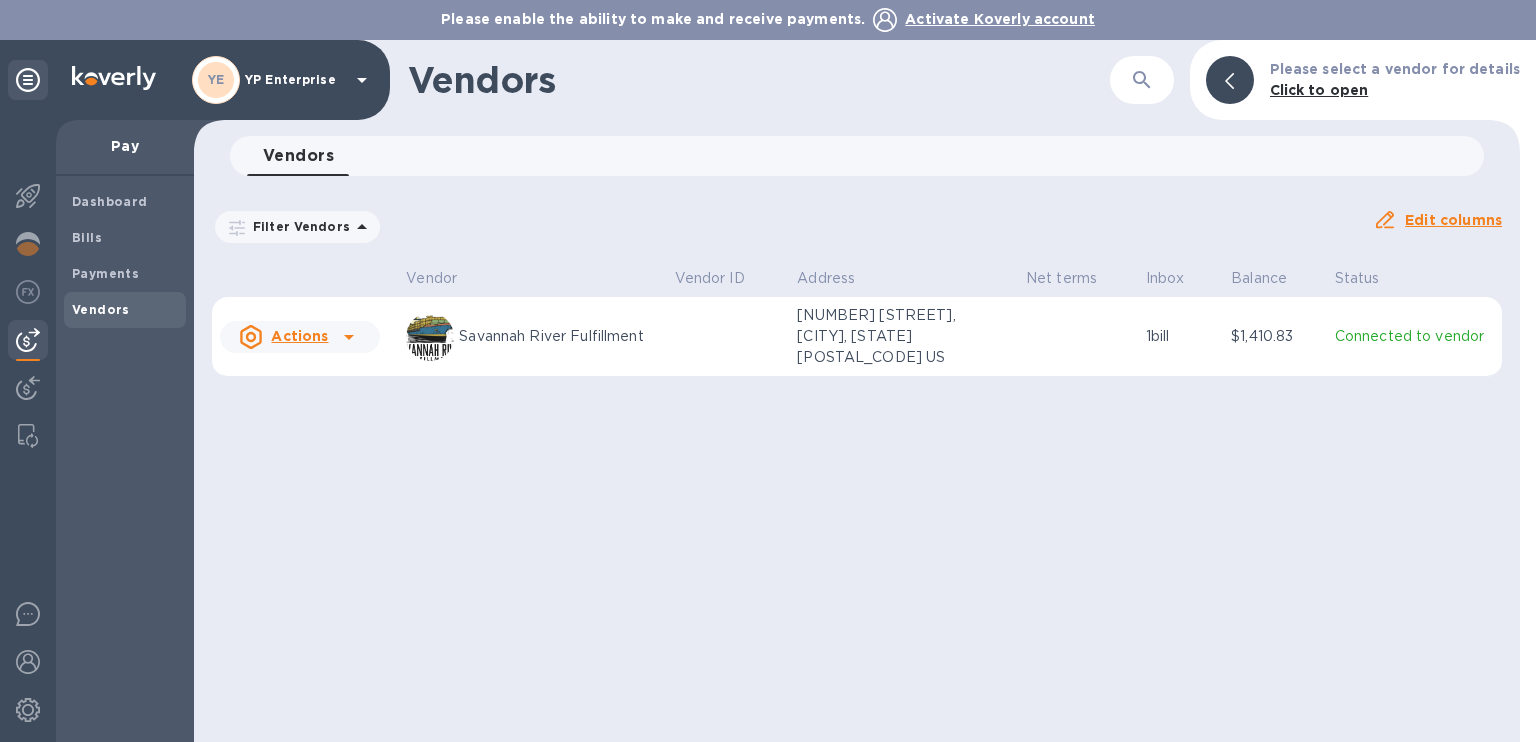 click 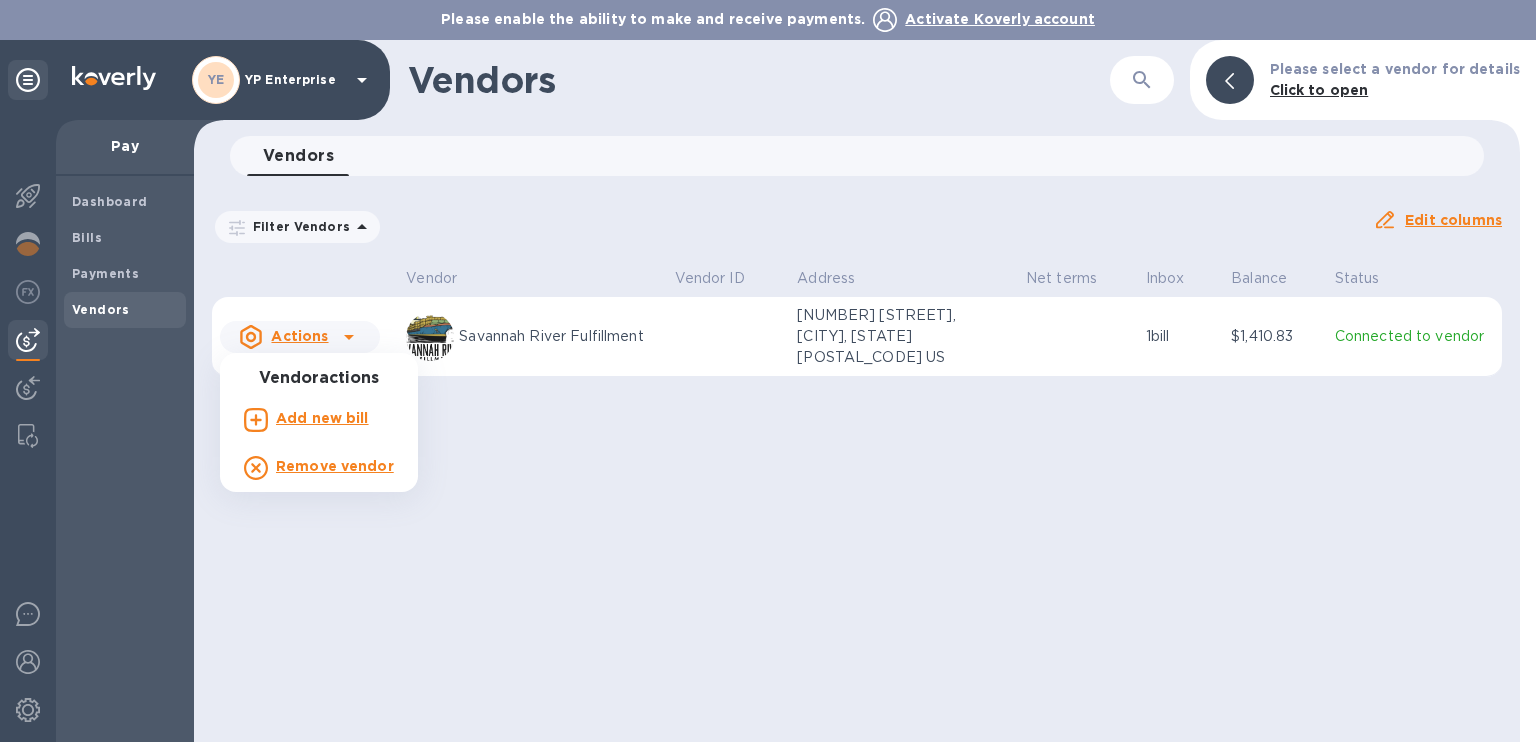 click at bounding box center [768, 371] 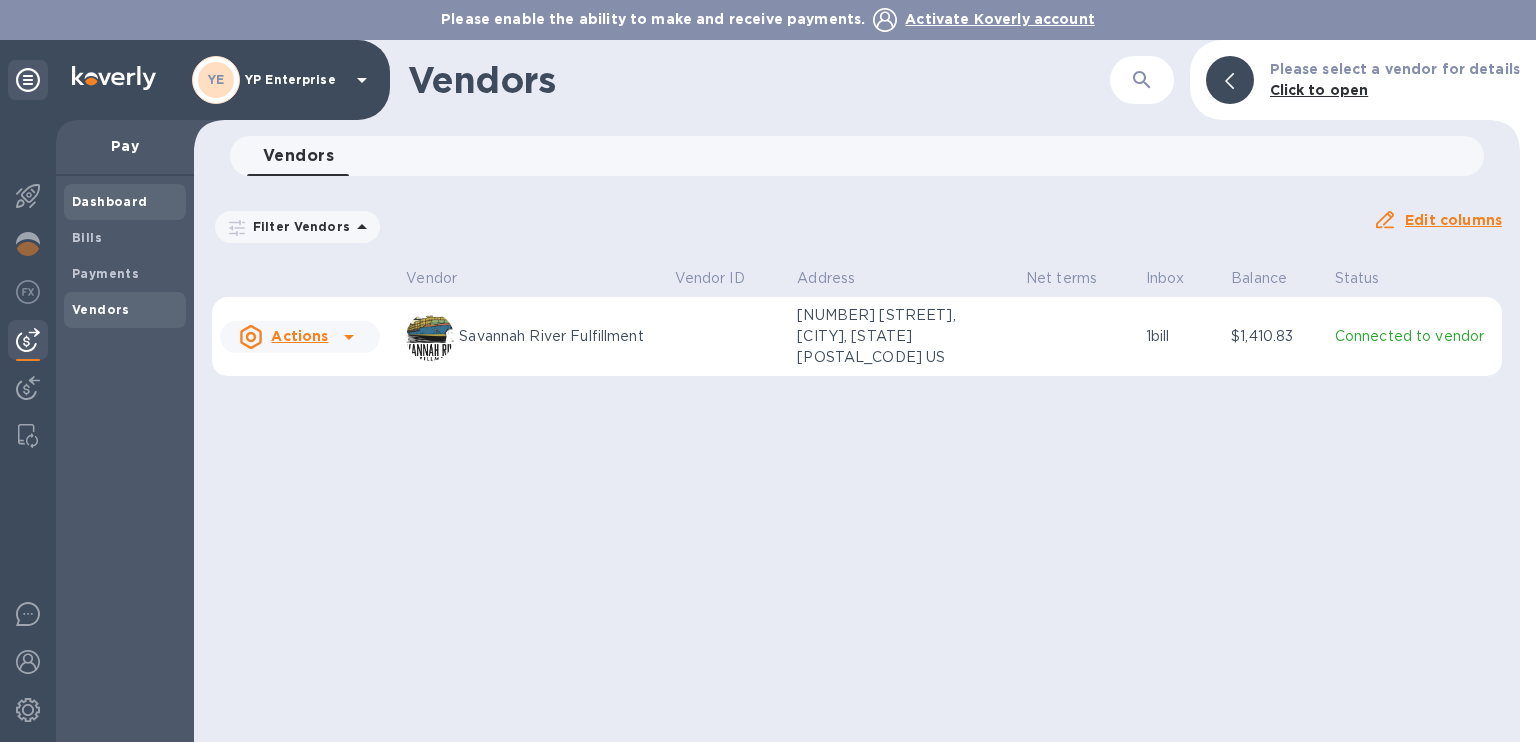 click on "Dashboard" at bounding box center [125, 202] 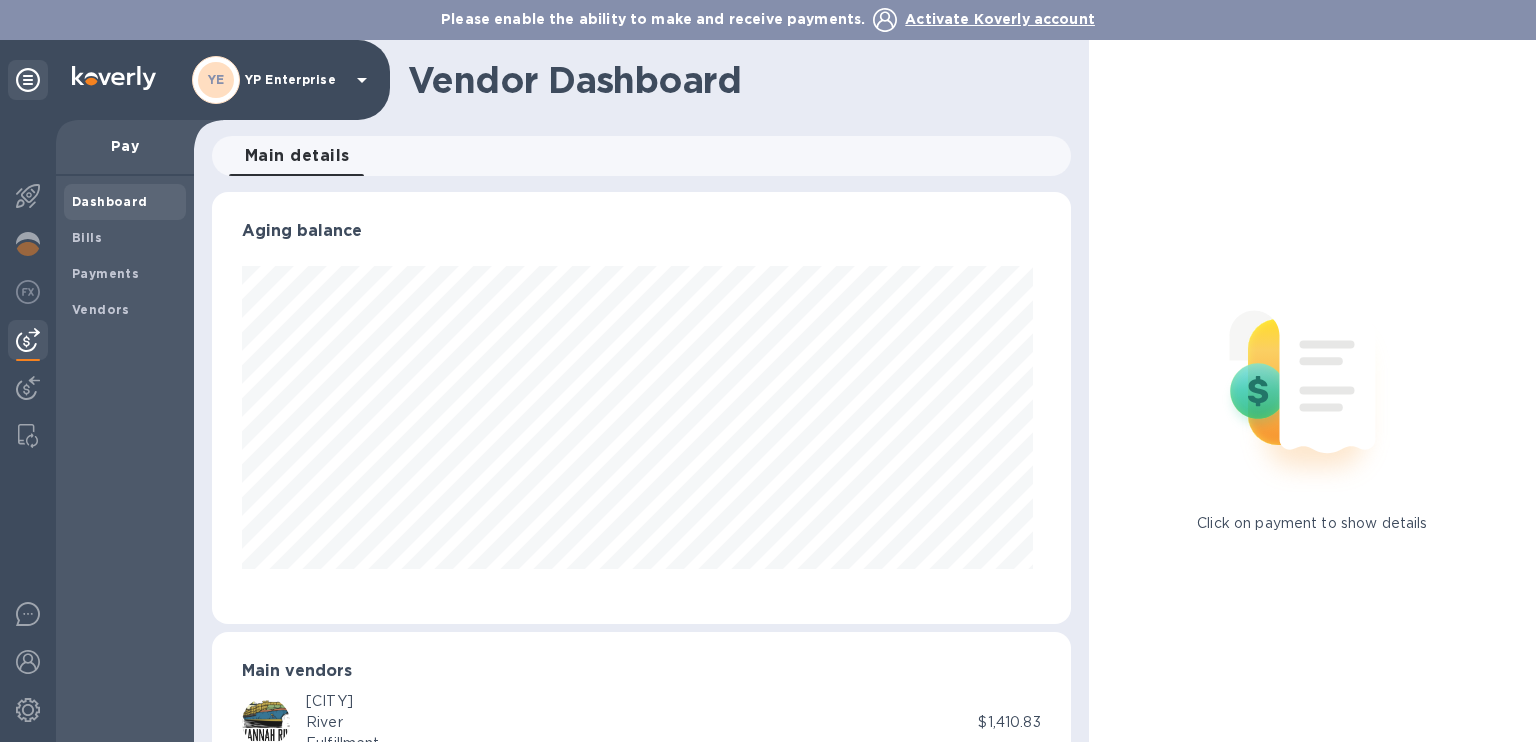 scroll, scrollTop: 999568, scrollLeft: 999149, axis: both 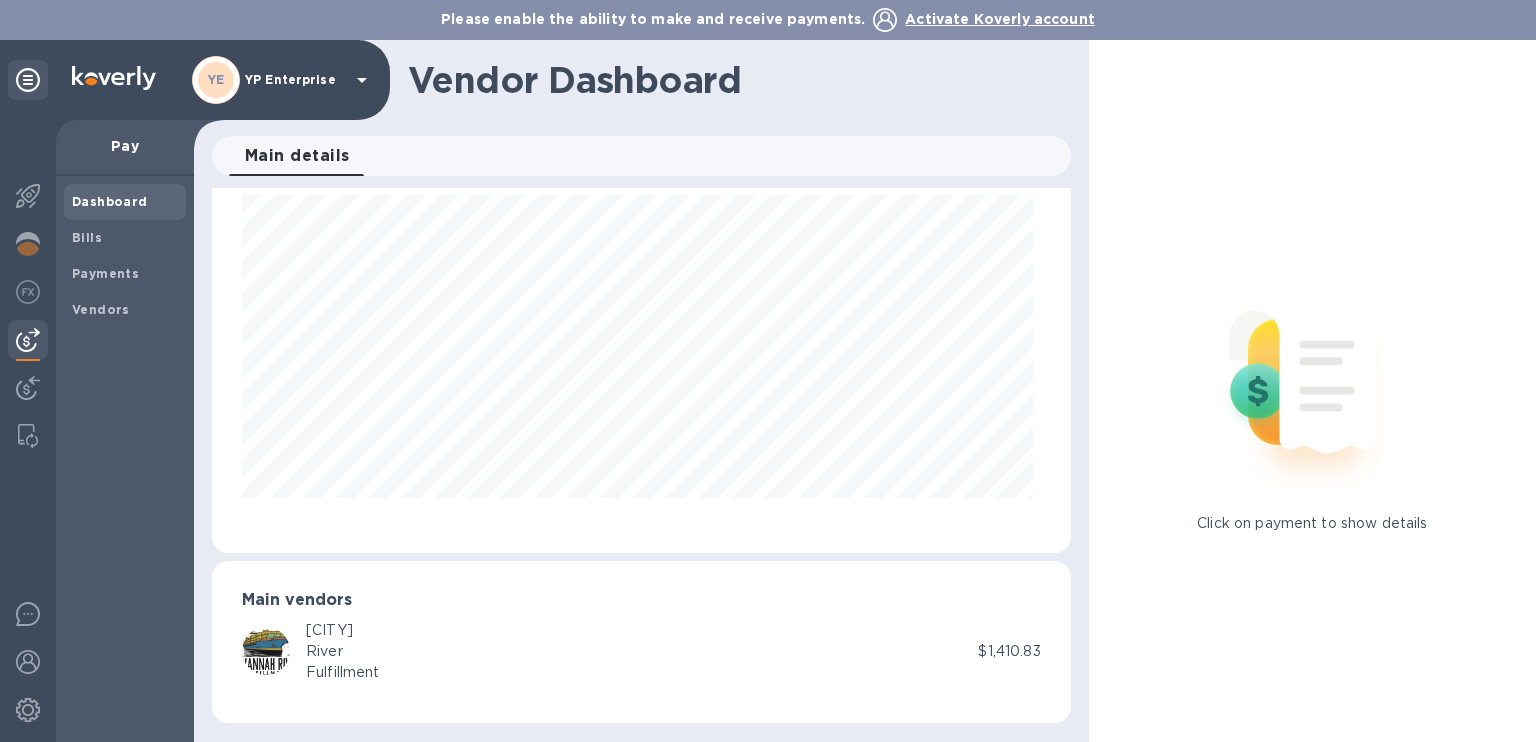 click on "River" at bounding box center (342, 651) 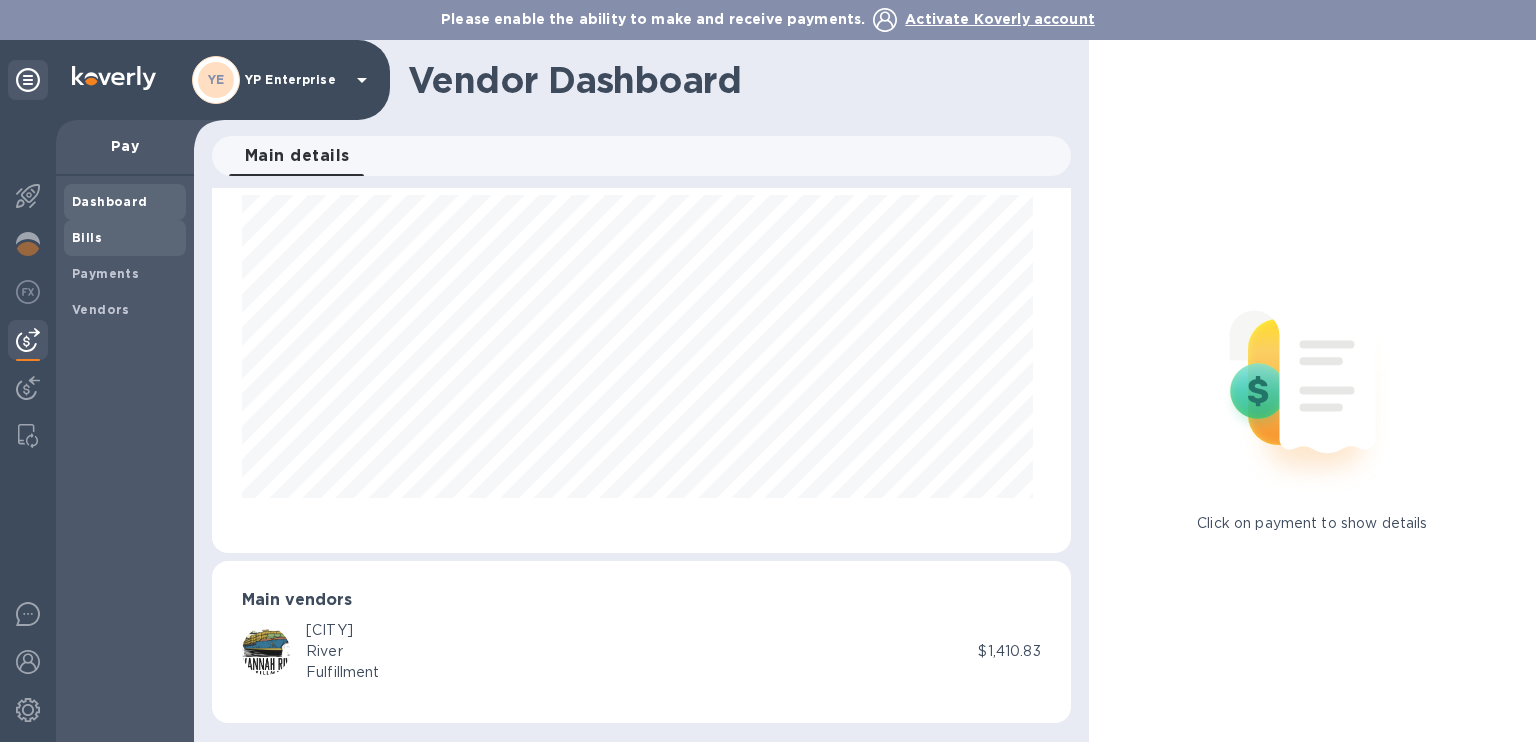 click on "Bills" at bounding box center (125, 238) 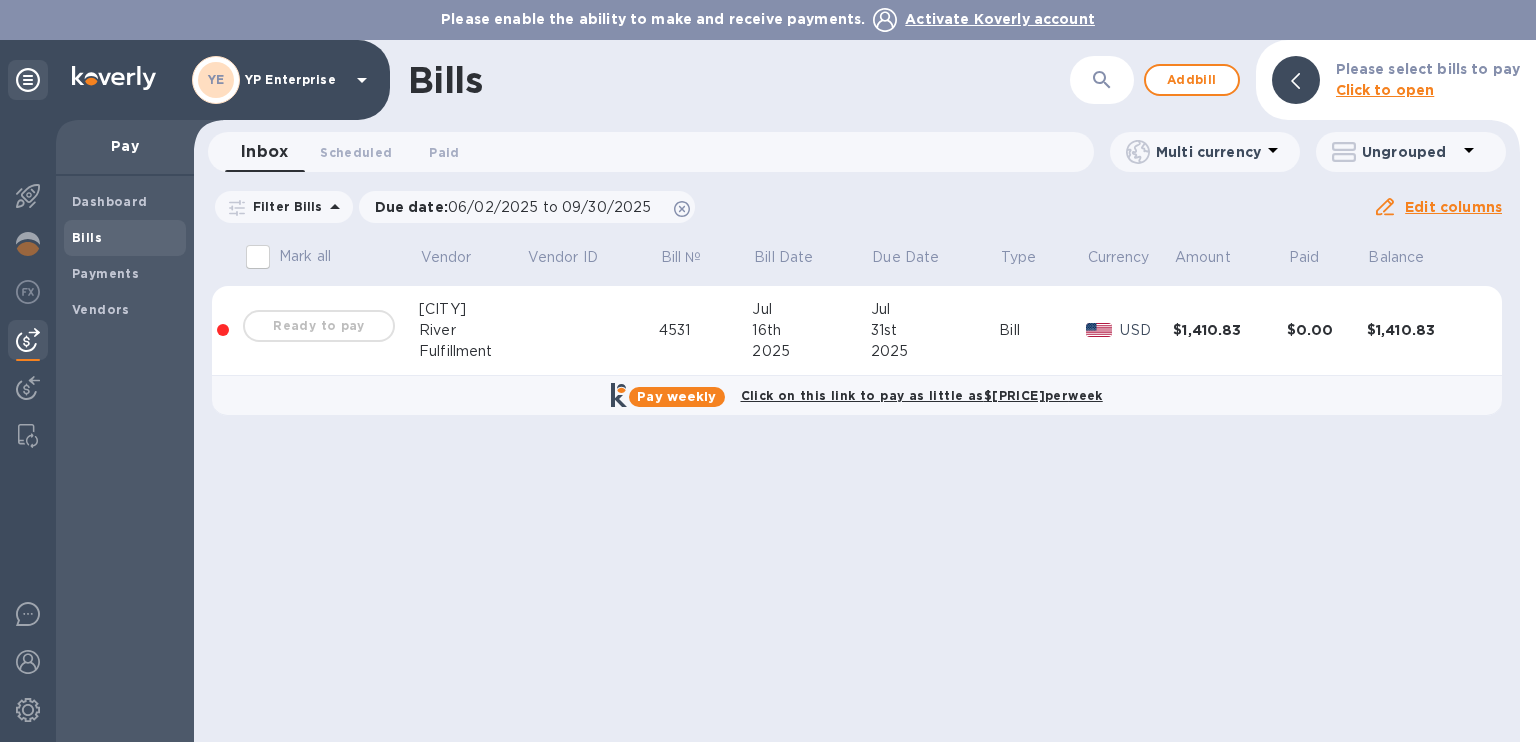 click on "$1,410.83" at bounding box center (1230, 330) 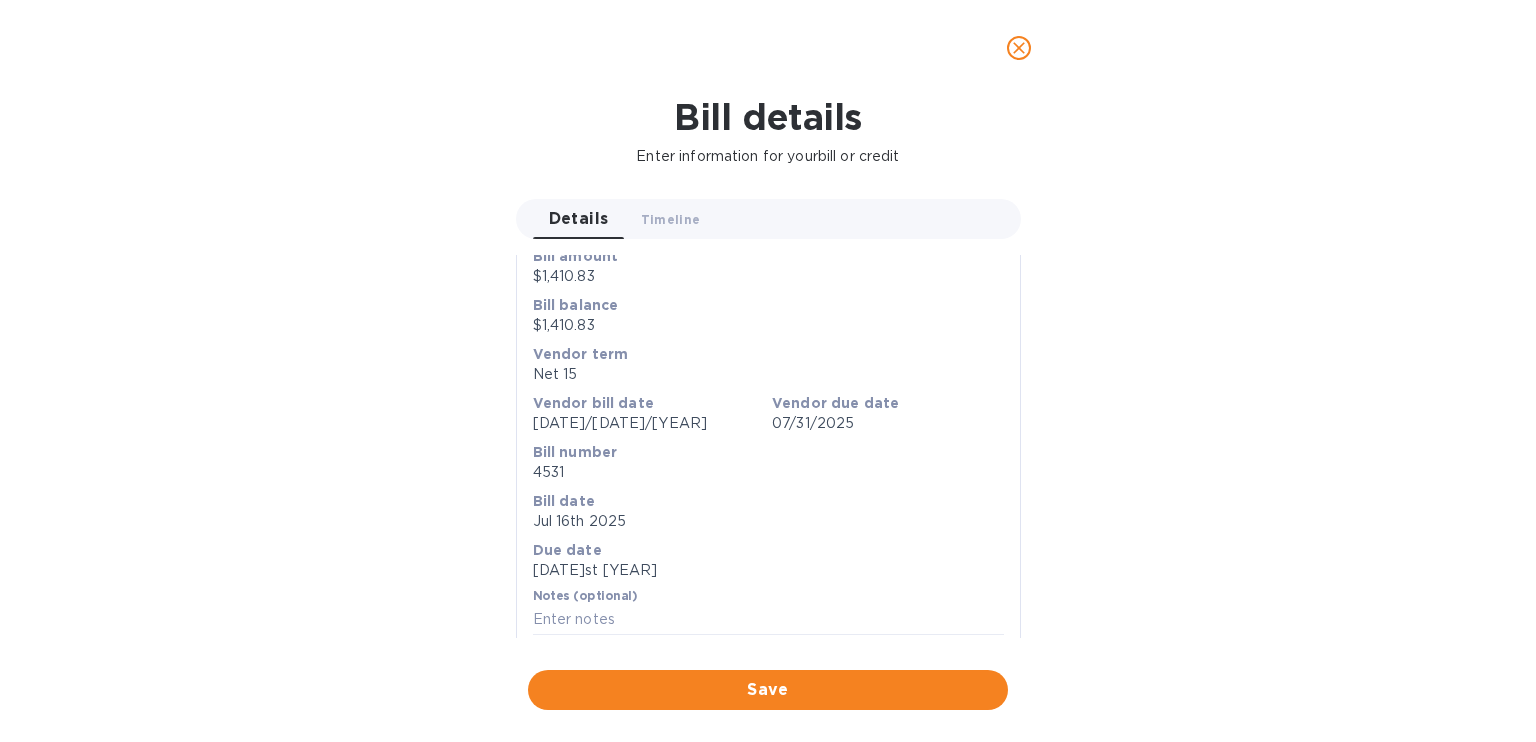scroll, scrollTop: 0, scrollLeft: 0, axis: both 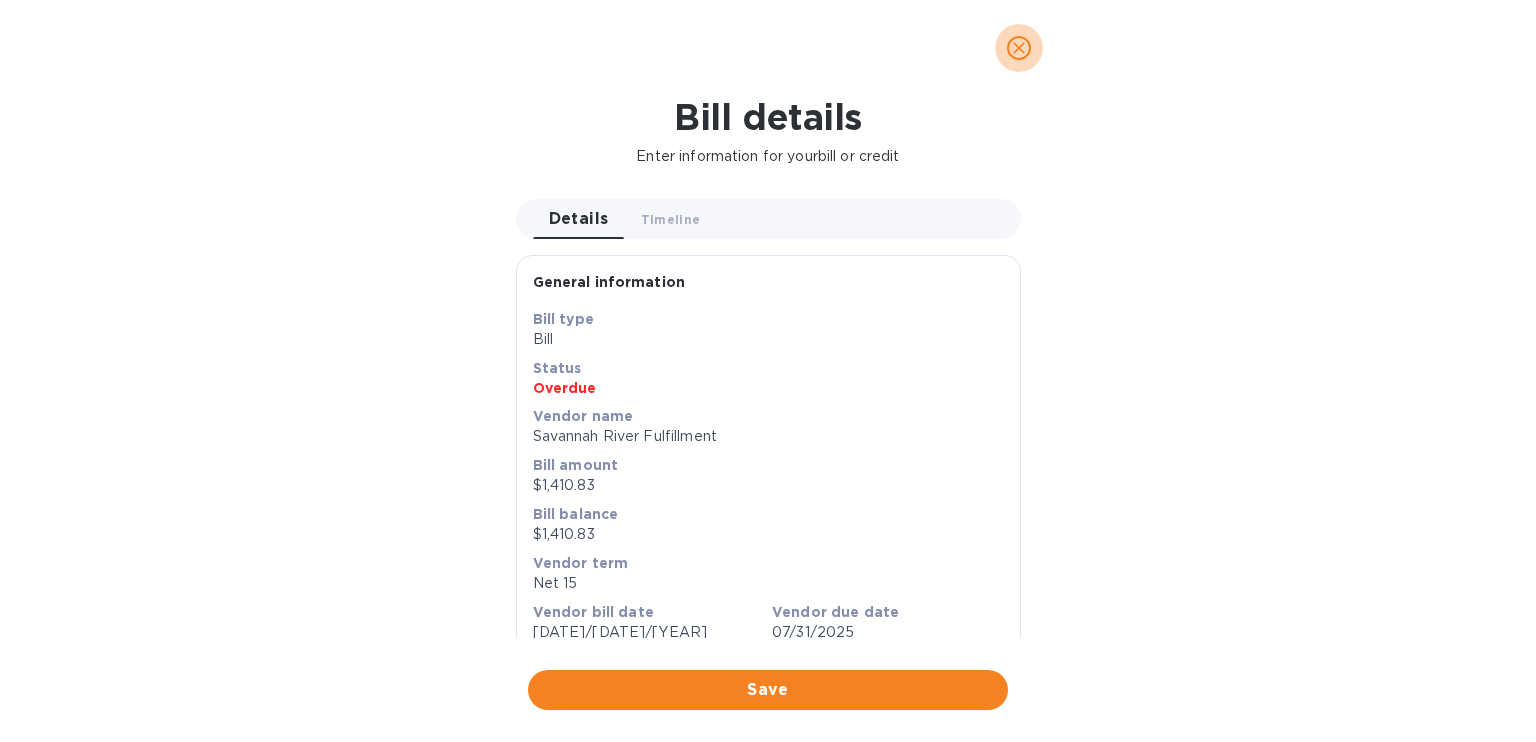 click 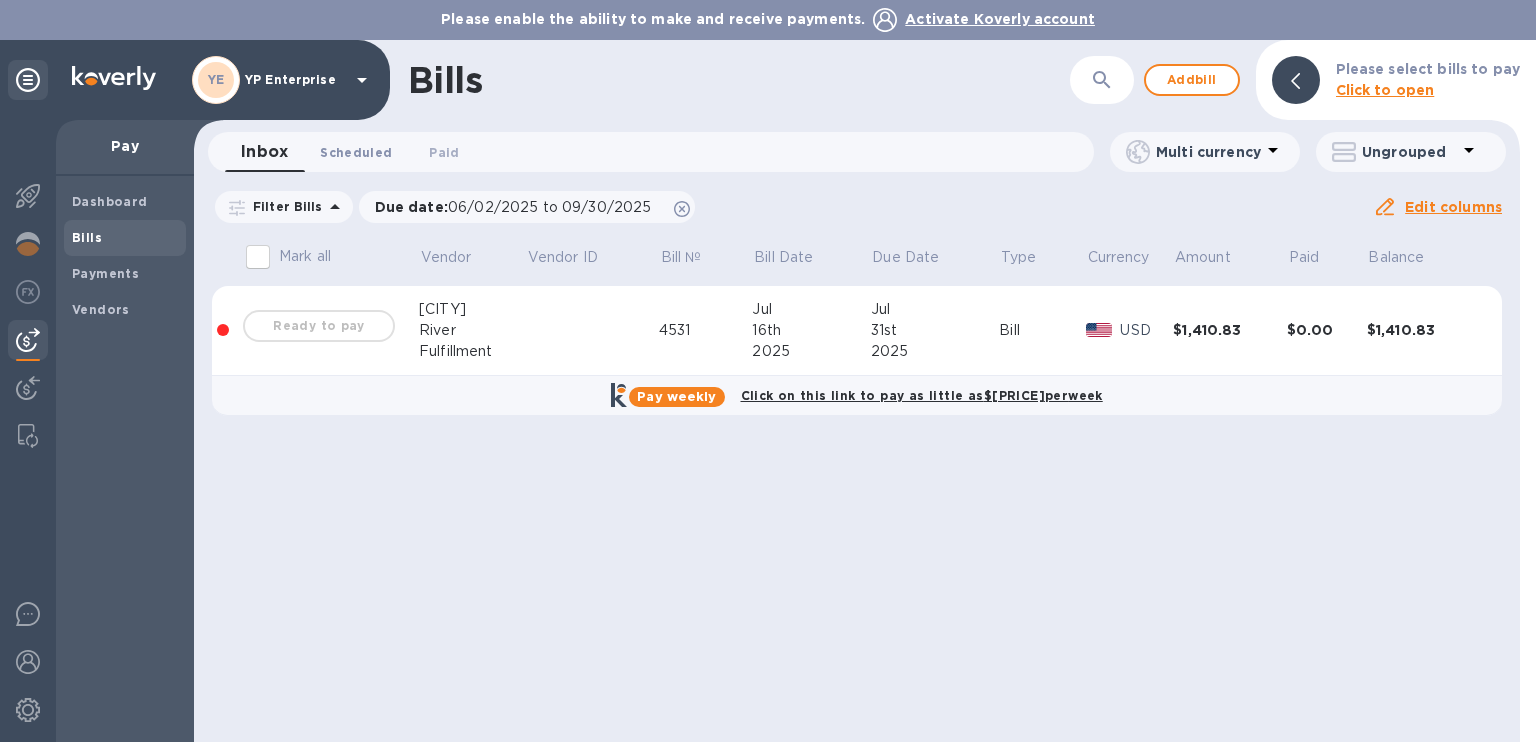 click on "Scheduled 0" at bounding box center [356, 152] 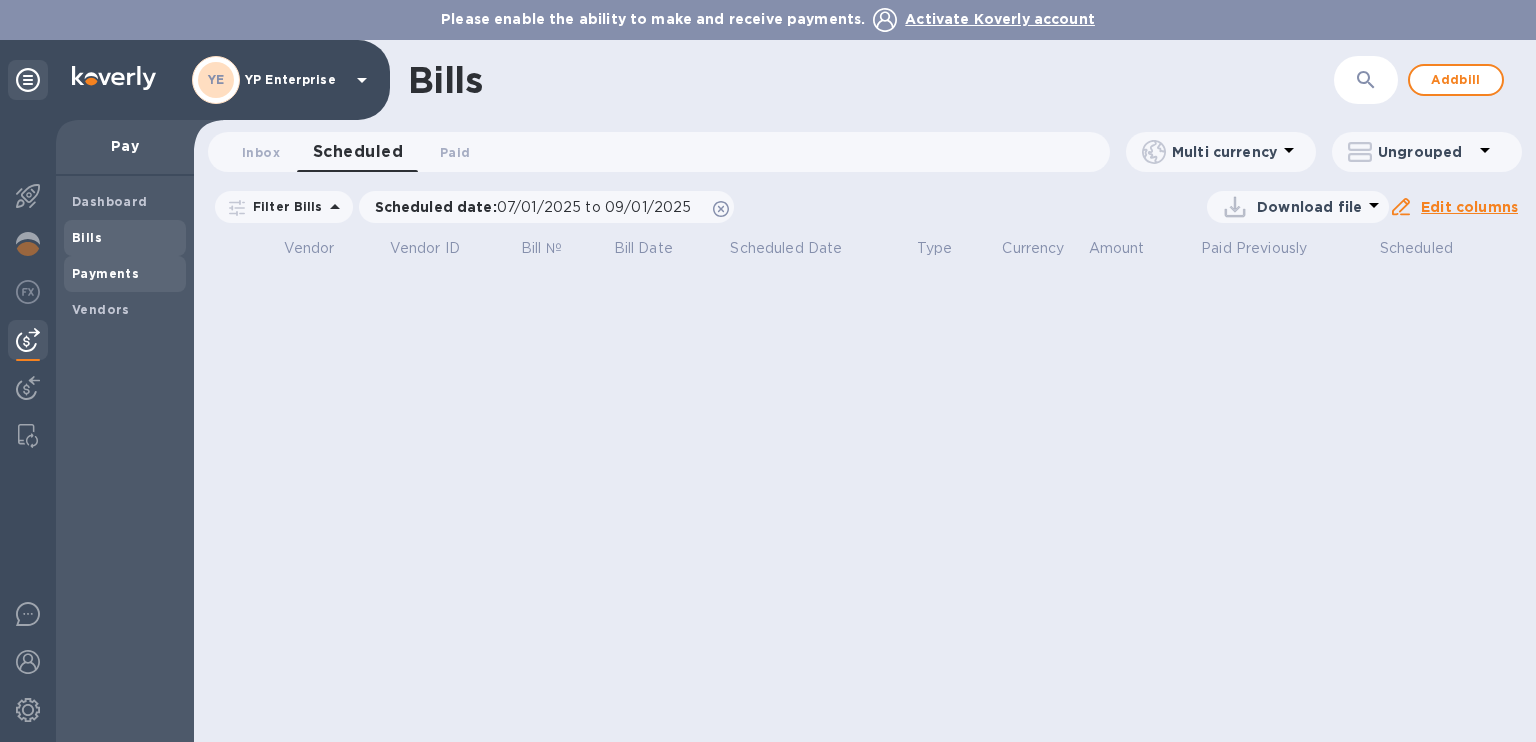 click on "Payments" at bounding box center [105, 273] 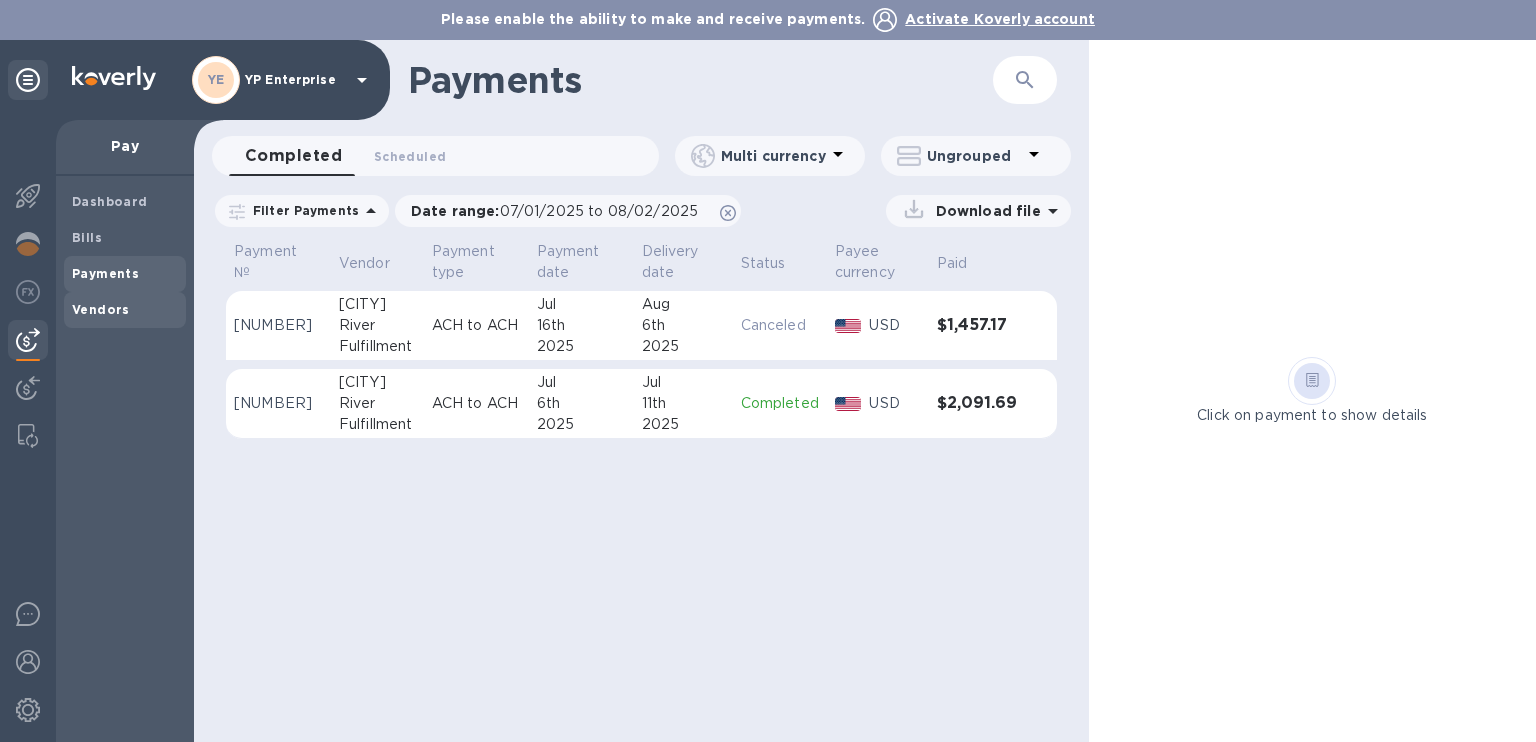 click on "Vendors" at bounding box center [125, 310] 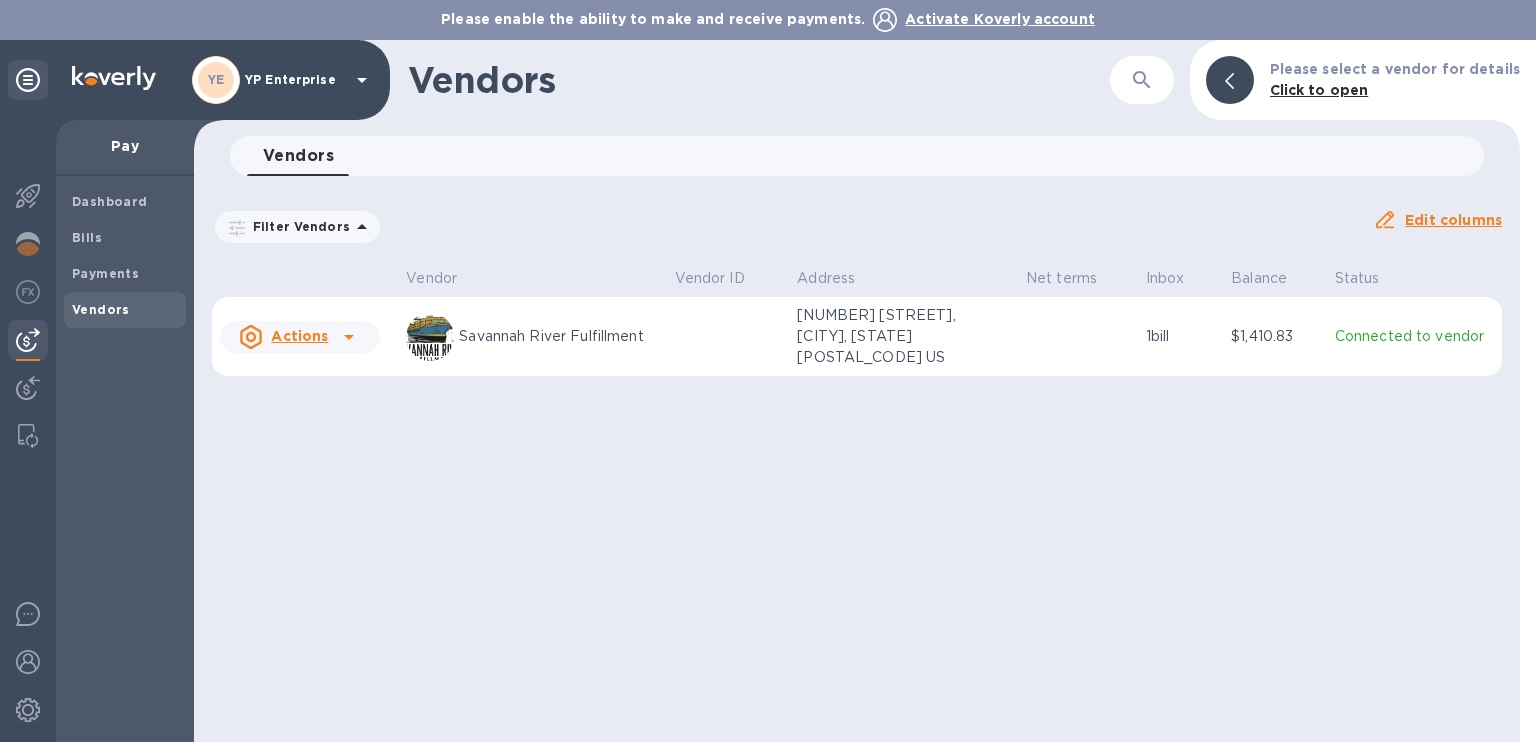 click on "Connected to vendor" at bounding box center (1414, 336) 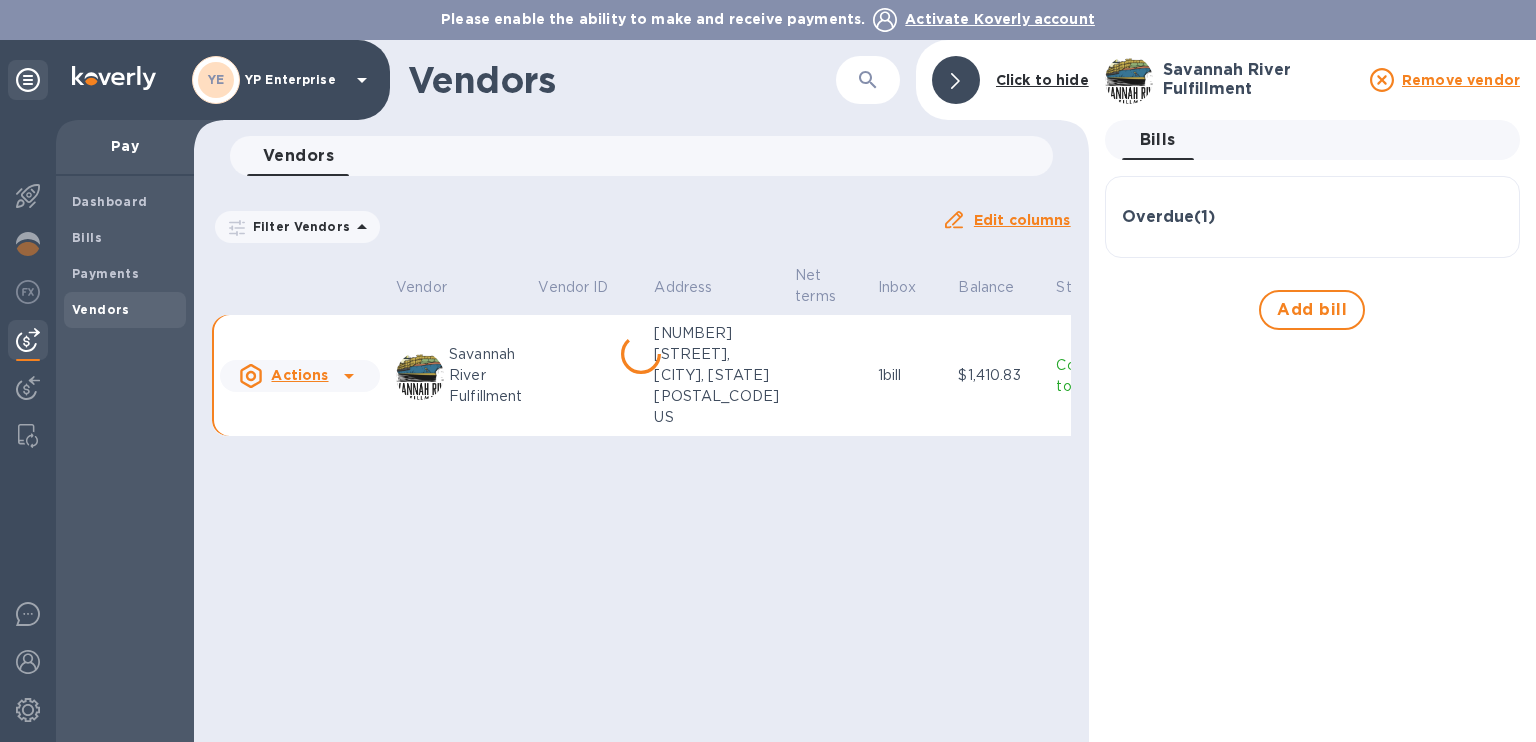 scroll, scrollTop: 0, scrollLeft: 48, axis: horizontal 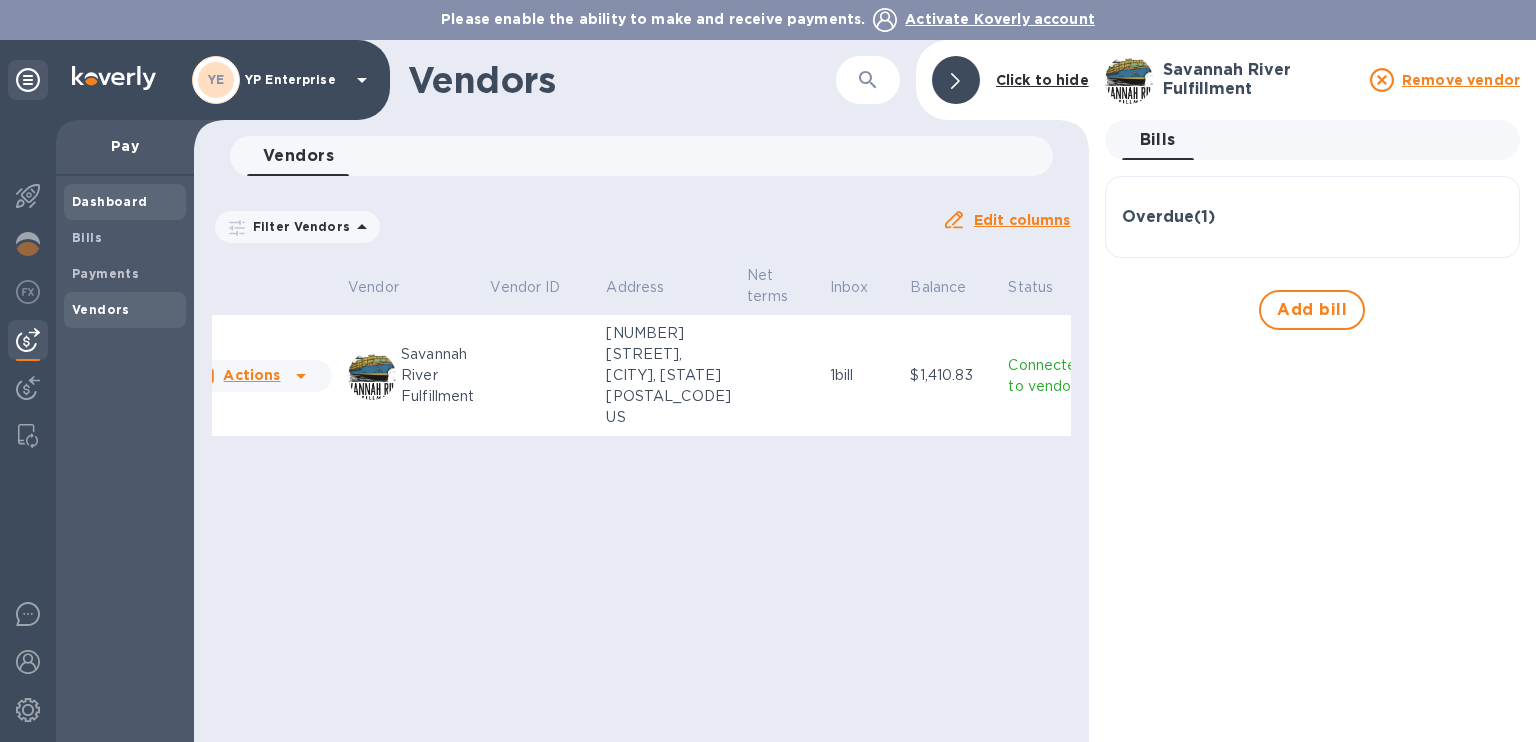 click on "Dashboard" at bounding box center (110, 201) 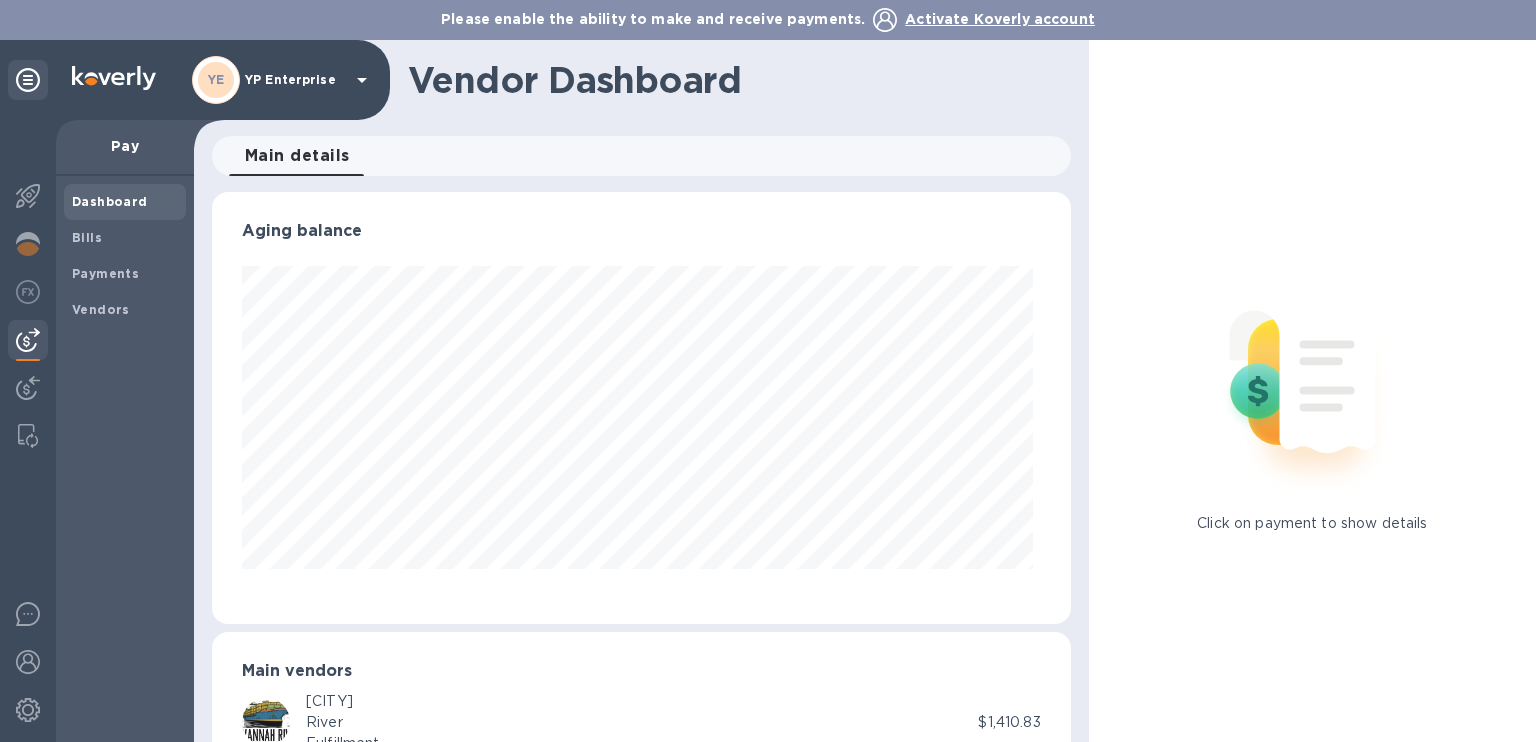 scroll, scrollTop: 999568, scrollLeft: 999149, axis: both 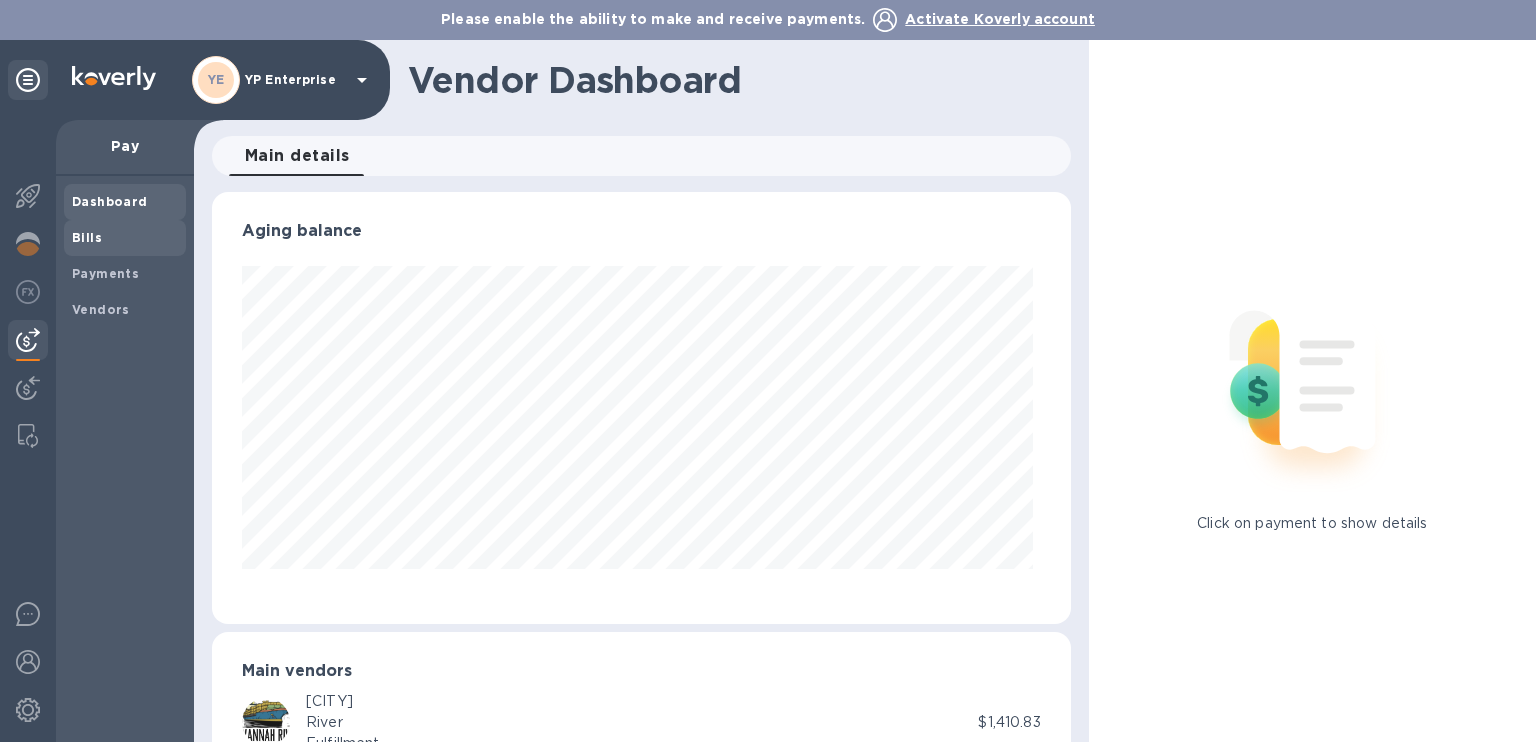 click on "Bills" at bounding box center (125, 238) 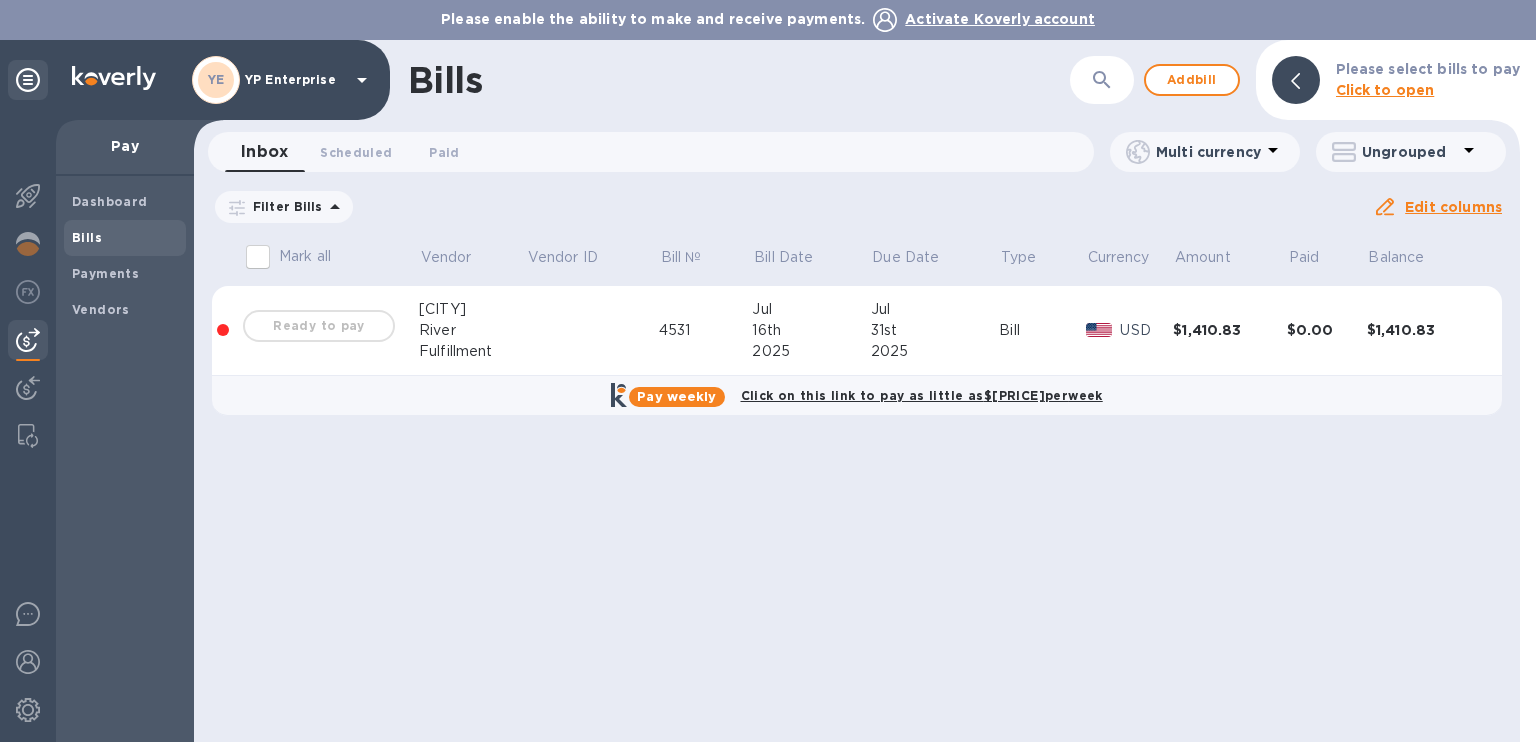click on "Ready to pay" at bounding box center [319, 326] 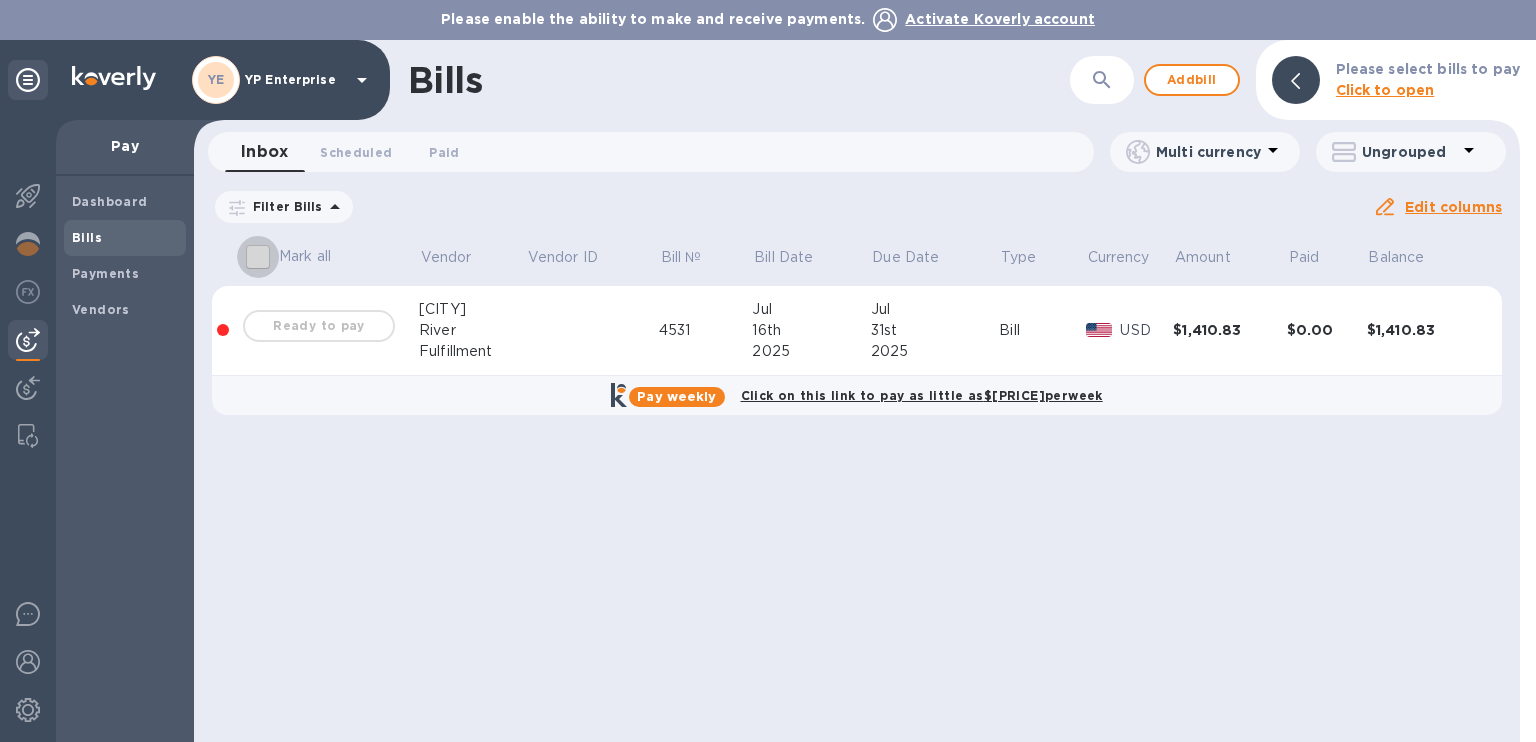 click on "Mark all" at bounding box center [258, 257] 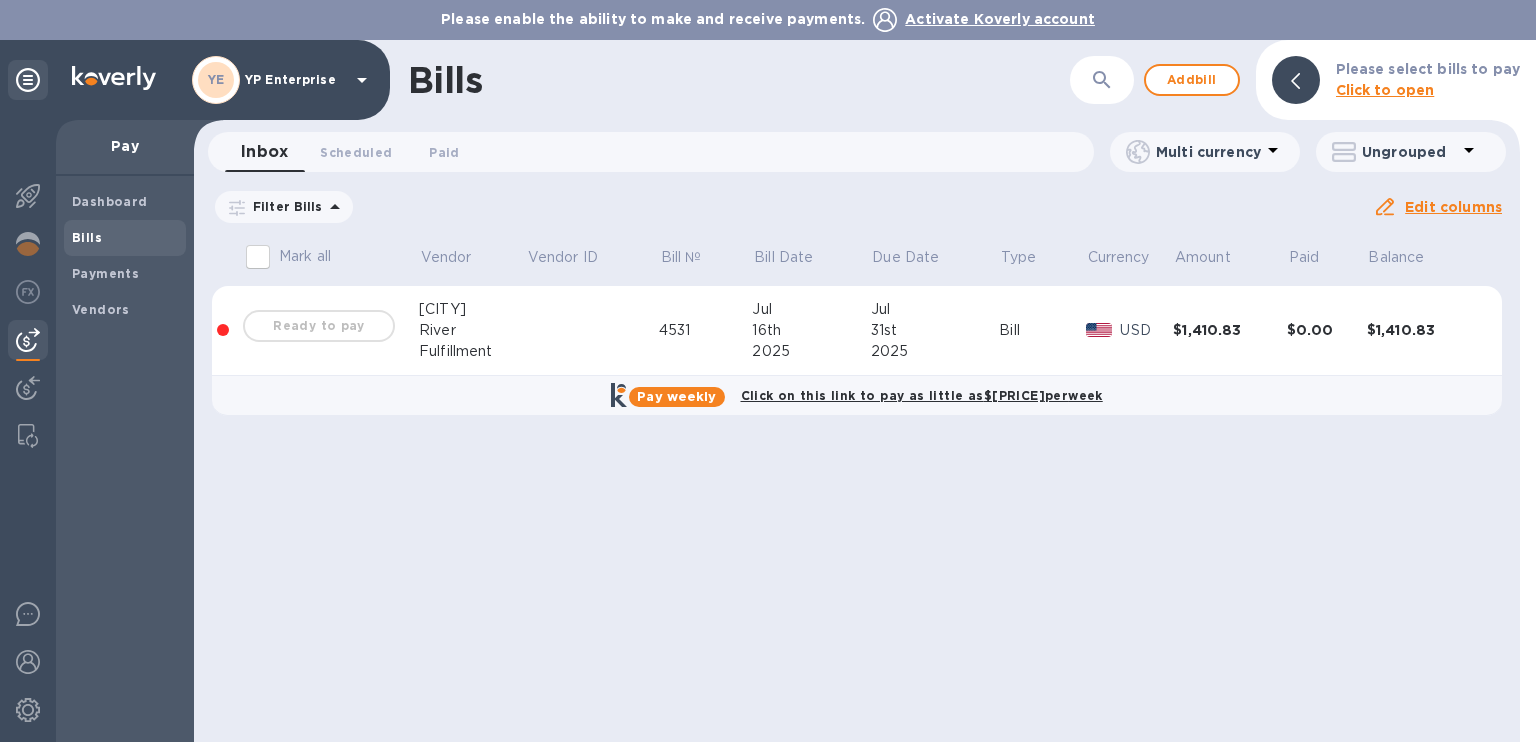 click on "Ready to pay" at bounding box center (319, 326) 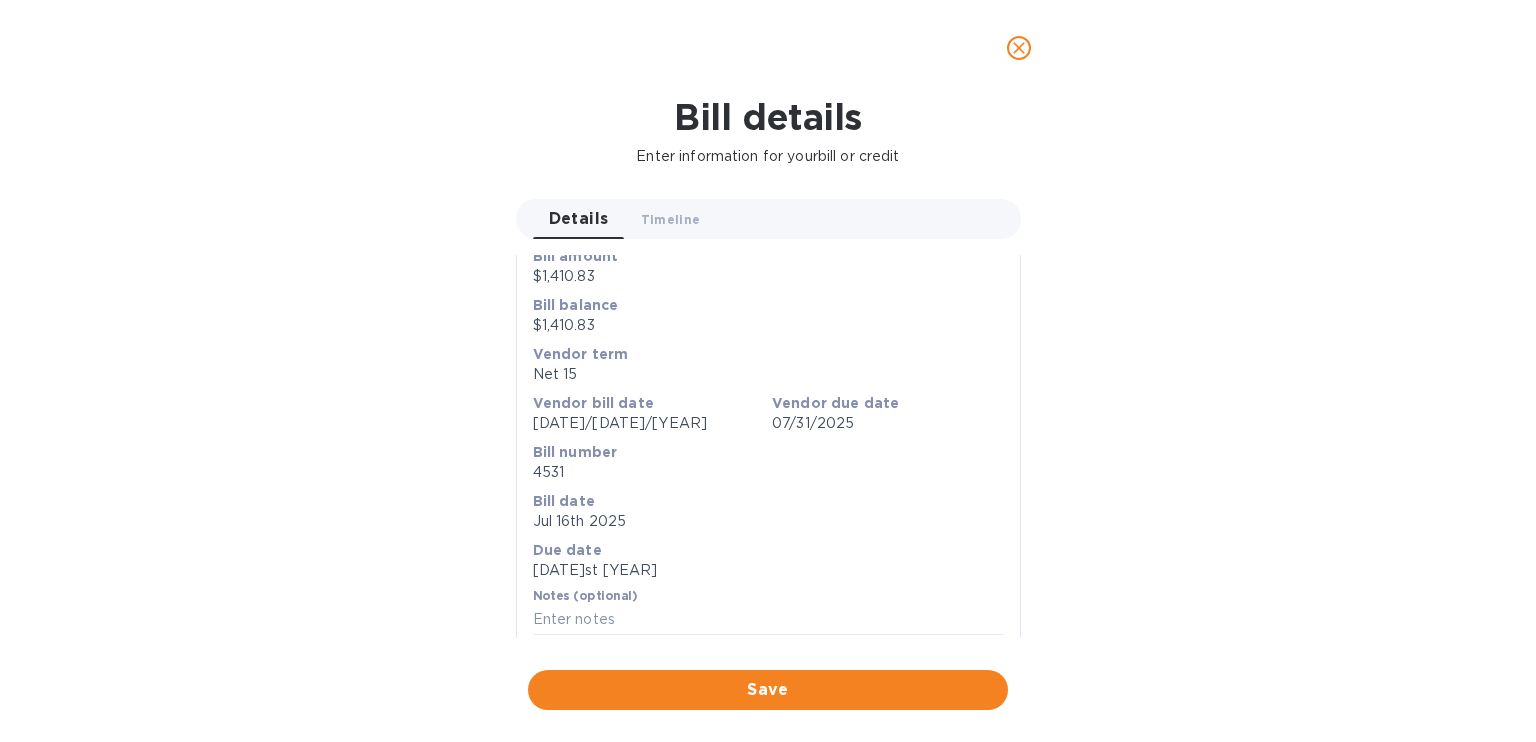 scroll, scrollTop: 209, scrollLeft: 0, axis: vertical 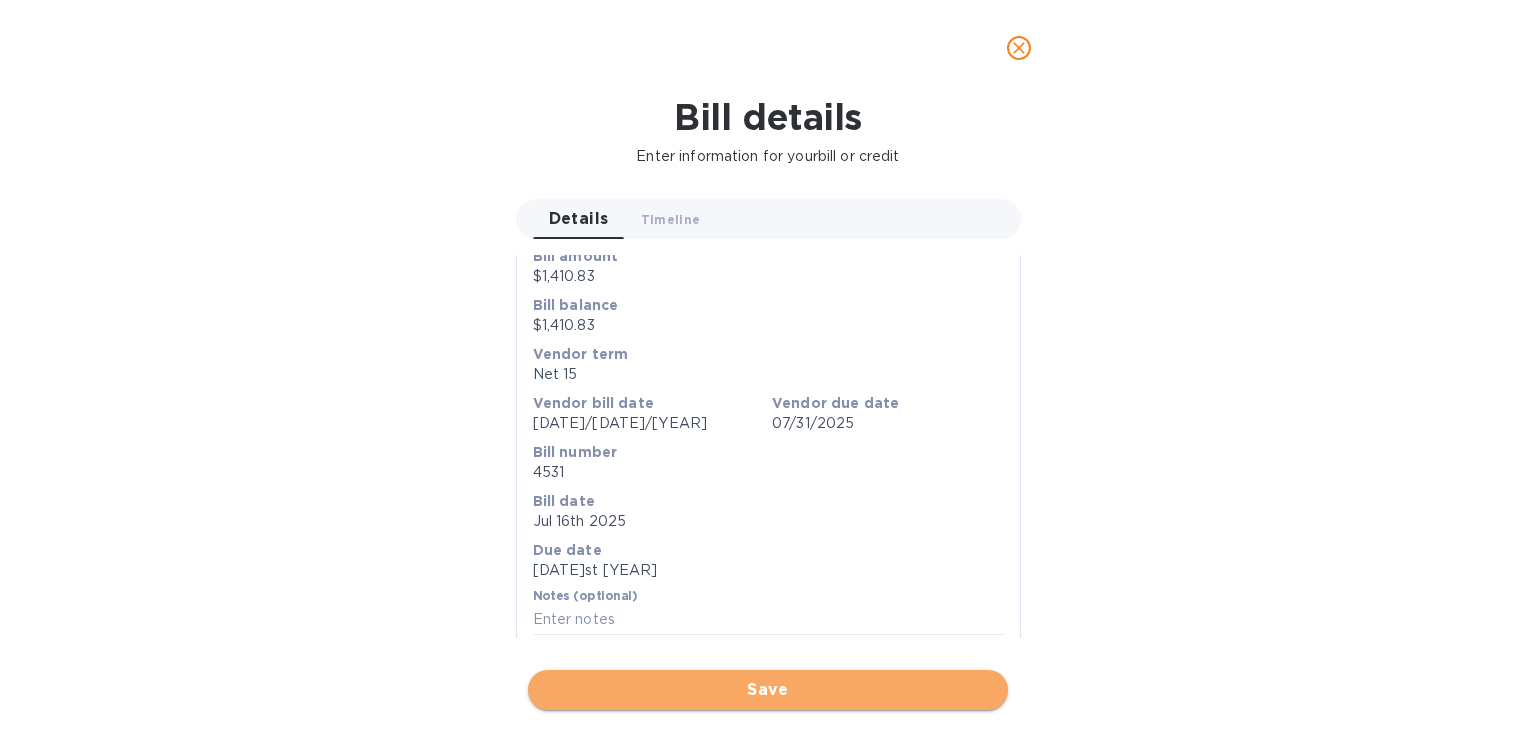 click on "Save" at bounding box center (768, 690) 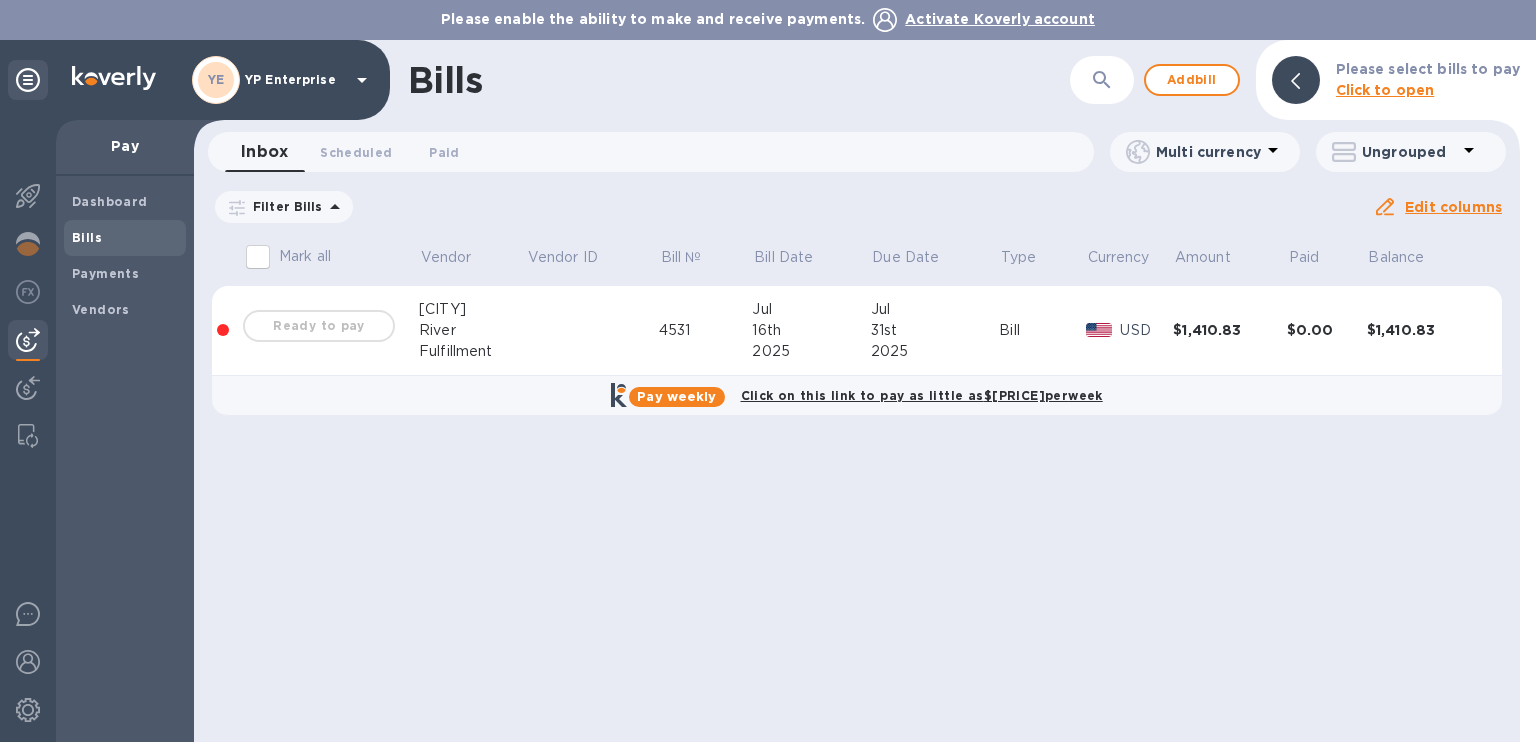 click on "$1,410.83" at bounding box center (1230, 330) 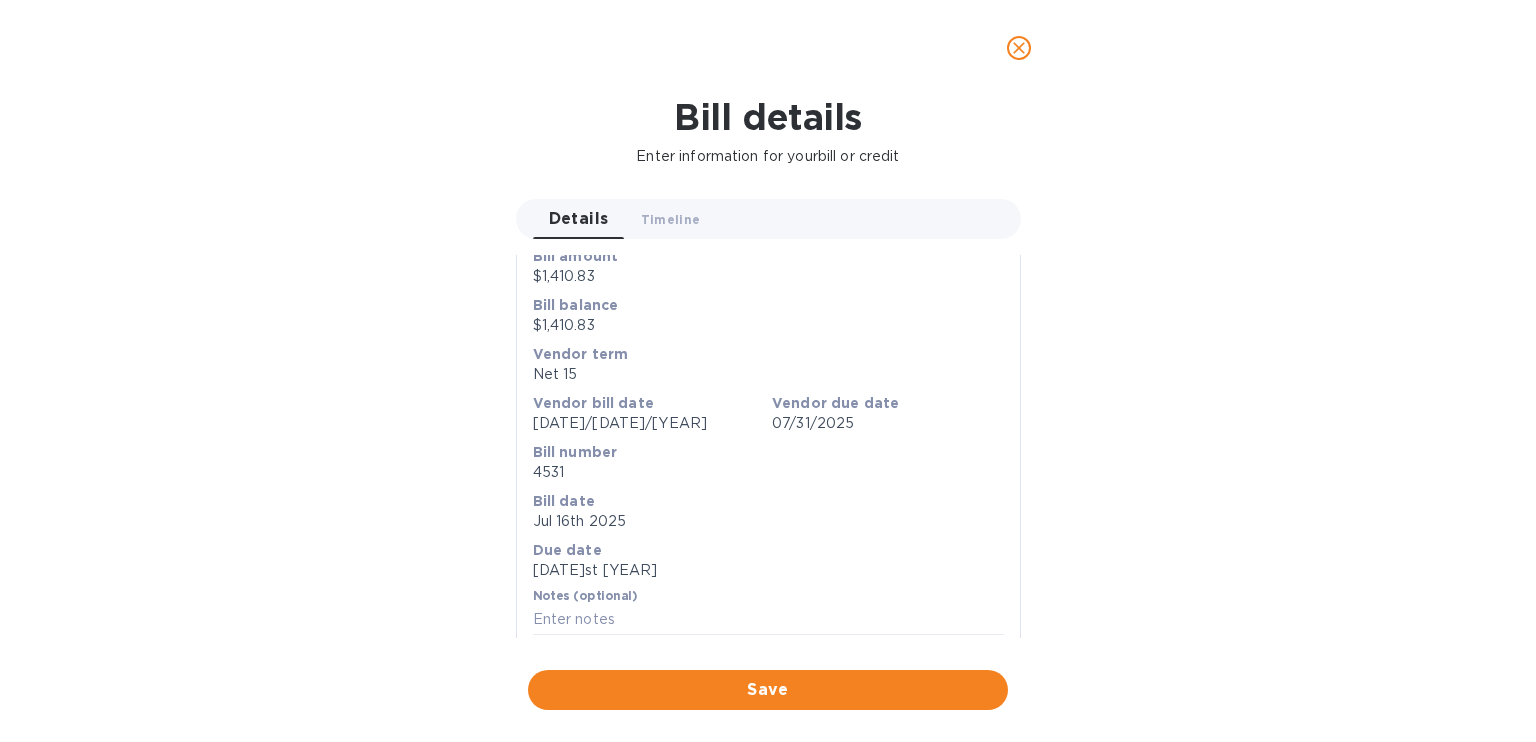 scroll, scrollTop: 0, scrollLeft: 0, axis: both 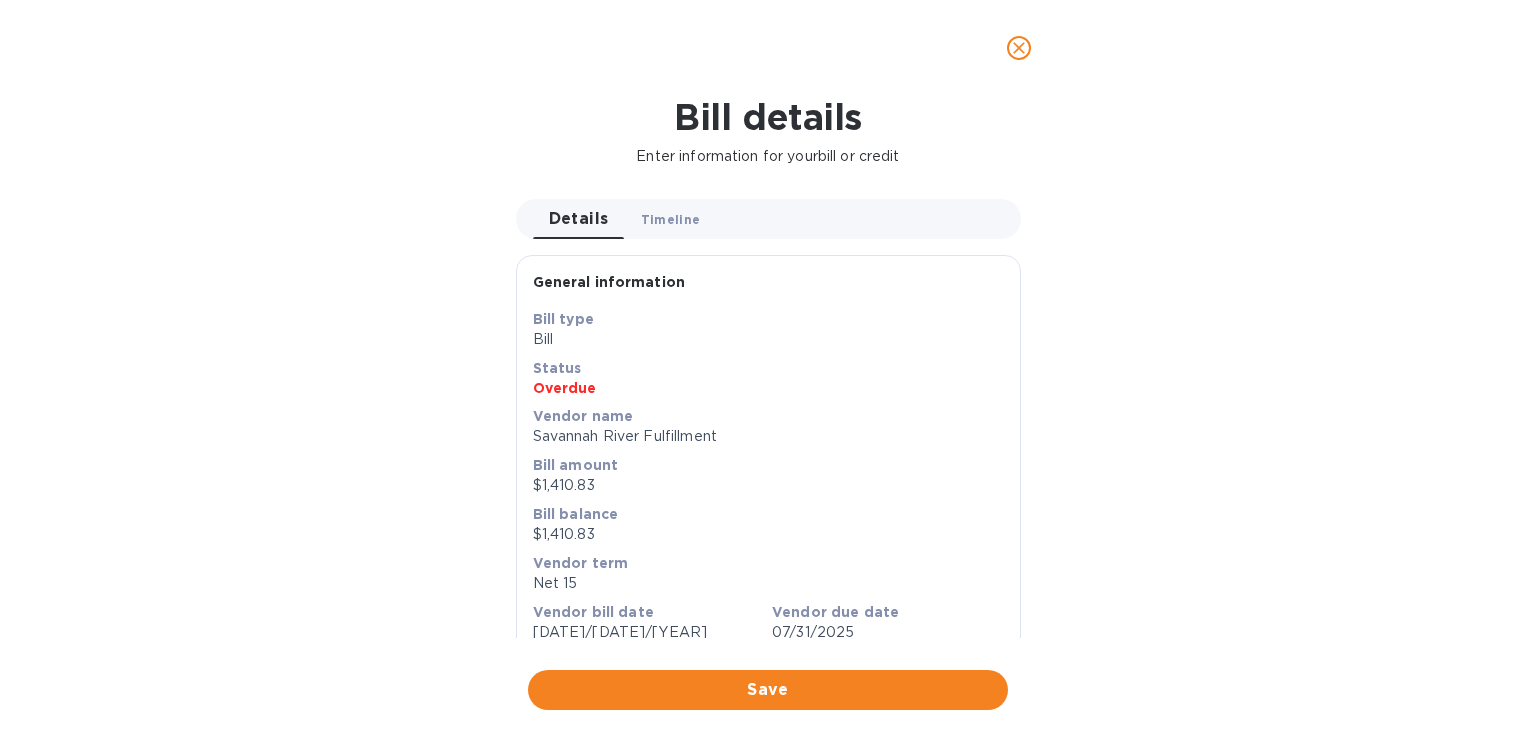 click on "Timeline 0" at bounding box center (671, 219) 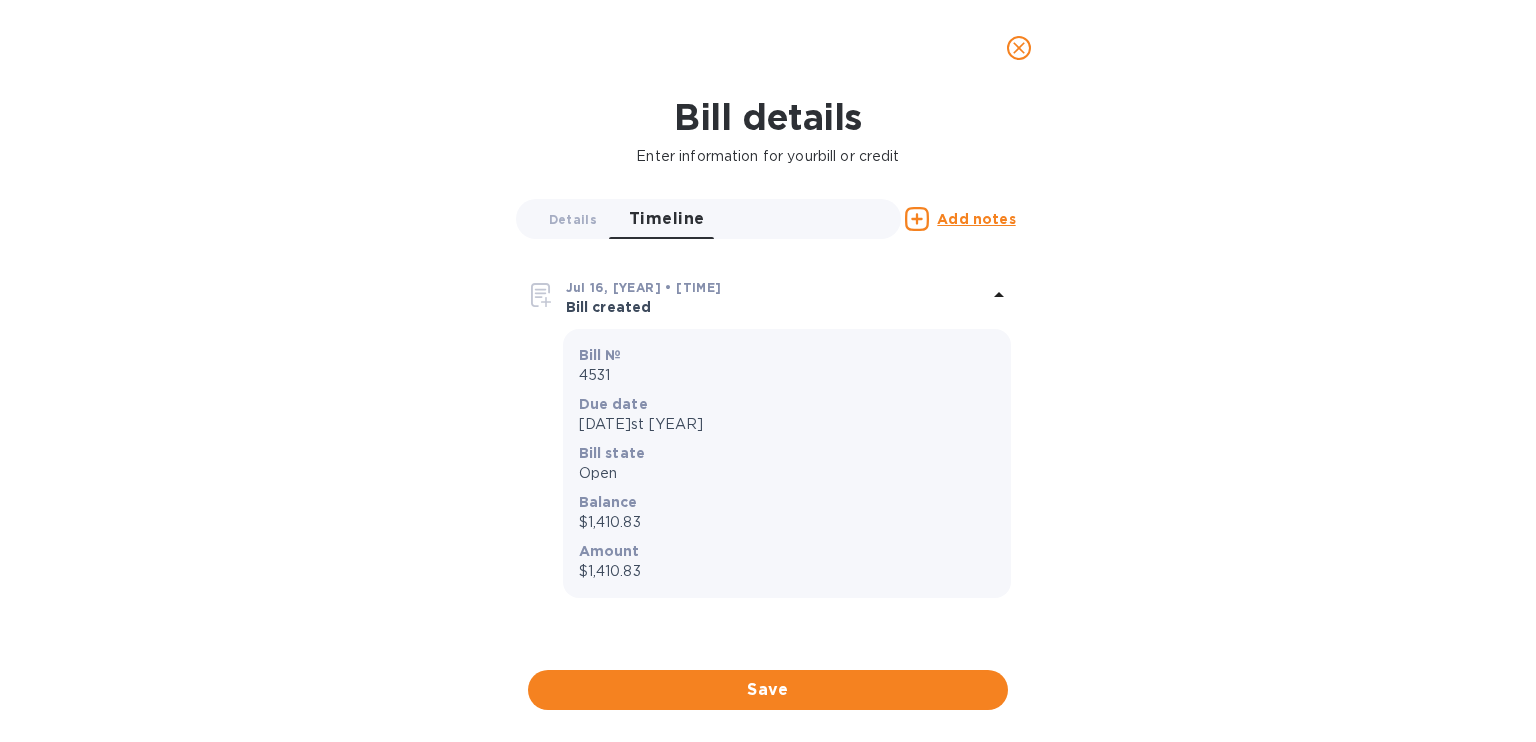 click on "Bill details Enter information for your  bill or credit Details 0 Timeline 0 Add notes Jul 16, 2025 • 3:03 AM  Bill created Bill № 4531 Due date Jul 31st 2025 Bill state Open Balance $1,410.83 Amount $1,410.83 Save" at bounding box center [768, 419] 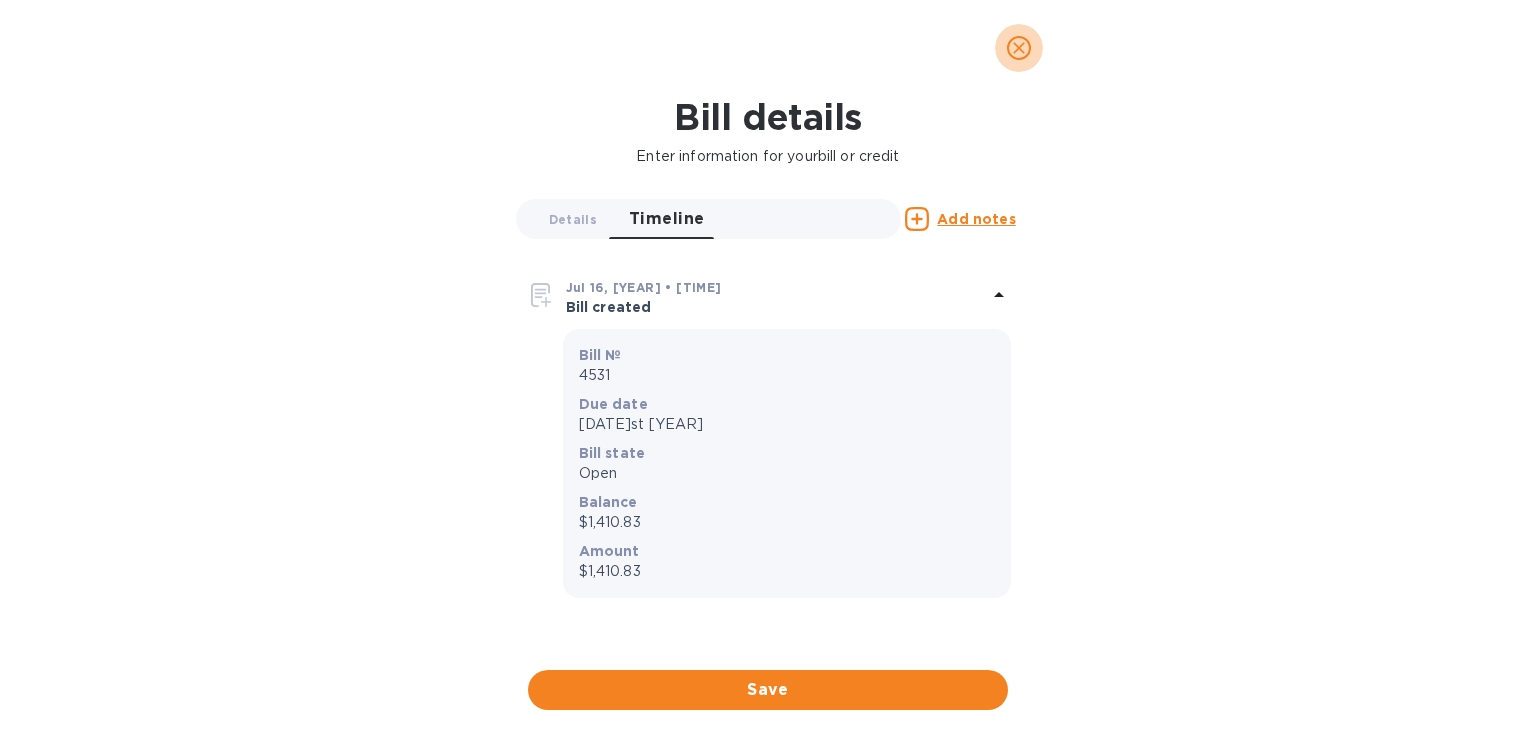 click 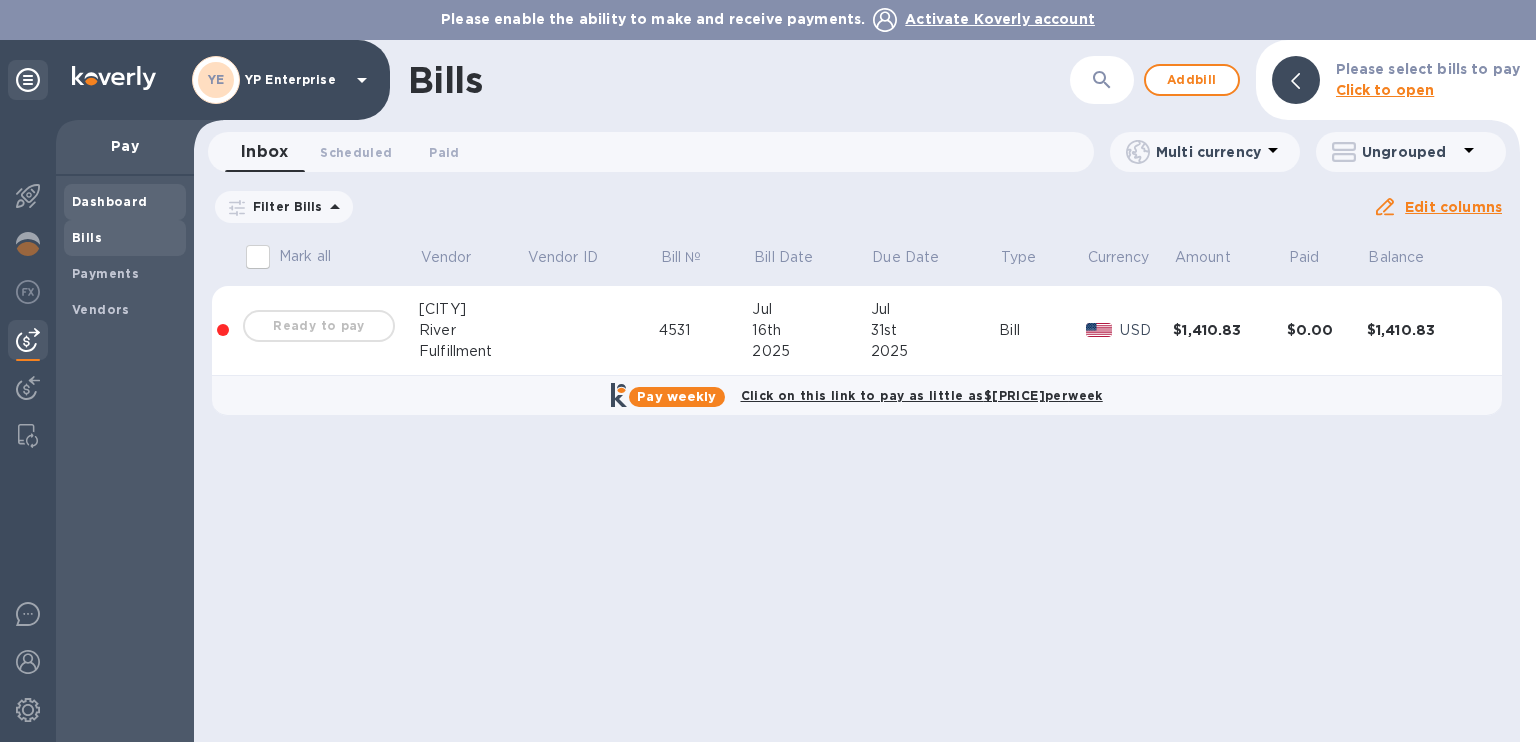 click on "Dashboard" at bounding box center [125, 202] 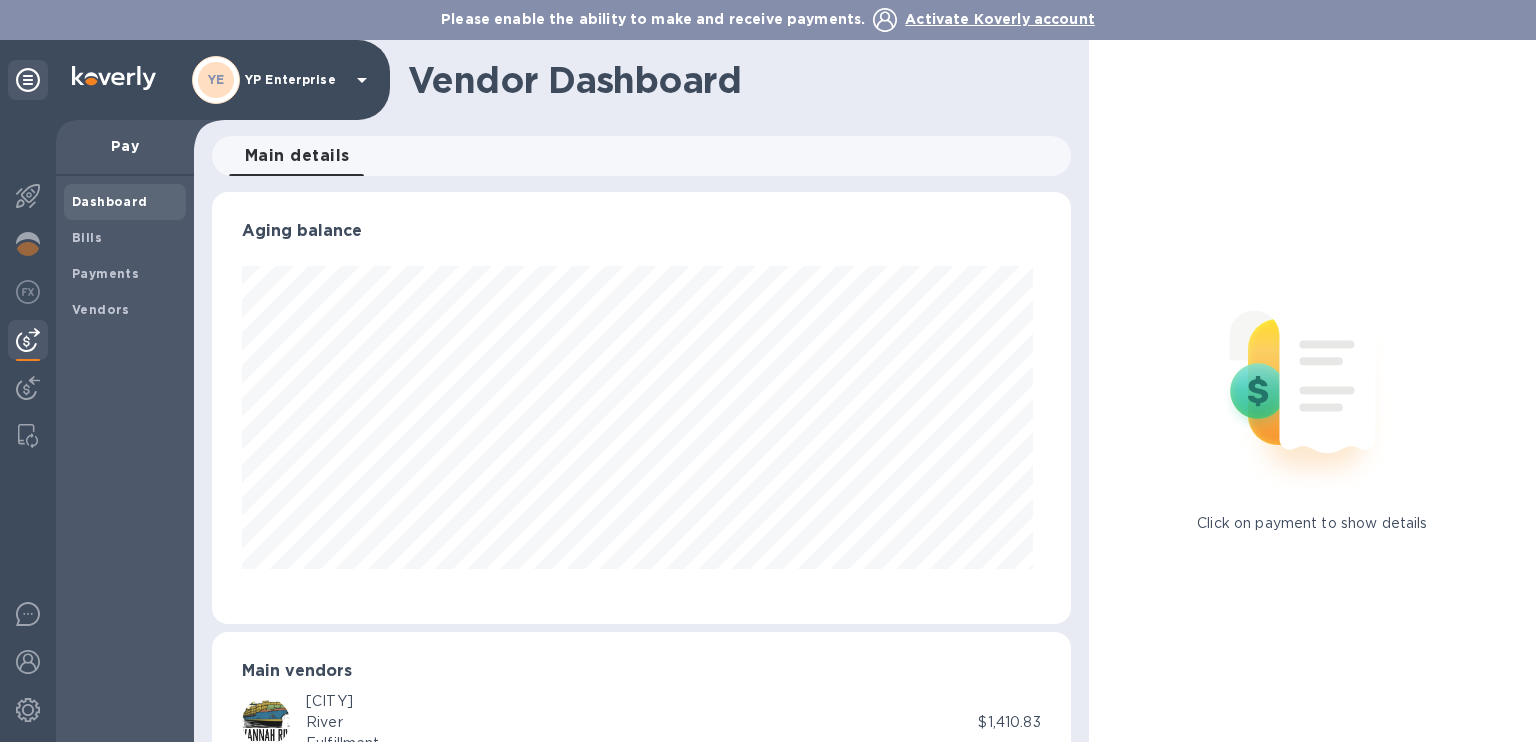 scroll, scrollTop: 999568, scrollLeft: 999149, axis: both 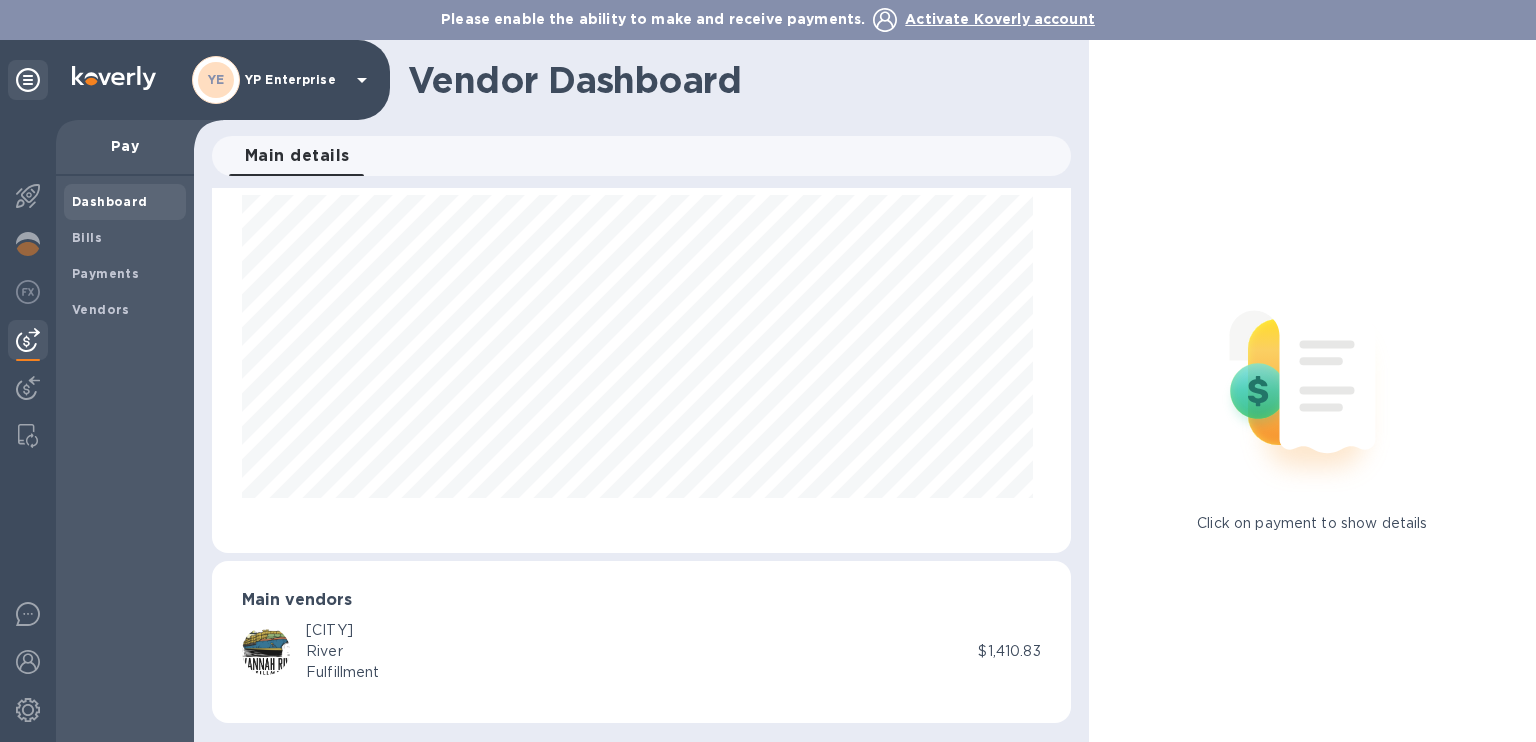 click on "Click on payment to show details" at bounding box center [1312, 391] 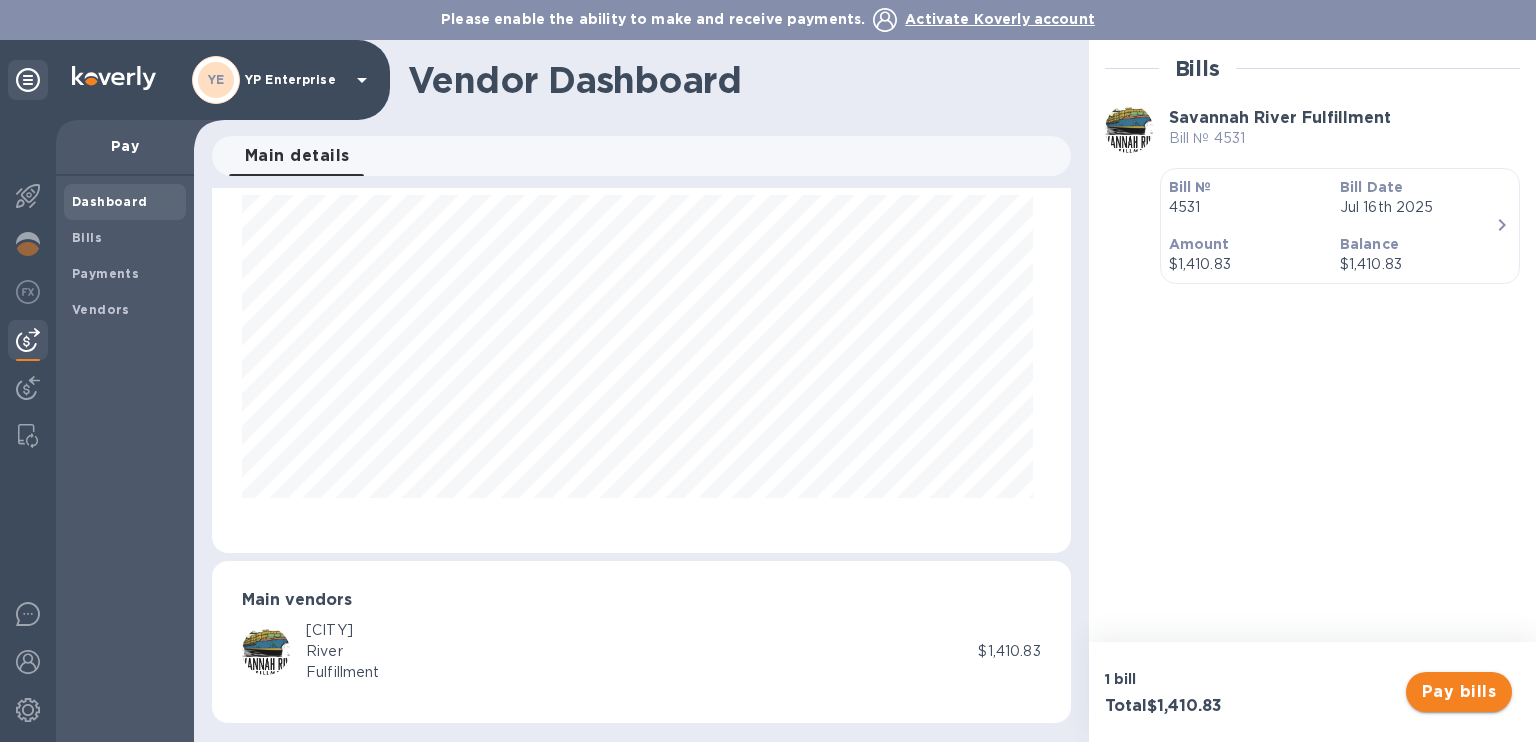 click on "Pay bills" at bounding box center [1459, 692] 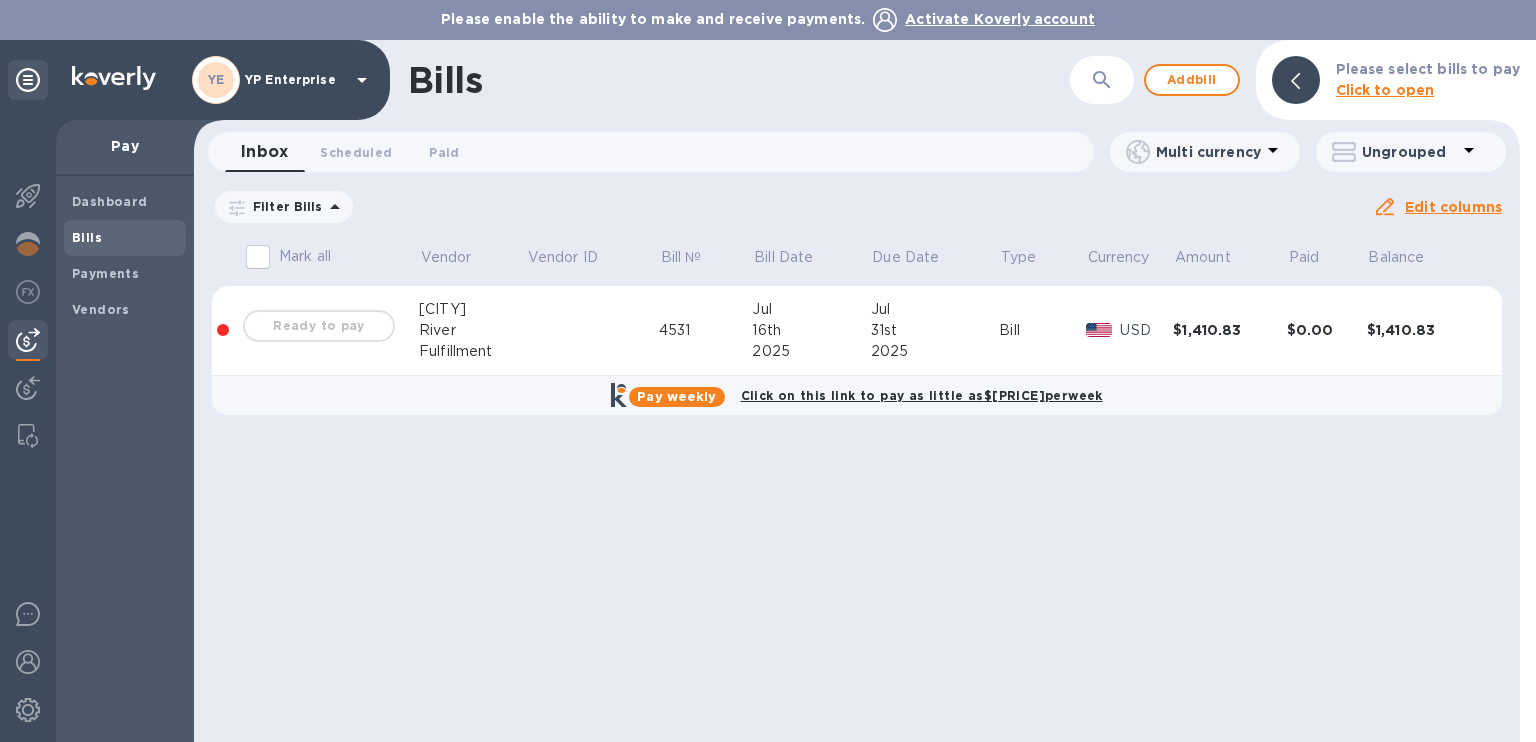 click on "Click to open" at bounding box center (1385, 90) 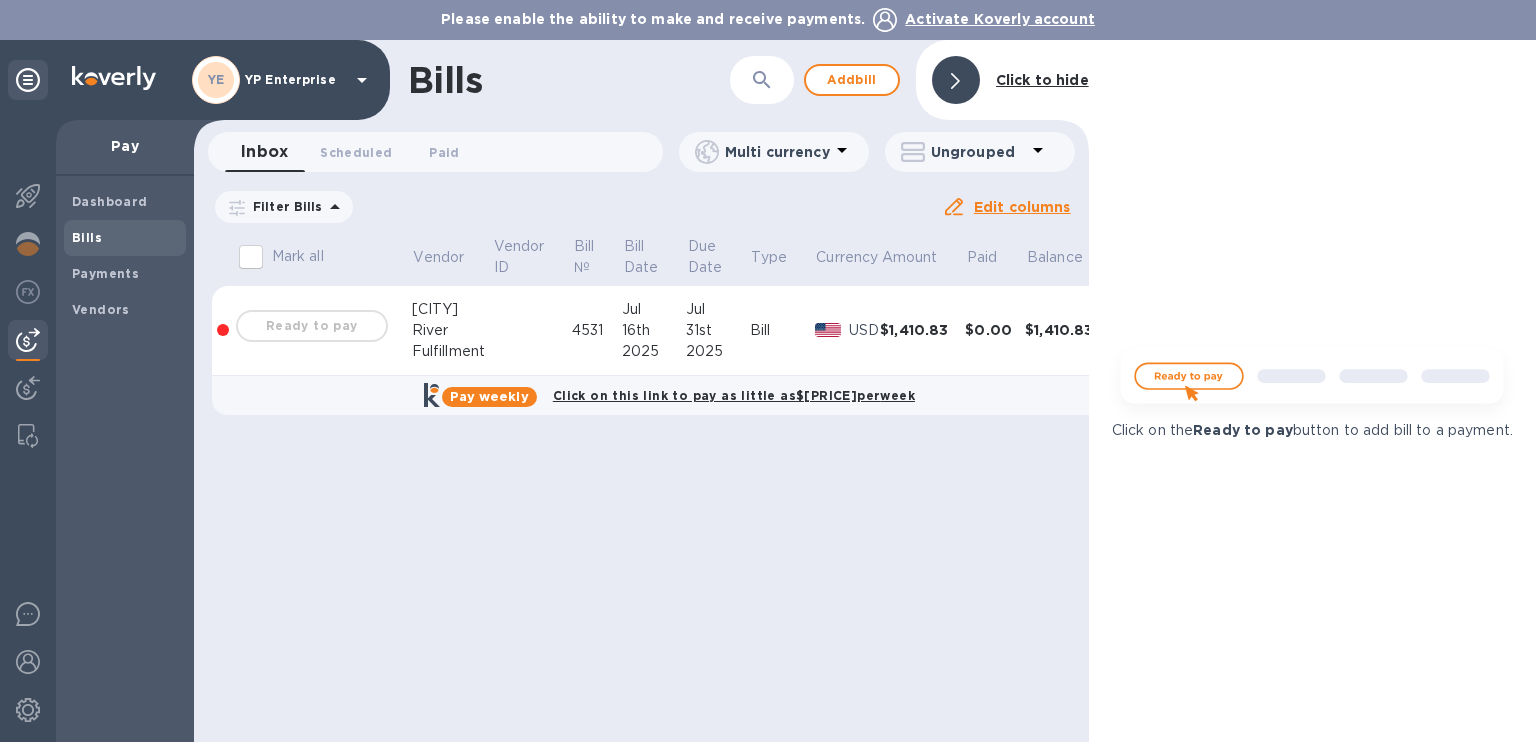 click at bounding box center (1312, 383) 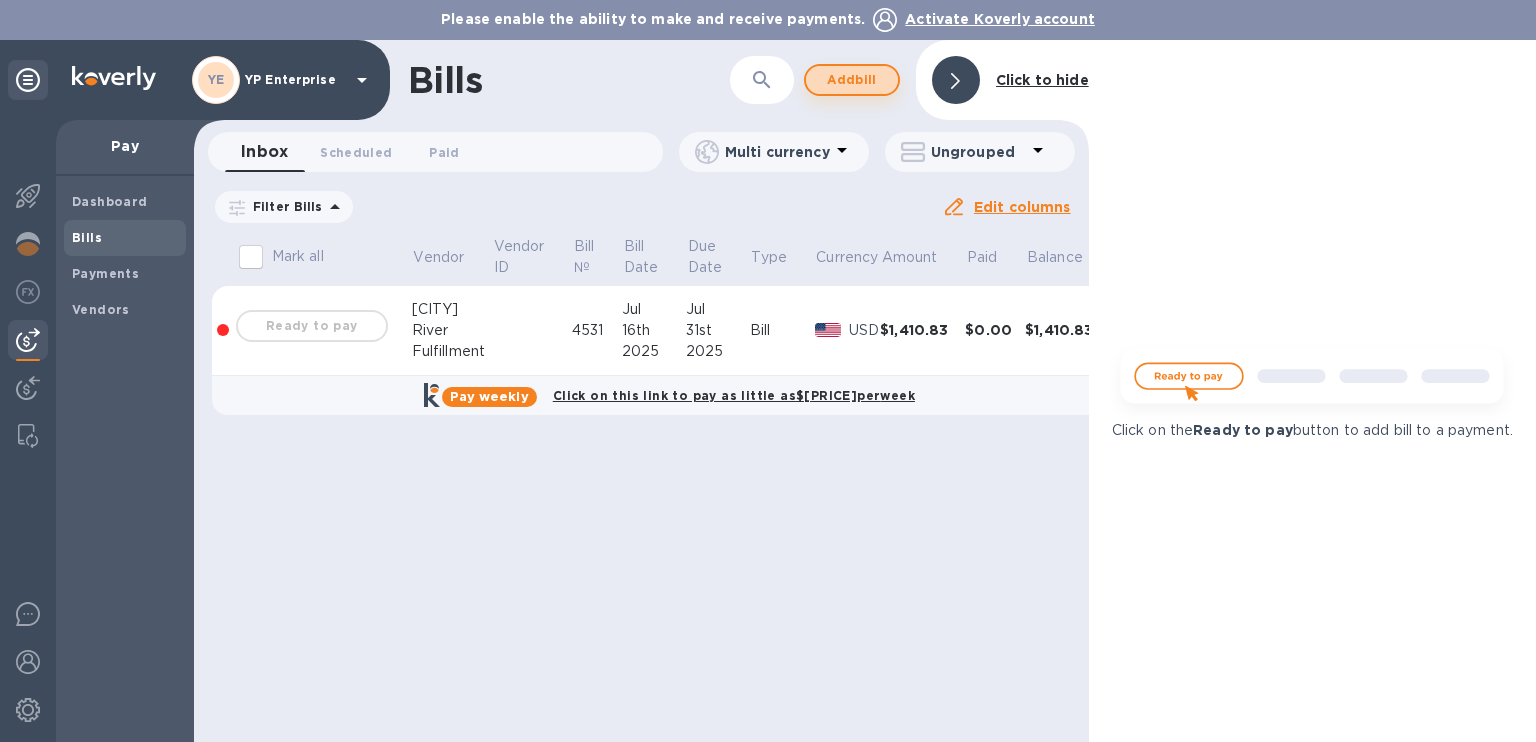 click on "Add   bill" at bounding box center (852, 80) 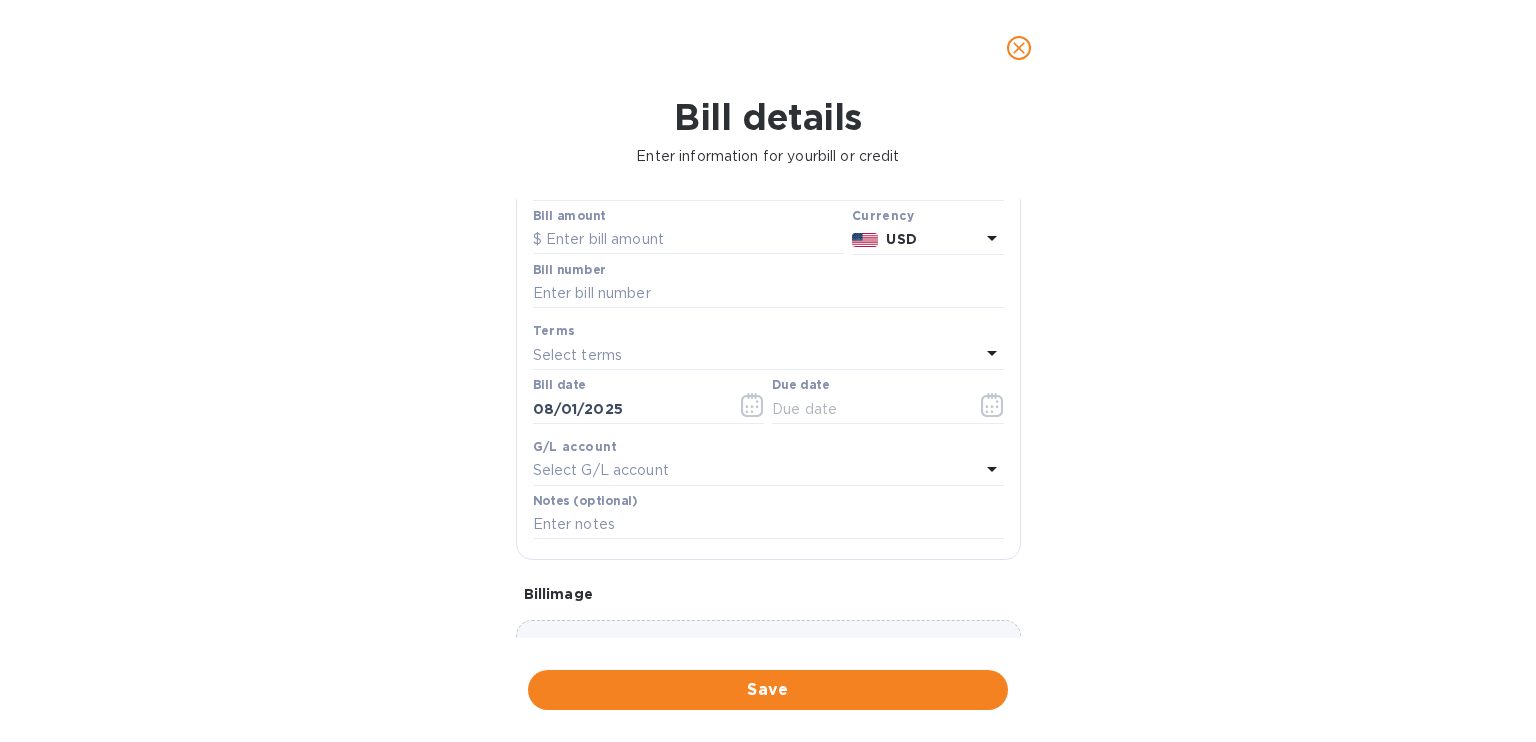 scroll, scrollTop: 312, scrollLeft: 0, axis: vertical 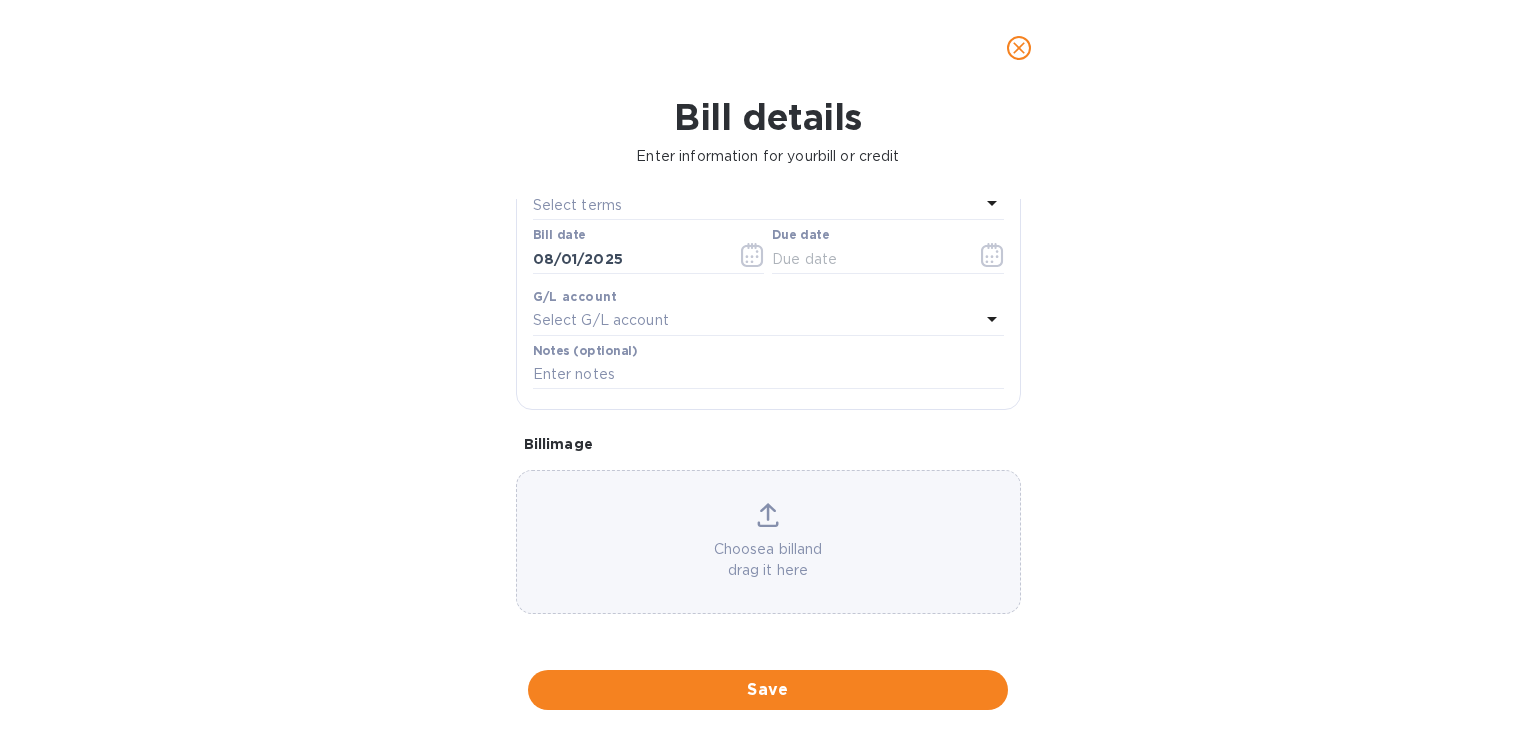 click 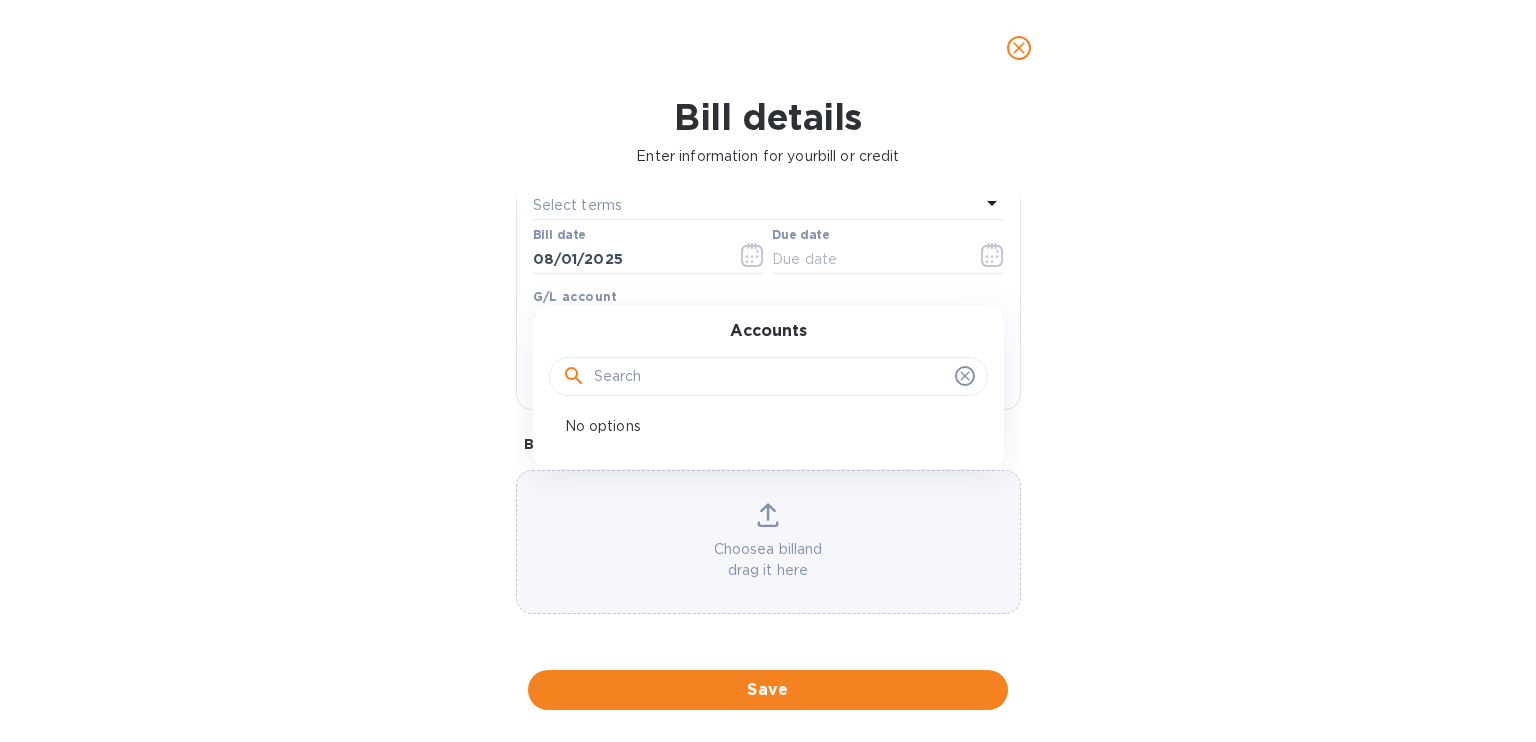 click at bounding box center [770, 377] 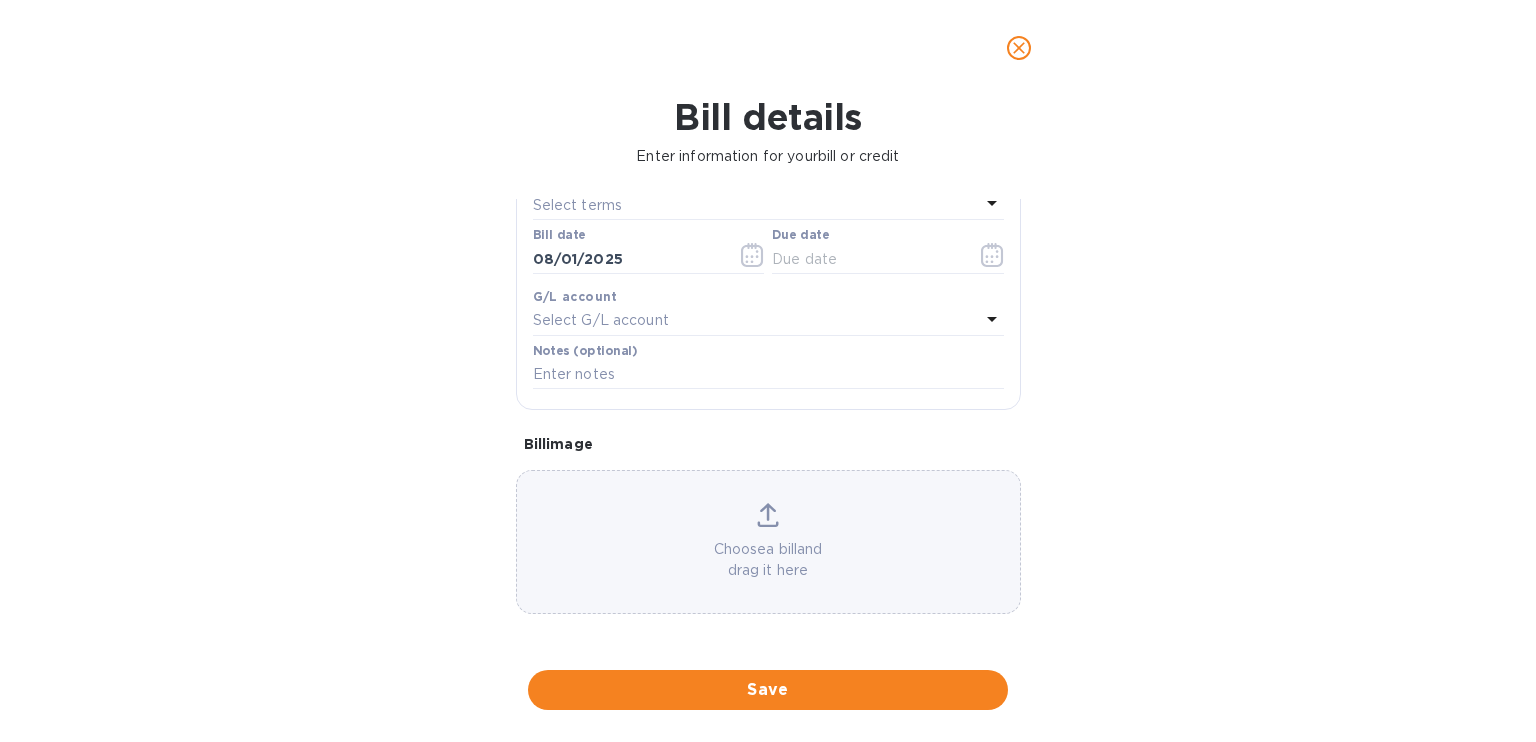scroll, scrollTop: 0, scrollLeft: 0, axis: both 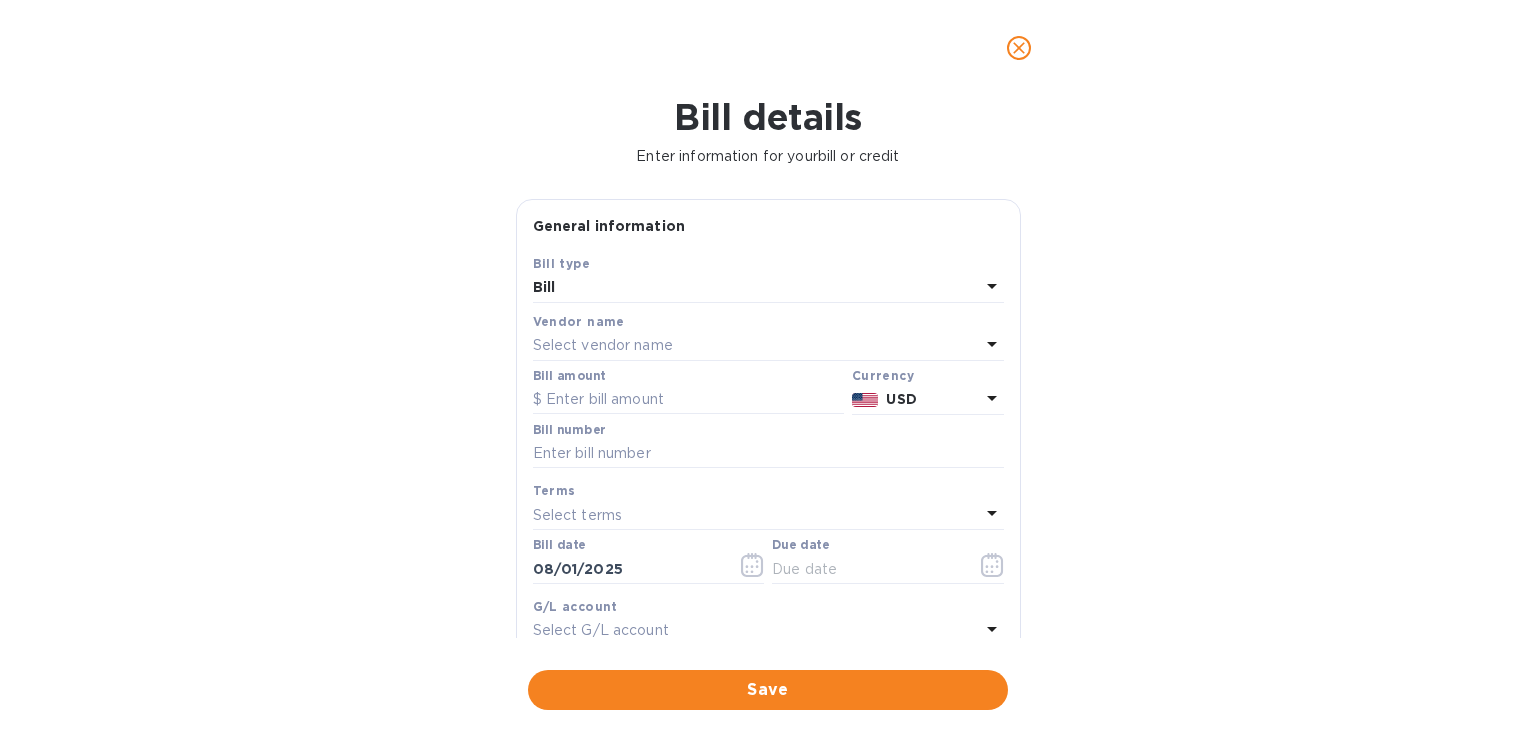 click on "Select vendor name" at bounding box center (756, 346) 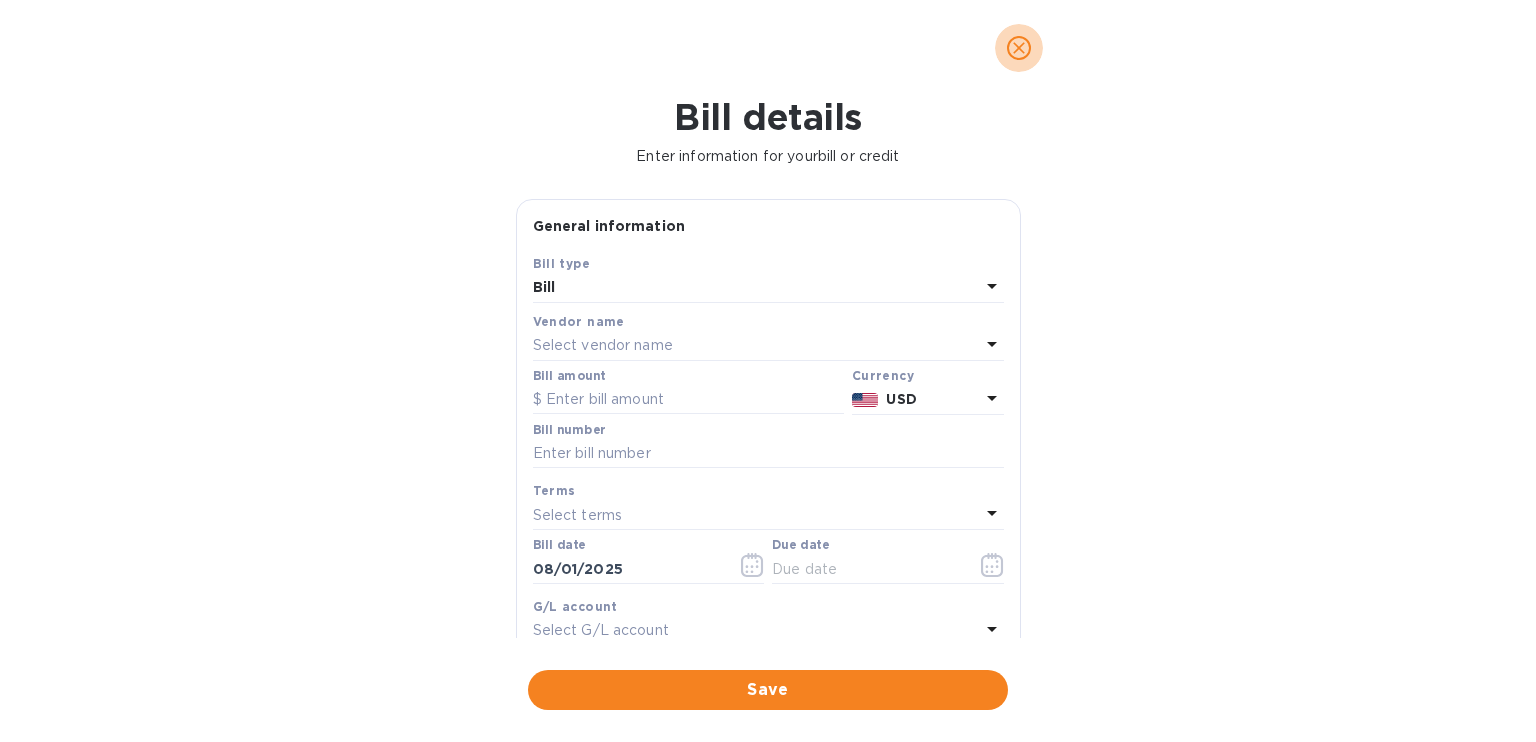 click 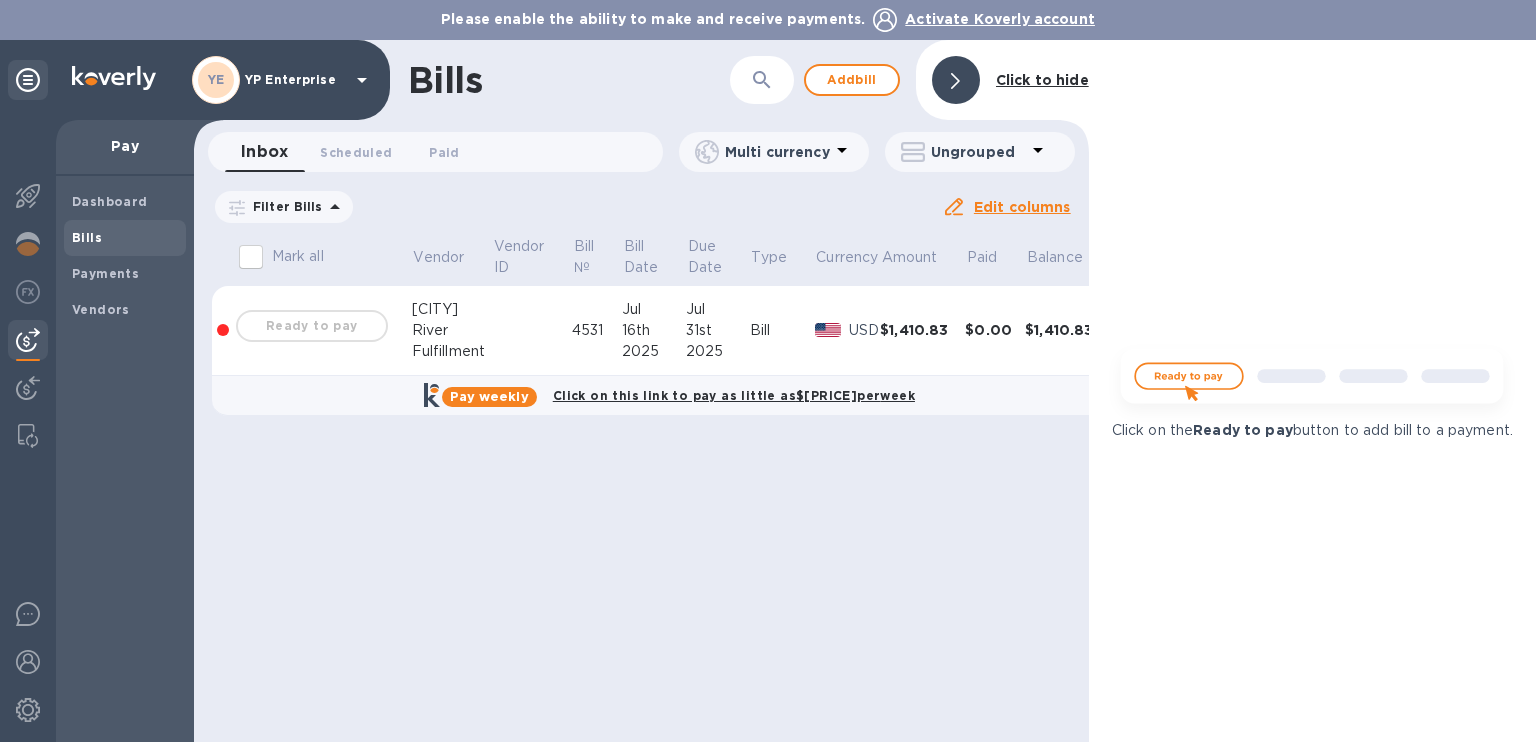 click on "Click on the  Ready to pay  button to add bill to a payment." at bounding box center (1312, 391) 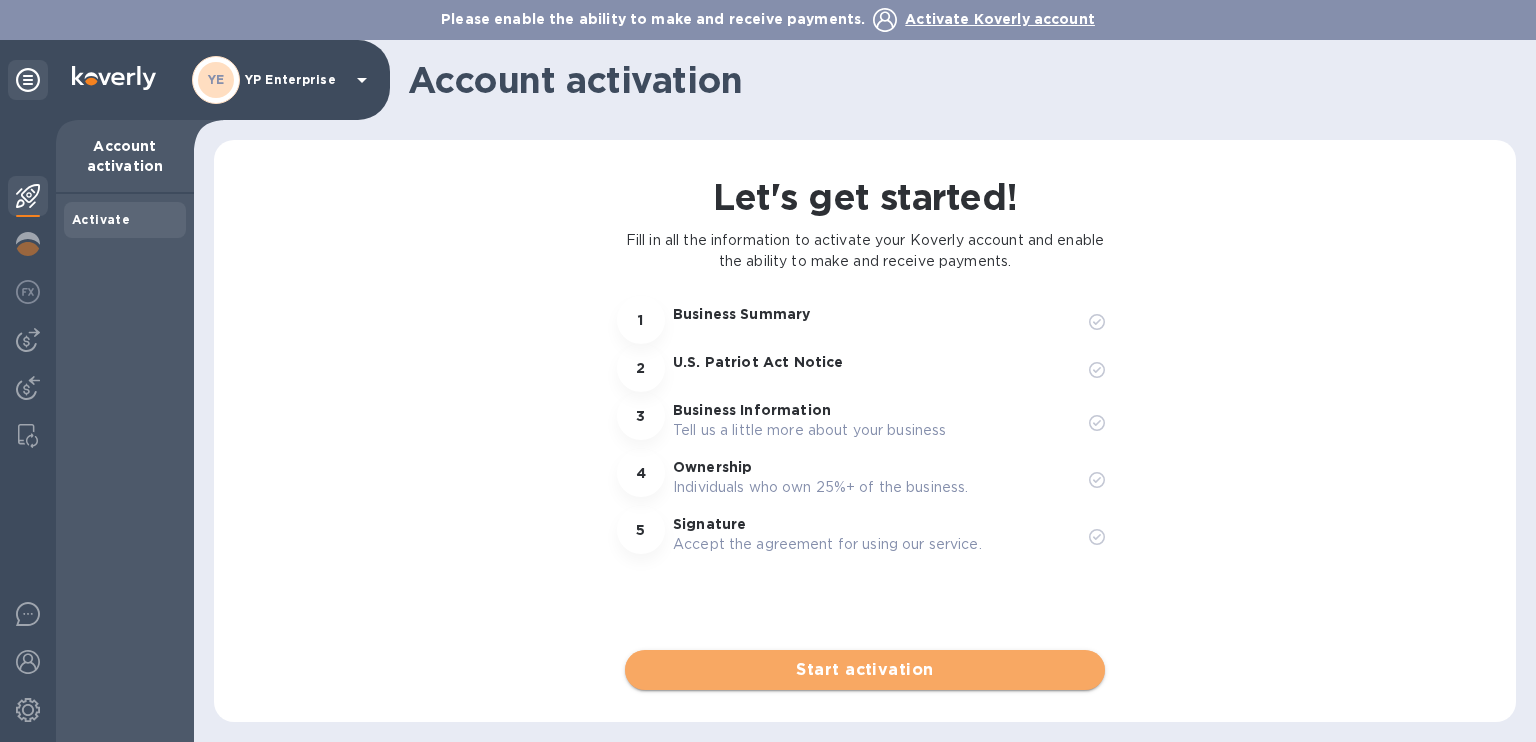 click on "Start activation" at bounding box center [865, 670] 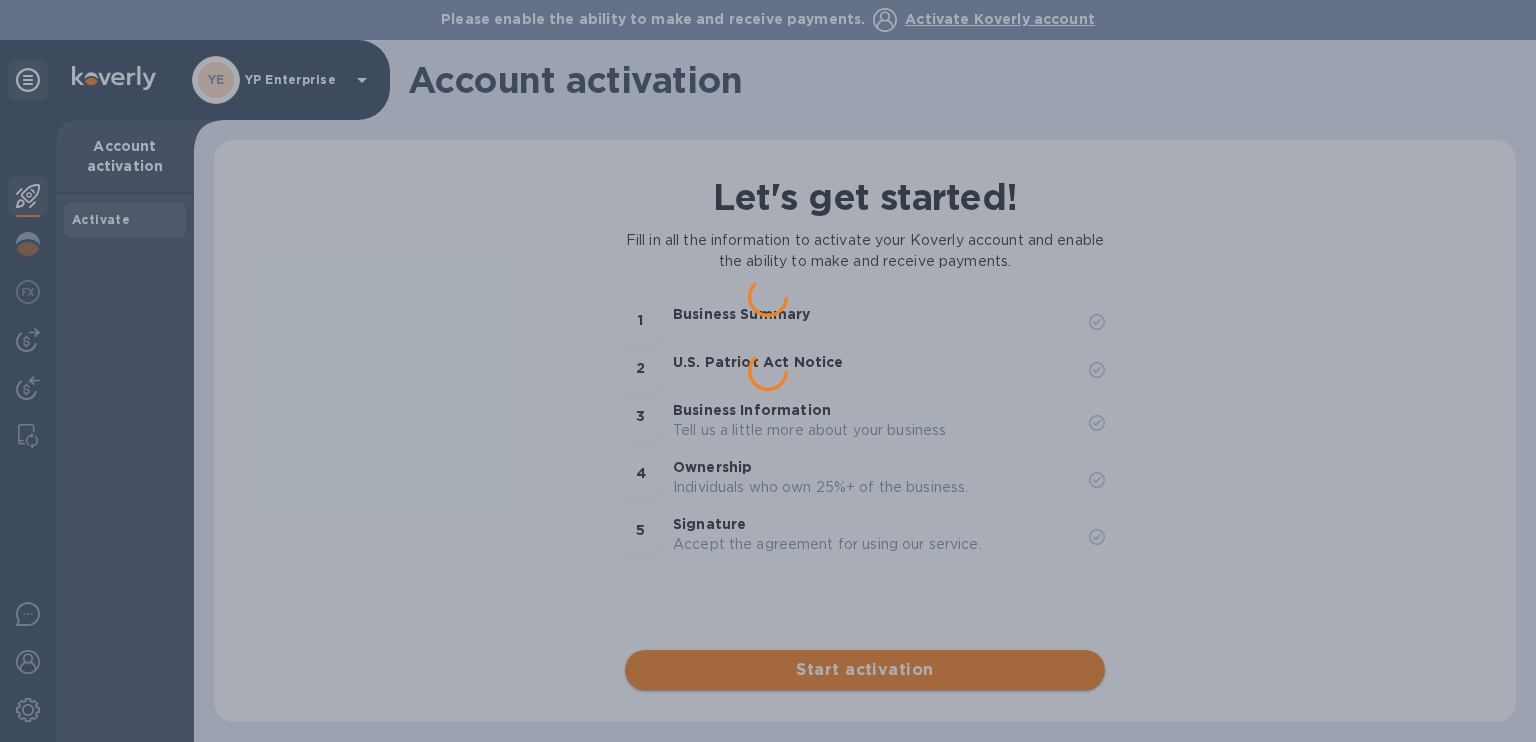 scroll, scrollTop: 0, scrollLeft: 0, axis: both 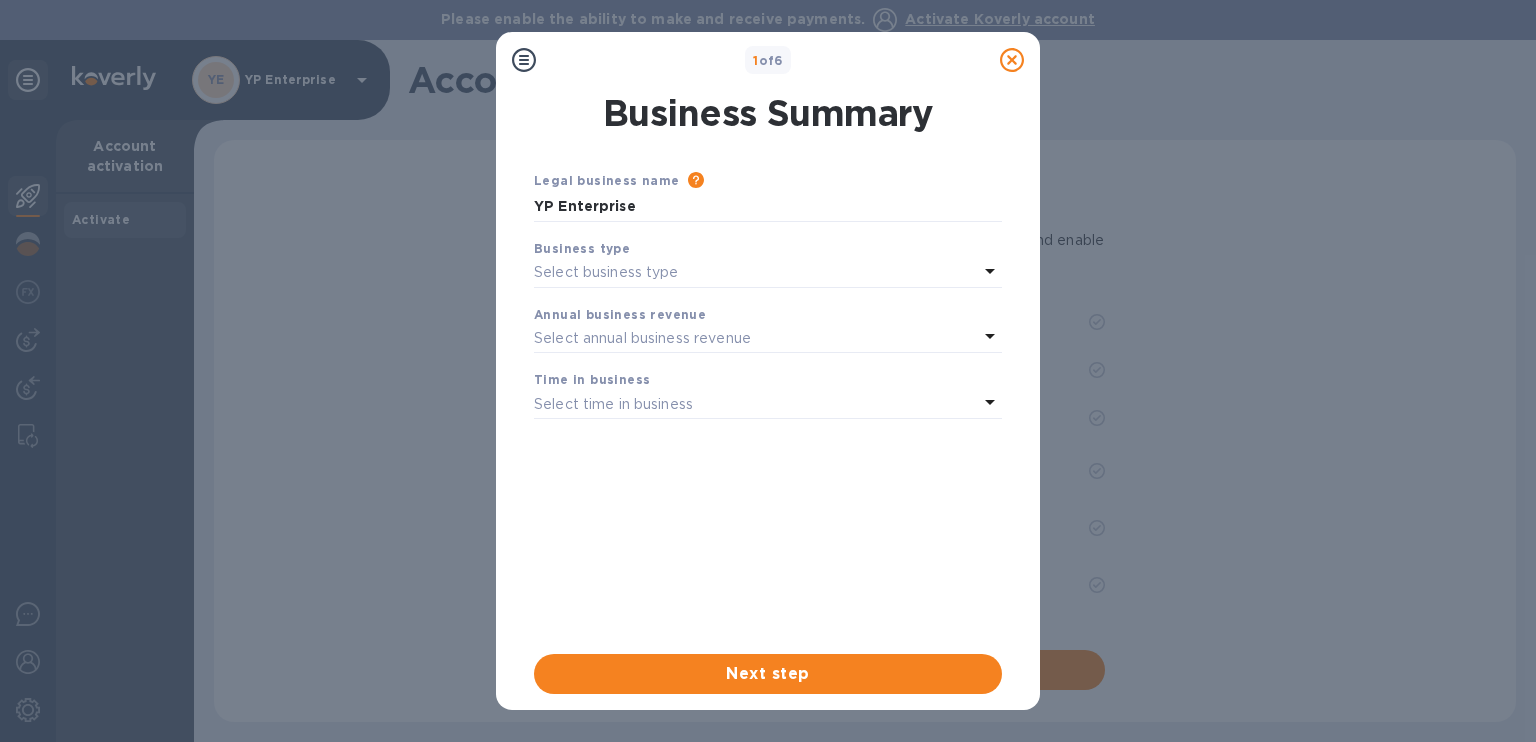 click 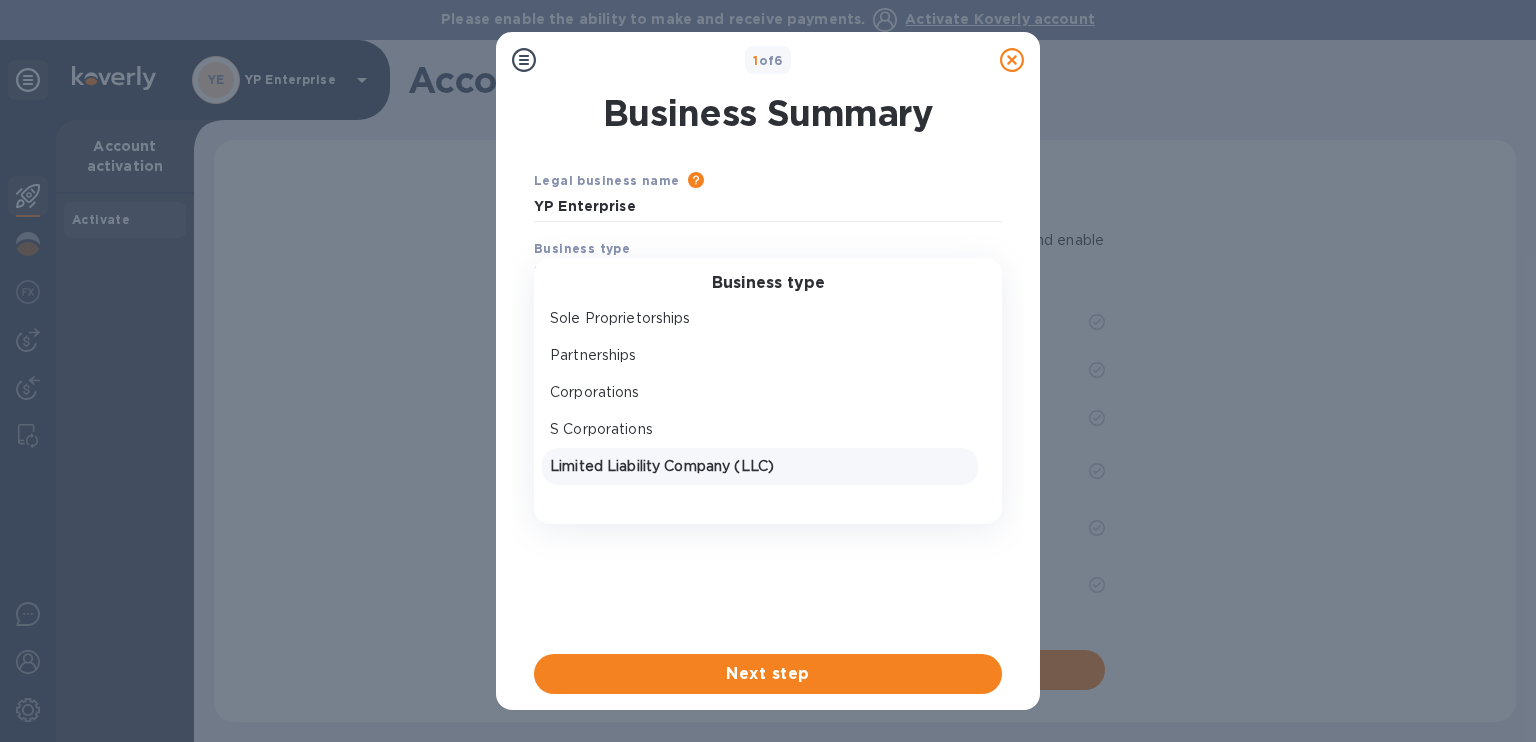 click on "Limited Liability Company (LLC)" at bounding box center (760, 466) 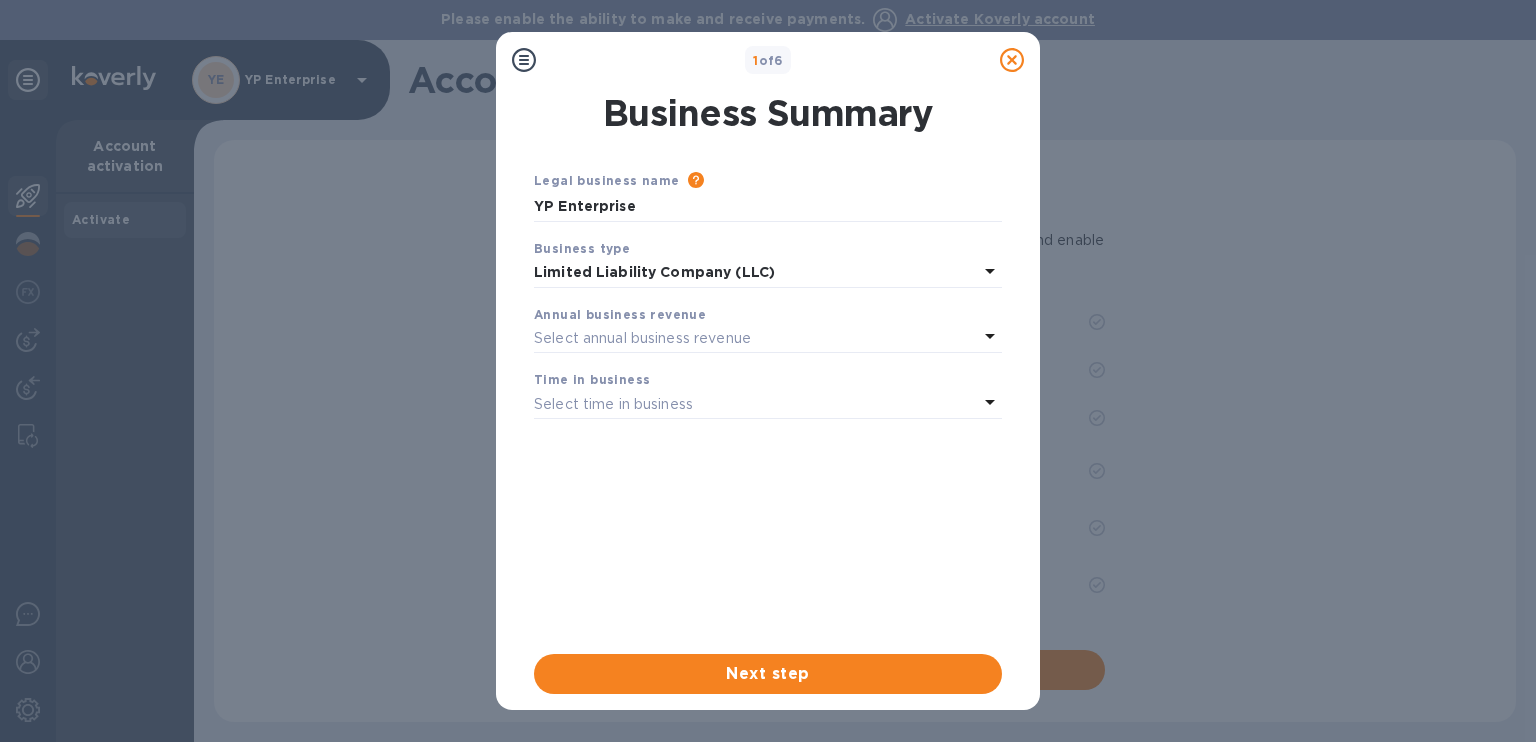 click 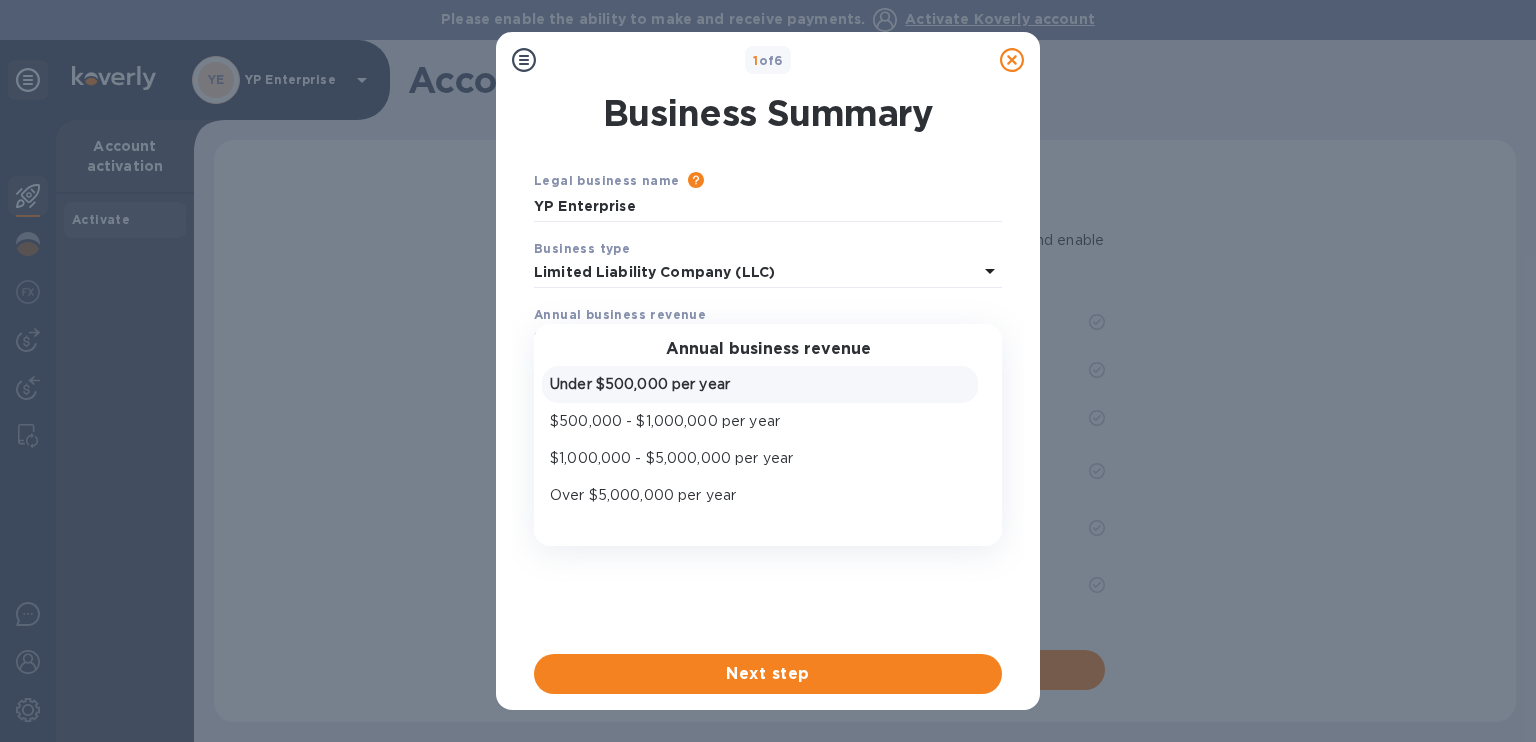 click on "Under $500,000 per year" at bounding box center (760, 384) 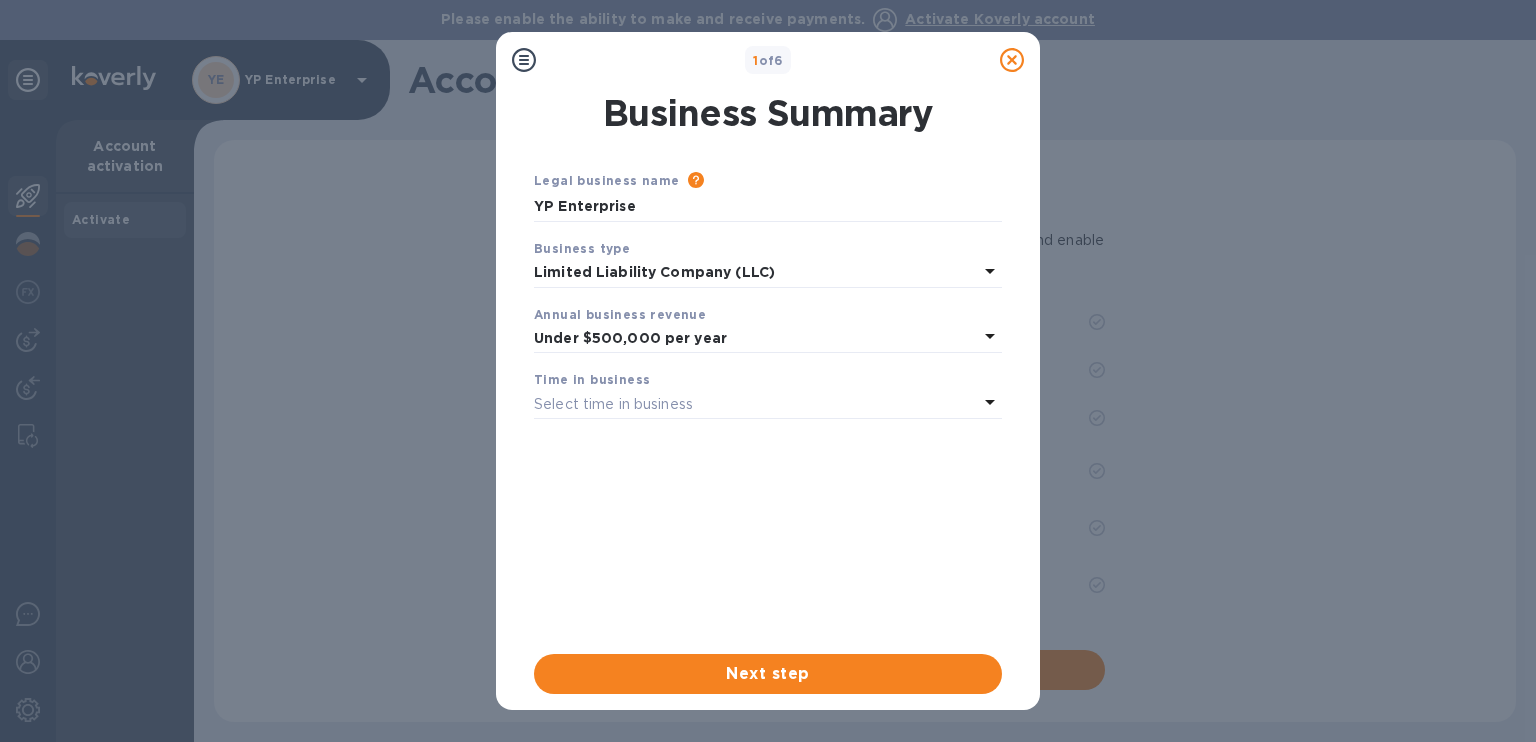 click on "Select time in business" at bounding box center [756, 404] 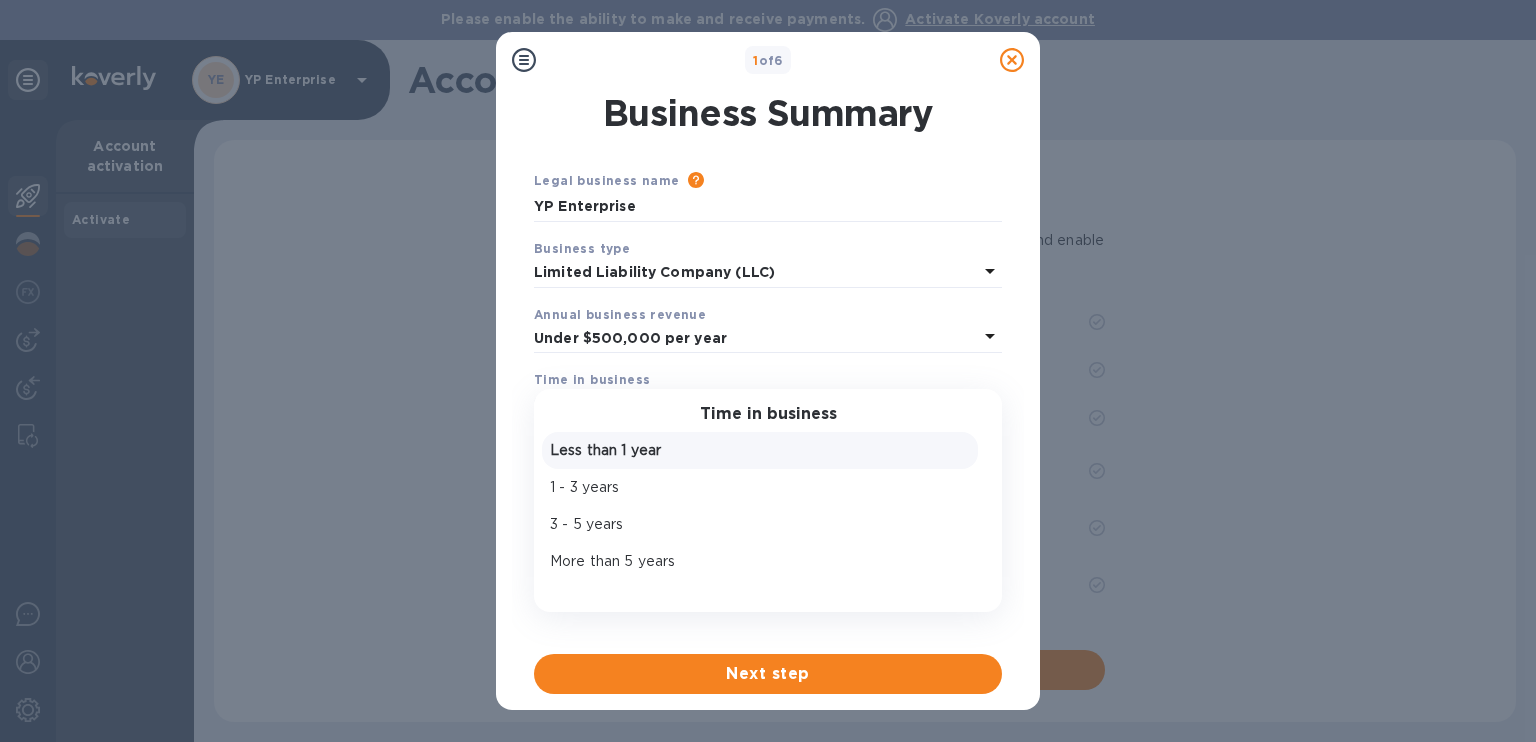 click on "Less than 1 year" at bounding box center [760, 450] 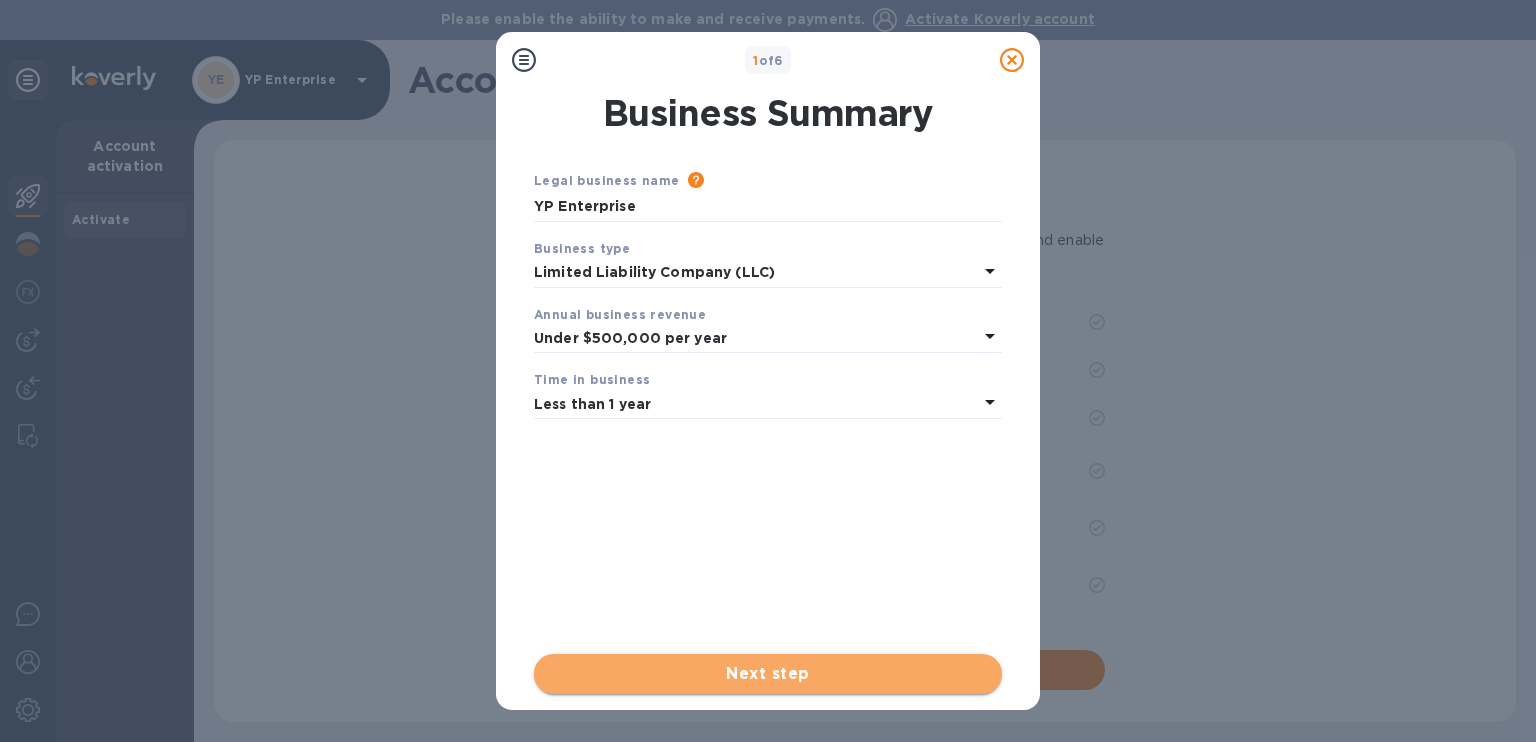 click on "Next step" at bounding box center (768, 674) 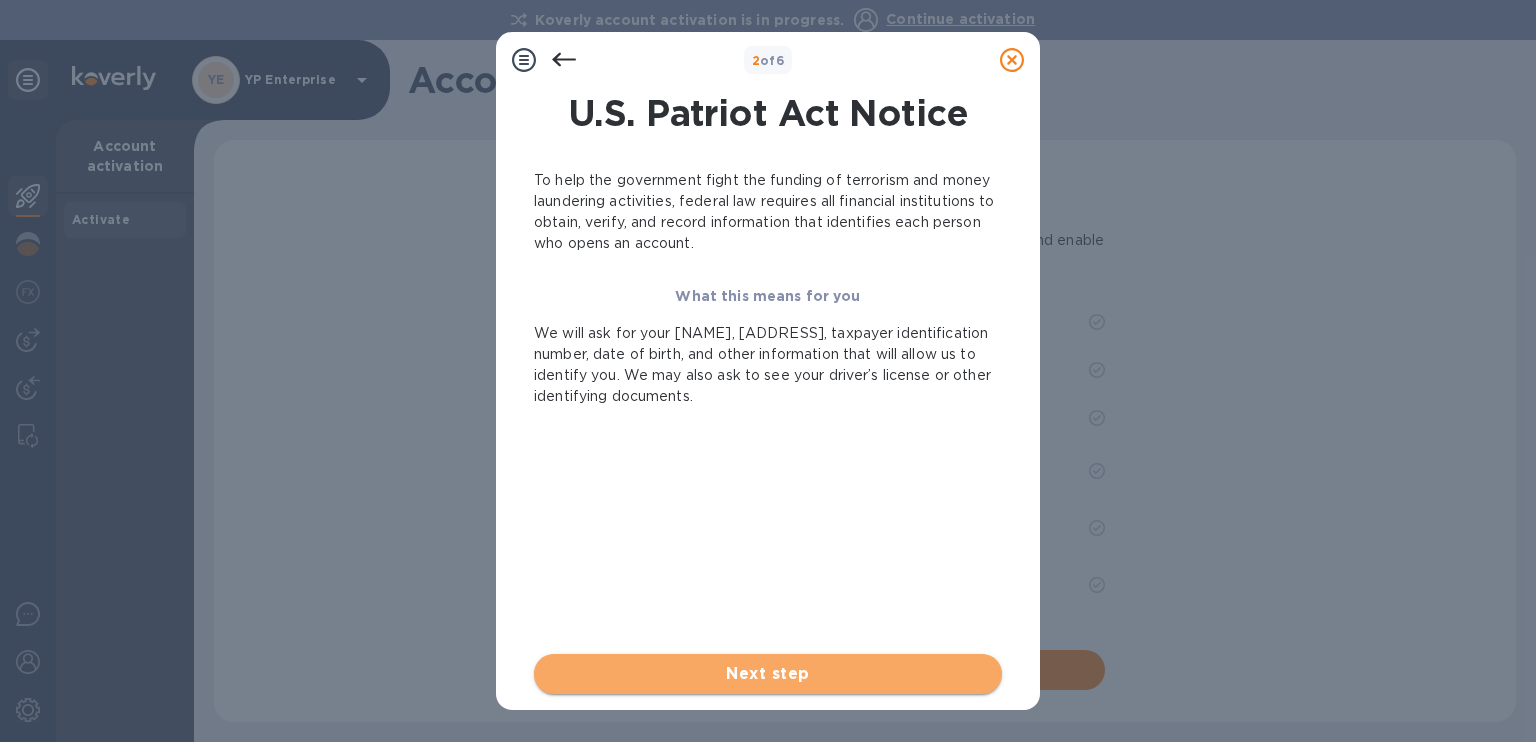 click on "Next step" at bounding box center (768, 674) 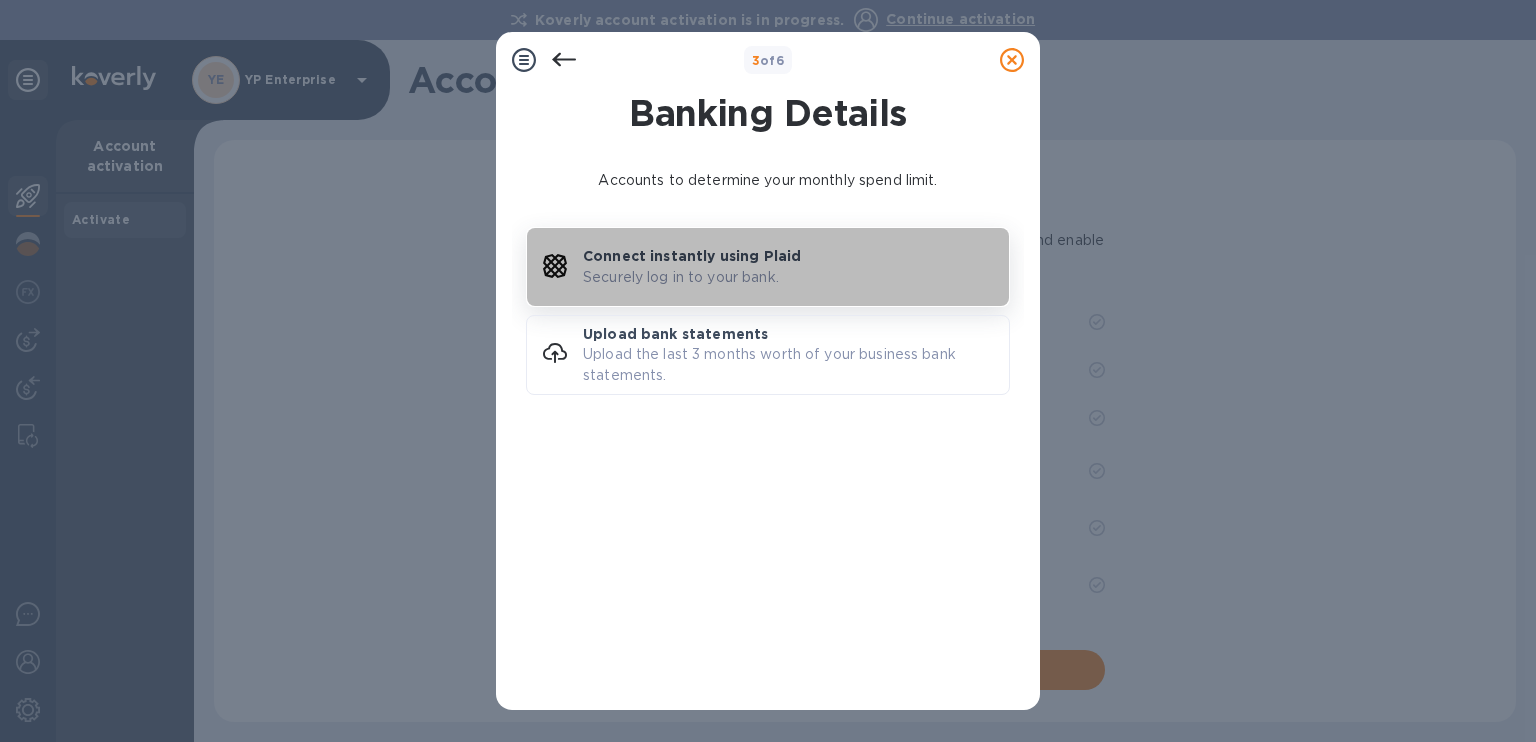 click on "Connect instantly using Plaid Securely log in to your bank." at bounding box center [768, 267] 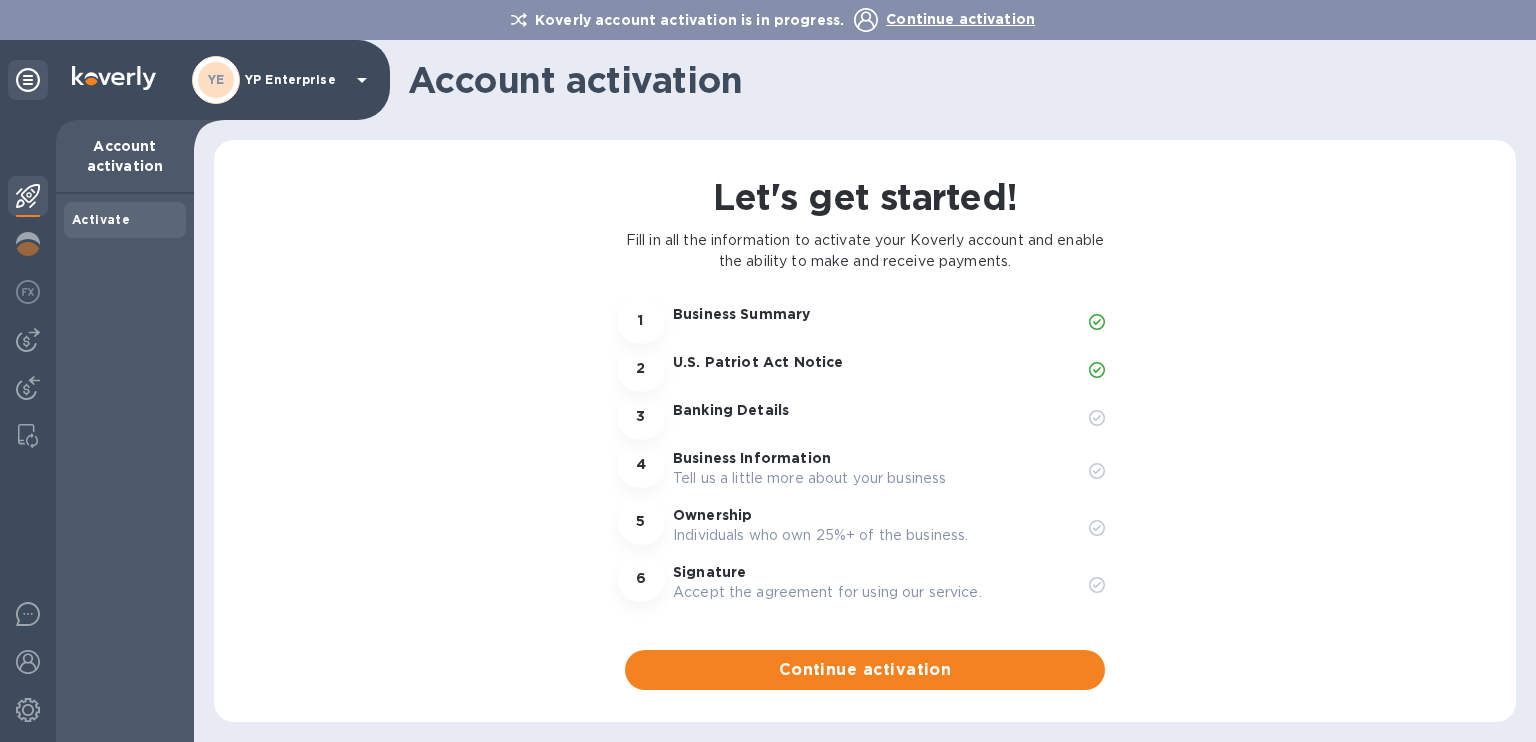 click 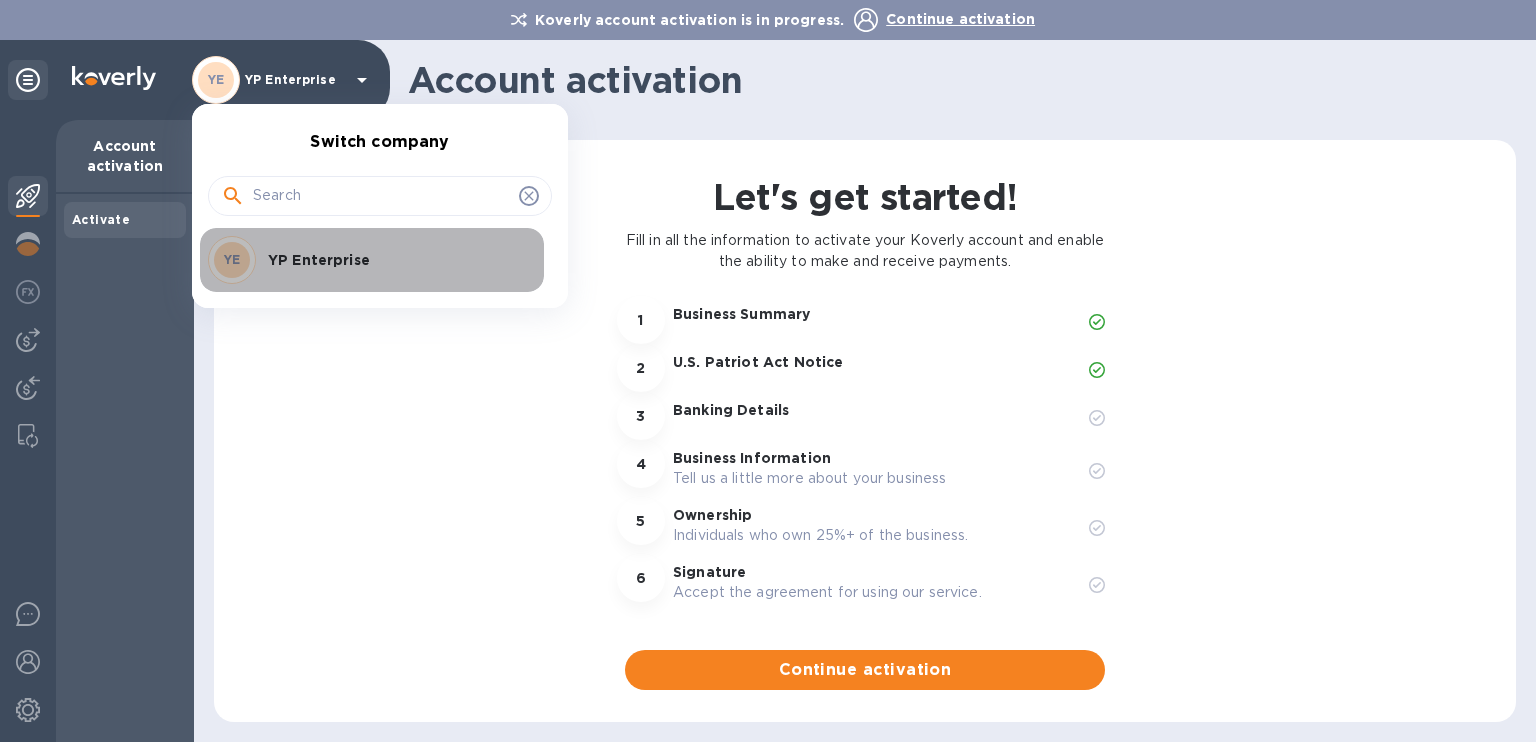 click on "YP Enterprise" at bounding box center (394, 260) 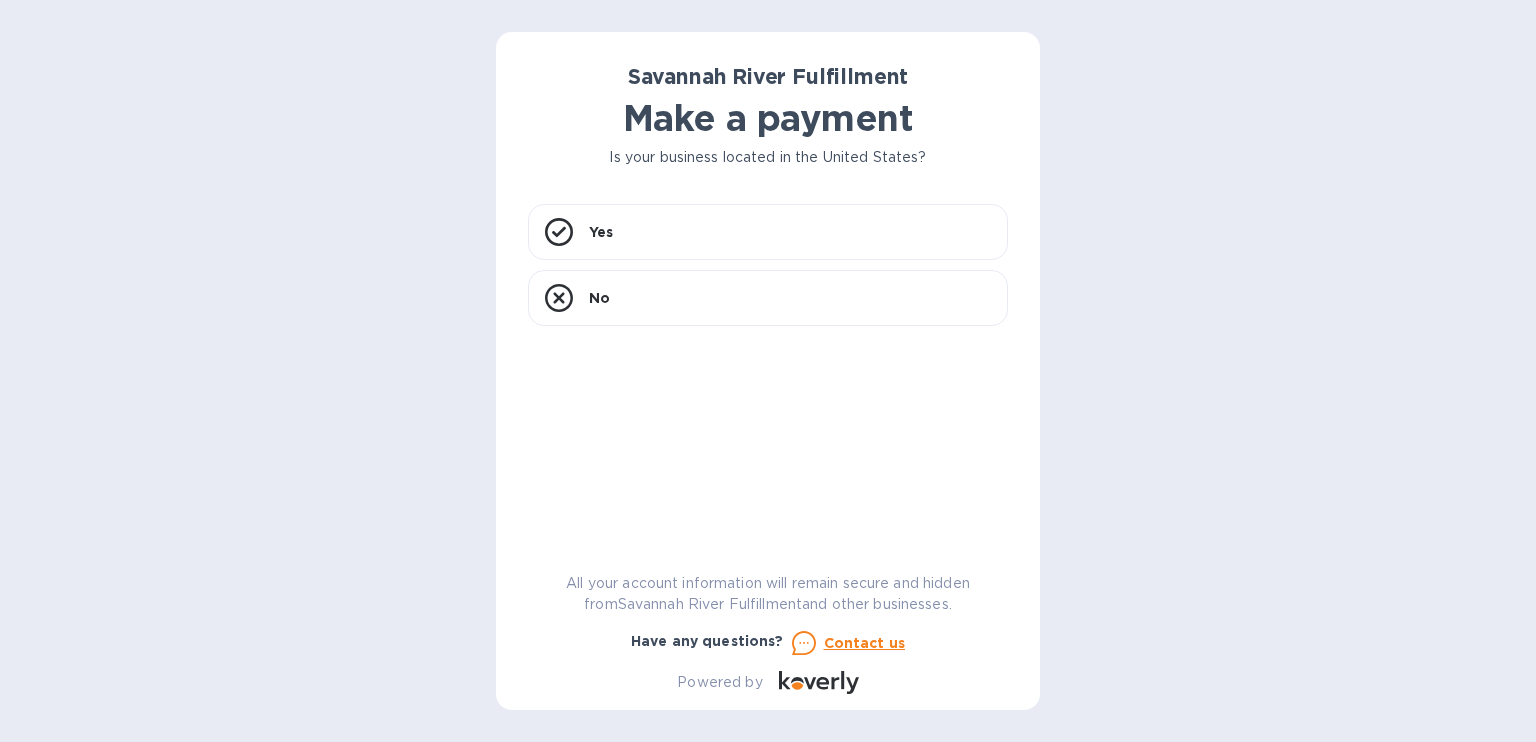 scroll, scrollTop: 0, scrollLeft: 0, axis: both 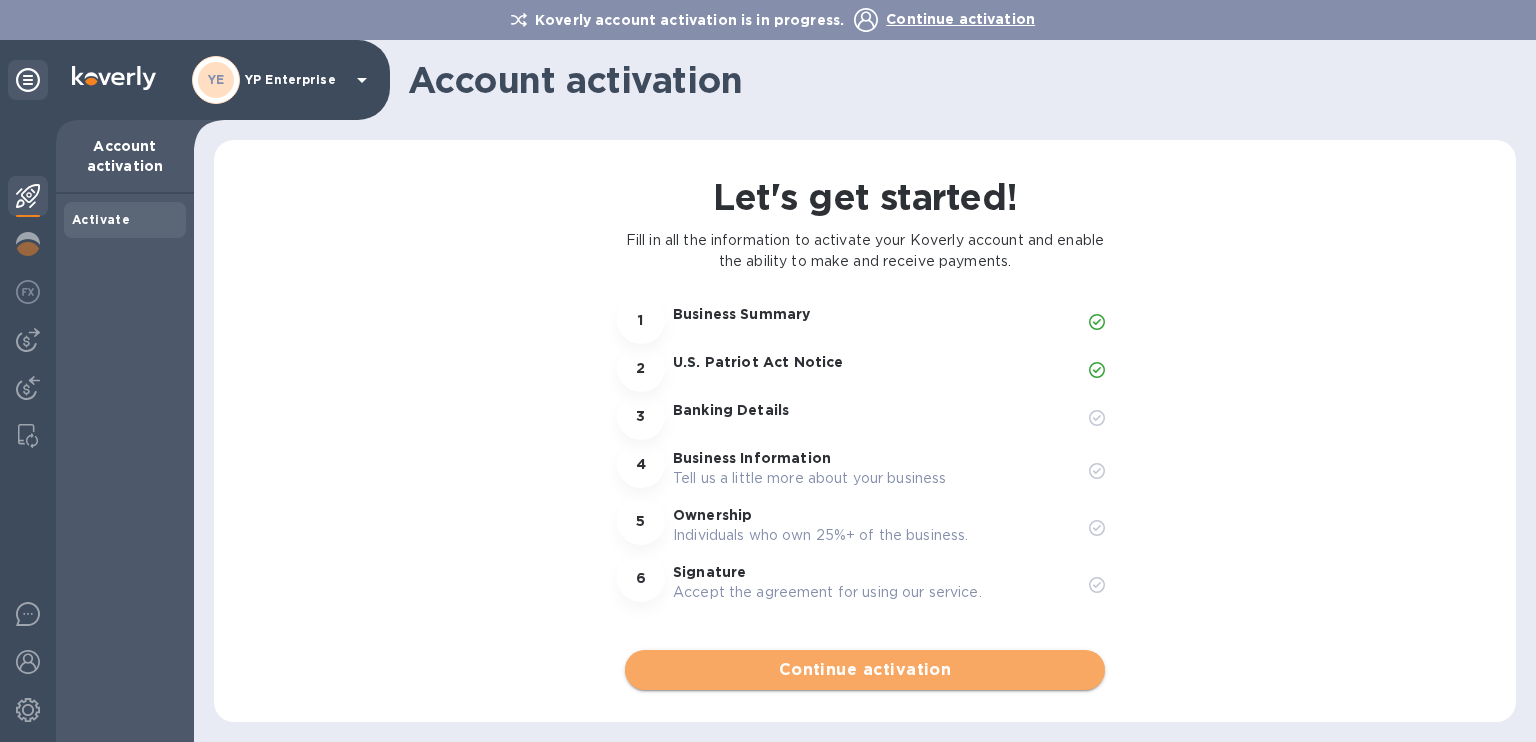 click on "Continue activation" at bounding box center [865, 670] 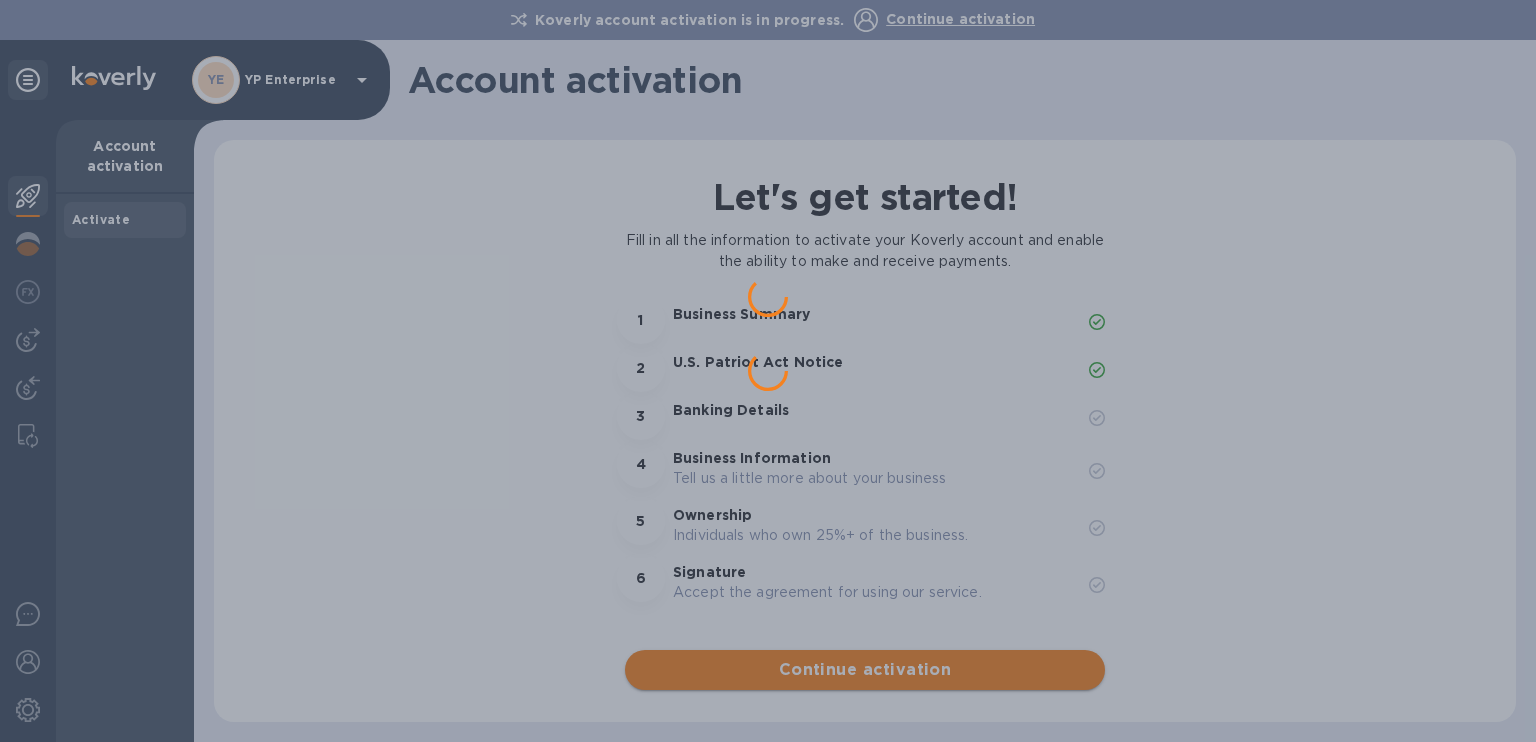 scroll, scrollTop: 0, scrollLeft: 0, axis: both 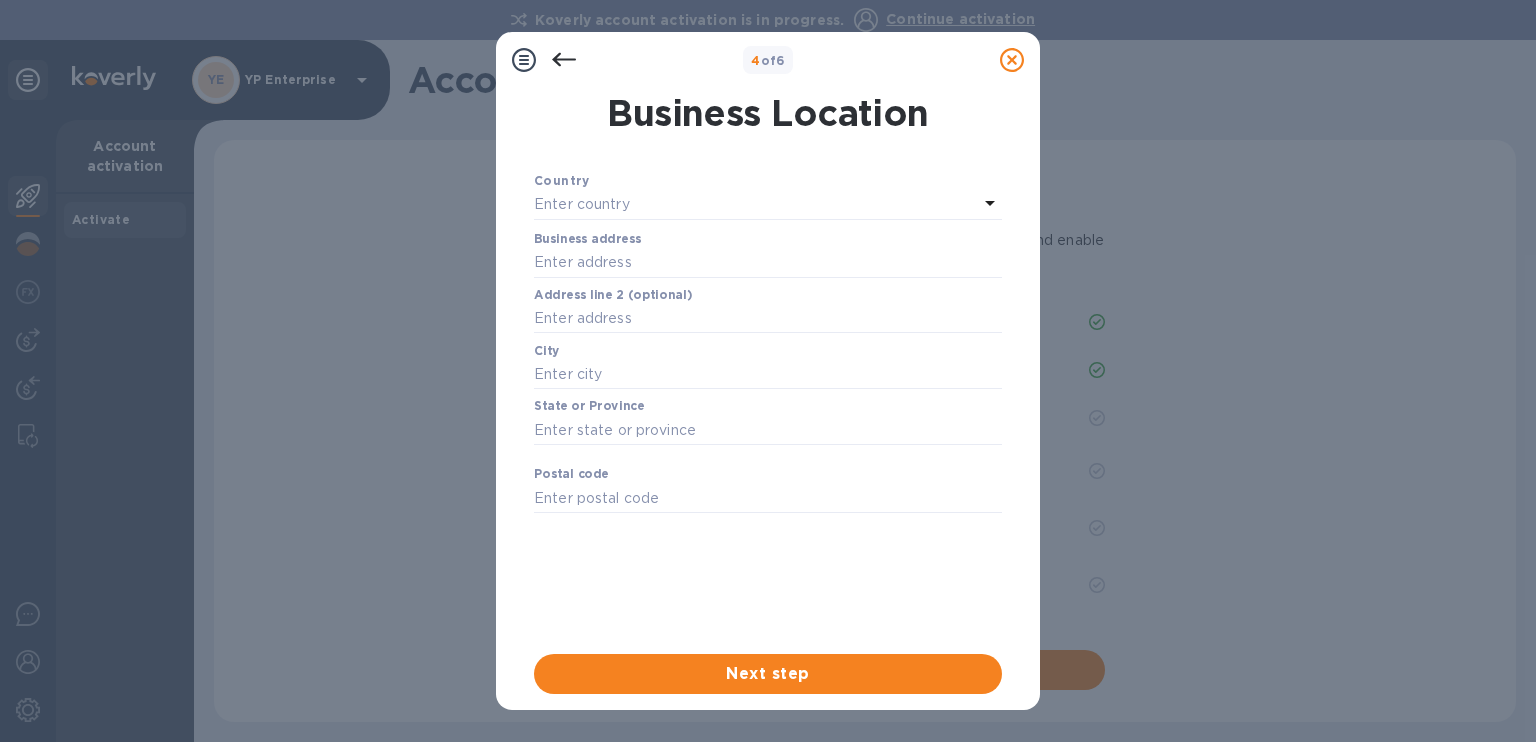 click on "Enter country" at bounding box center [756, 205] 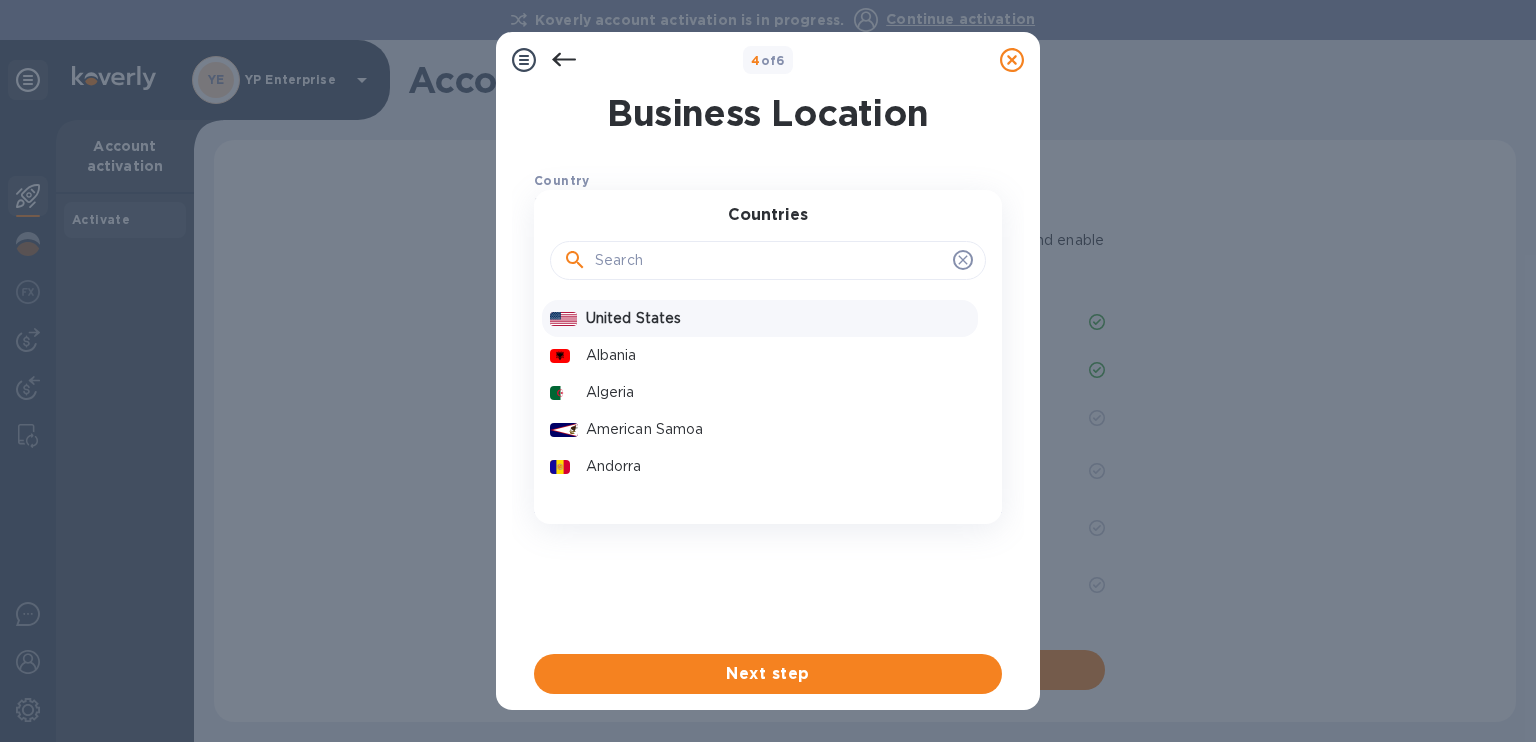 click on "United States" at bounding box center [778, 318] 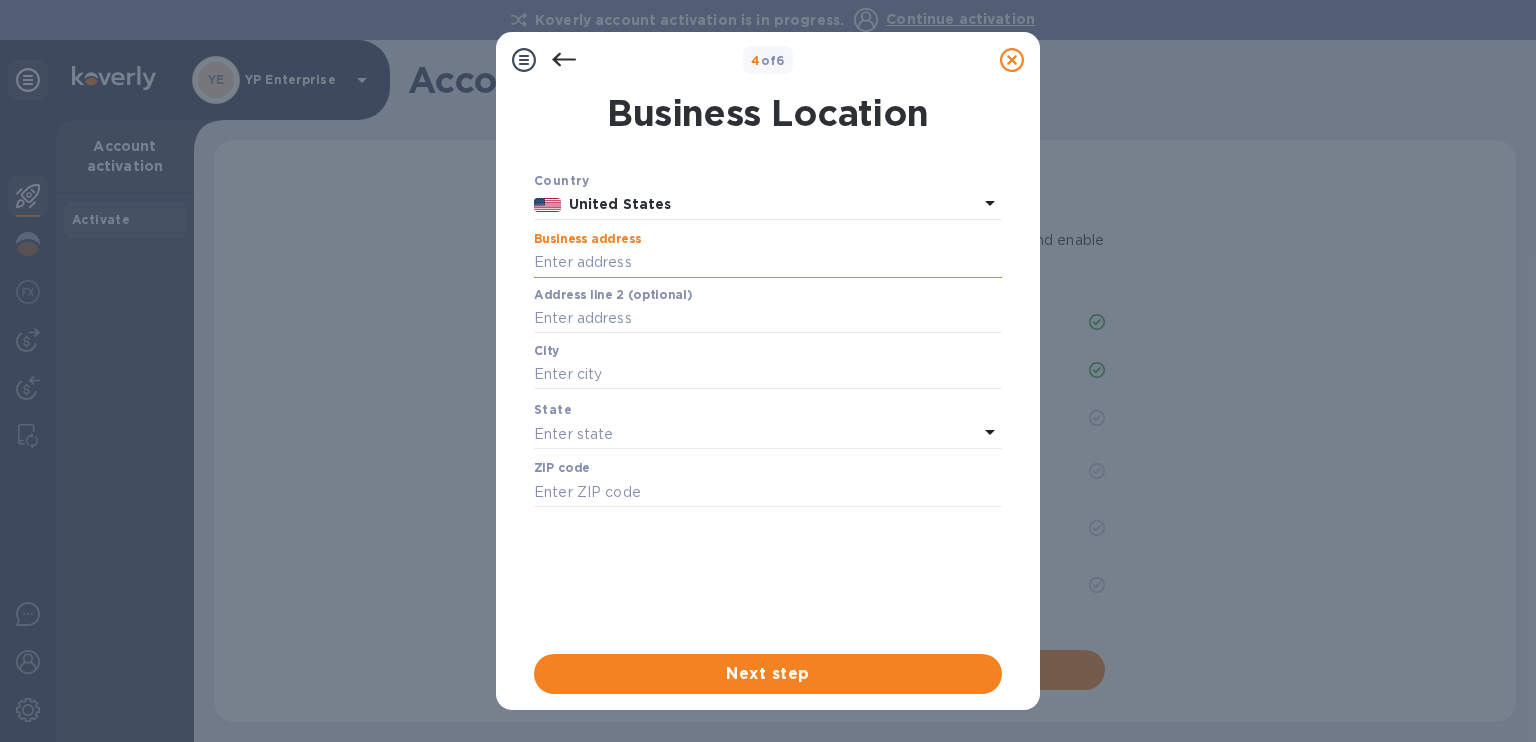 click at bounding box center [768, 263] 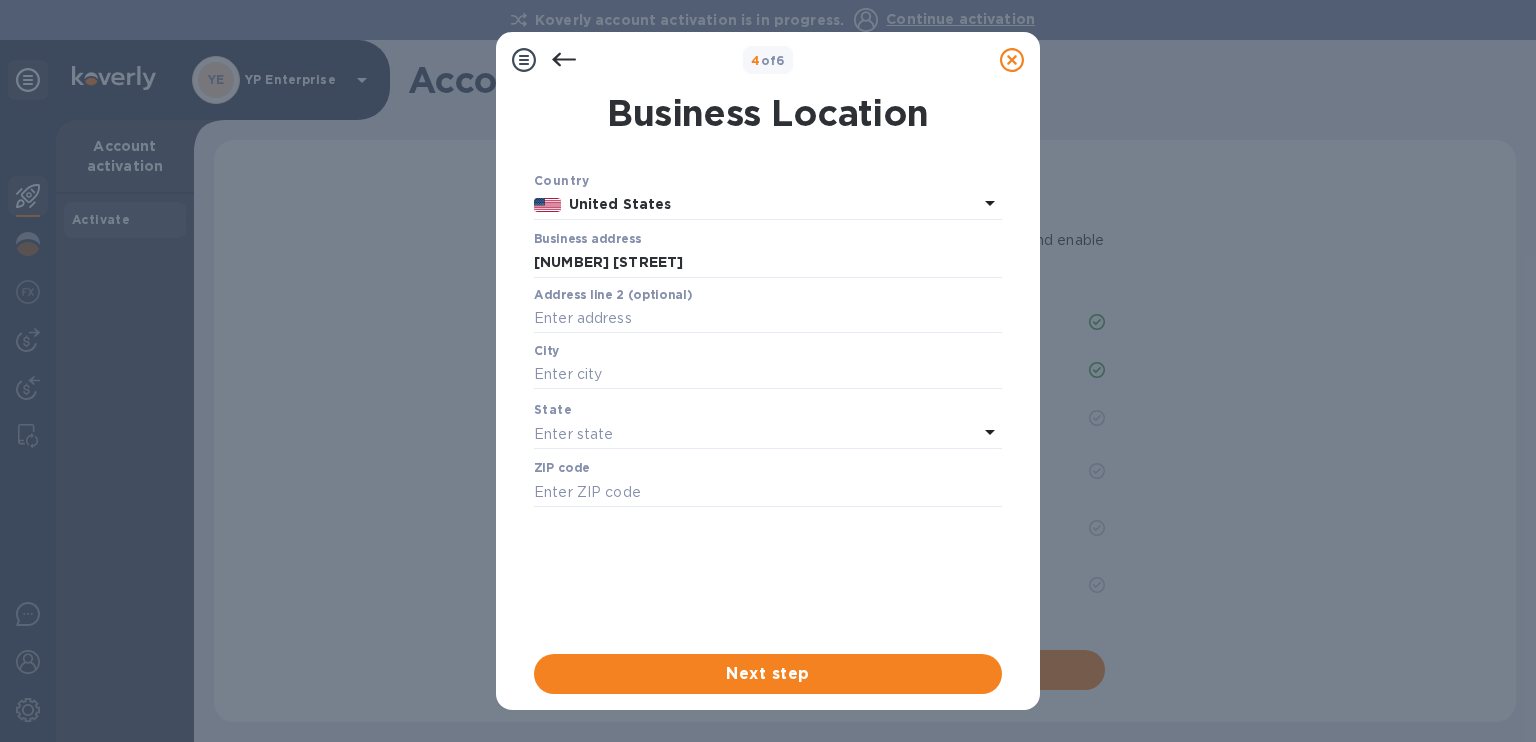 type on "403 North Montgomery Avenue" 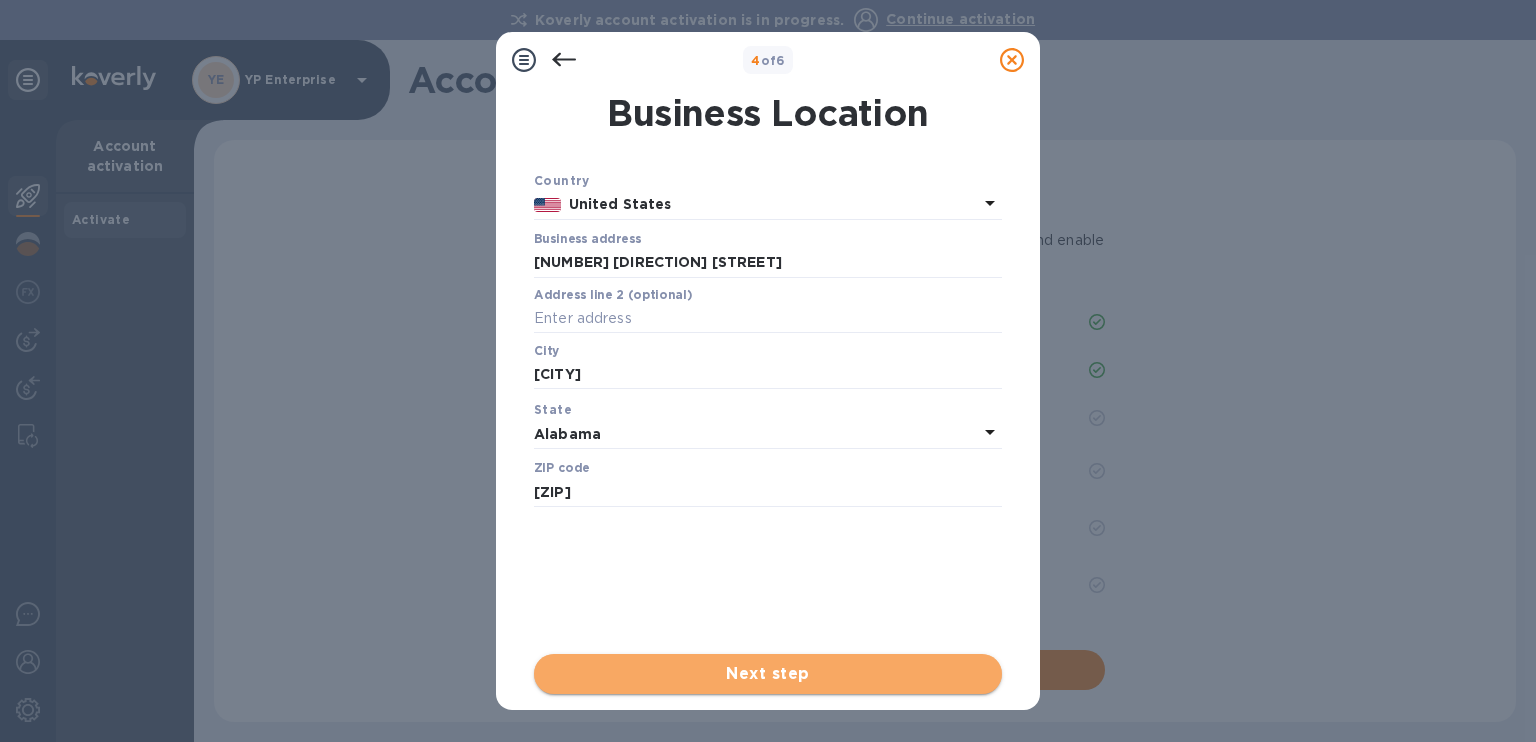 click on "Next step" at bounding box center [768, 674] 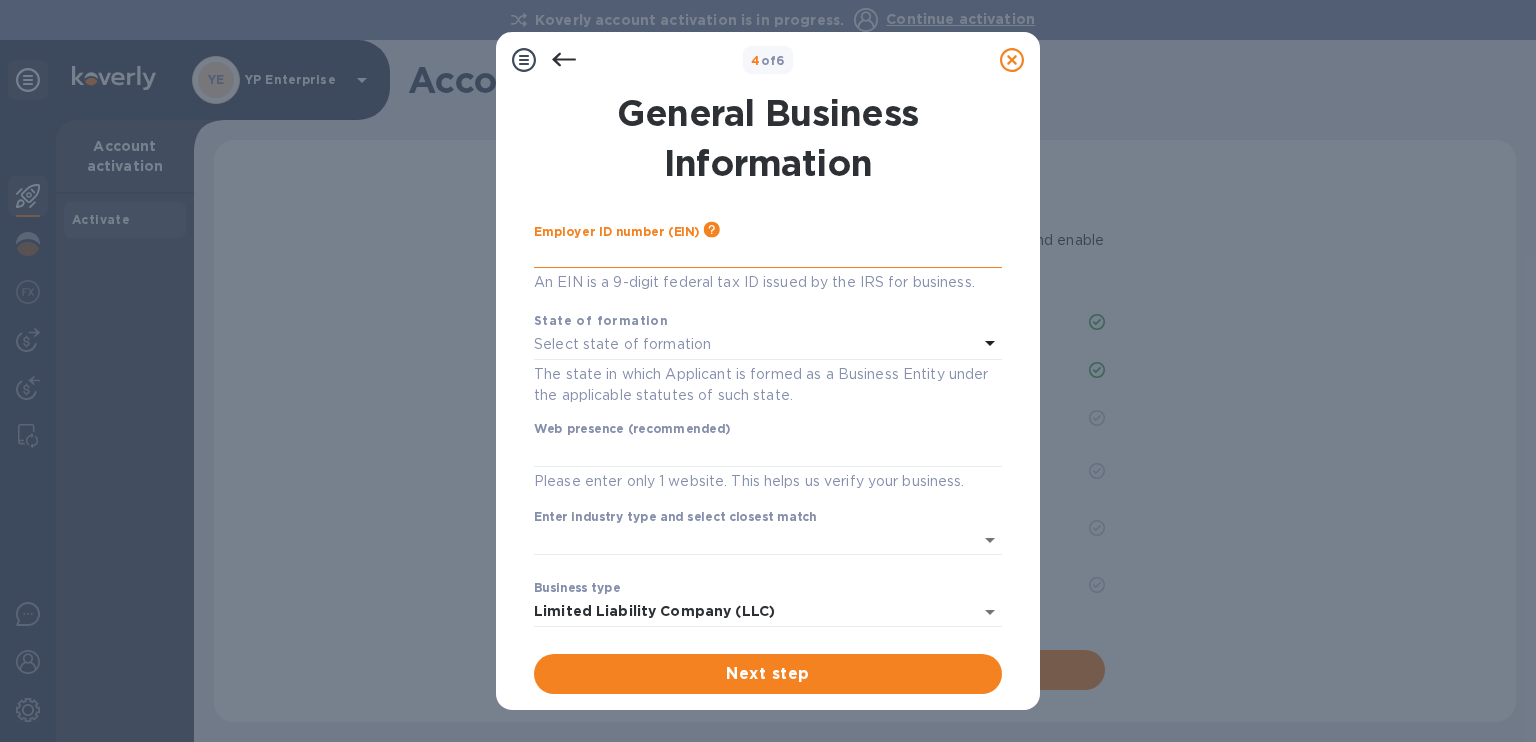 click at bounding box center (768, 253) 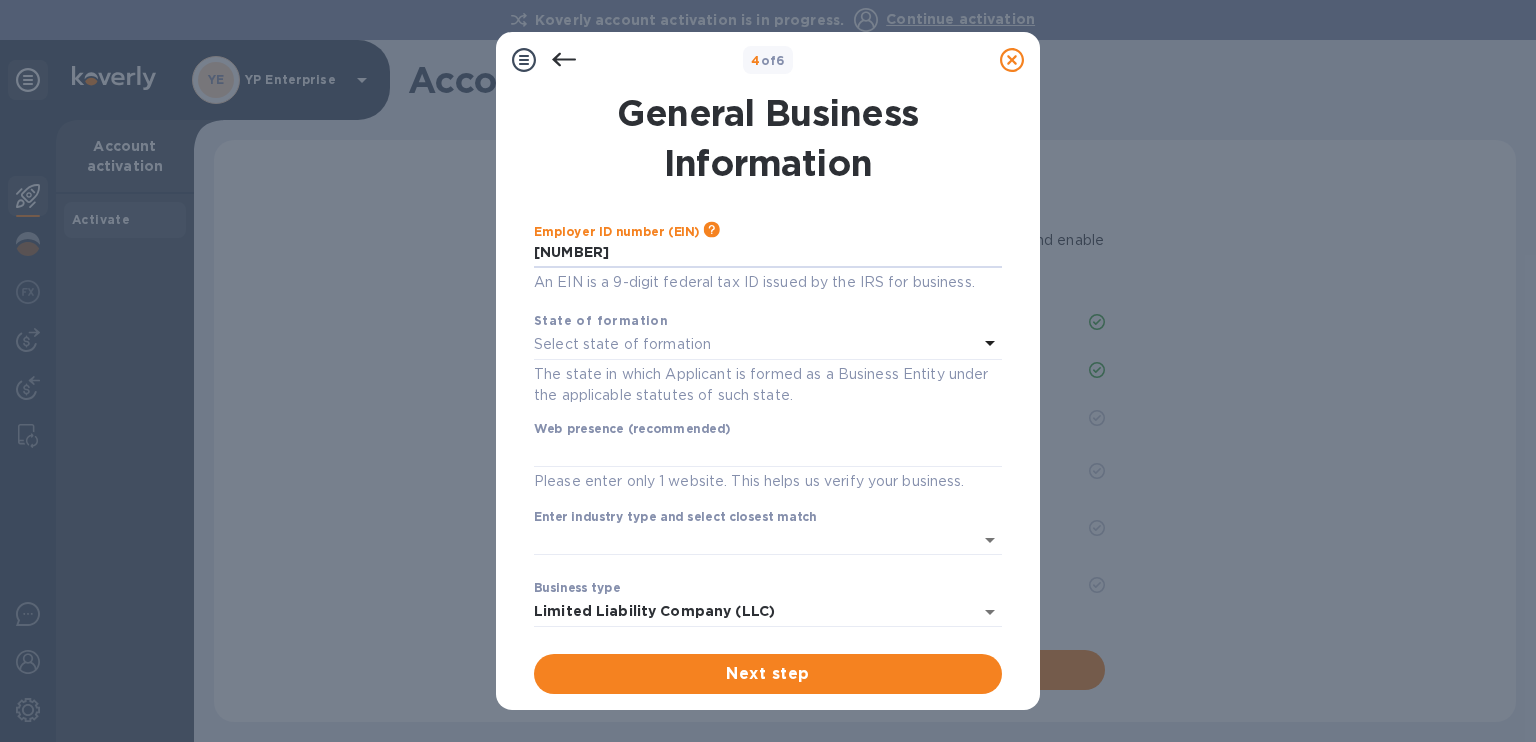 type on "***98" 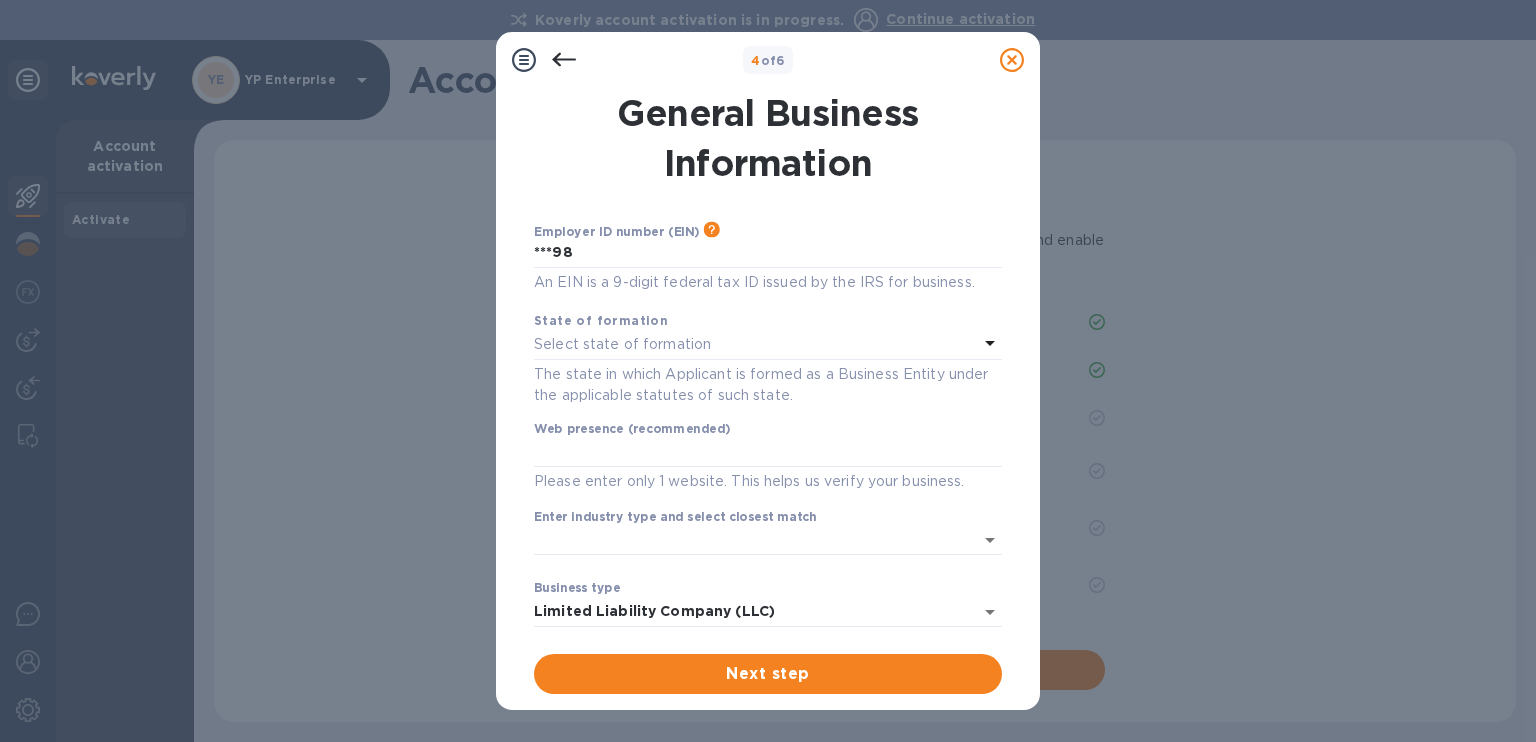 click on "Select state of formation" at bounding box center [756, 345] 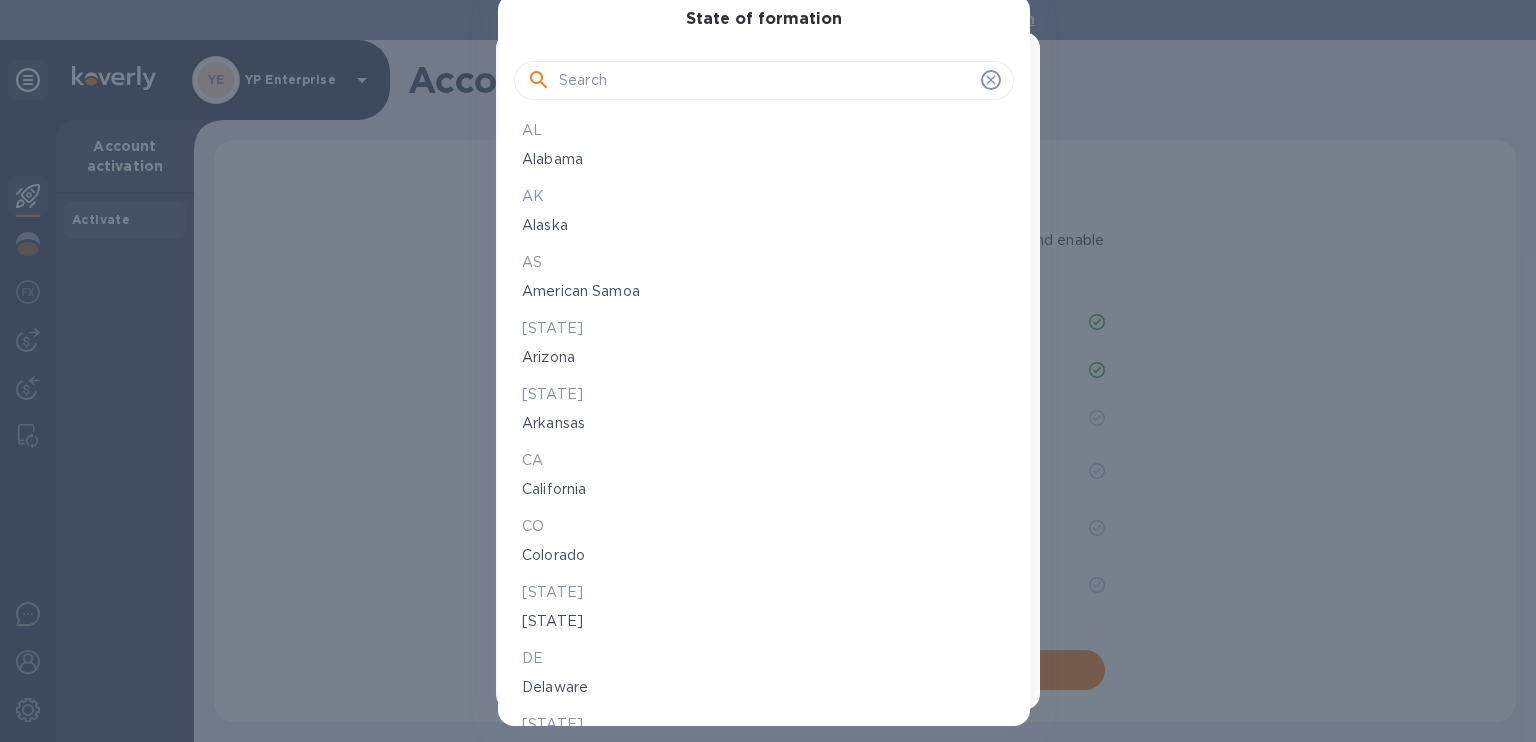 click on "Alabama" at bounding box center (764, 159) 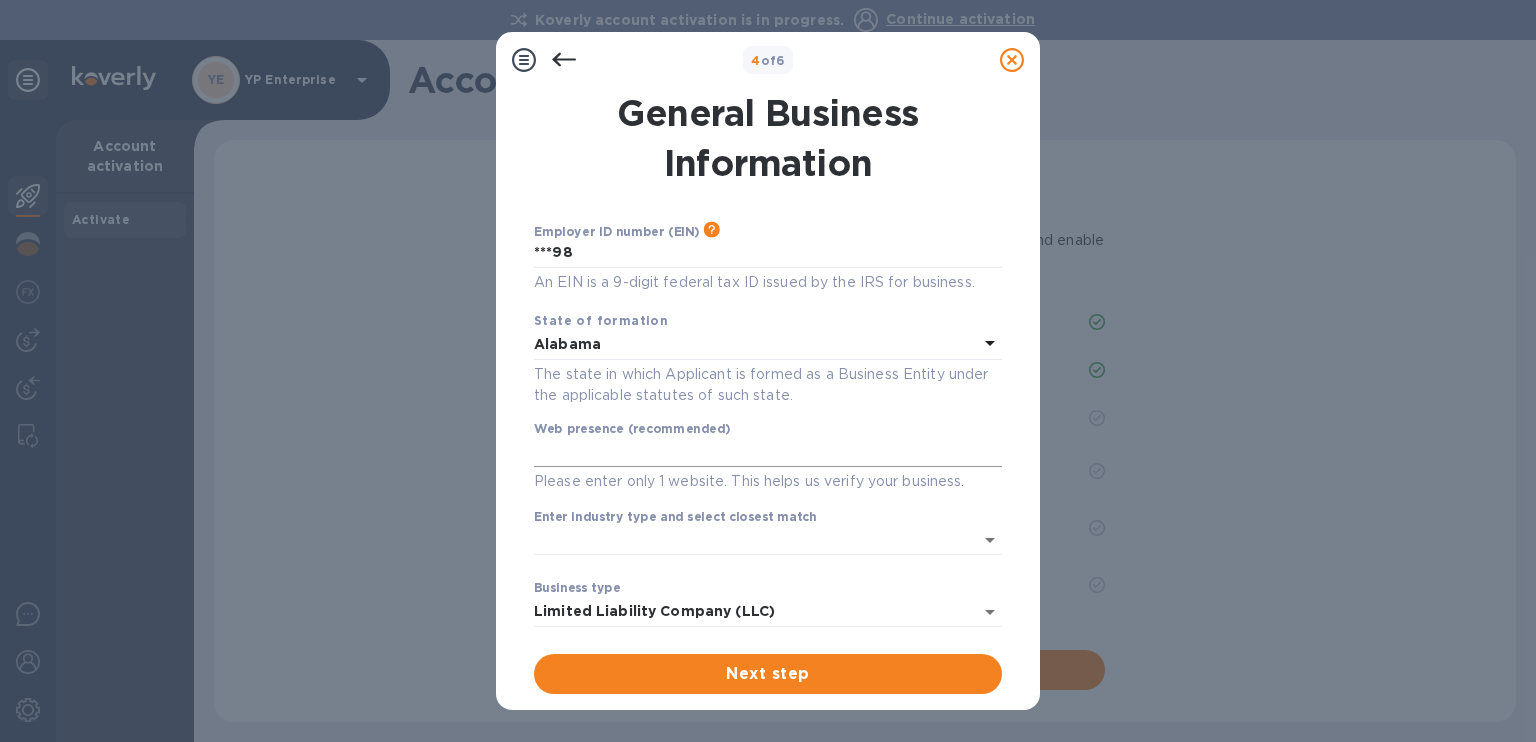 click at bounding box center (768, 453) 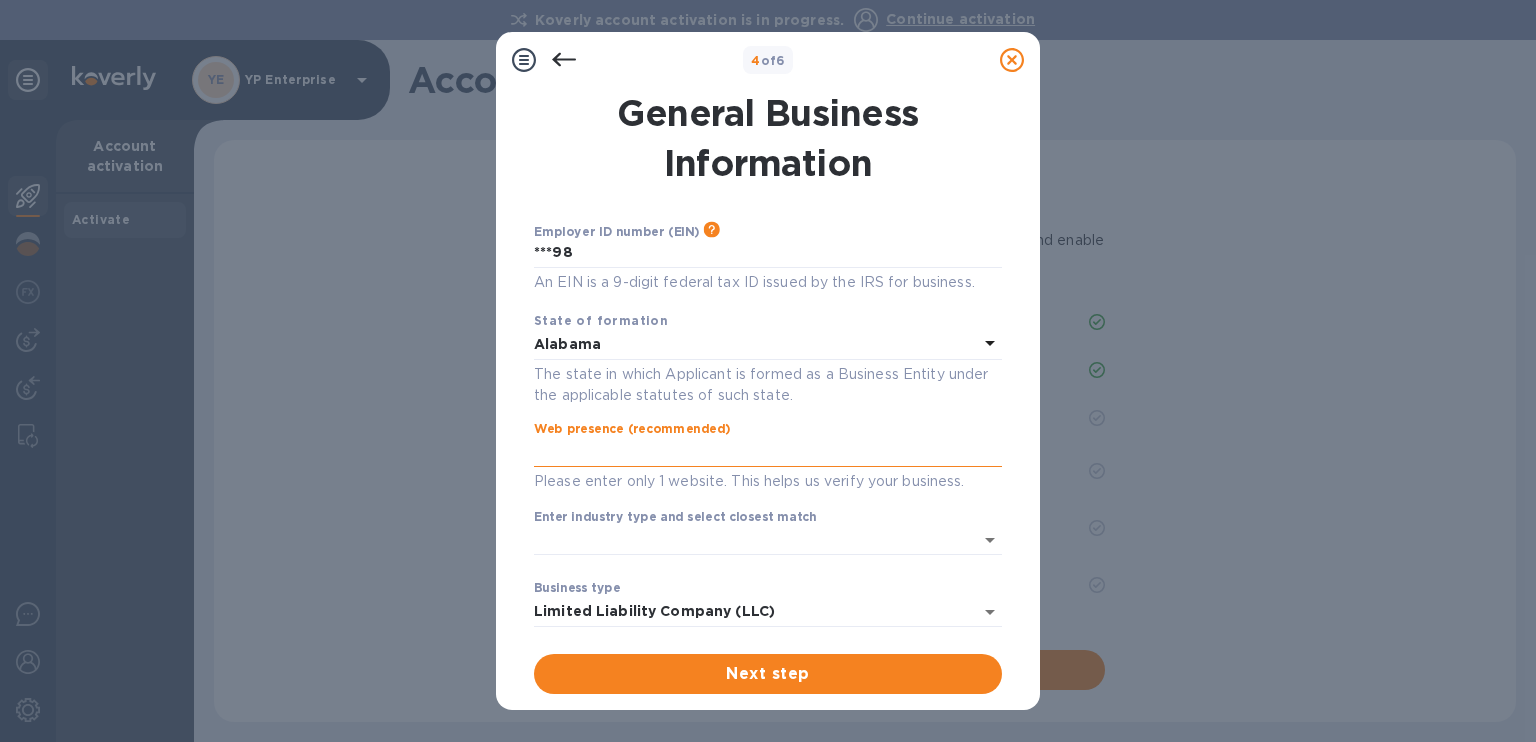 click at bounding box center [768, 453] 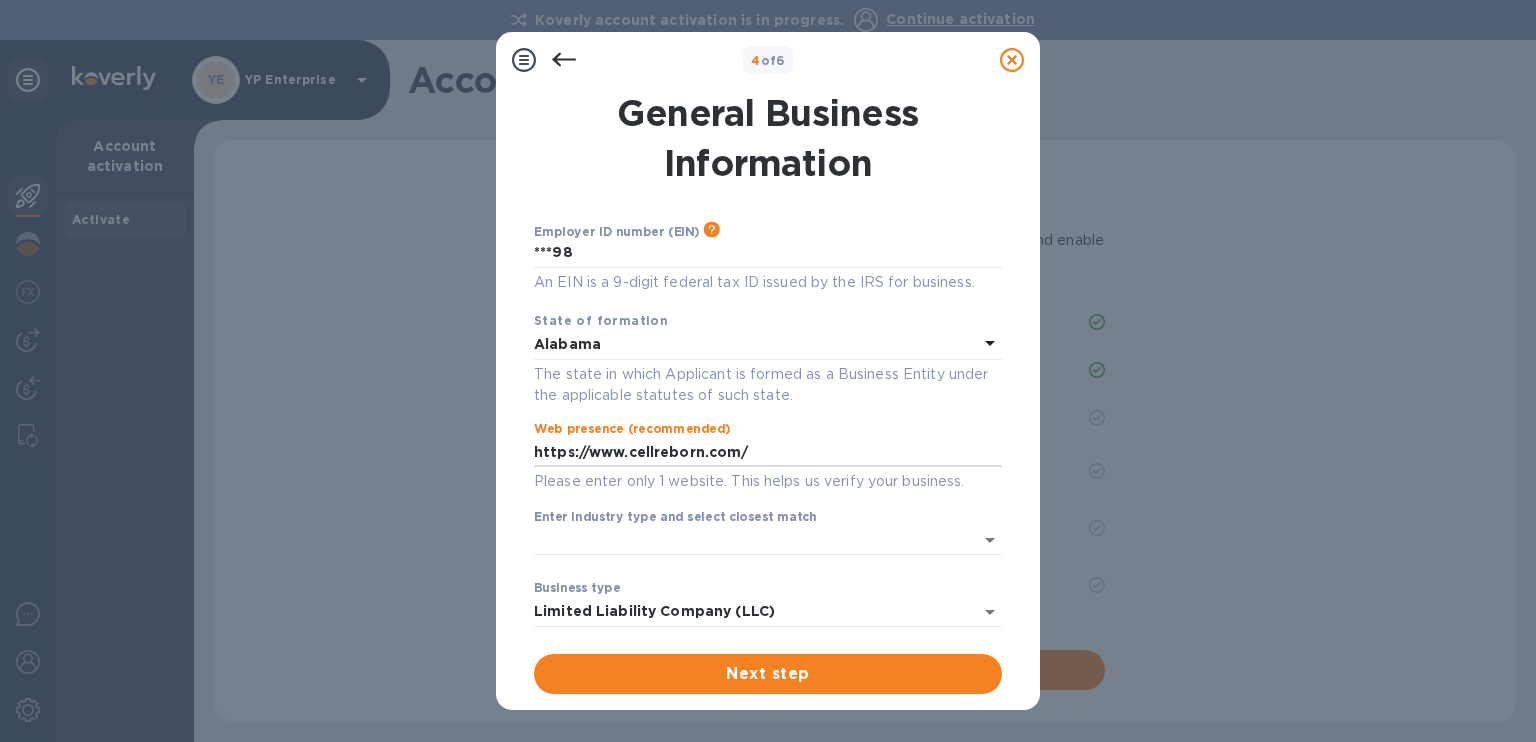 scroll, scrollTop: 175, scrollLeft: 0, axis: vertical 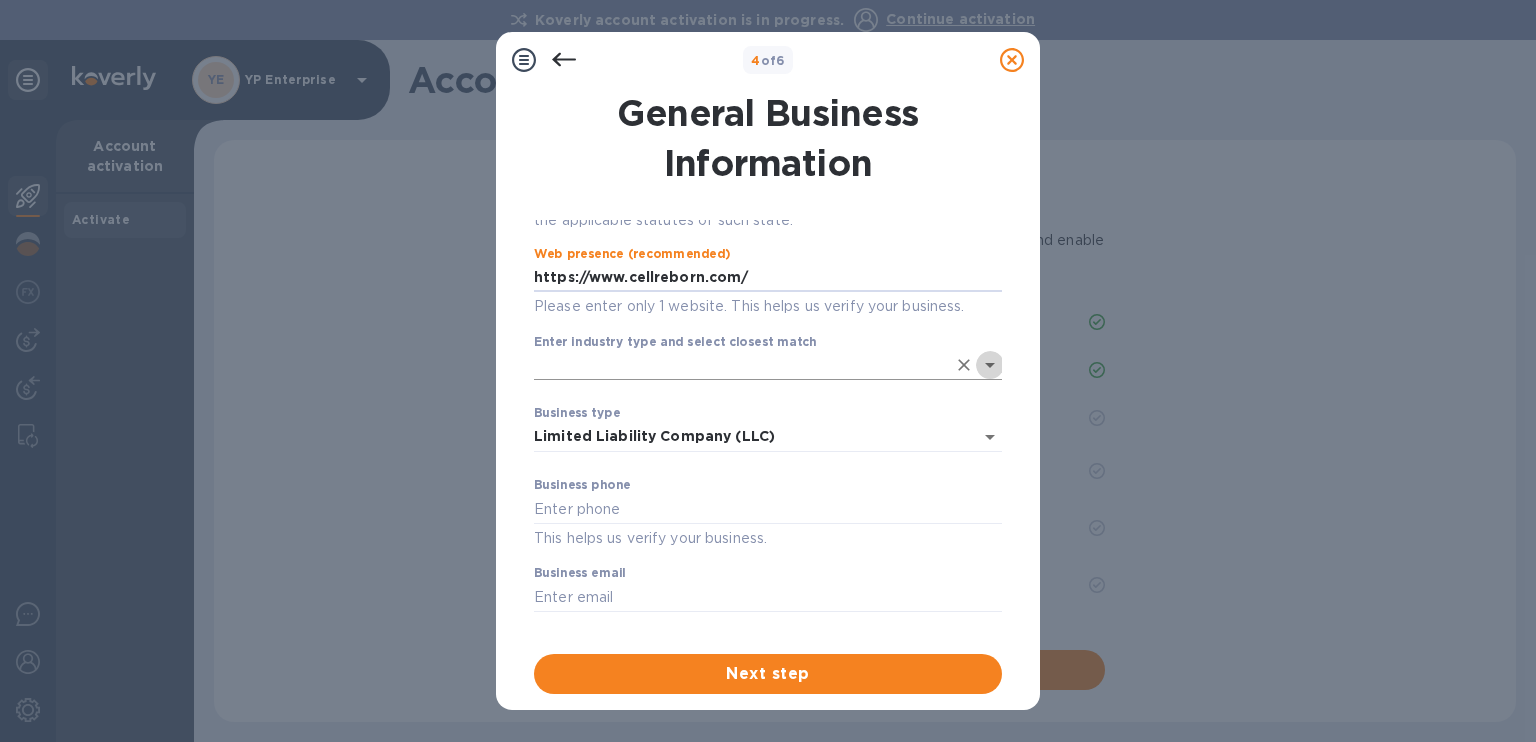 click 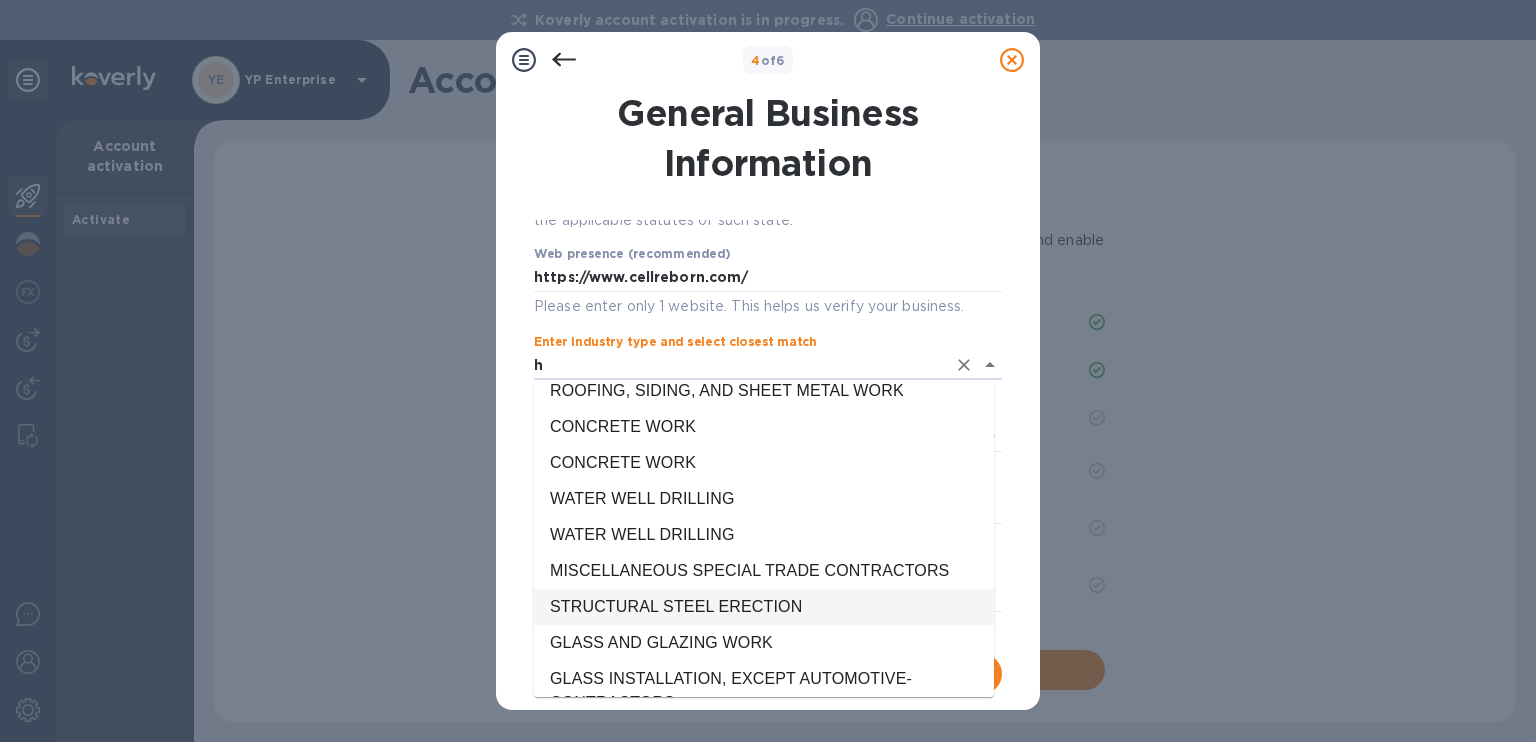 scroll, scrollTop: 0, scrollLeft: 0, axis: both 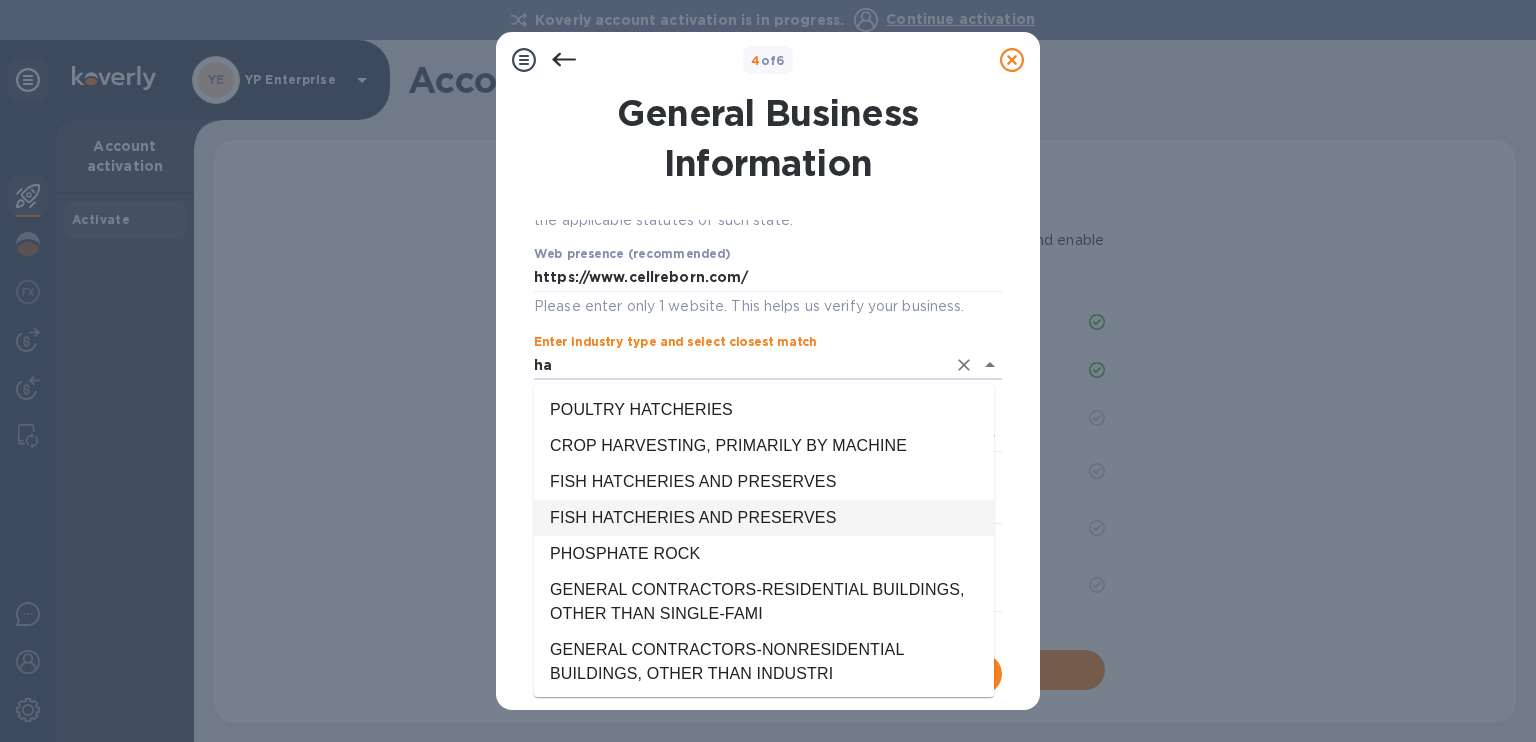 type on "h" 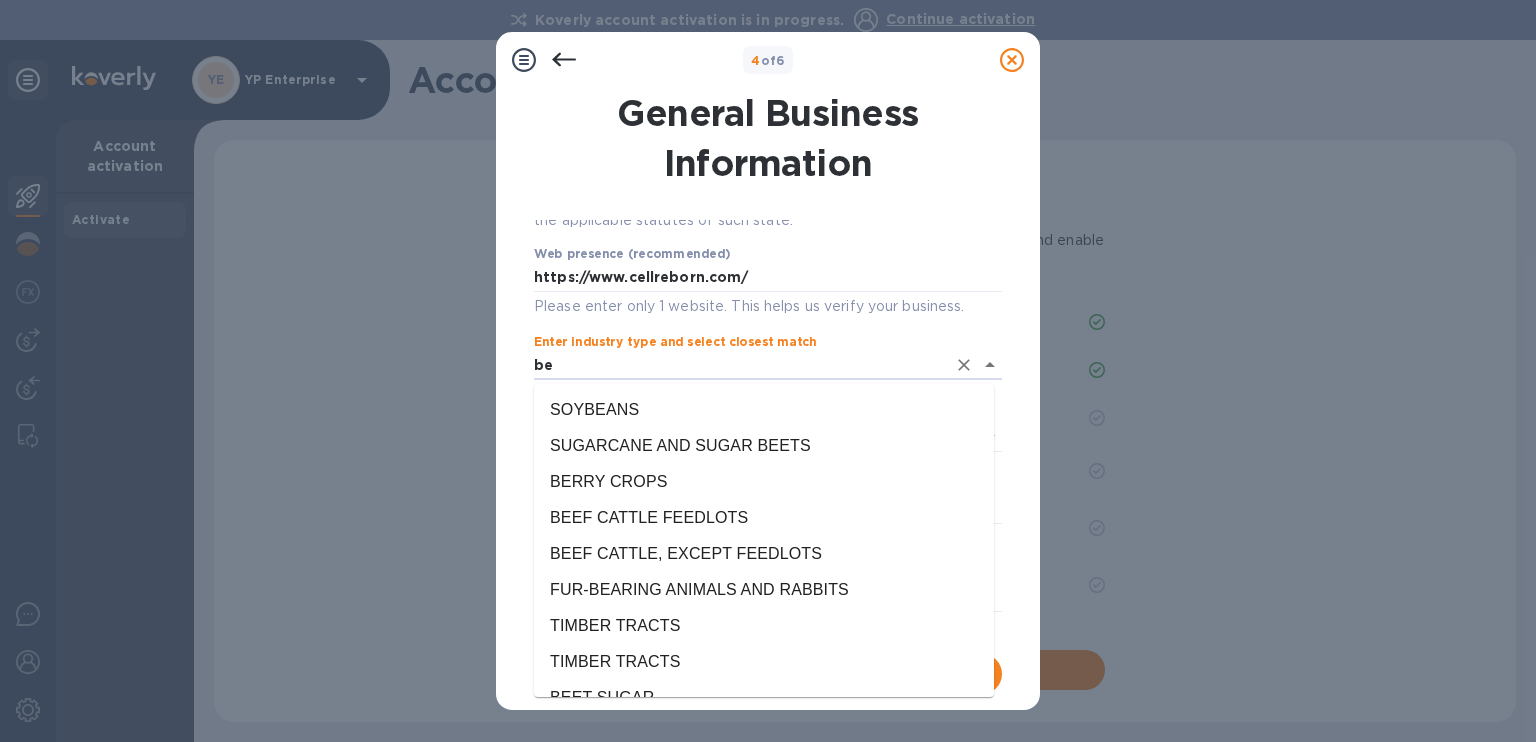 type on "b" 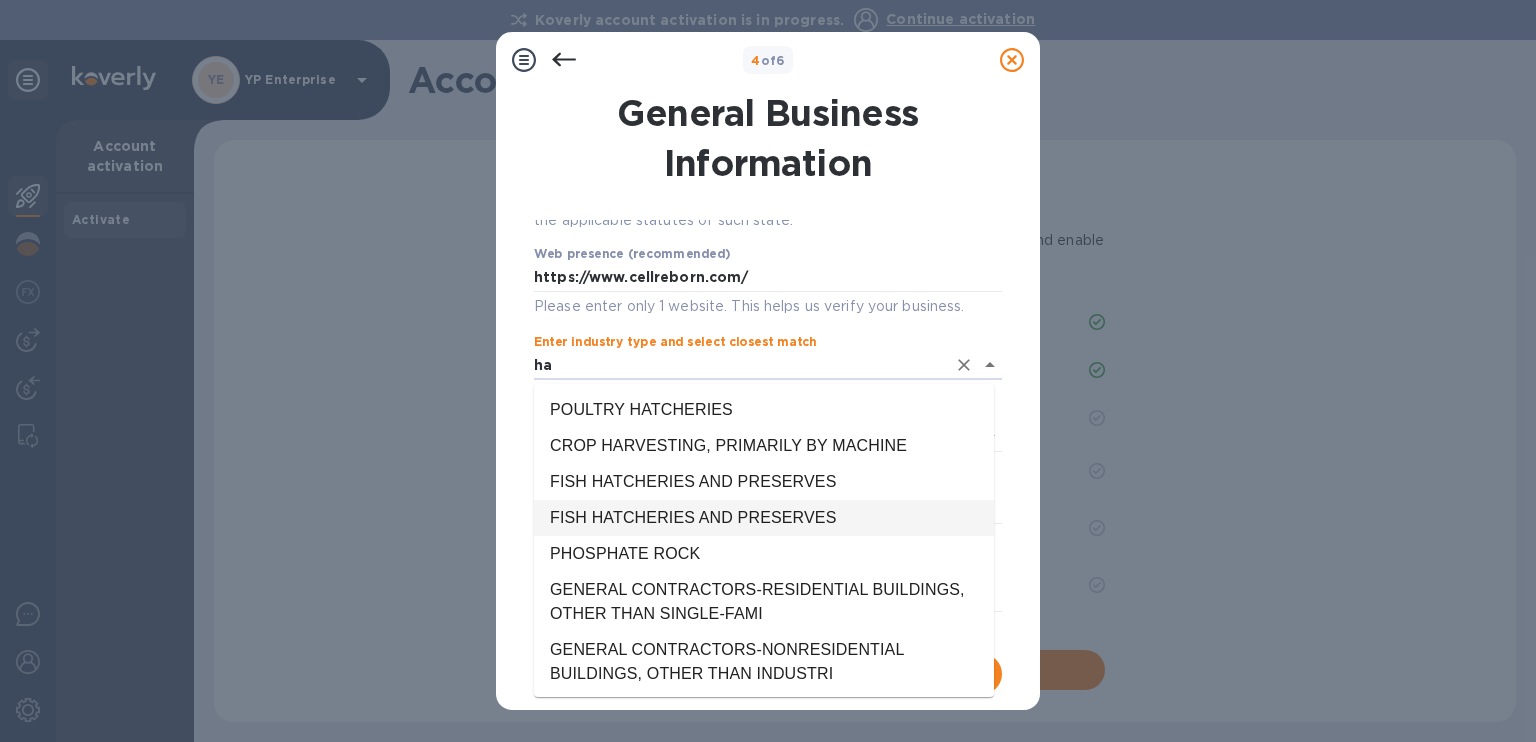 type on "h" 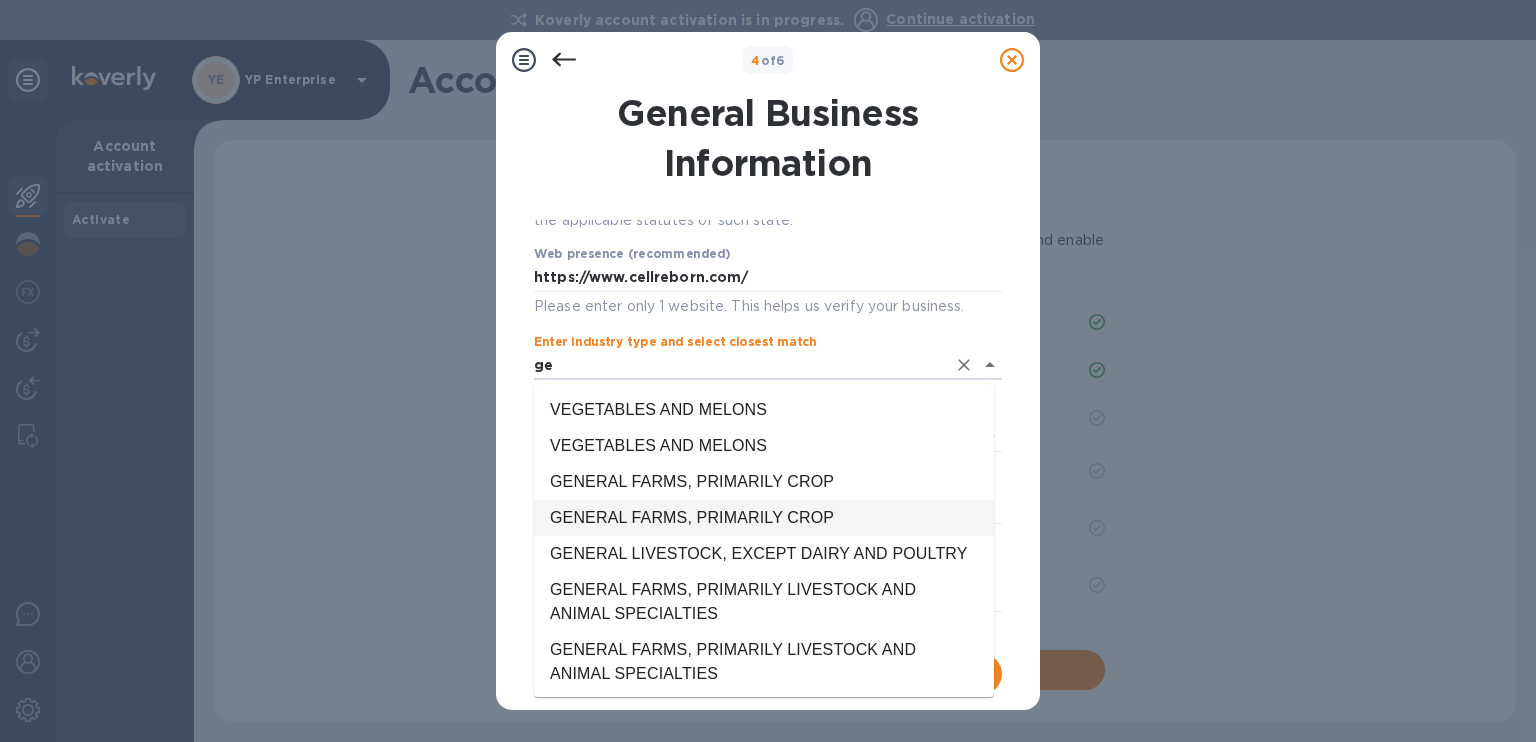type on "g" 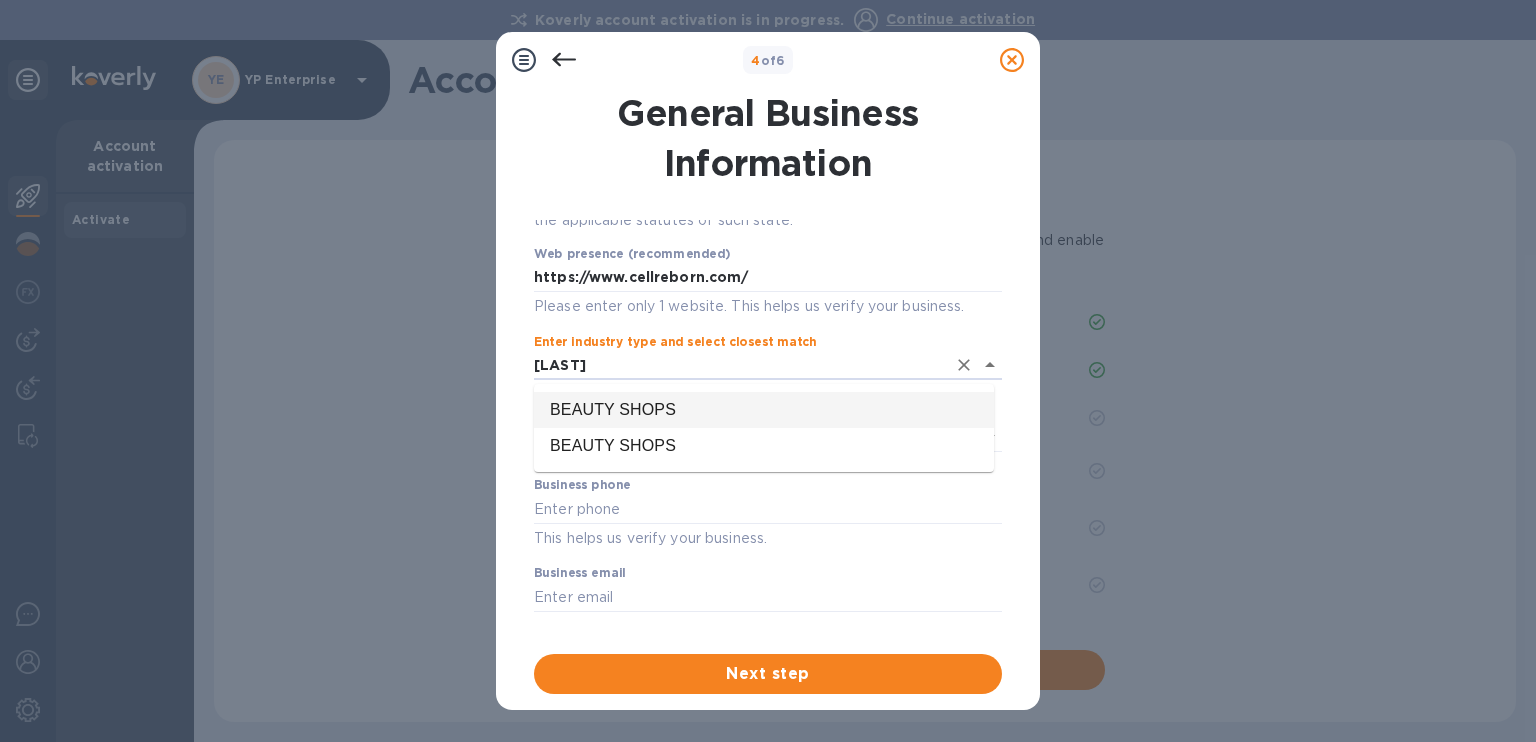 click on "BEAUTY SHOPS" at bounding box center [764, 410] 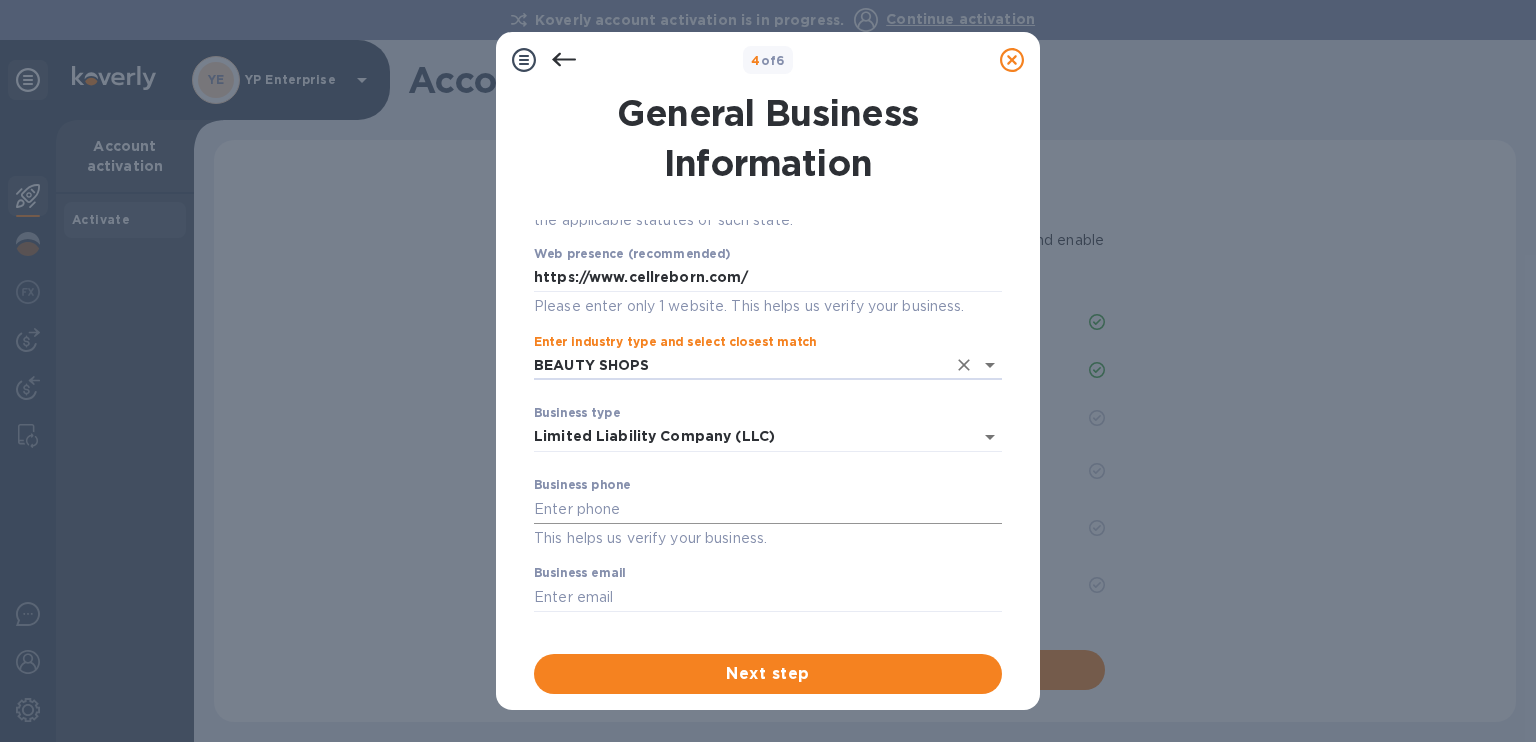 type on "BEAUTY SHOPS" 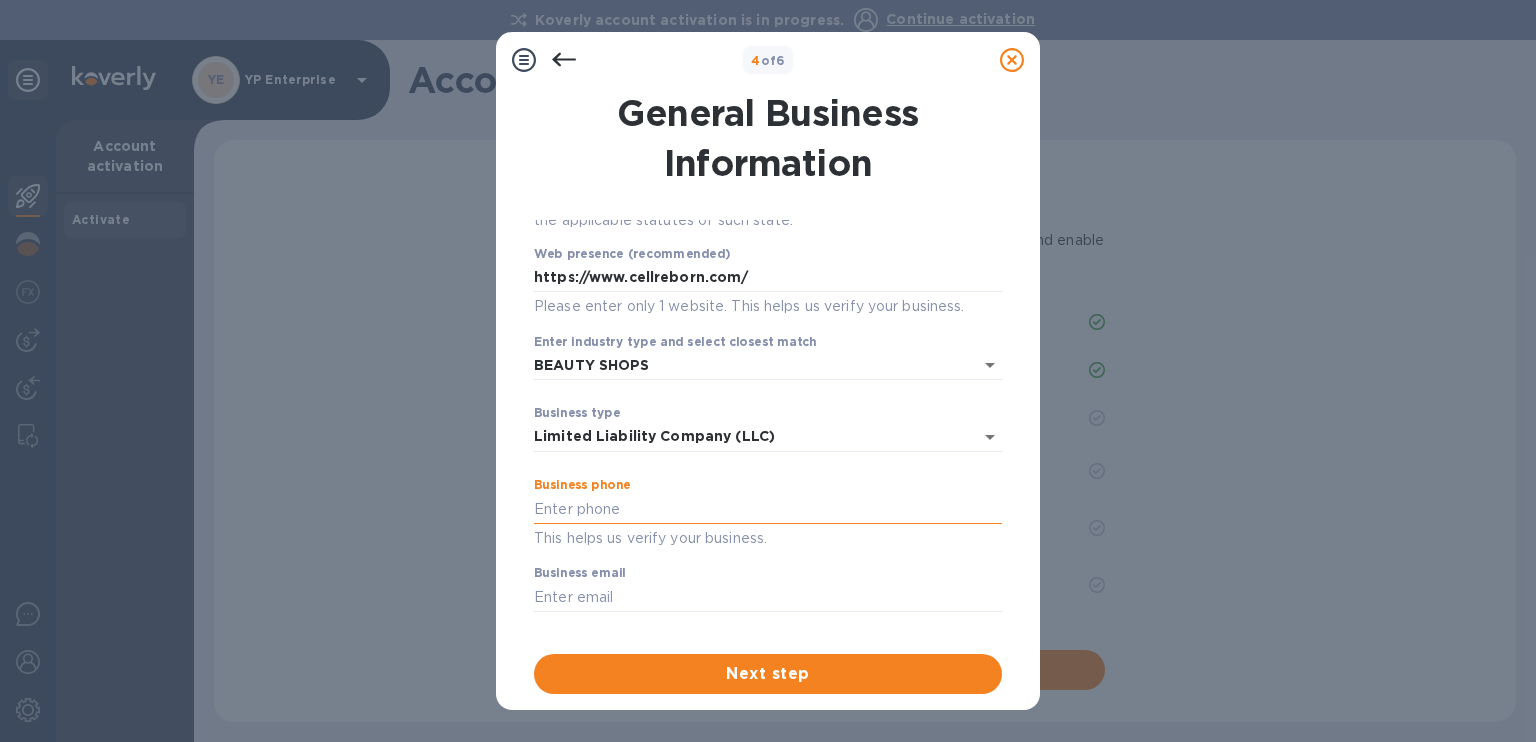 click at bounding box center (768, 509) 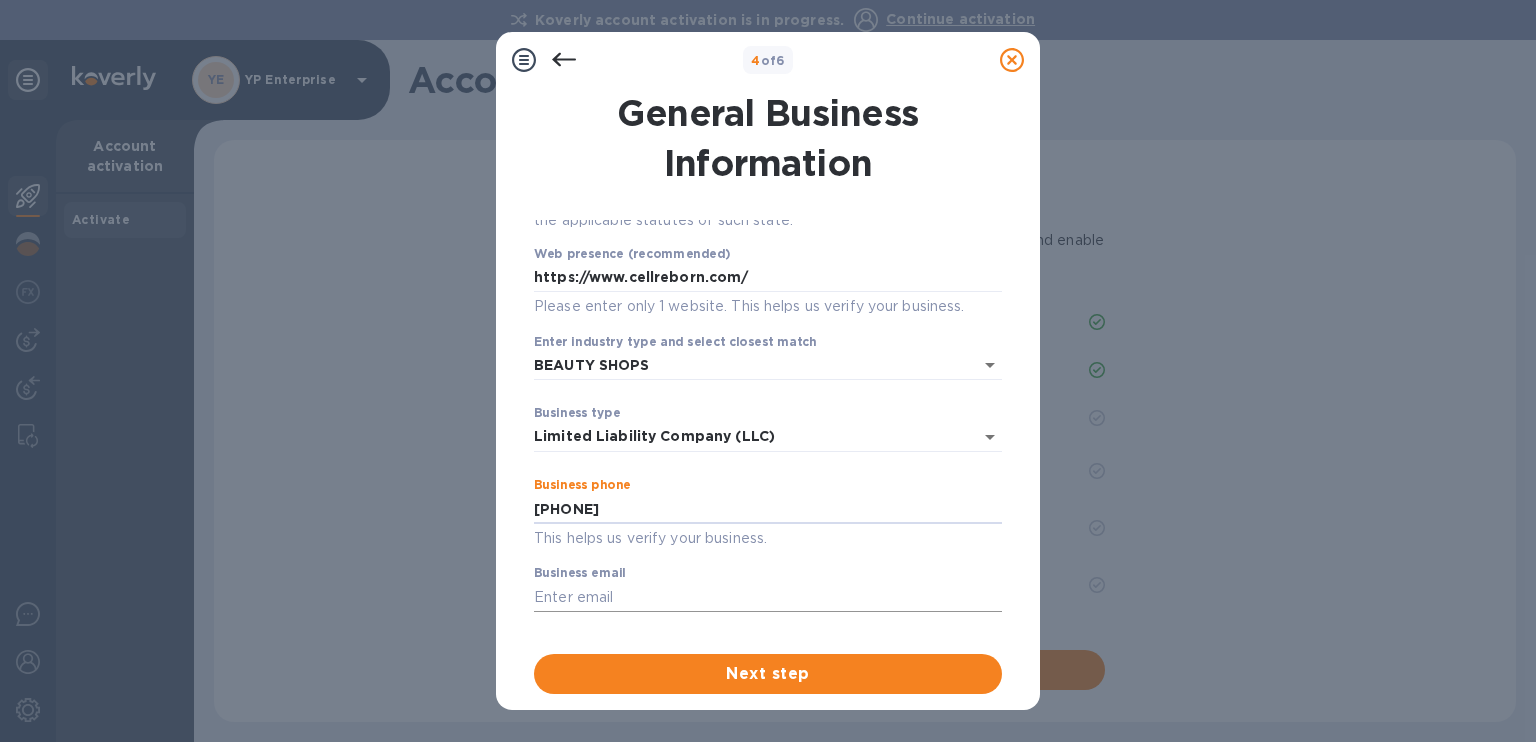 type on "7708761044" 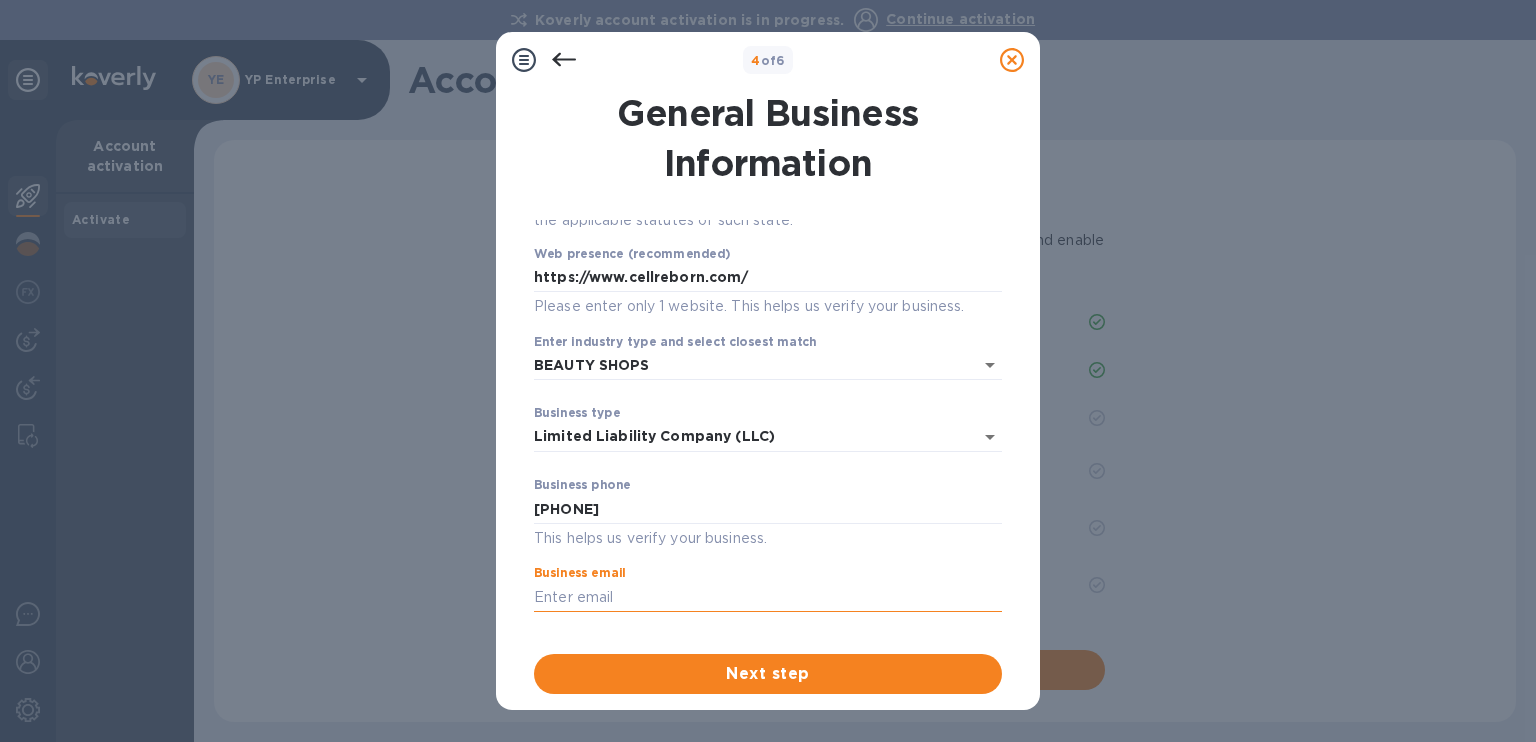click at bounding box center (768, 597) 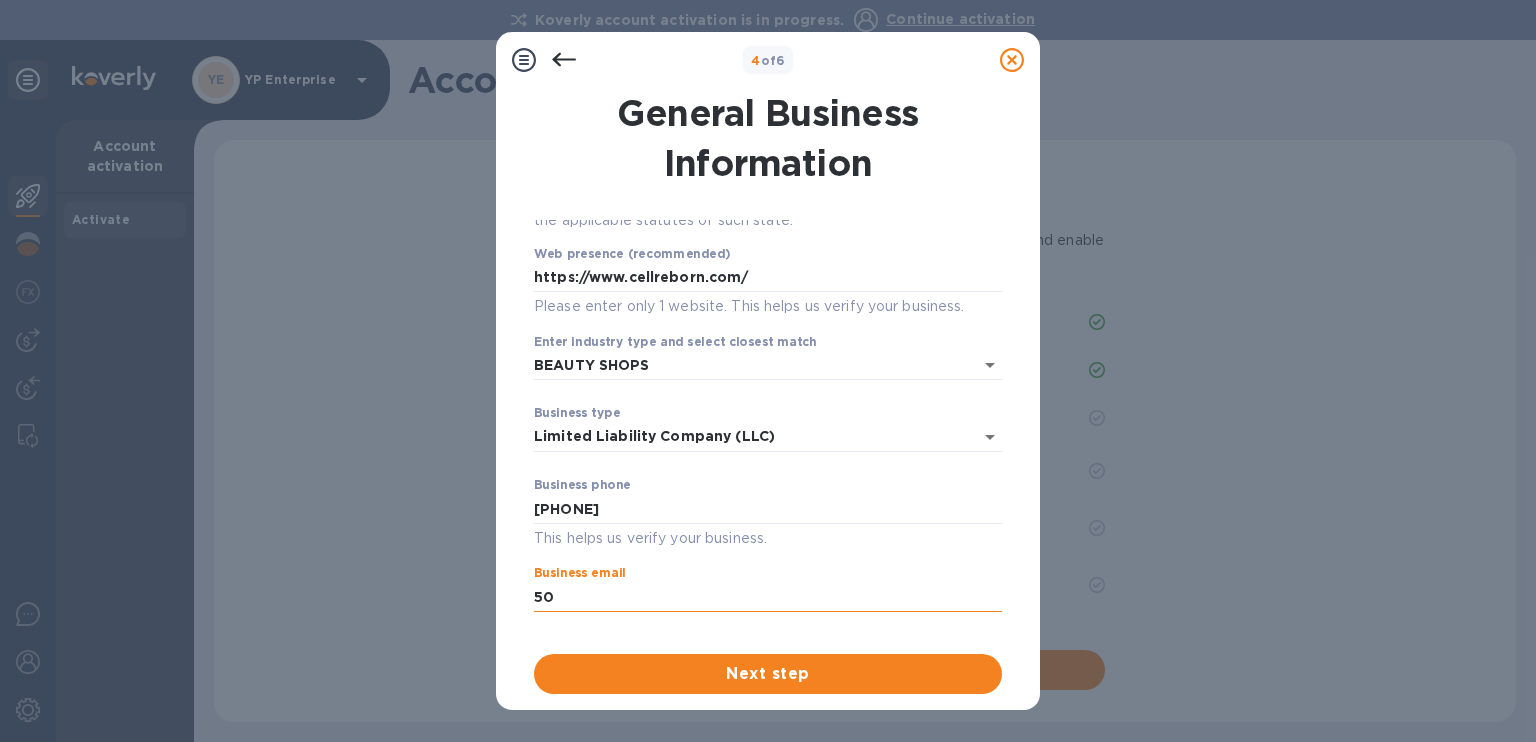 type on "5" 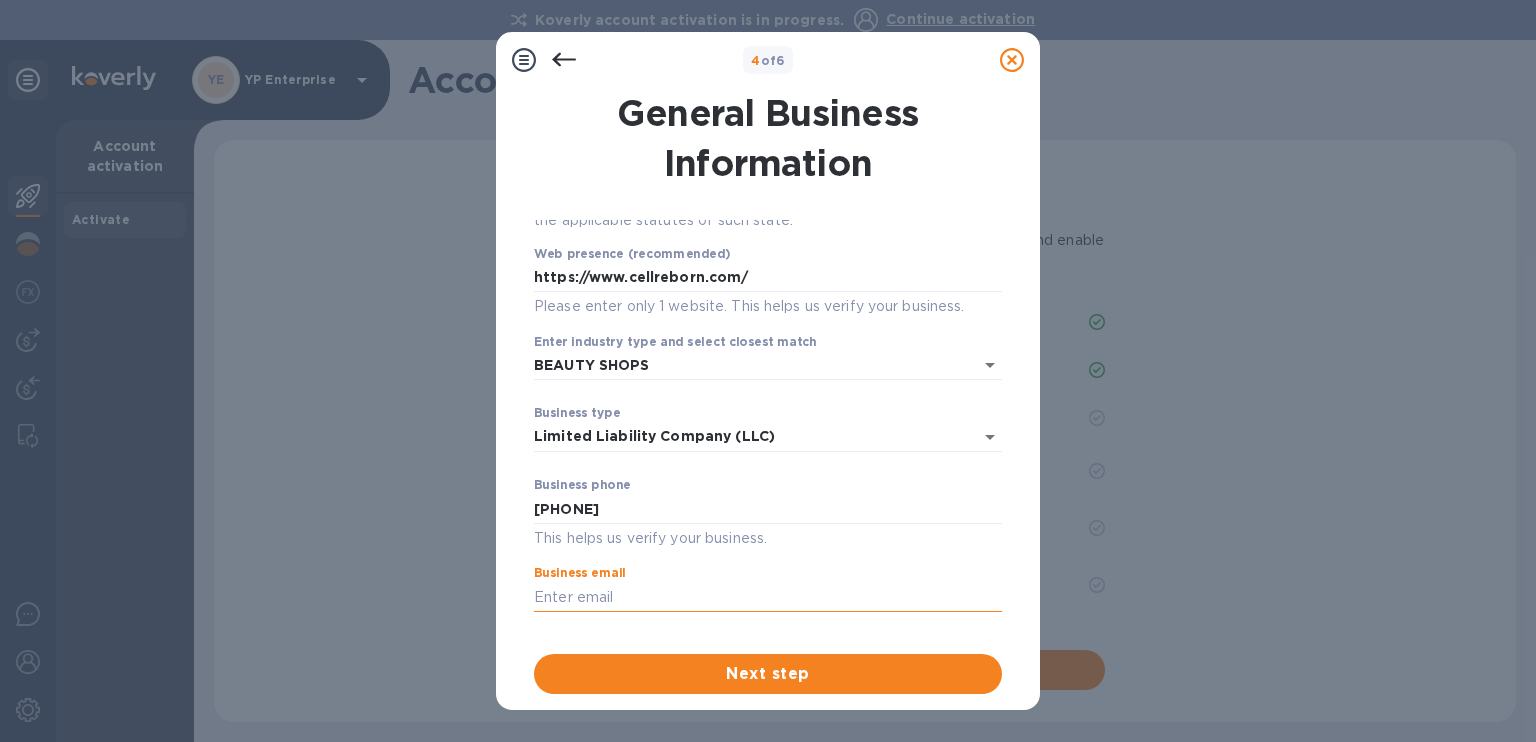click at bounding box center [768, 597] 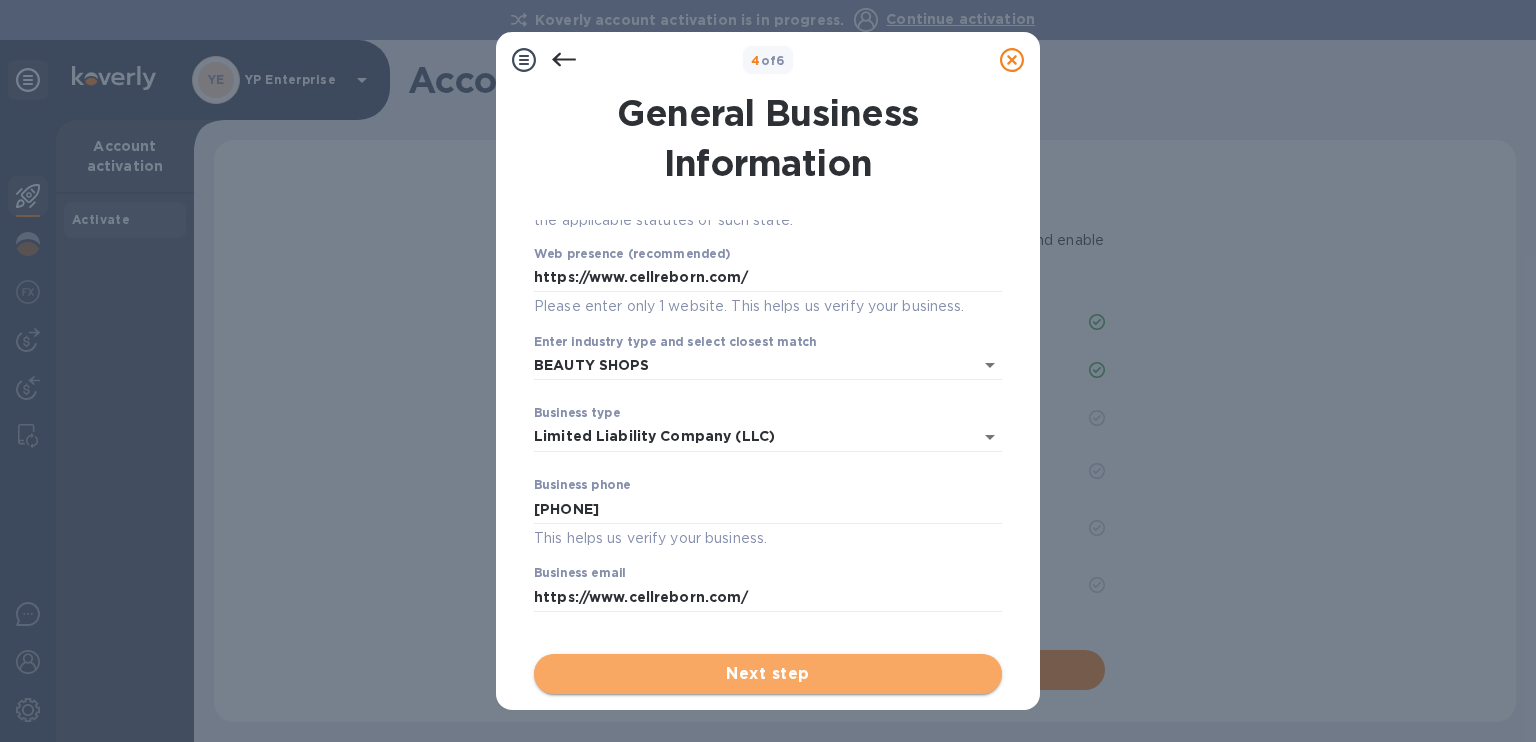 click on "Next step" at bounding box center (768, 674) 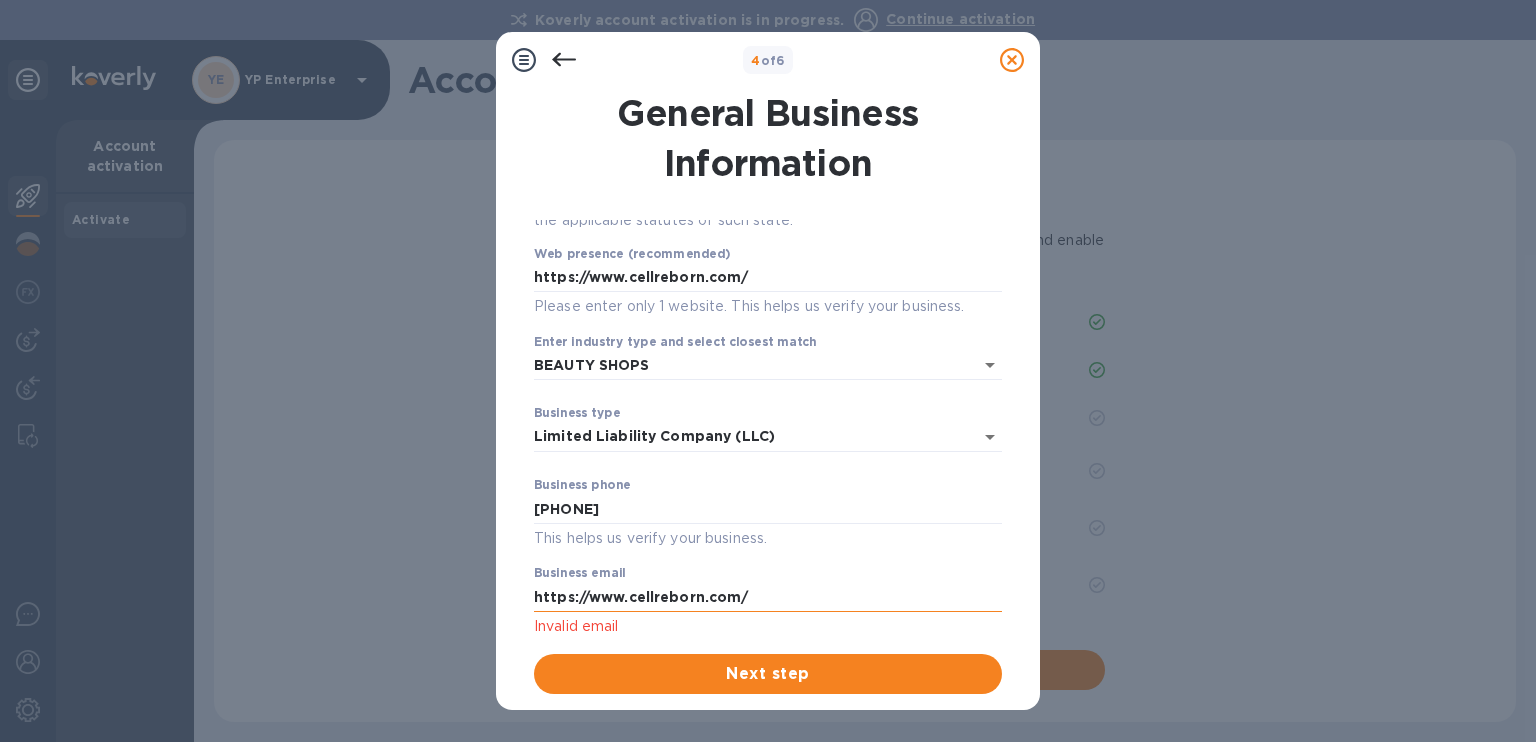 click on "https://www.cellreborn.com/" at bounding box center (768, 597) 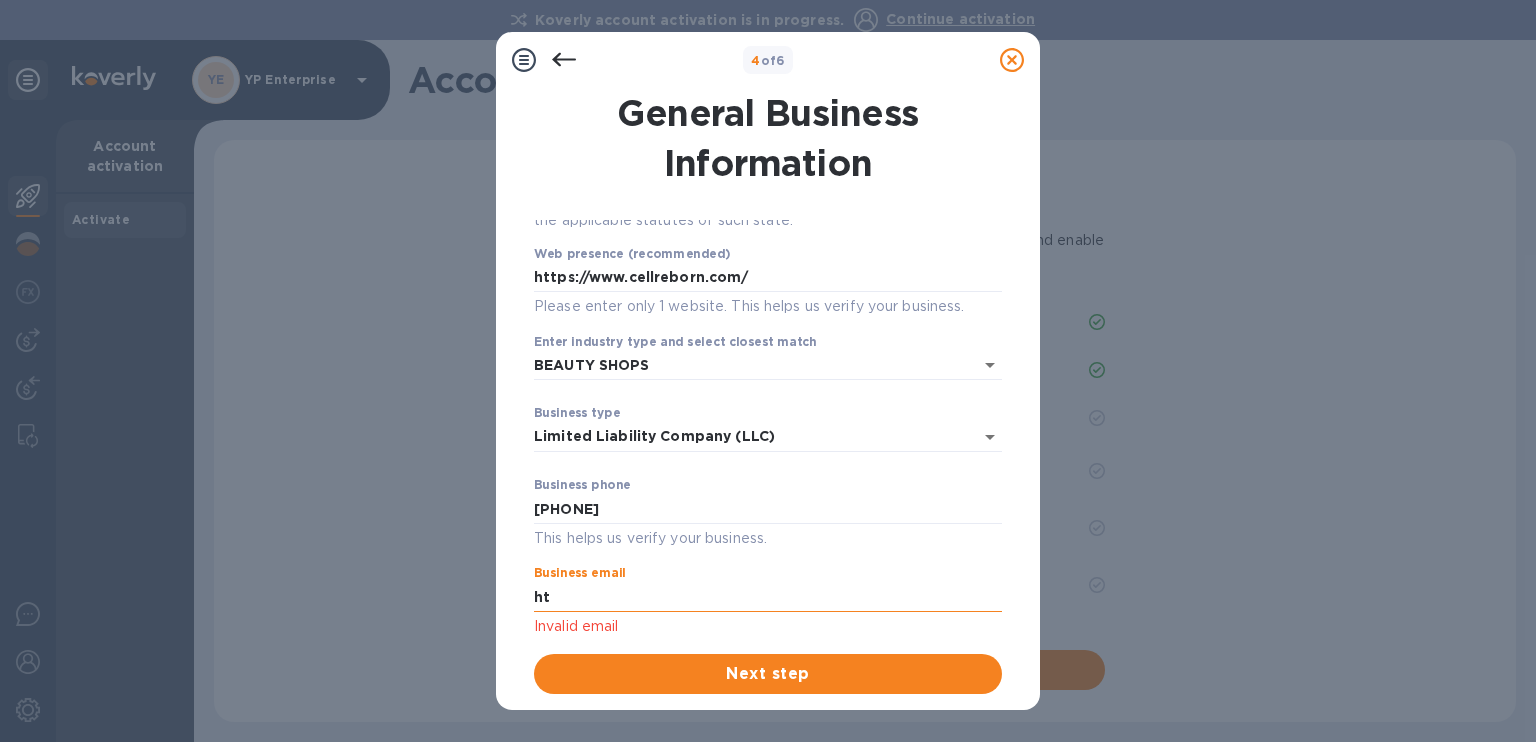 type on "h" 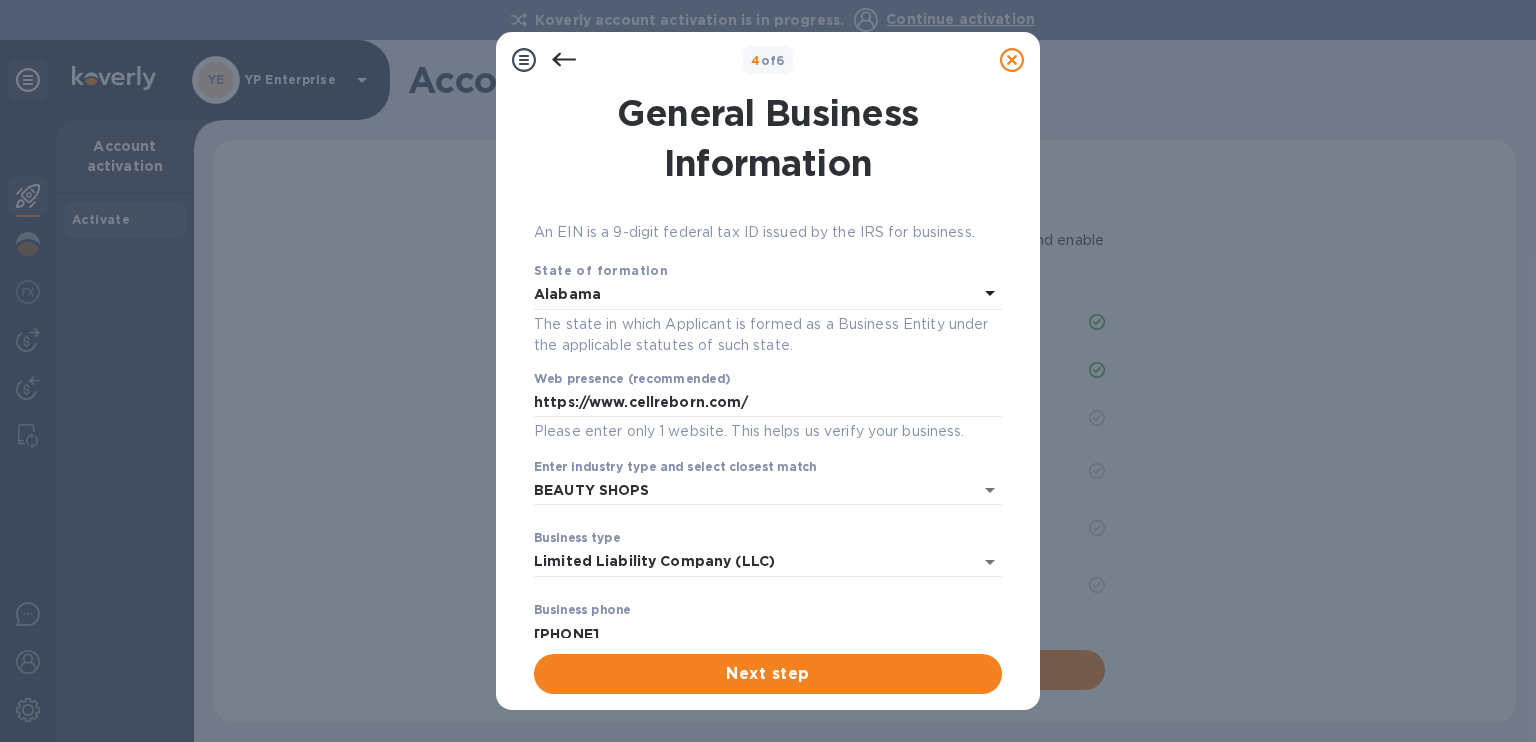 scroll, scrollTop: 175, scrollLeft: 0, axis: vertical 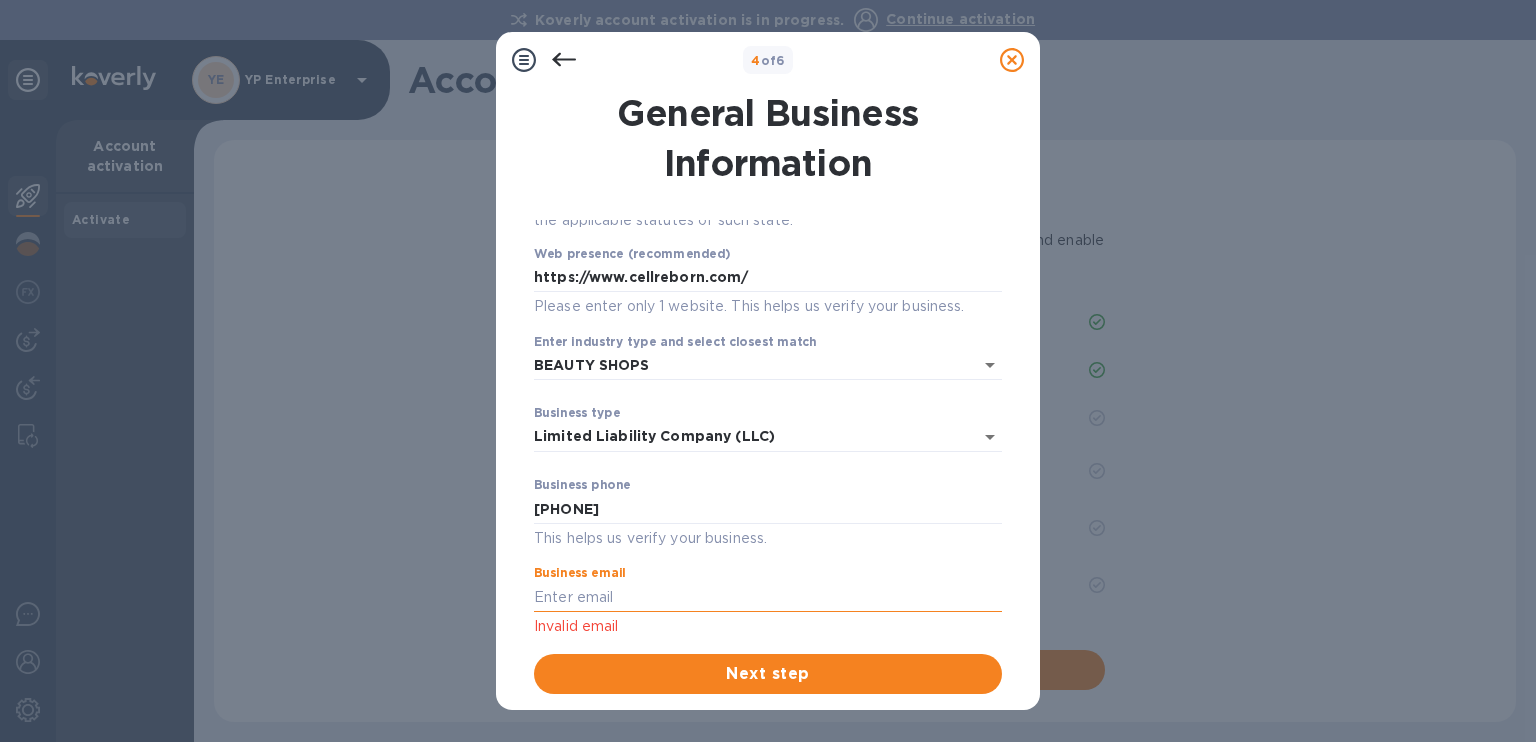 click at bounding box center (768, 597) 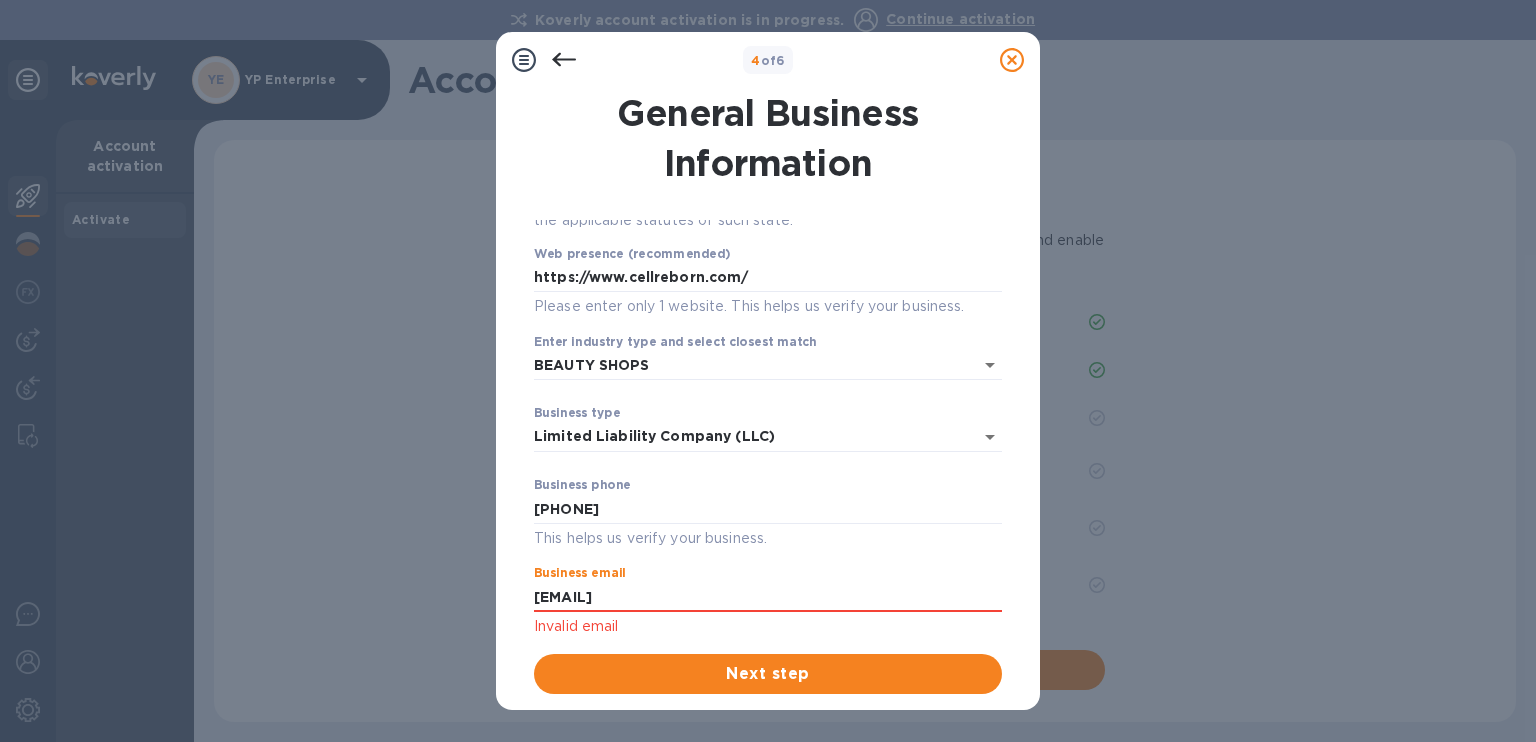 type on "cellrebornus@gmail.com" 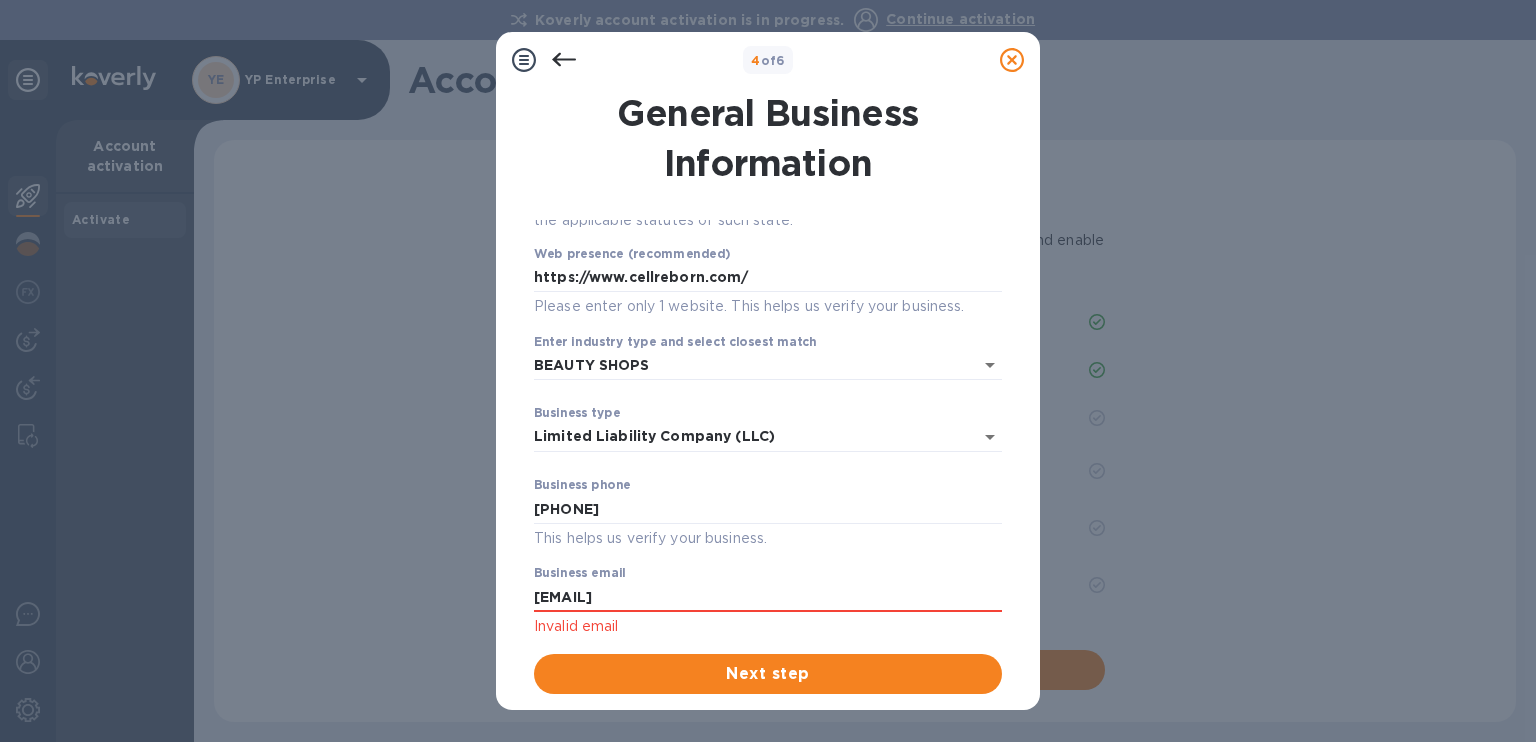 click on "General Business Information Employer ID number (EIN) Please make sure it matches the information on your SS-4 form issued by the IRS when the company was formed. ***98 An EIN is a 9-digit federal tax ID issued by the IRS for business. State of formation Alabama The state in which Applicant is formed as a Business Entity under the applicable statutes of such state. Web presence (recommended) https://www.cellreborn.com/ Please enter only 1 website. This helps us verify your business. Enter industry type and select closest match BEAUTY SHOPS ​ Business type Limited Liability Company (LLC) Limited Liability Company (LLC) ​ Business phone 7708761044 This helps us verify your business. Business email cellrebornus@gmail.com Invalid email Next step" at bounding box center [768, 391] 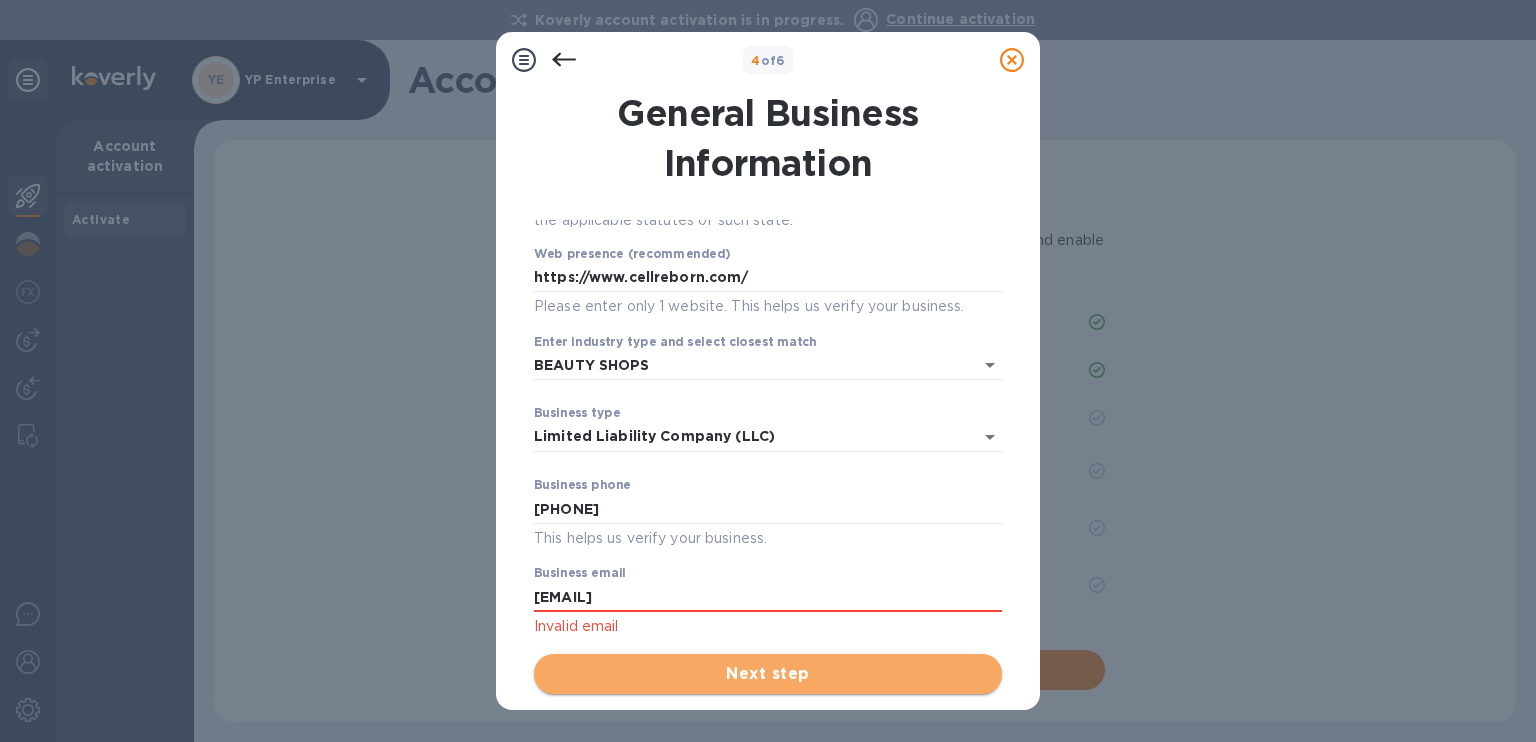 click on "Next step" at bounding box center [768, 674] 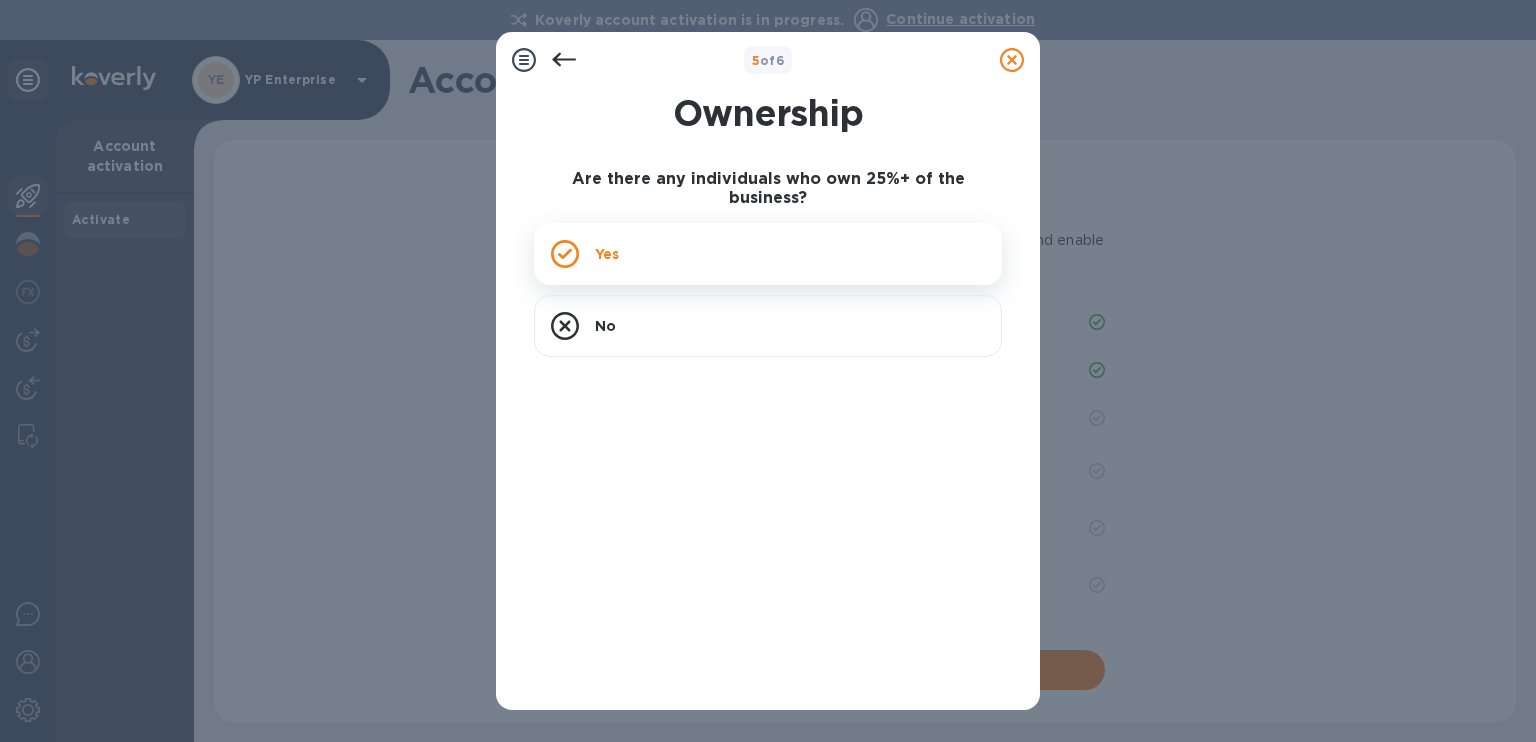click on "Yes" at bounding box center [768, 254] 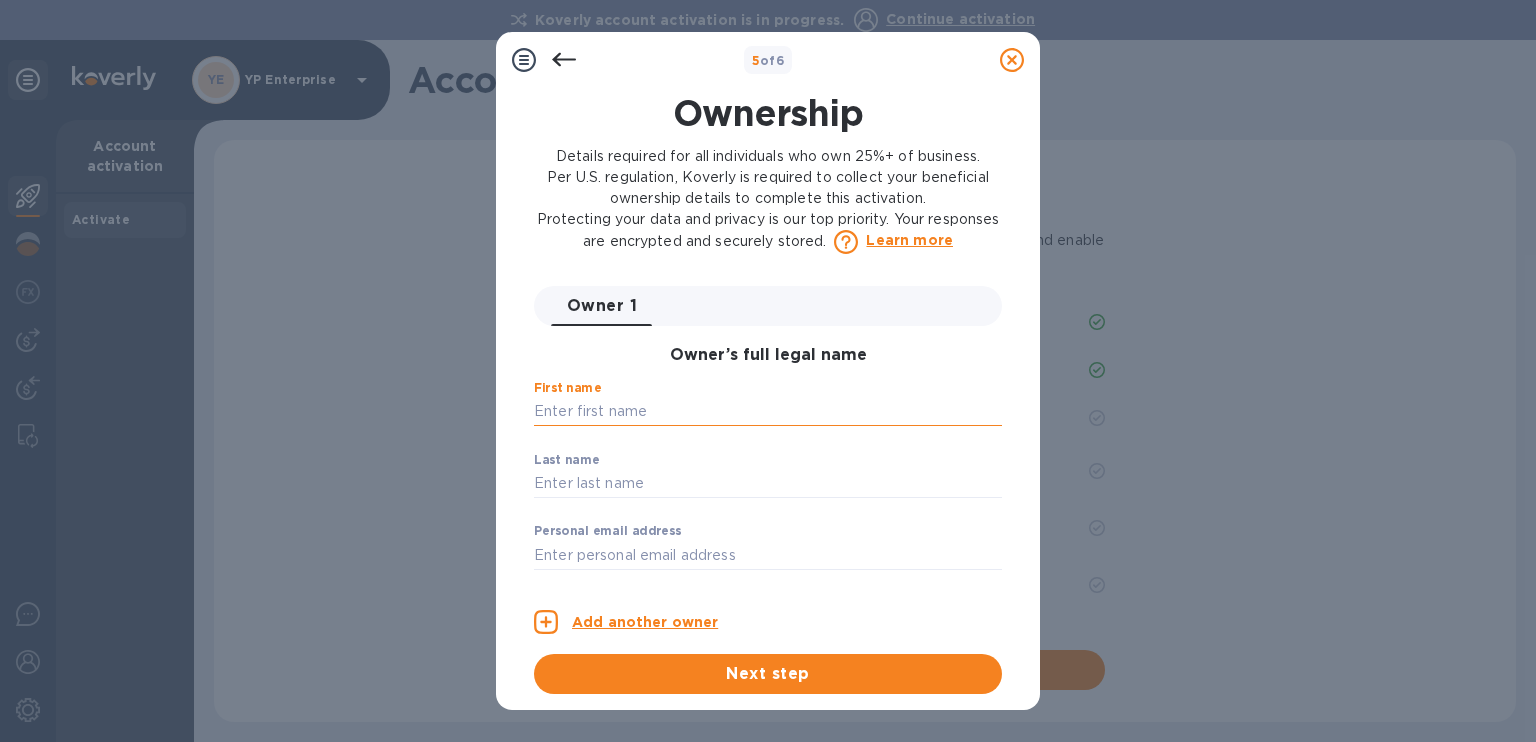 click at bounding box center [768, 412] 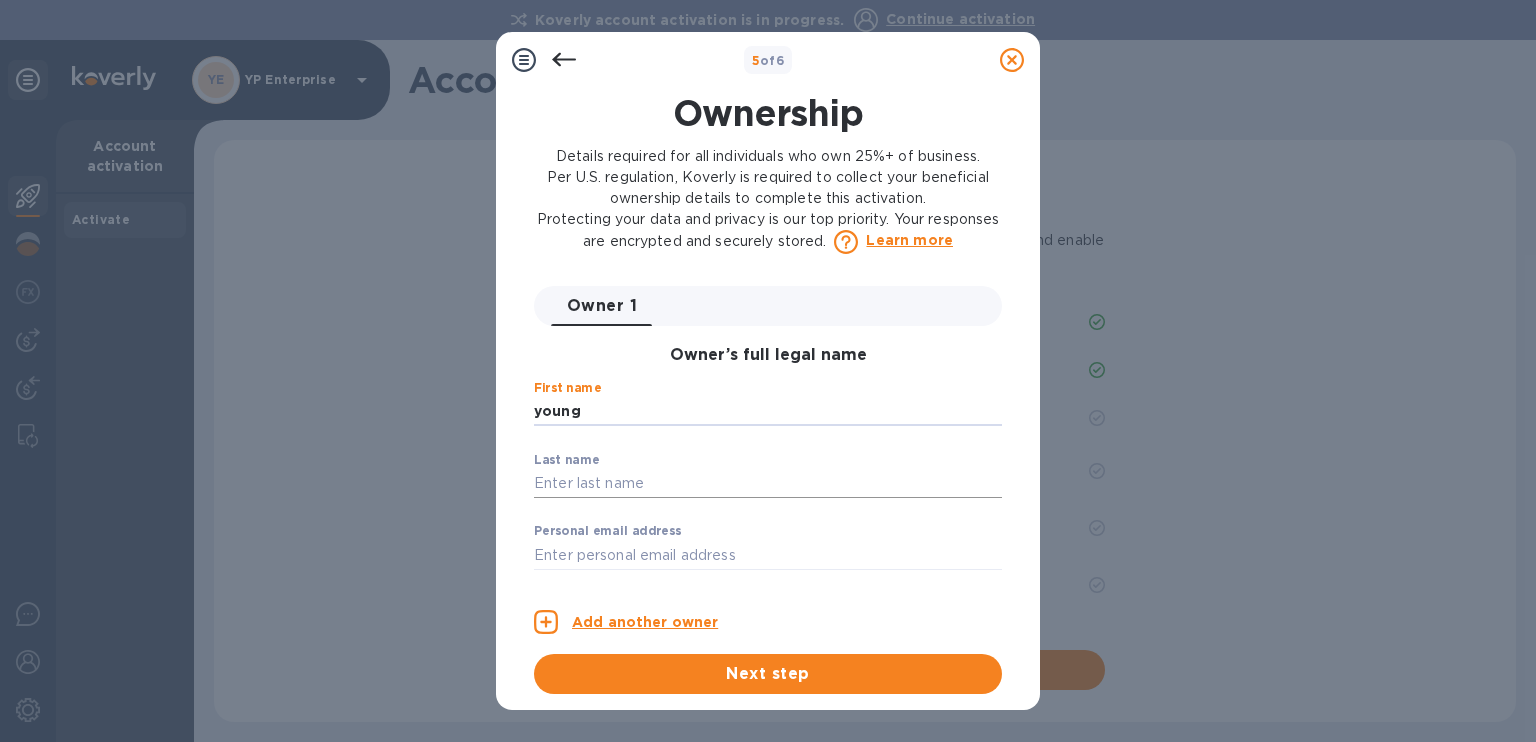 type on "young" 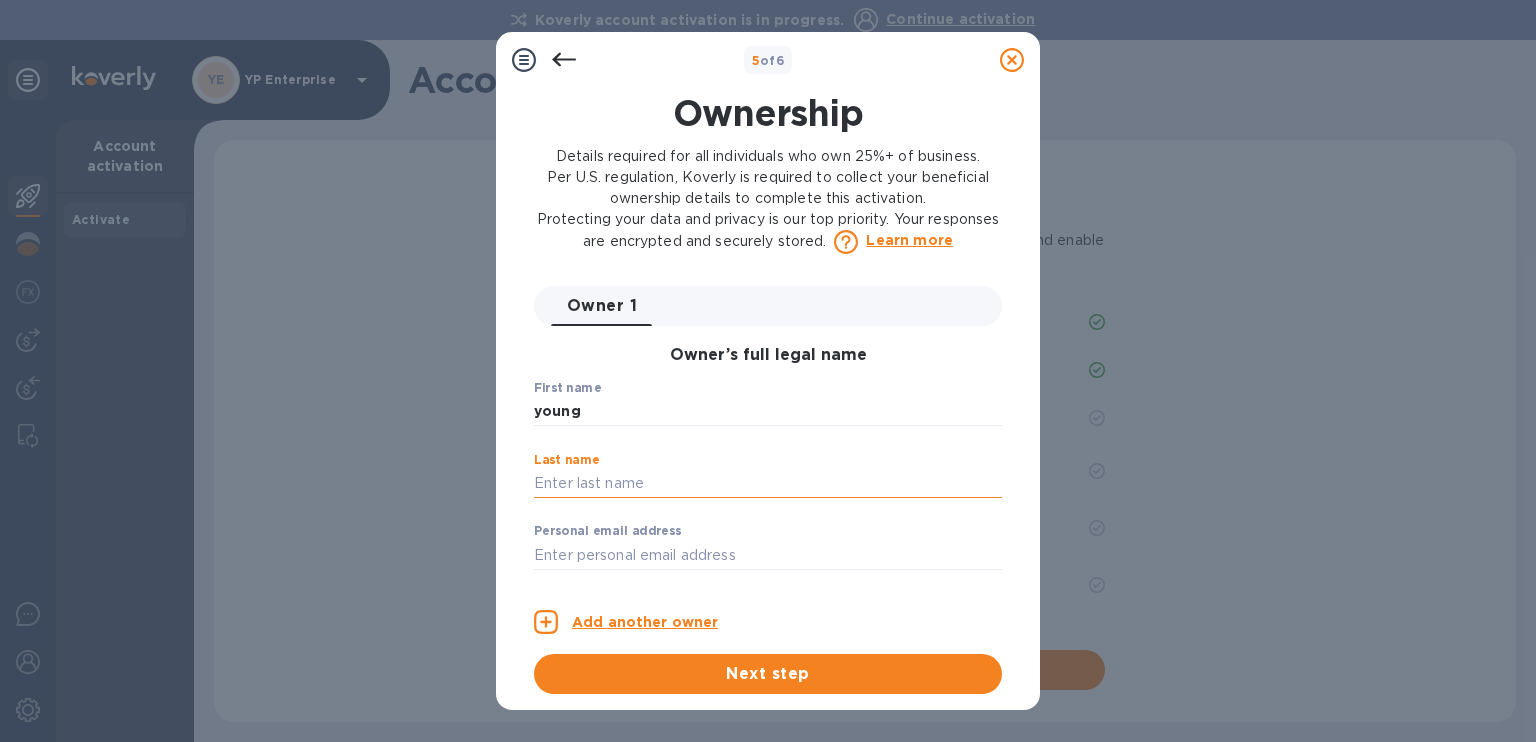 click at bounding box center [768, 484] 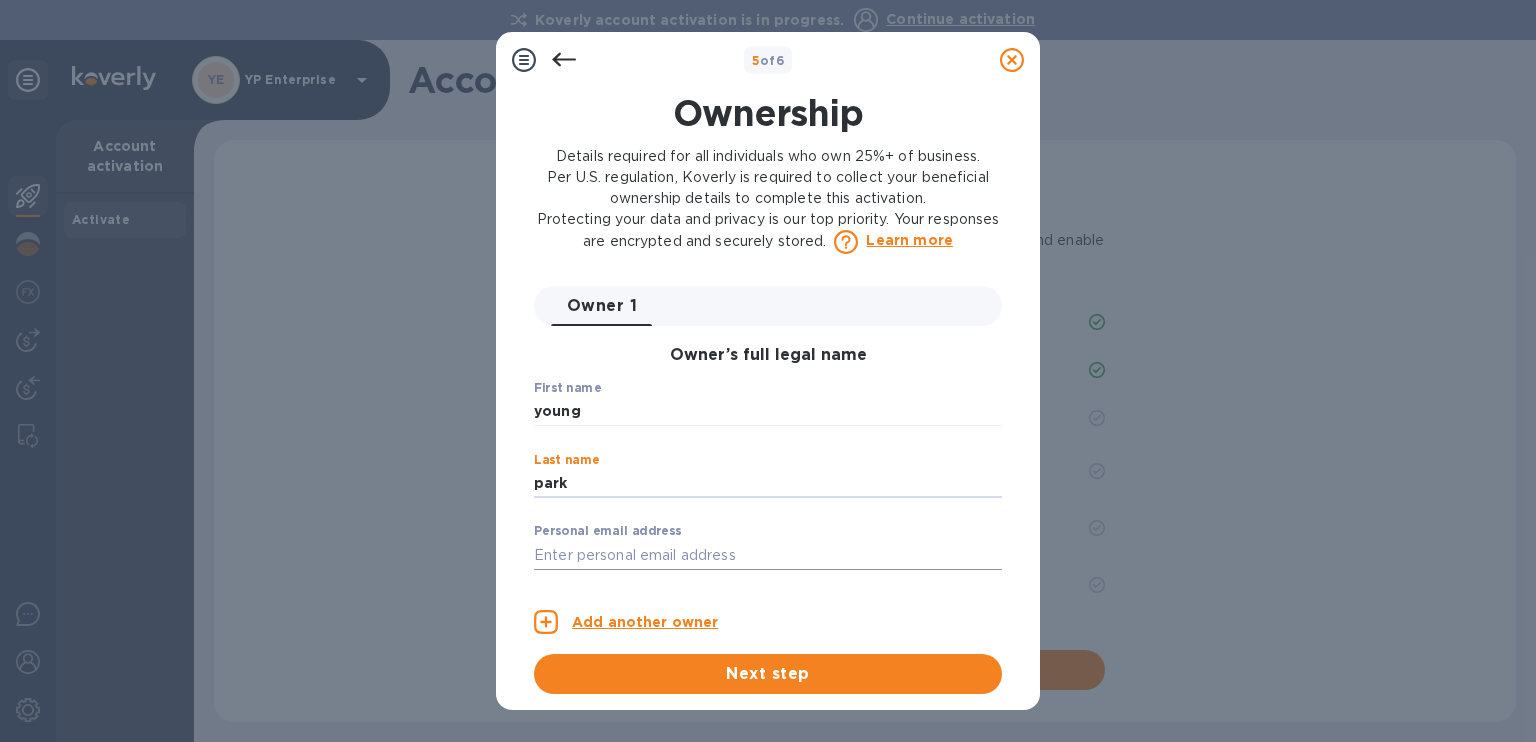 type on "park" 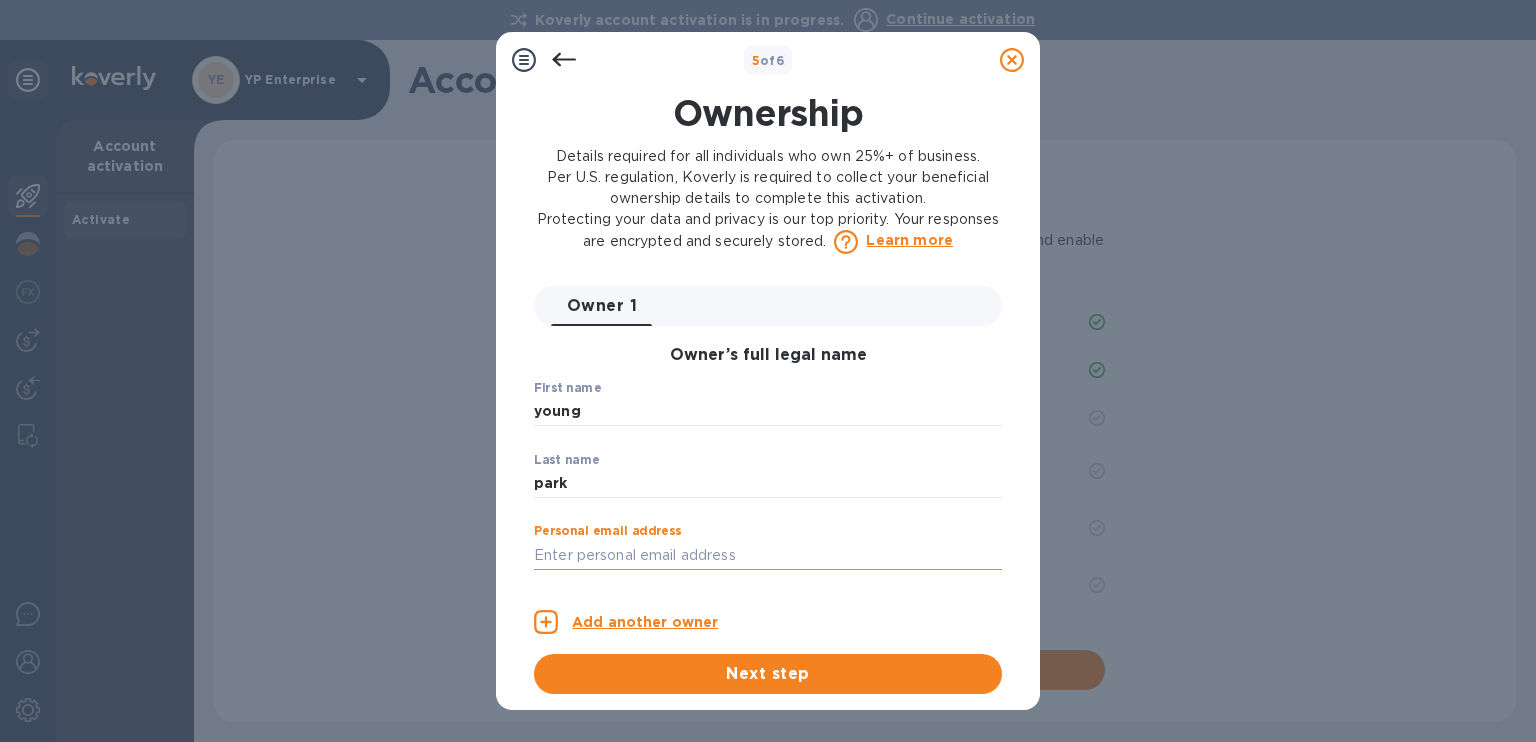 click at bounding box center [768, 555] 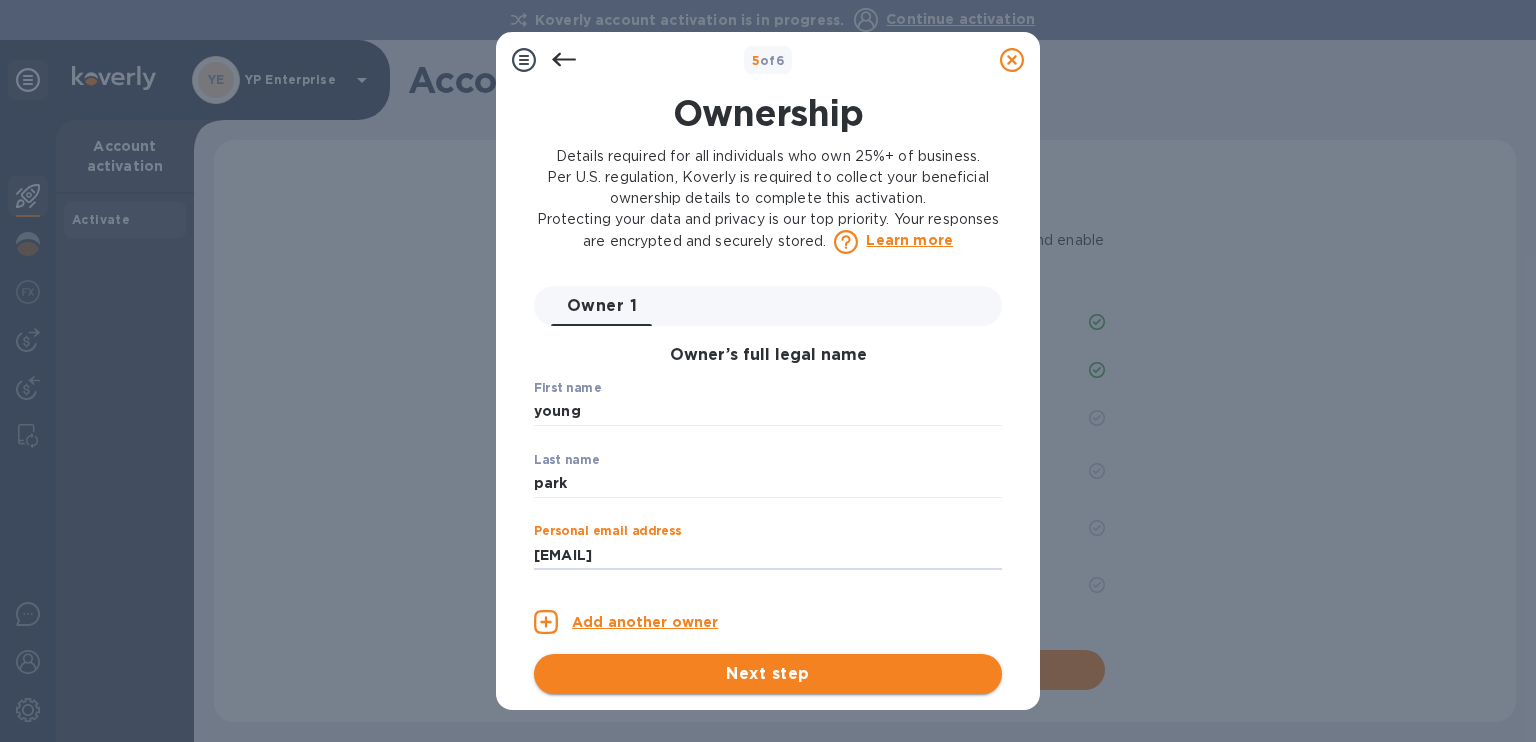 type on "yeseric777@gmail.com" 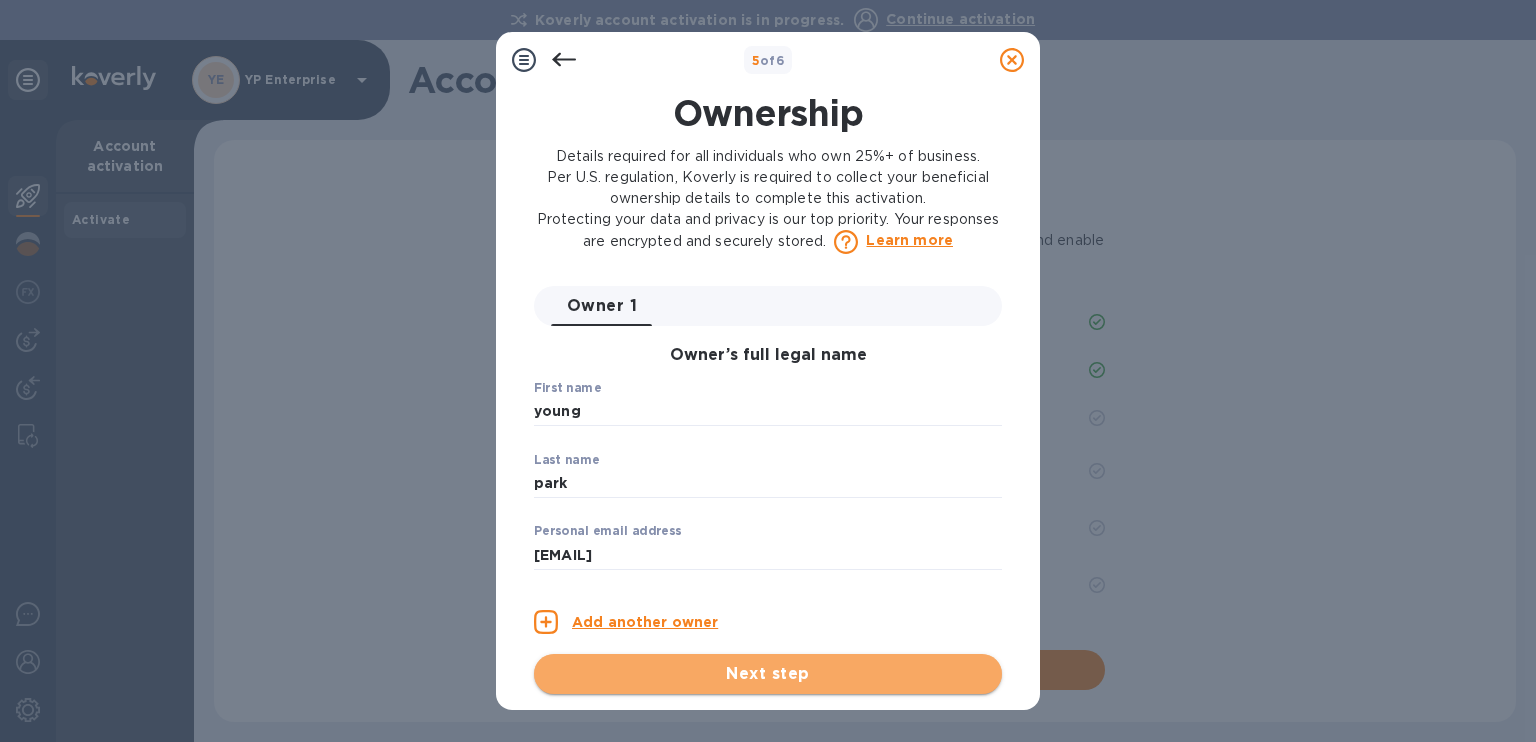 click on "Next step" at bounding box center [768, 674] 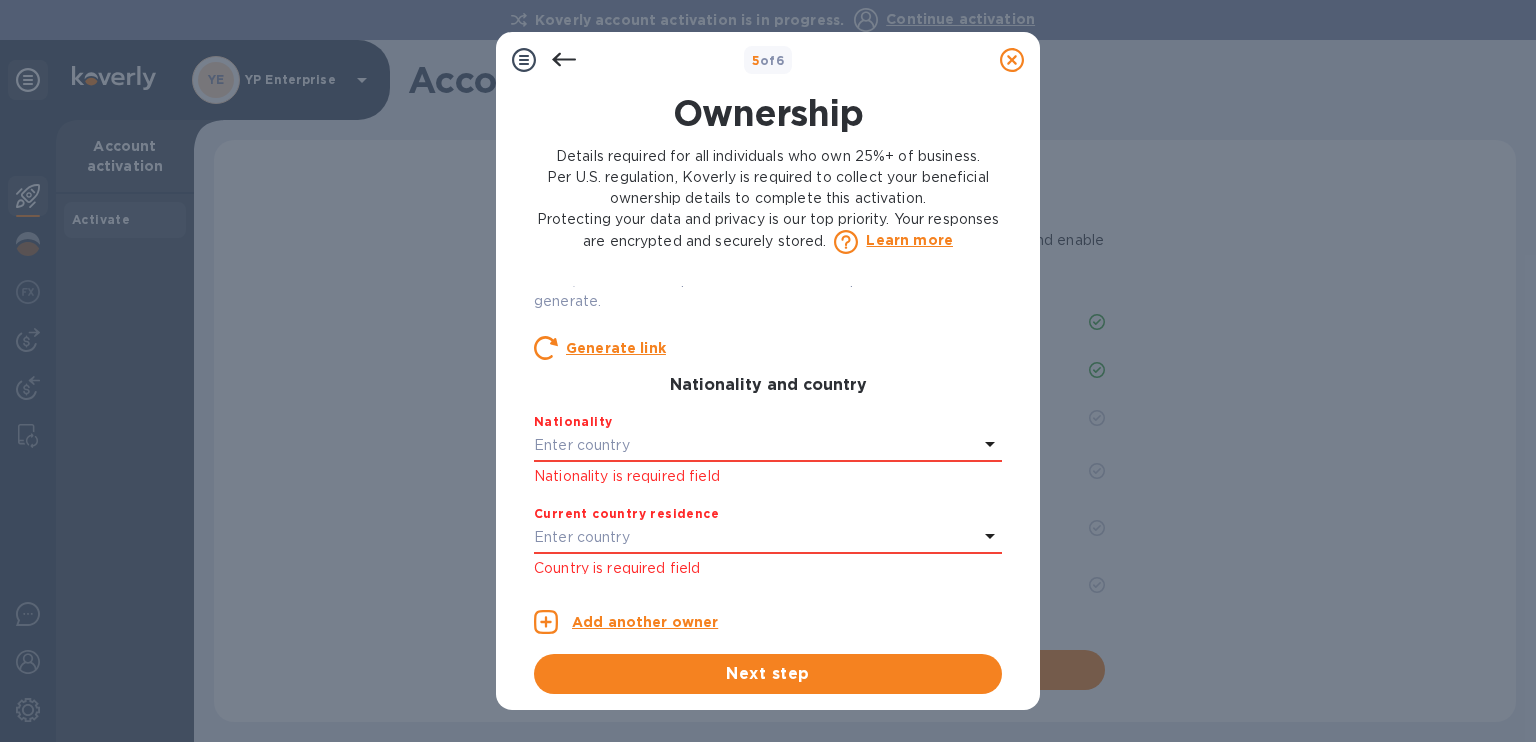 scroll, scrollTop: 368, scrollLeft: 0, axis: vertical 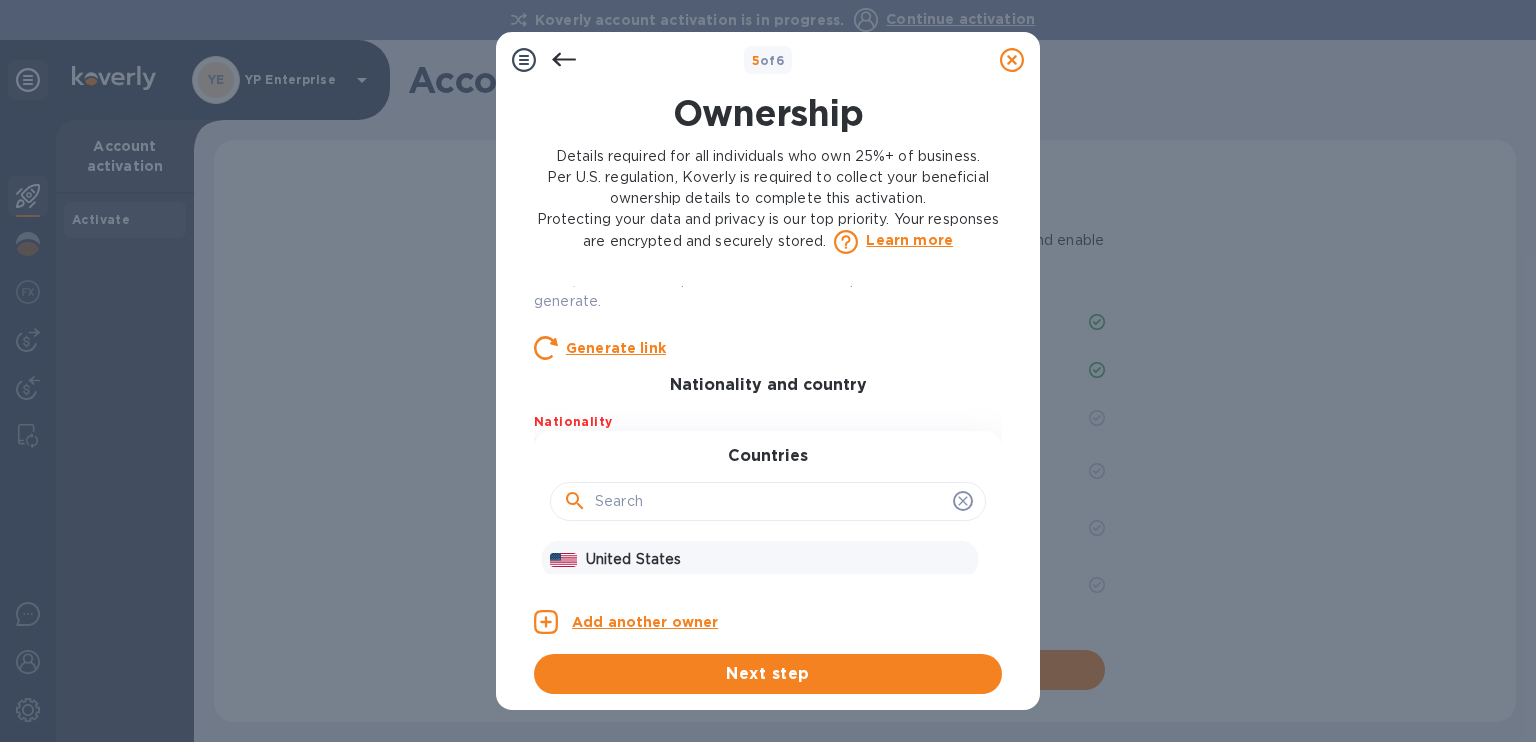 click on "United States" at bounding box center [778, 559] 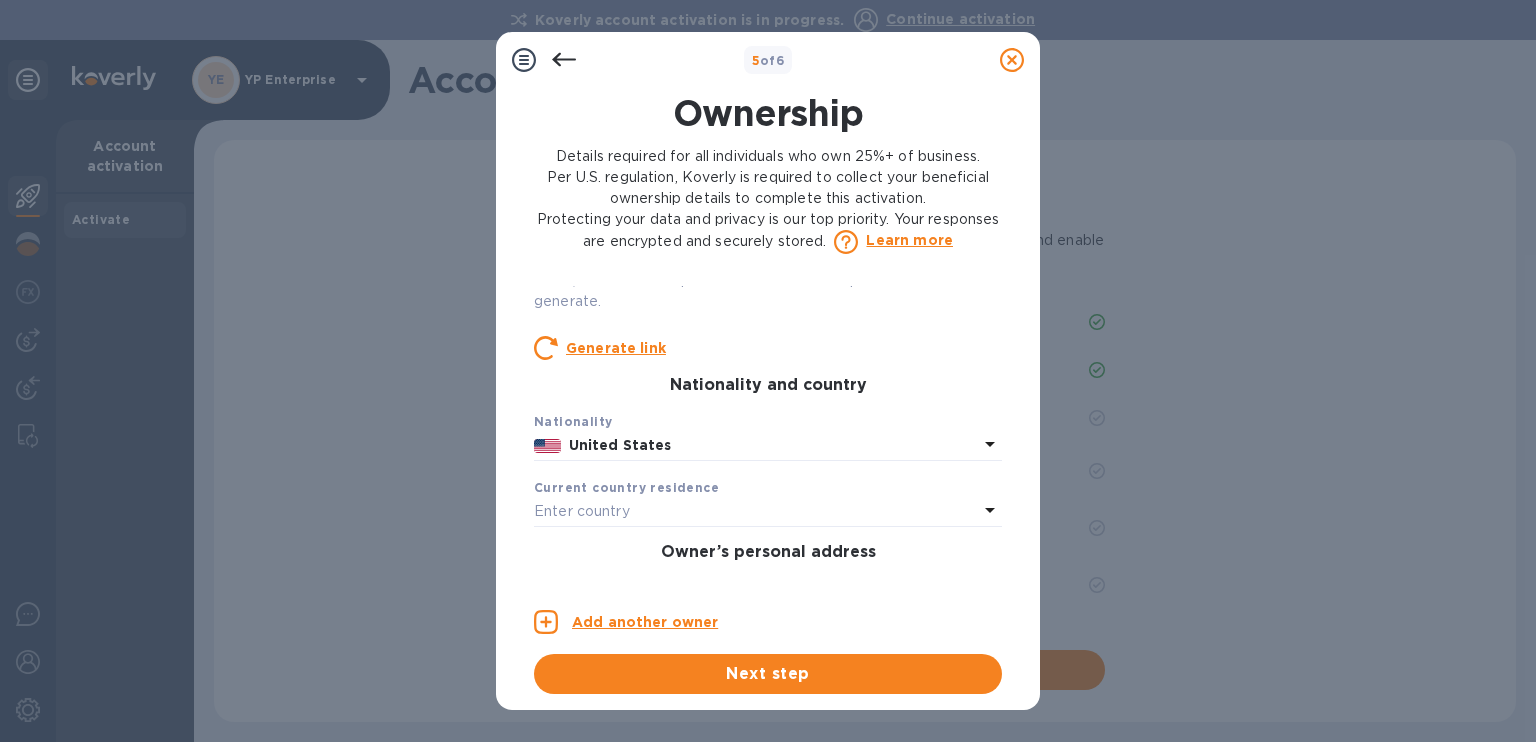 scroll, scrollTop: 495, scrollLeft: 0, axis: vertical 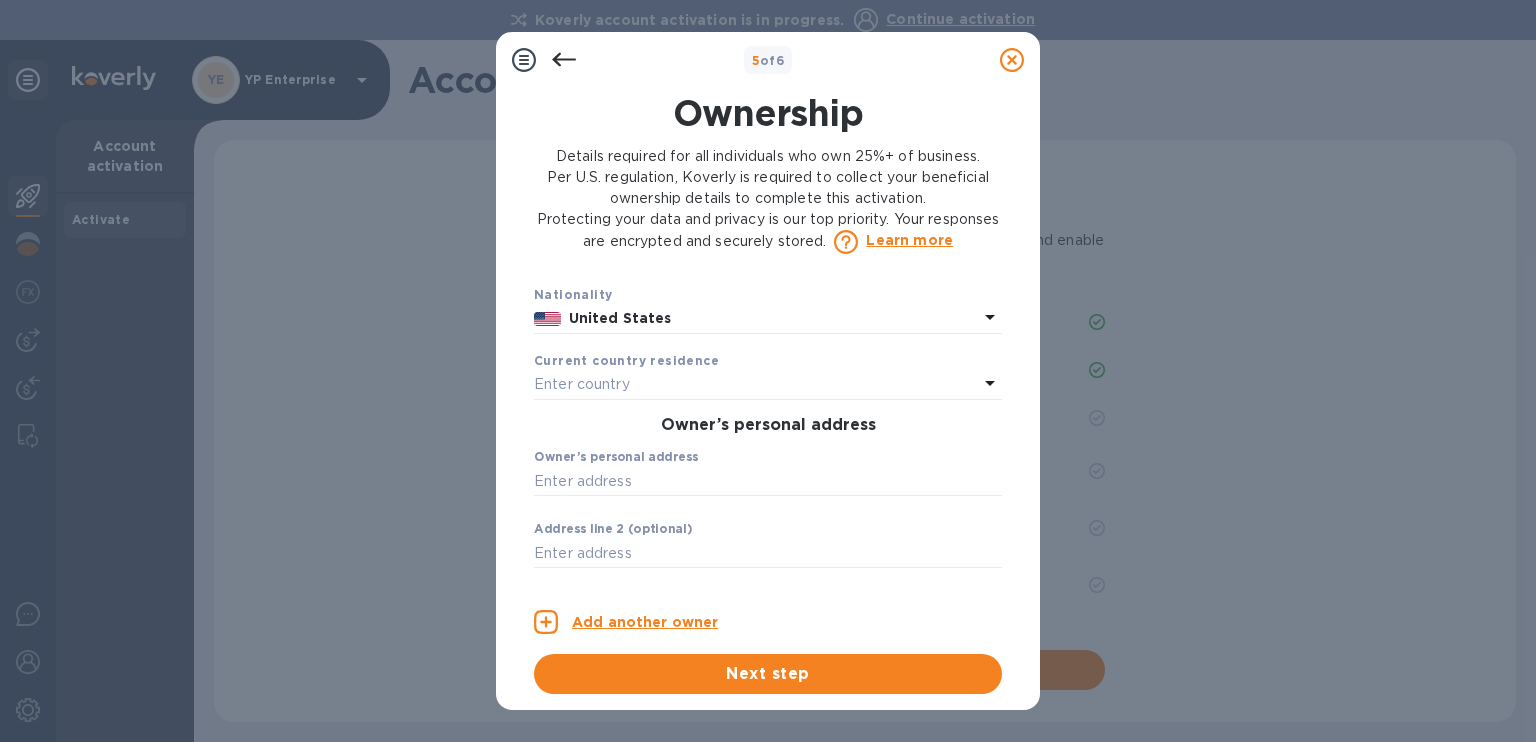click on "Enter country" at bounding box center (756, 385) 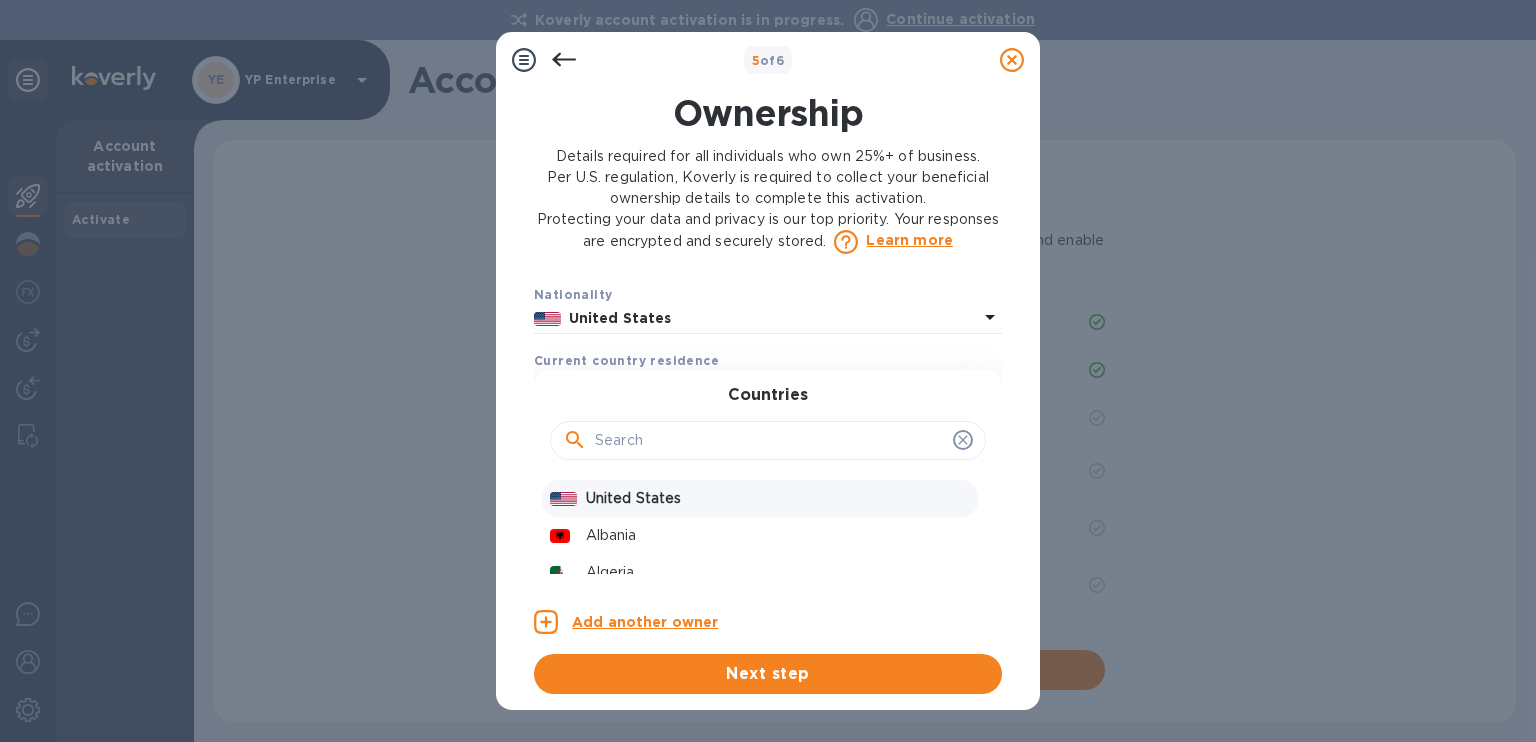 click on "United States" at bounding box center [778, 498] 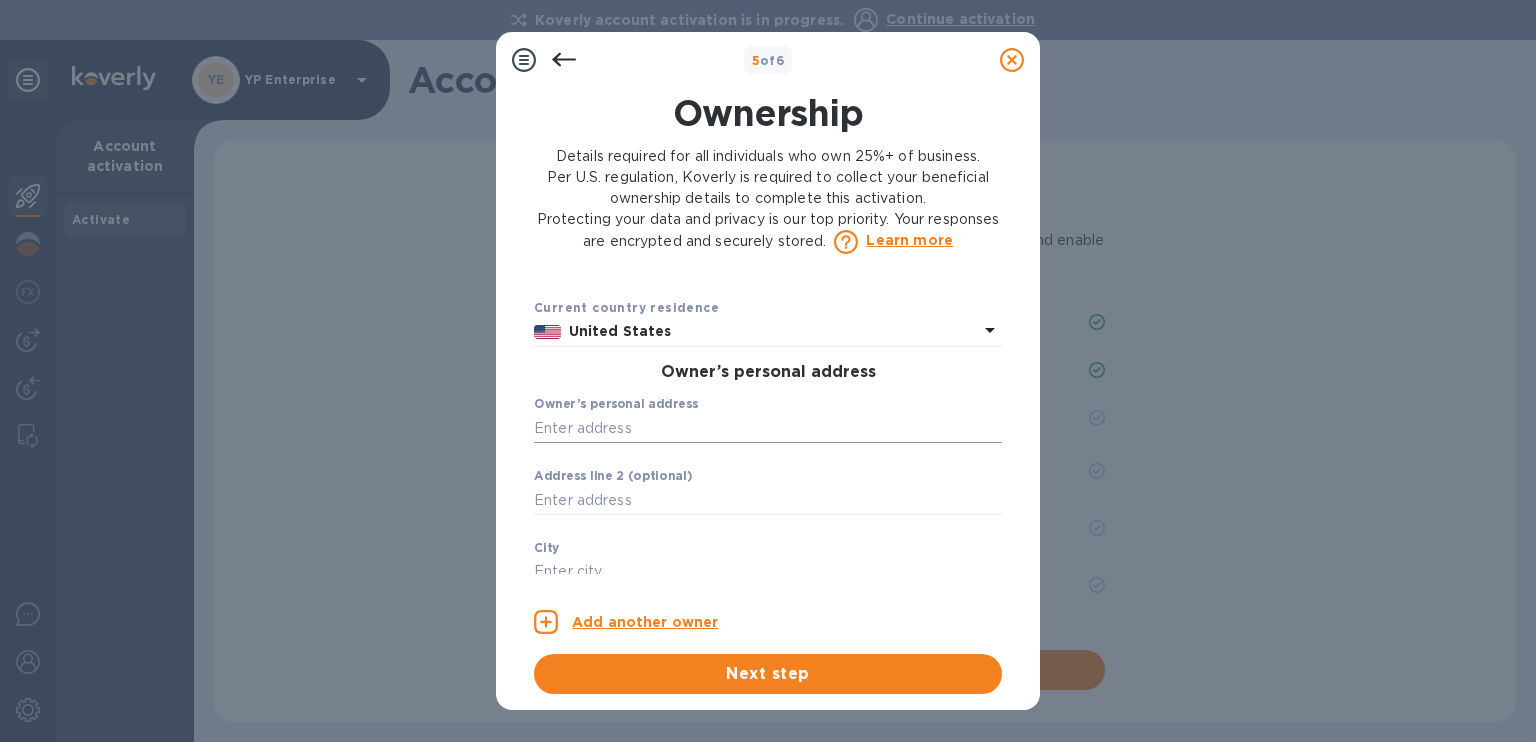 scroll, scrollTop: 550, scrollLeft: 0, axis: vertical 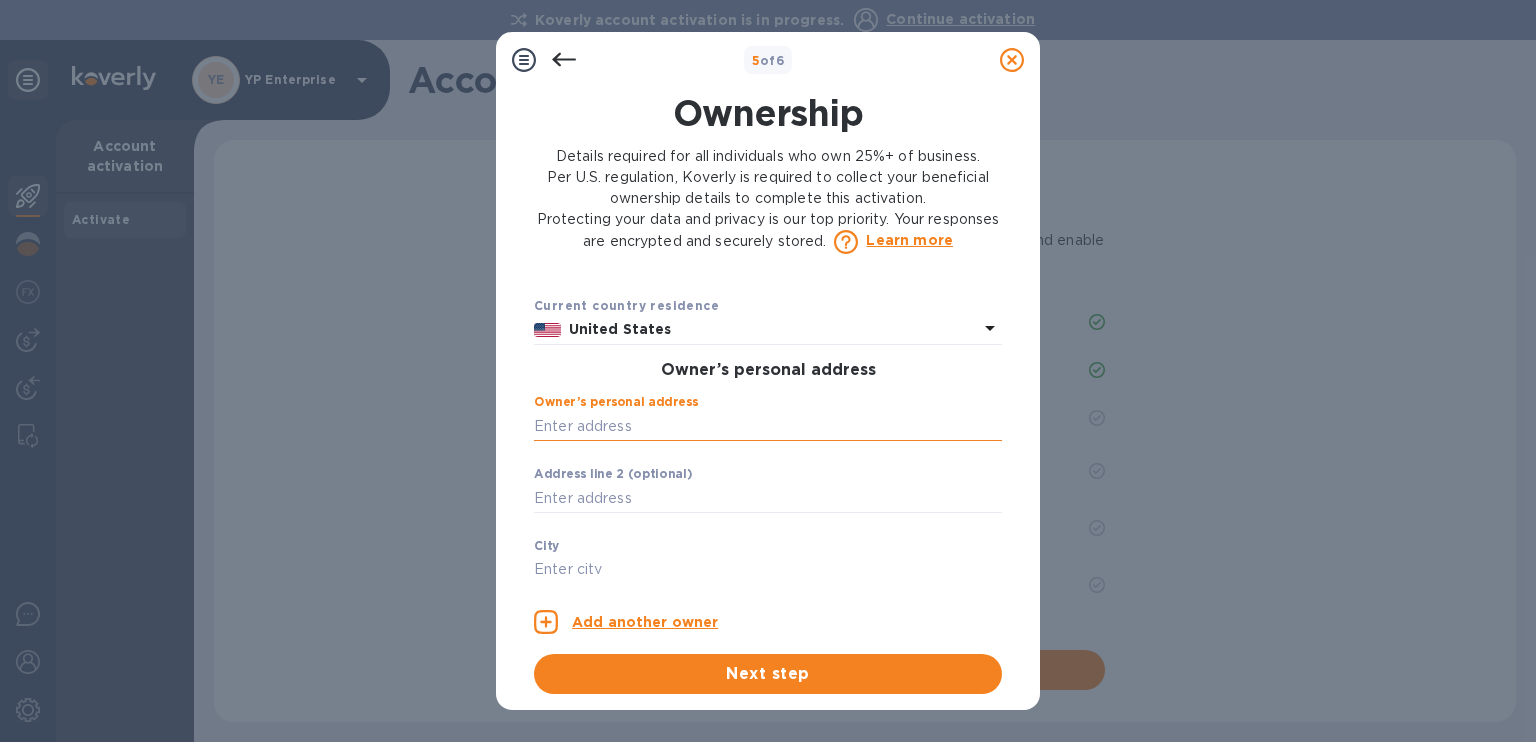 click at bounding box center (768, 426) 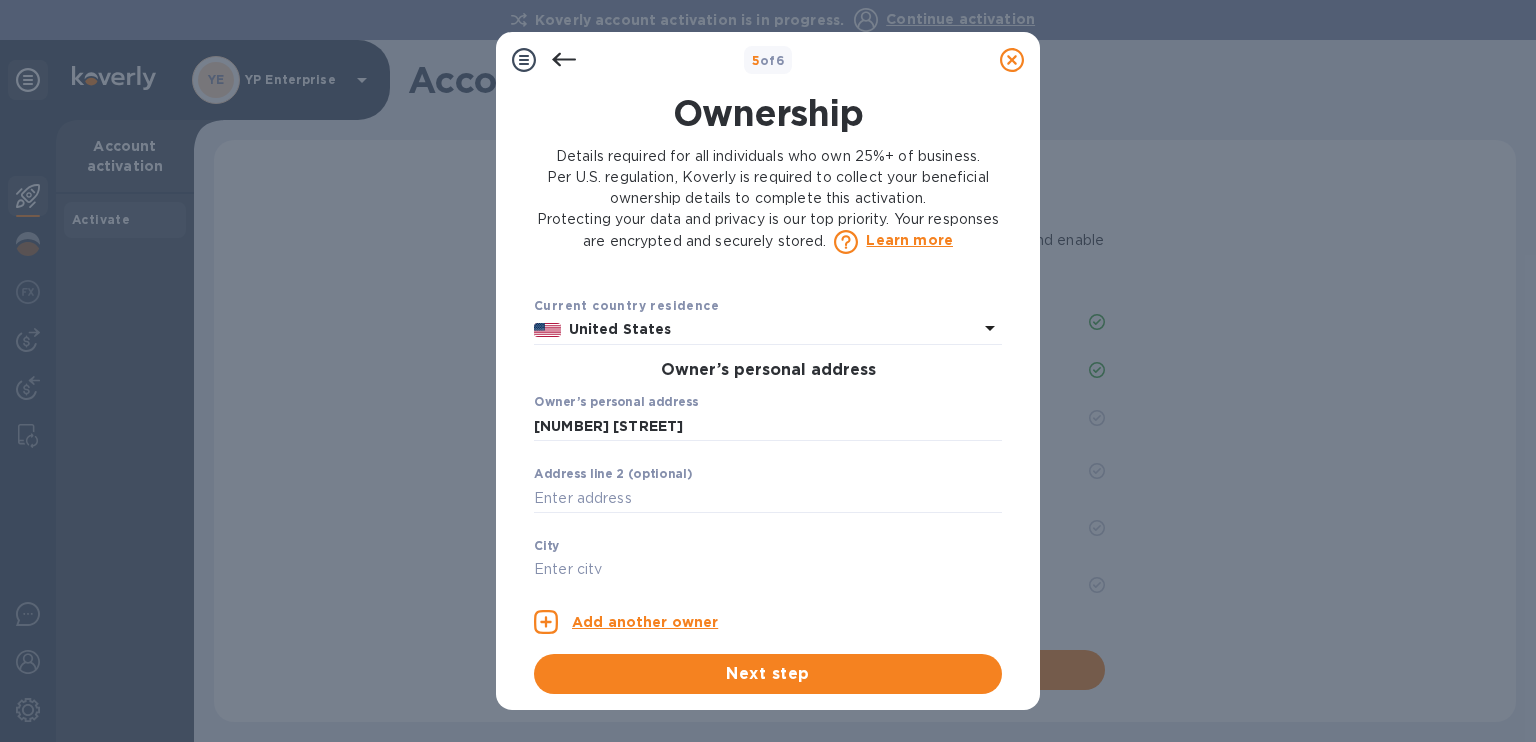 type on "159 Forestbrook Drive" 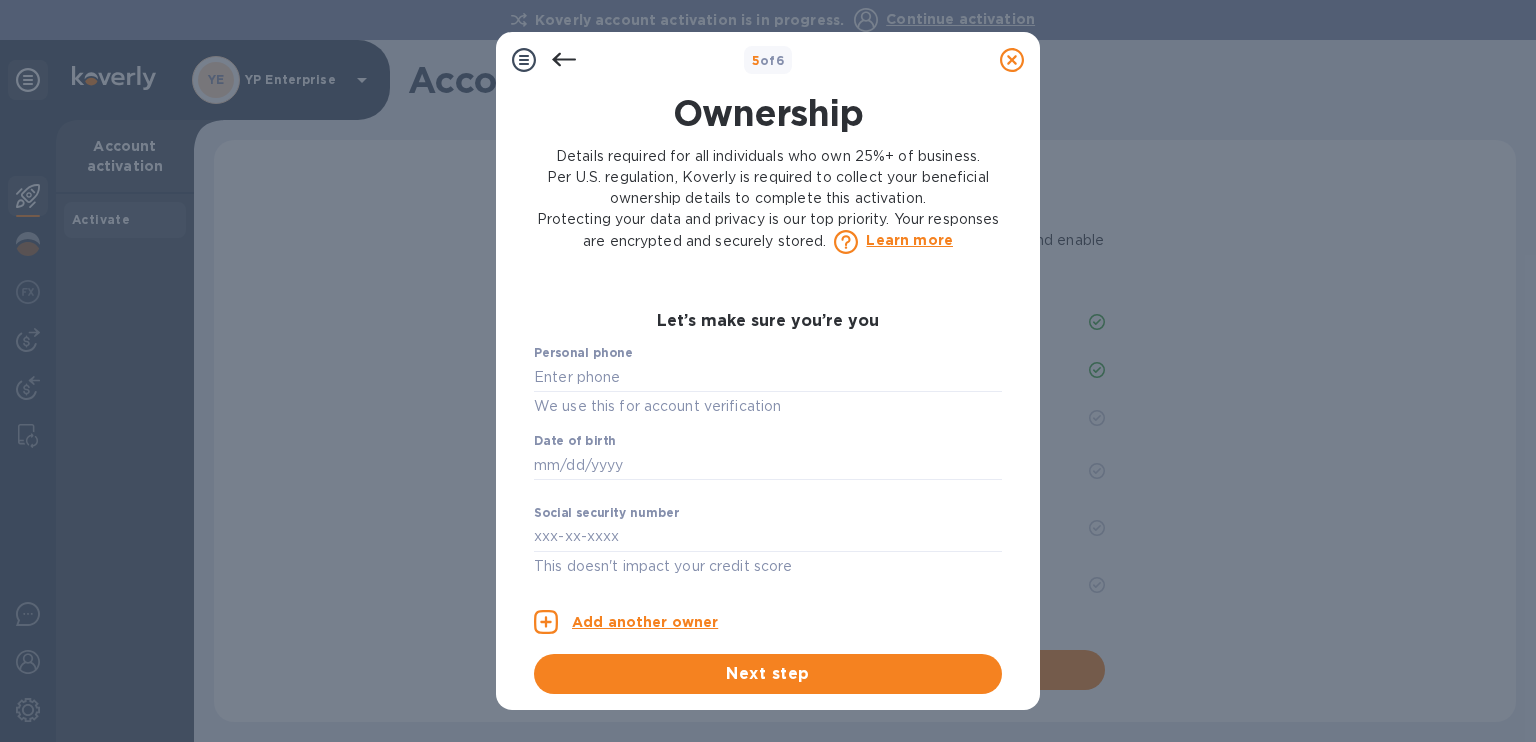 scroll, scrollTop: 1004, scrollLeft: 0, axis: vertical 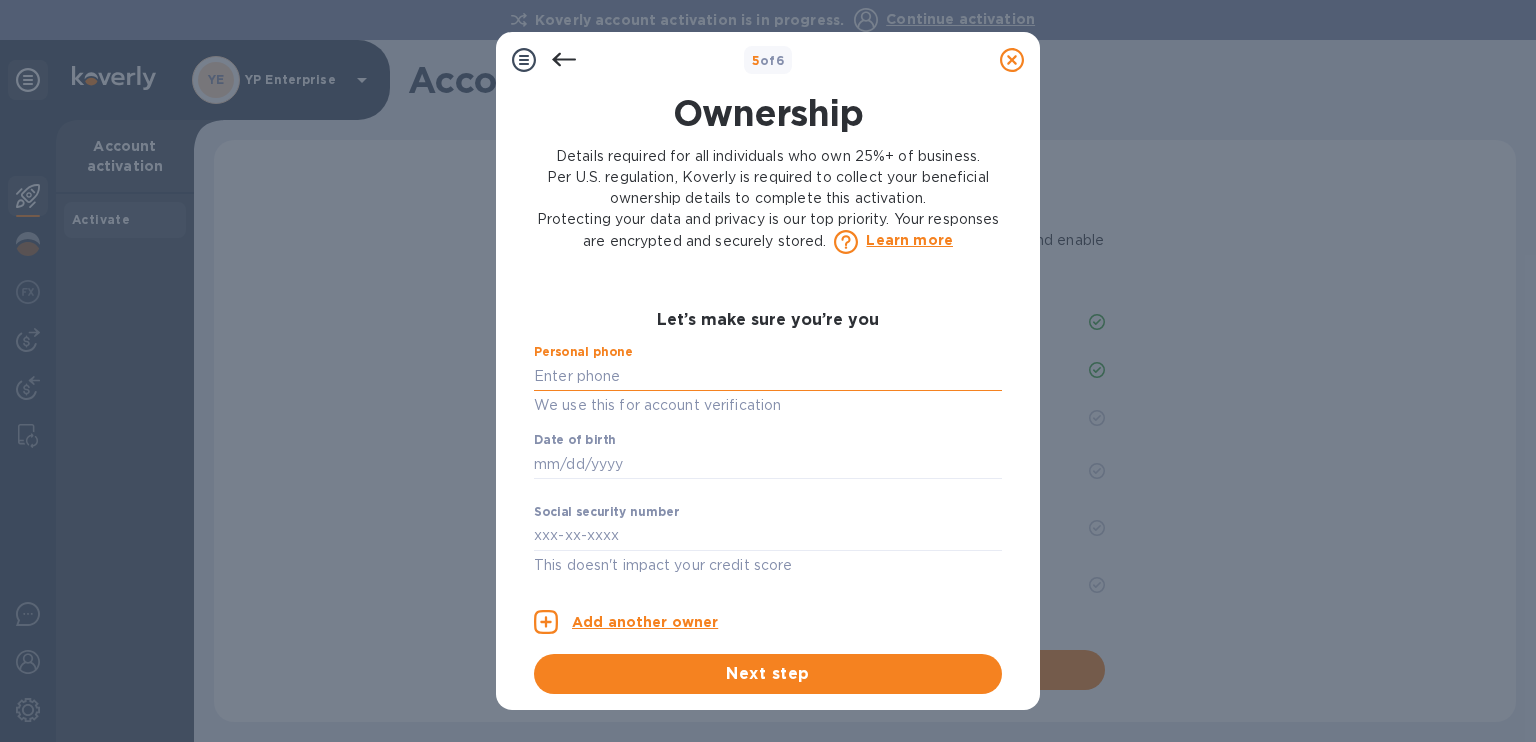 click at bounding box center (768, 376) 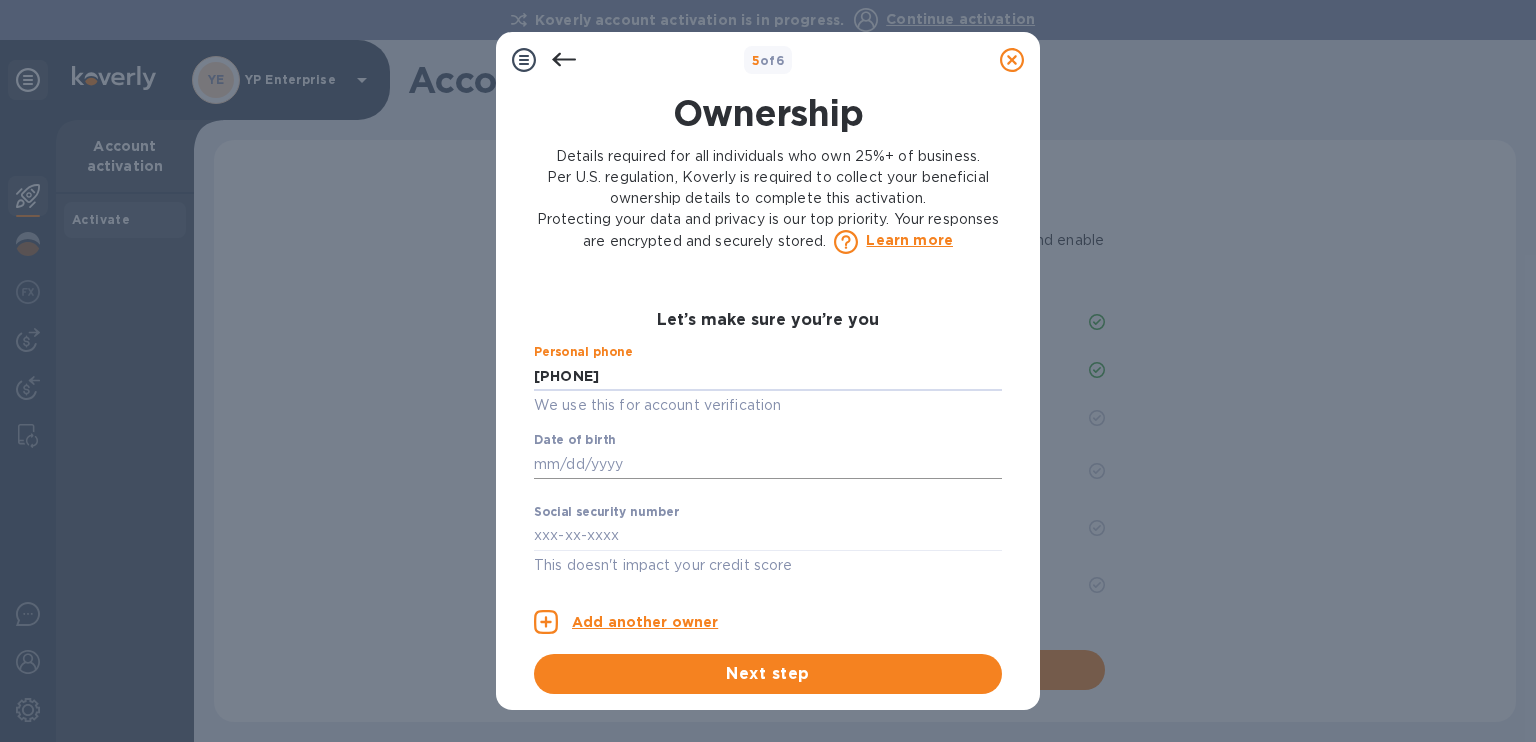 type on "***44" 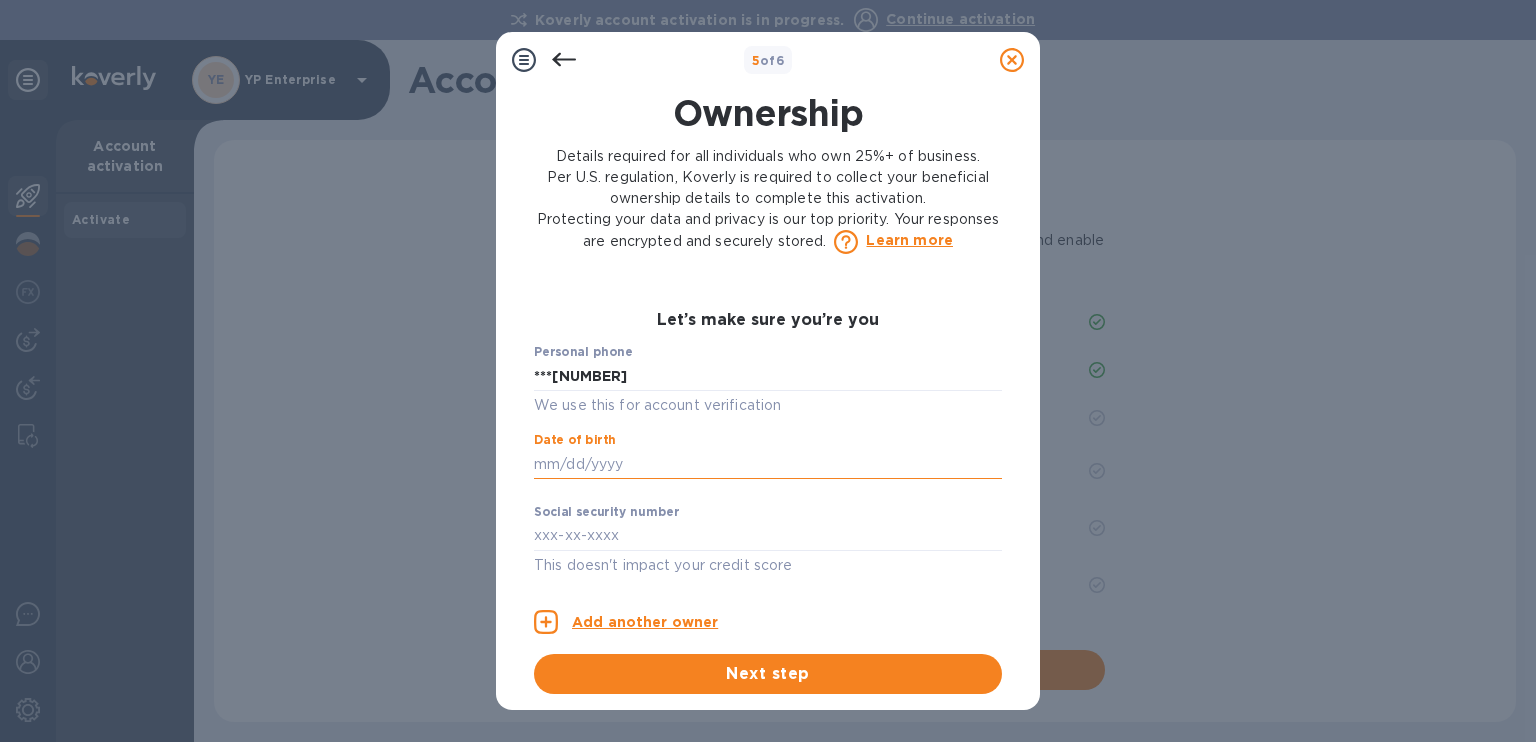 click at bounding box center [768, 464] 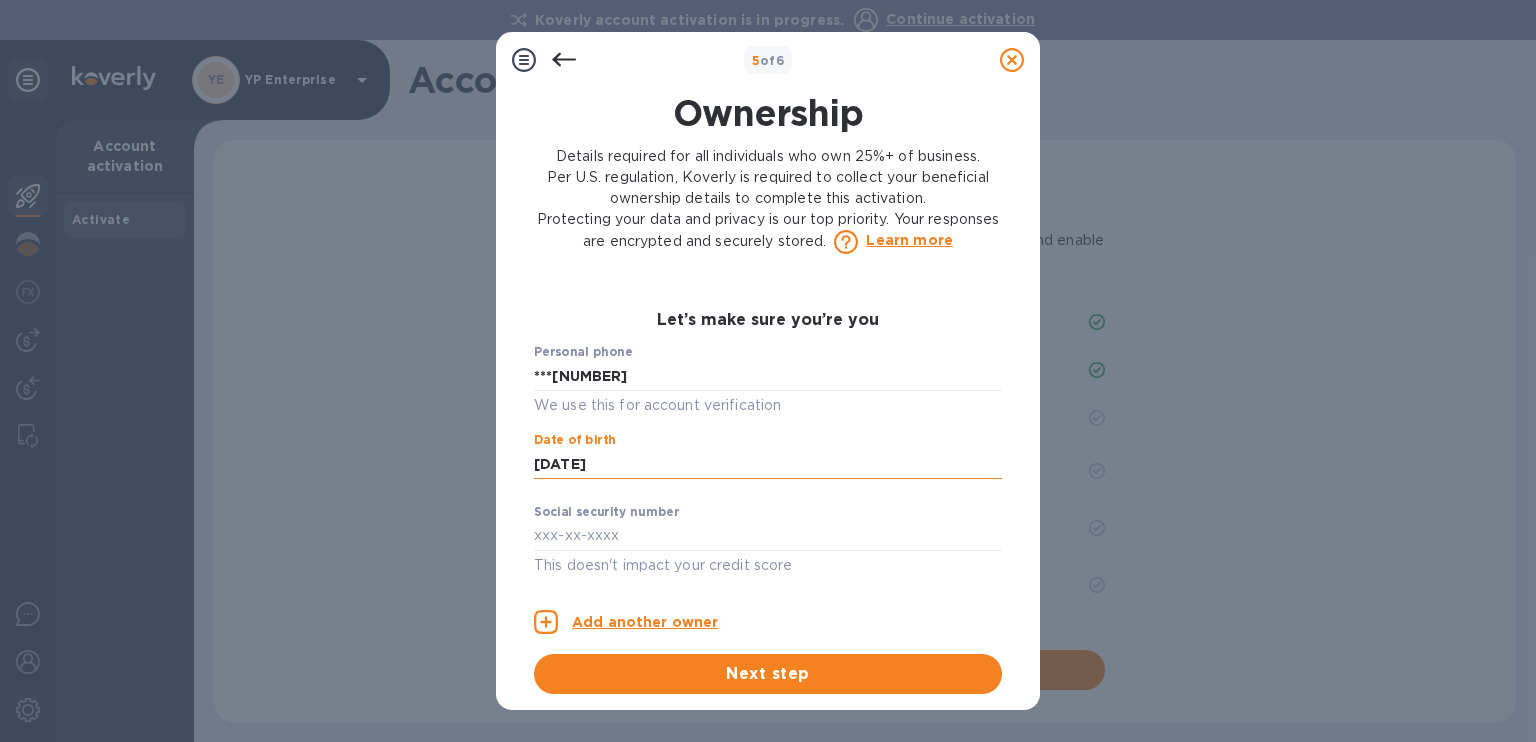 scroll, scrollTop: 1007, scrollLeft: 0, axis: vertical 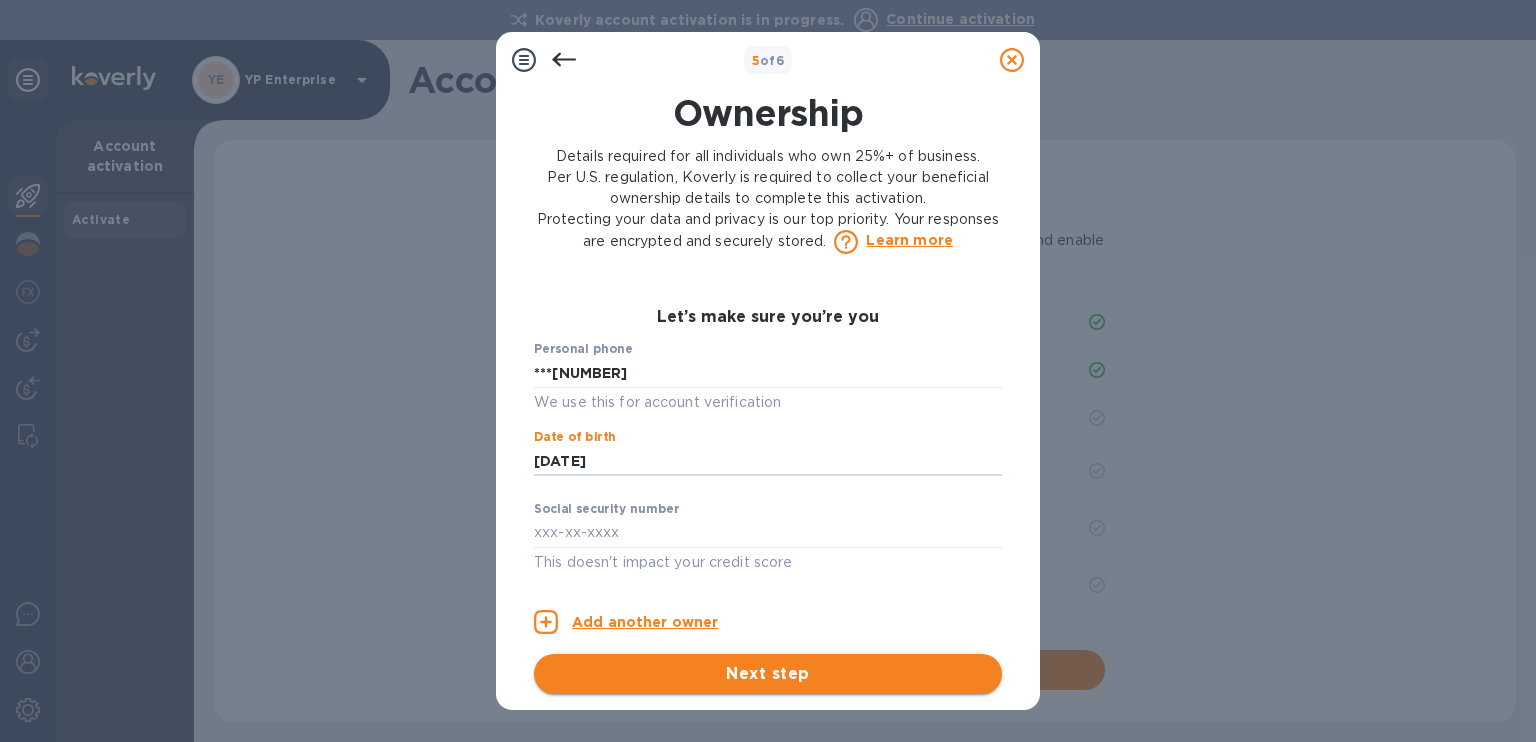 type on "***82" 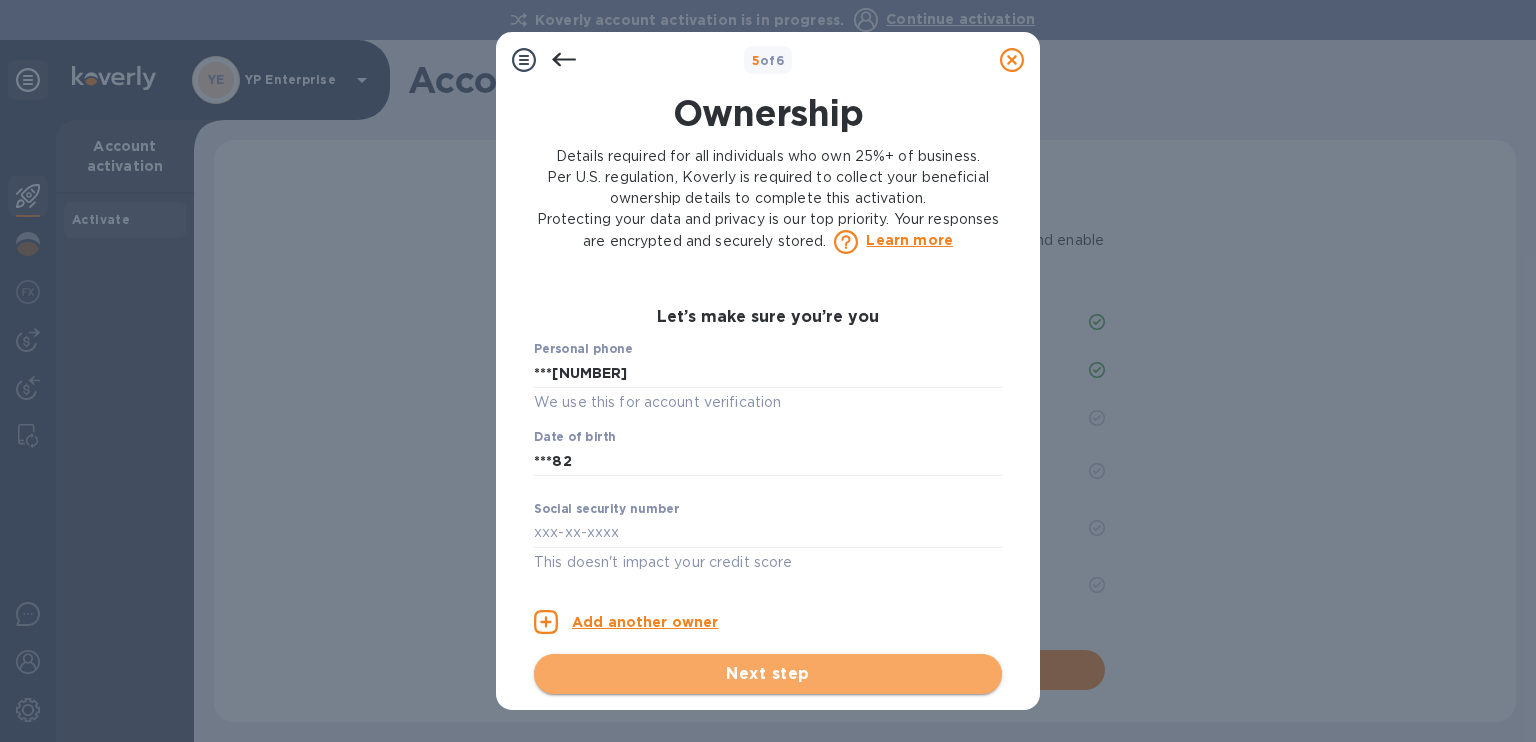 click on "Next step" at bounding box center [768, 674] 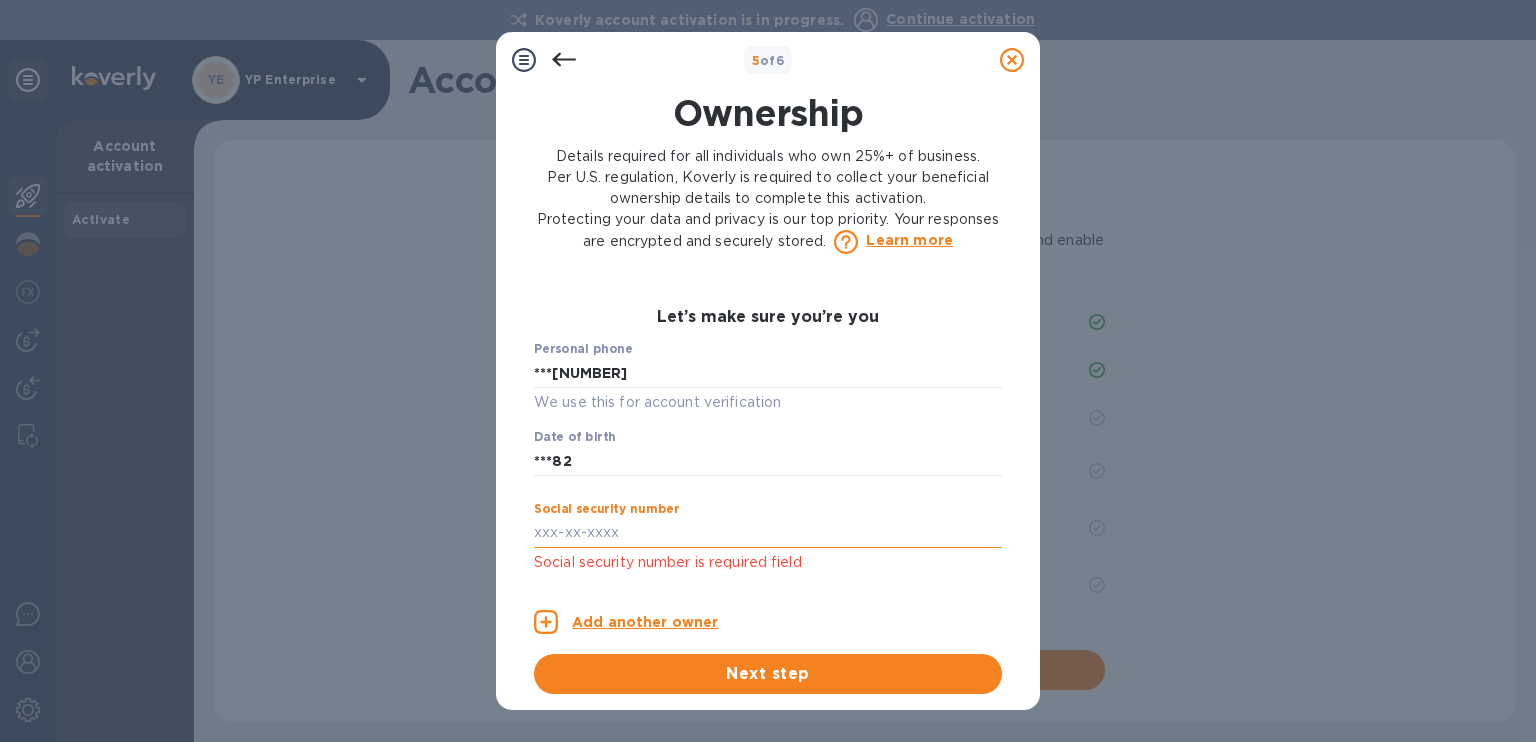click at bounding box center (768, 533) 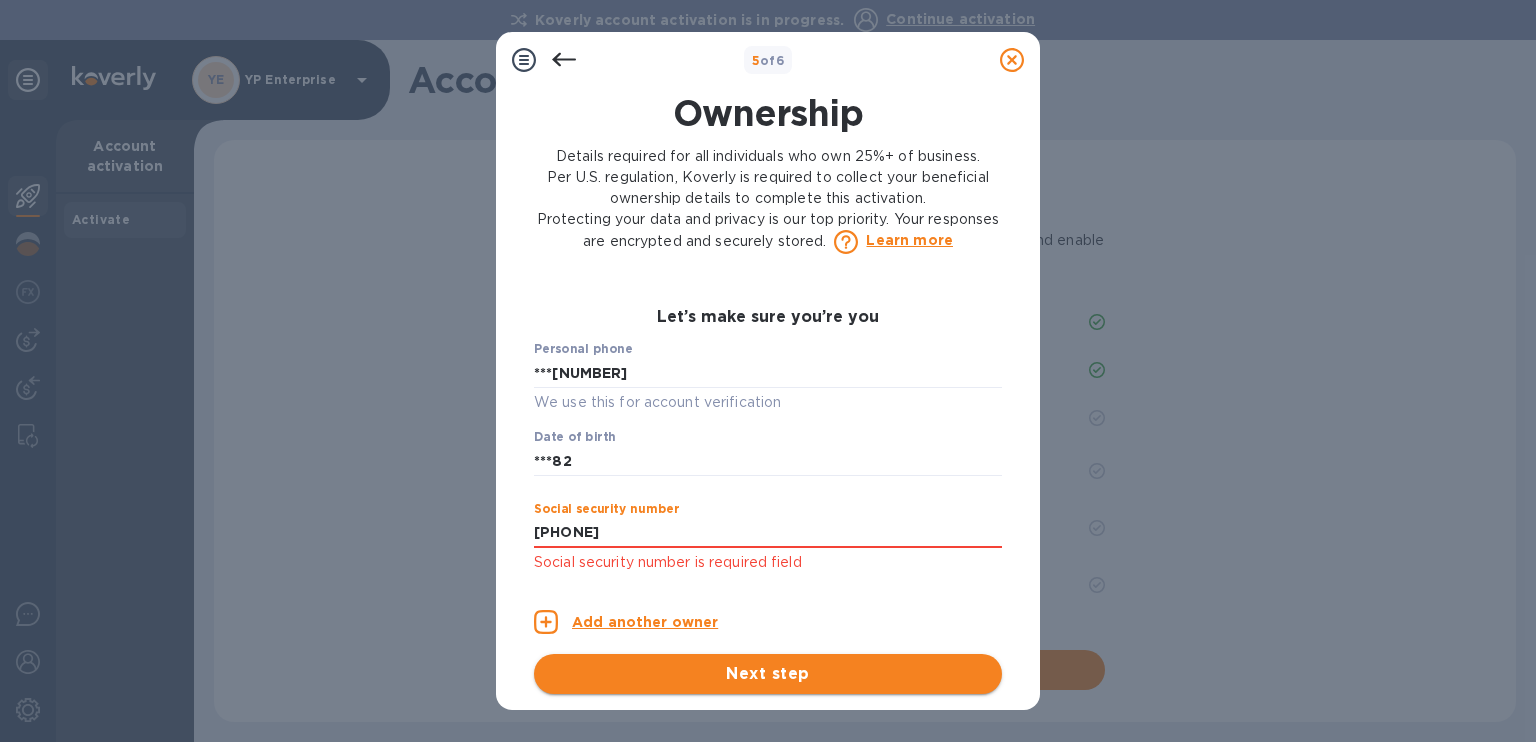 type on "***67" 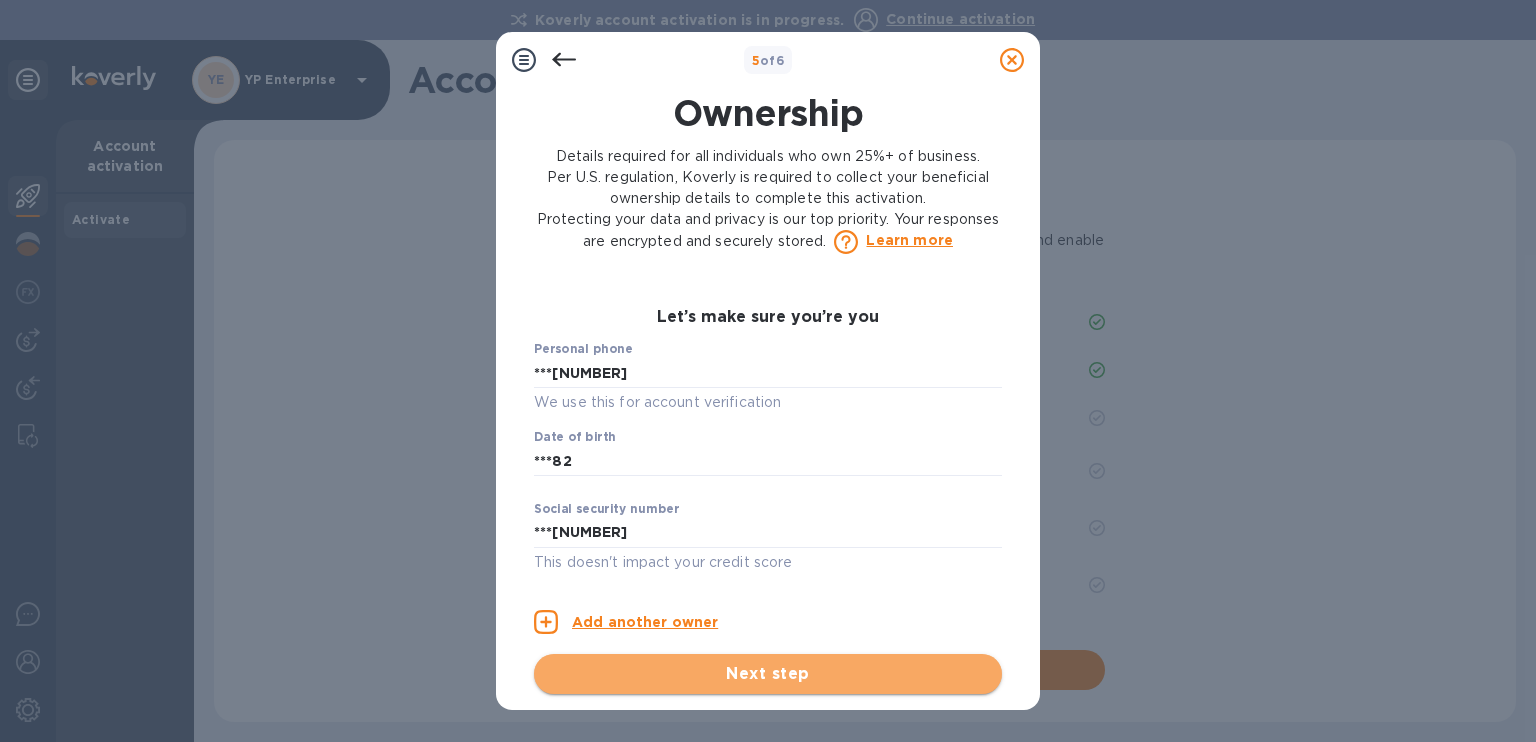 click on "Next step" at bounding box center (768, 674) 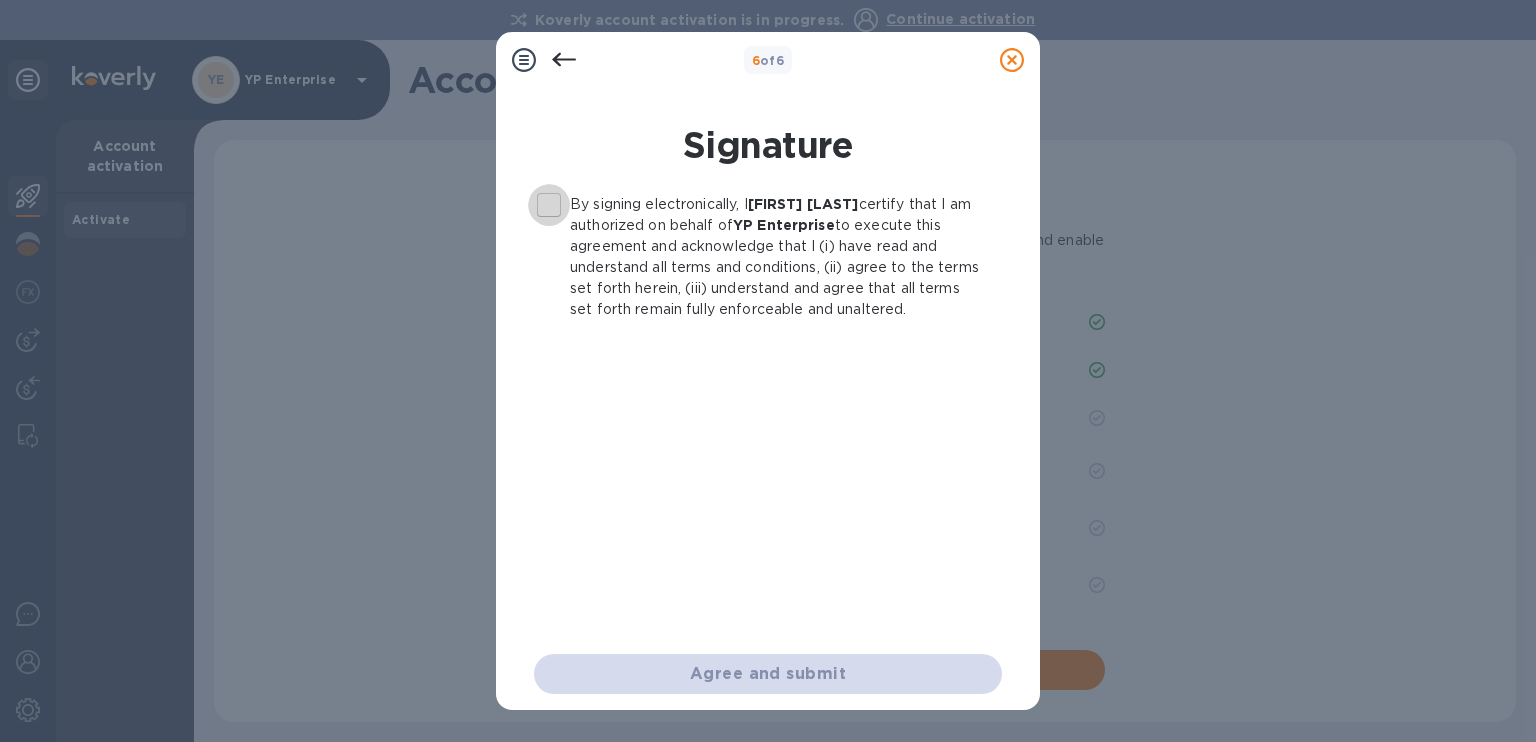 click on "By signing electronically, I  young park  certify that I am authorized on behalf of  YP Enterprise  to execute this agreement and acknowledge that I (i) have read and understand all terms and conditions, (ii) agree to the terms set forth herein, (iii) understand and agree that all terms set forth remain fully enforceable and unaltered." at bounding box center [549, 205] 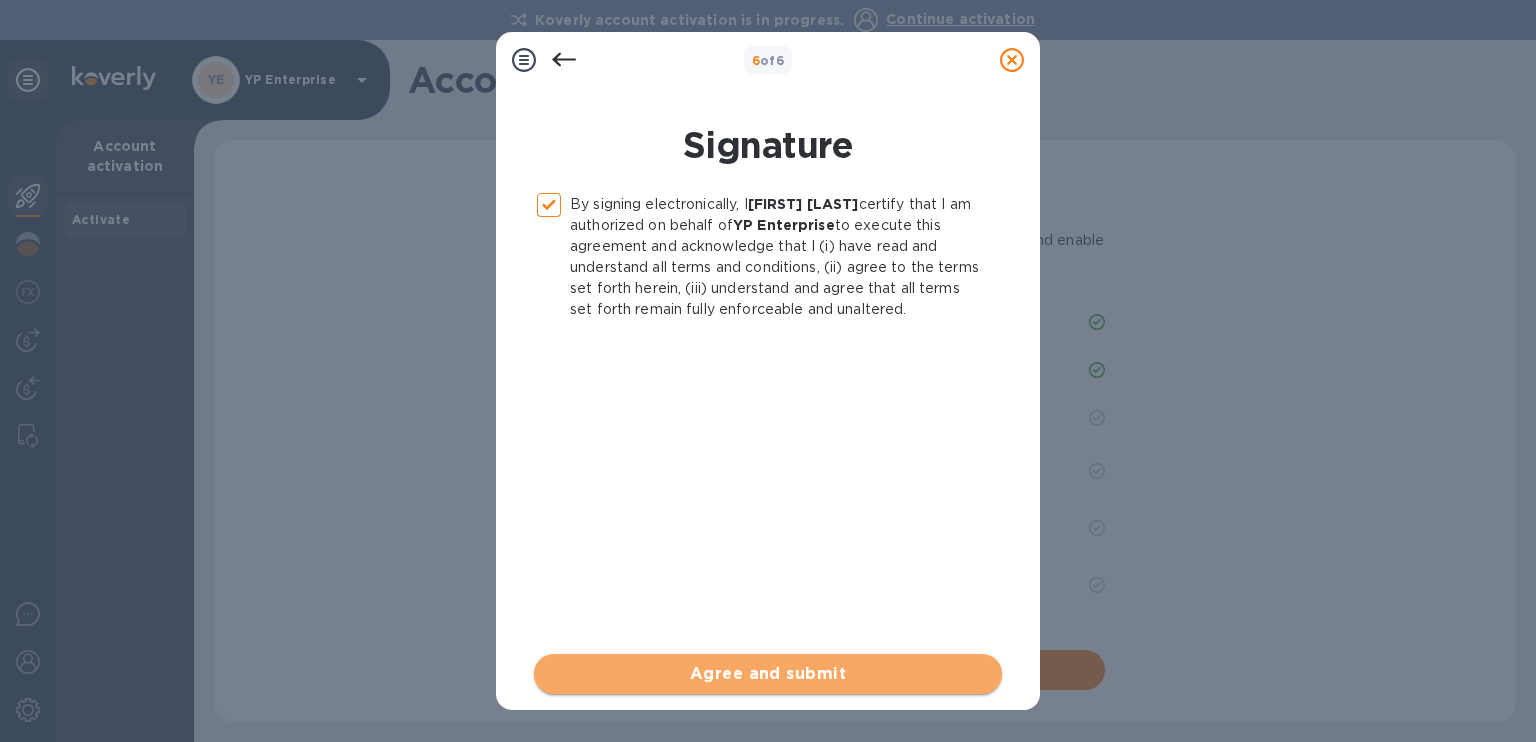 click on "Agree and submit" at bounding box center [768, 674] 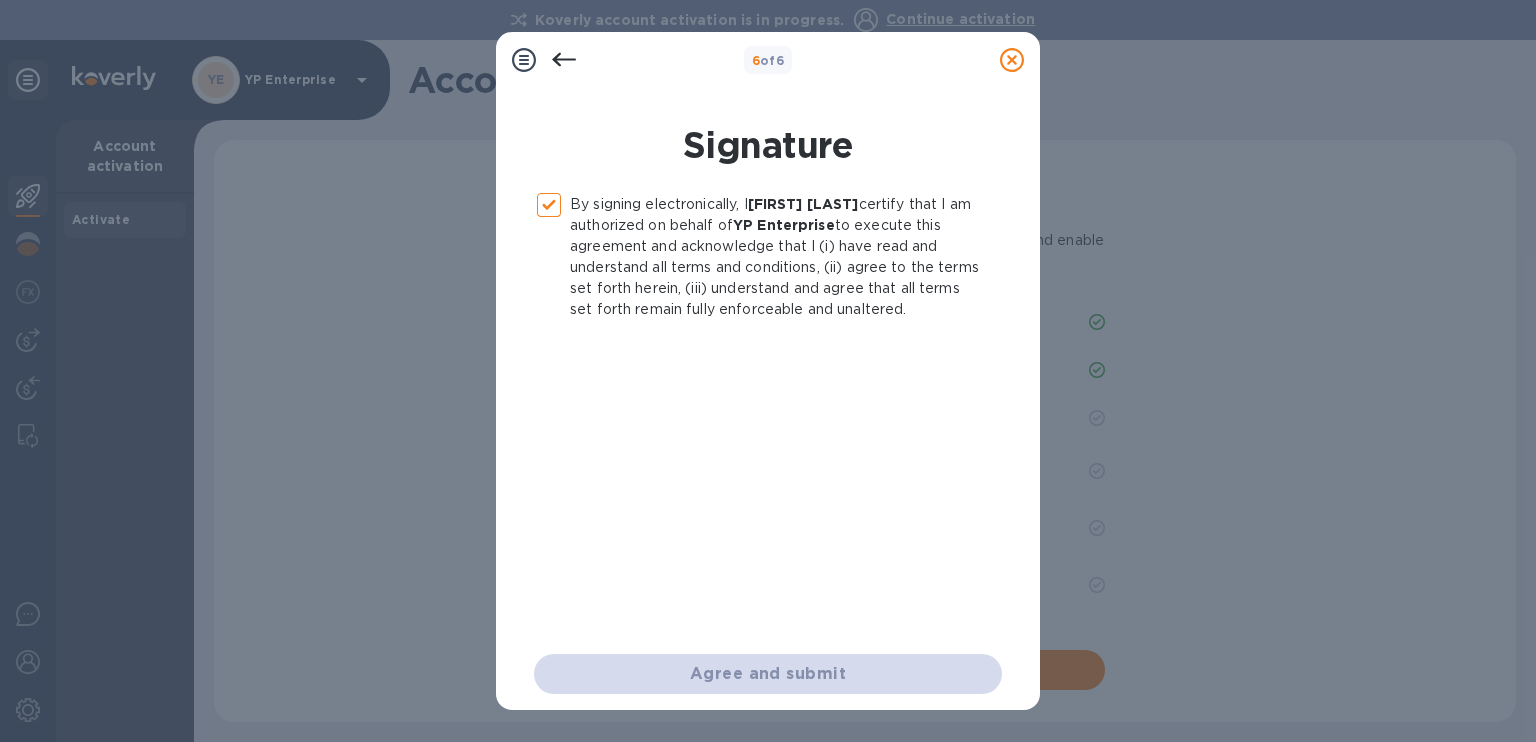 checkbox on "false" 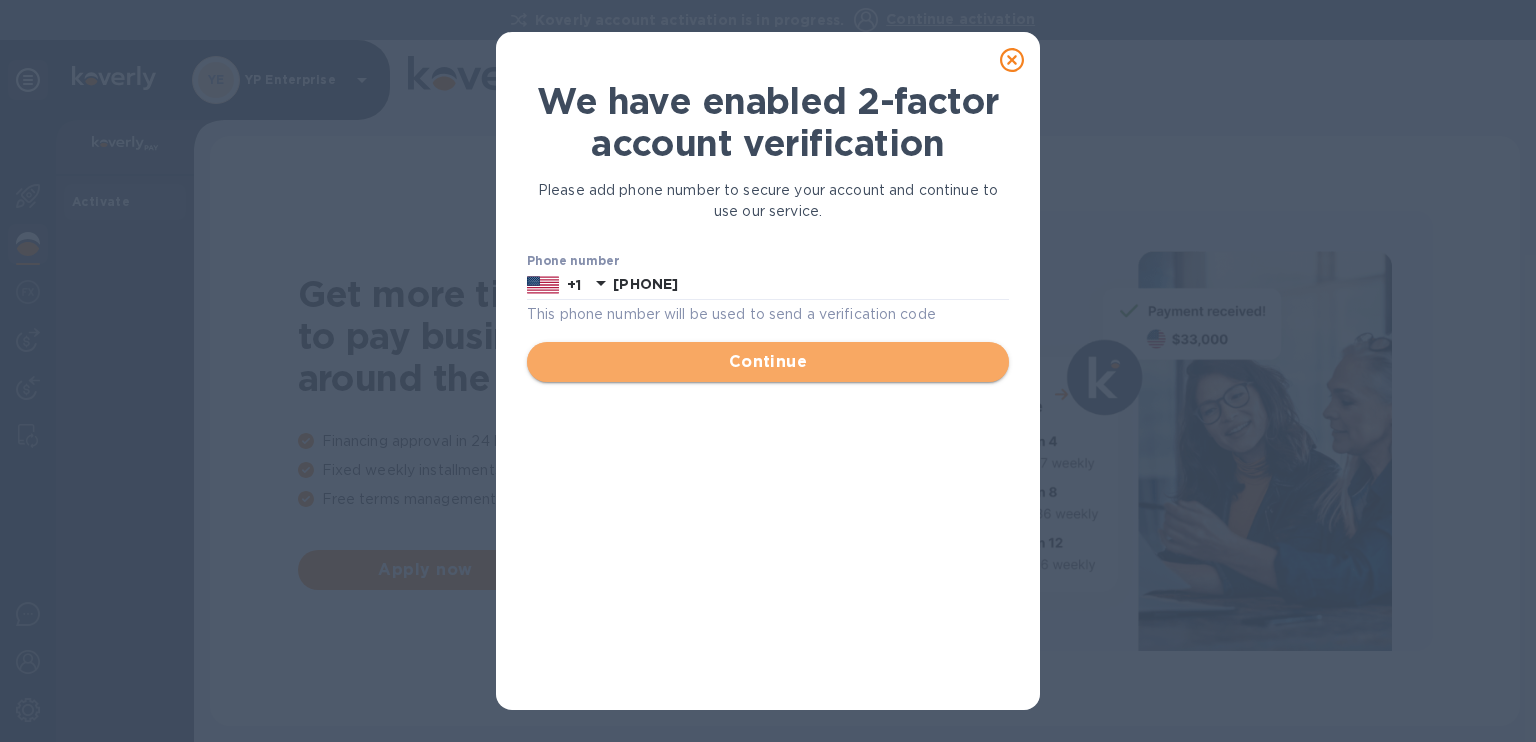 click on "Continue" at bounding box center (768, 362) 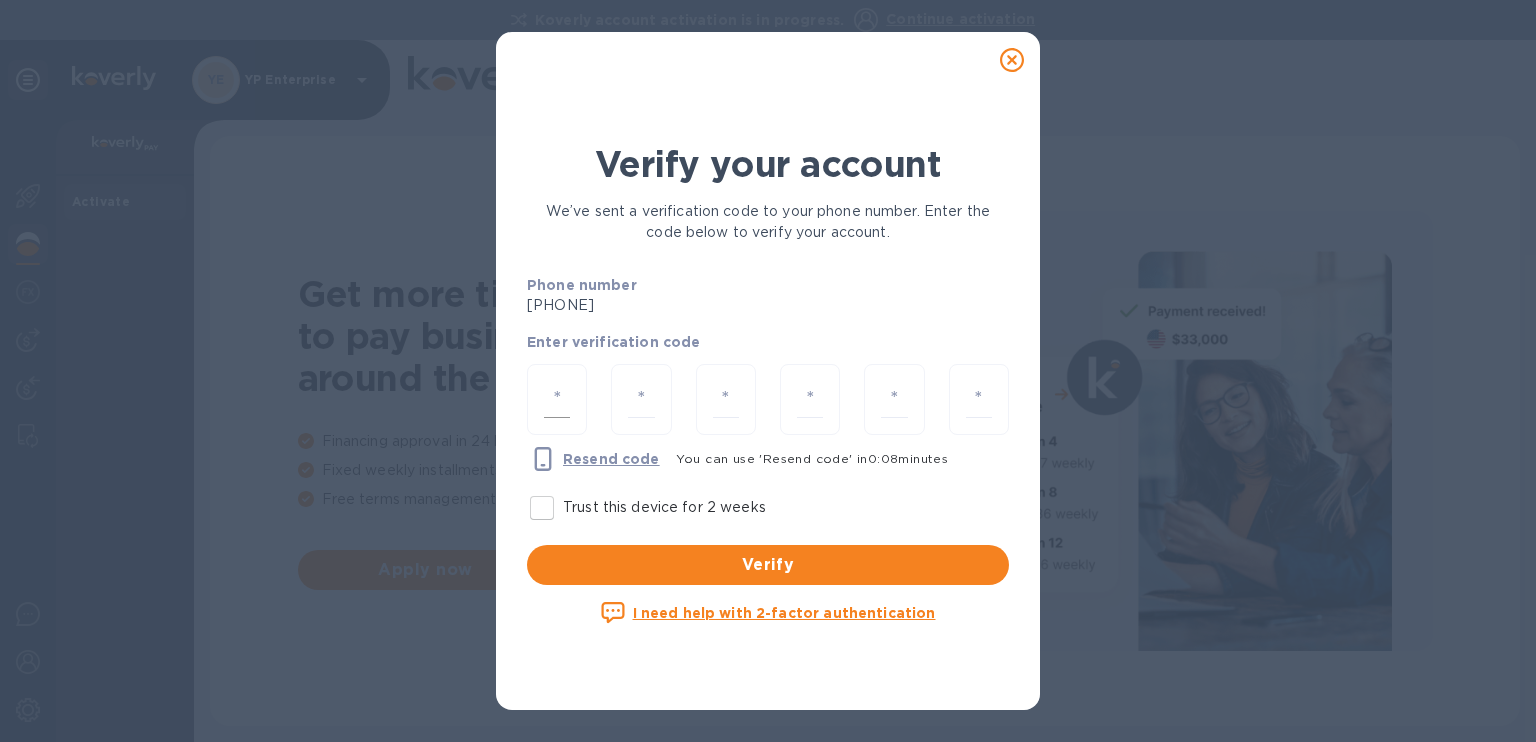 click at bounding box center (557, 399) 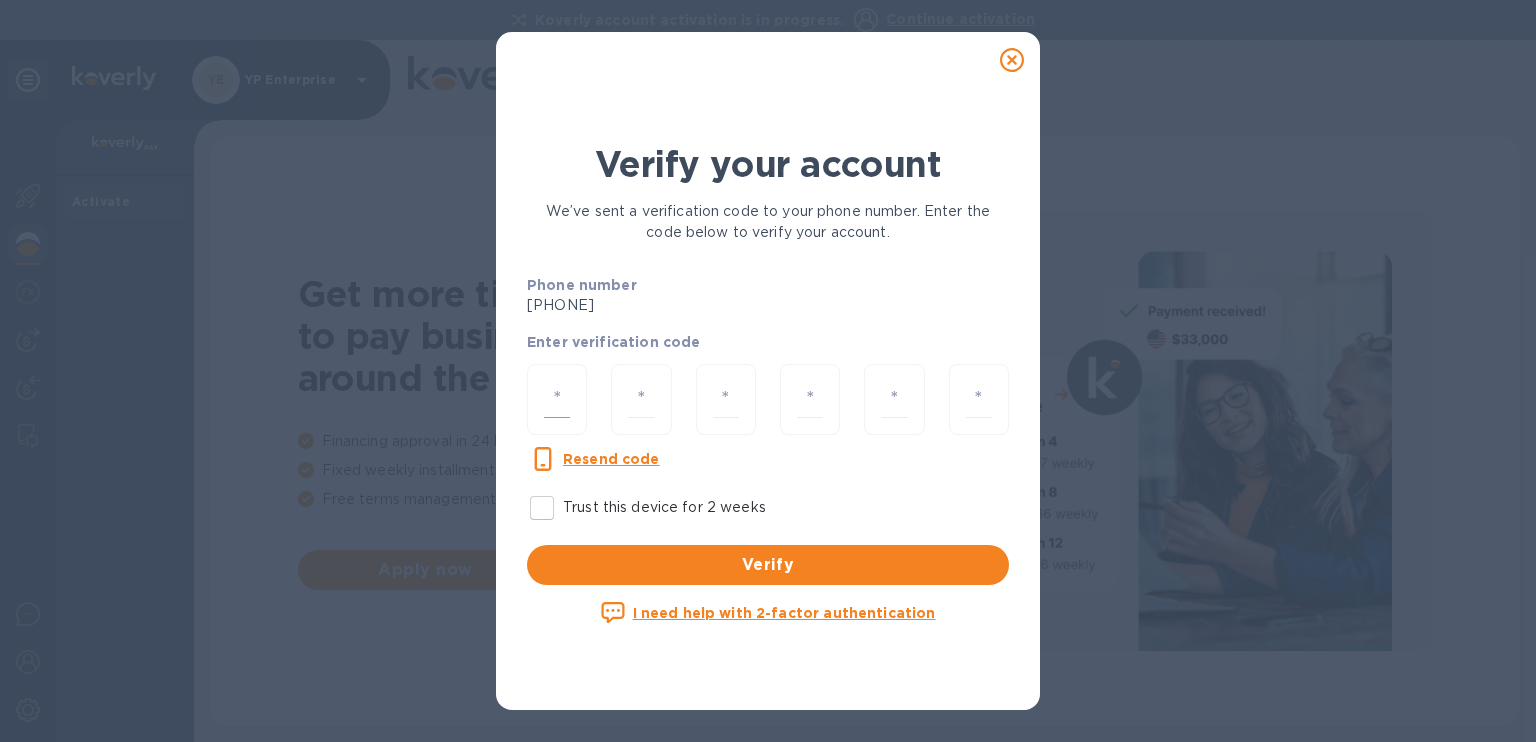 type on "4" 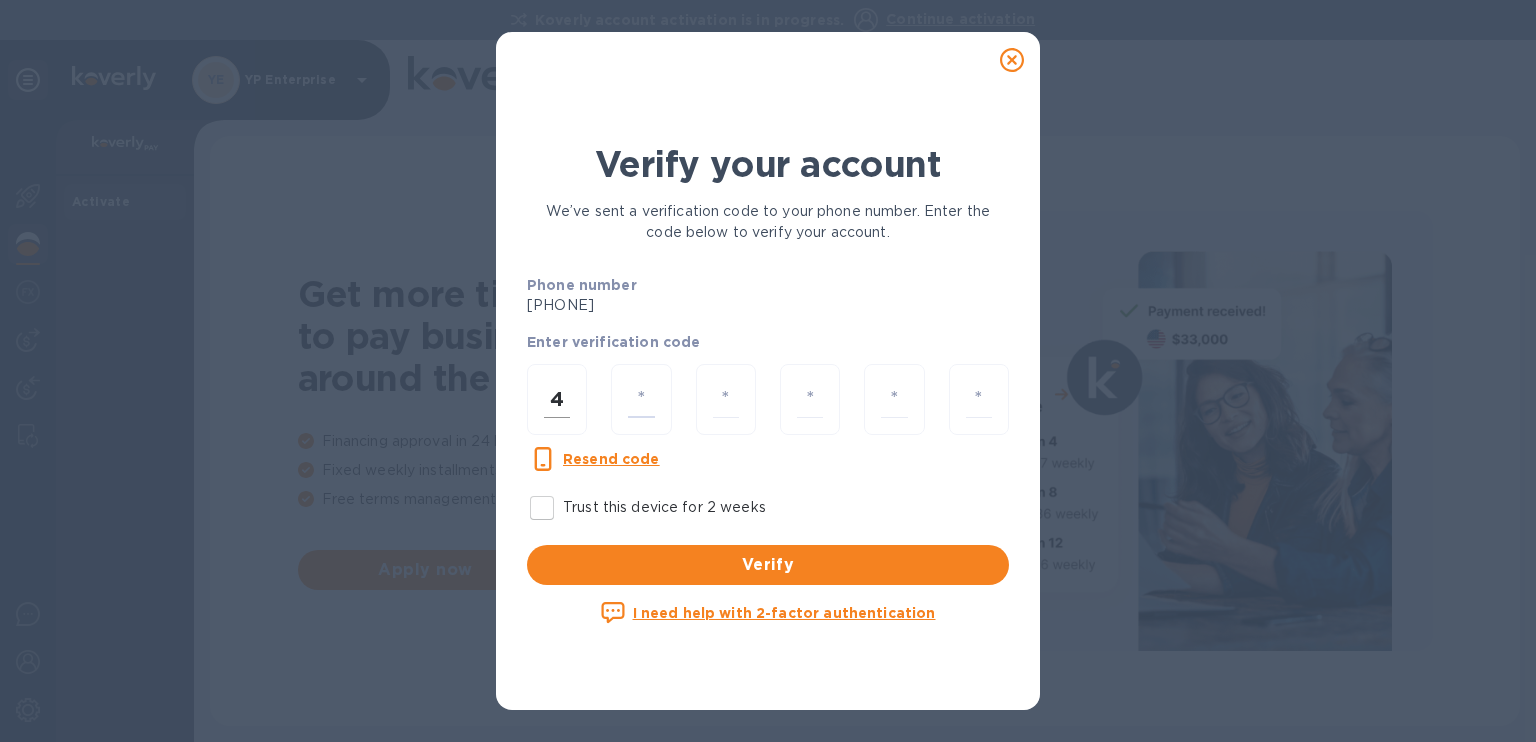 type on "0" 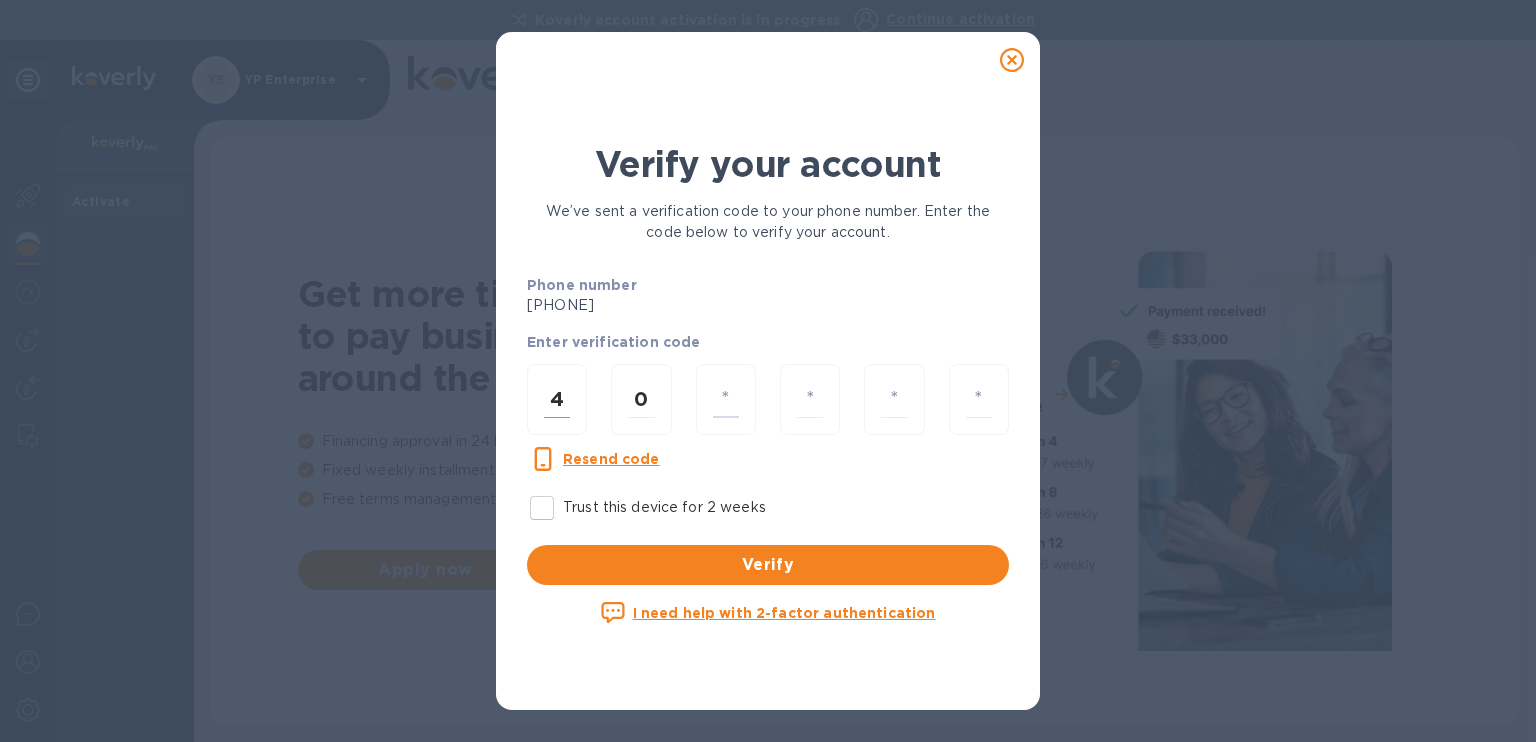 type on "5" 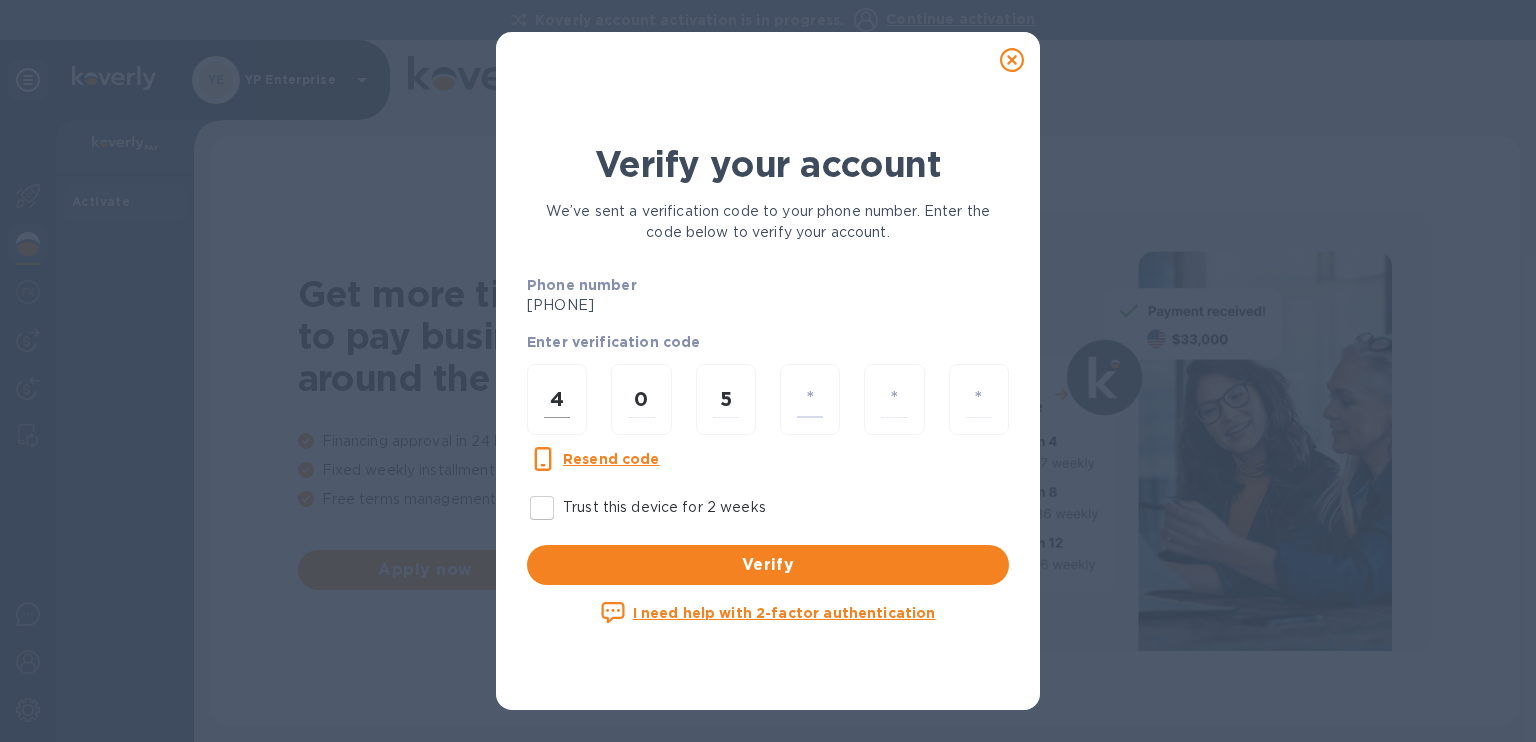 type on "3" 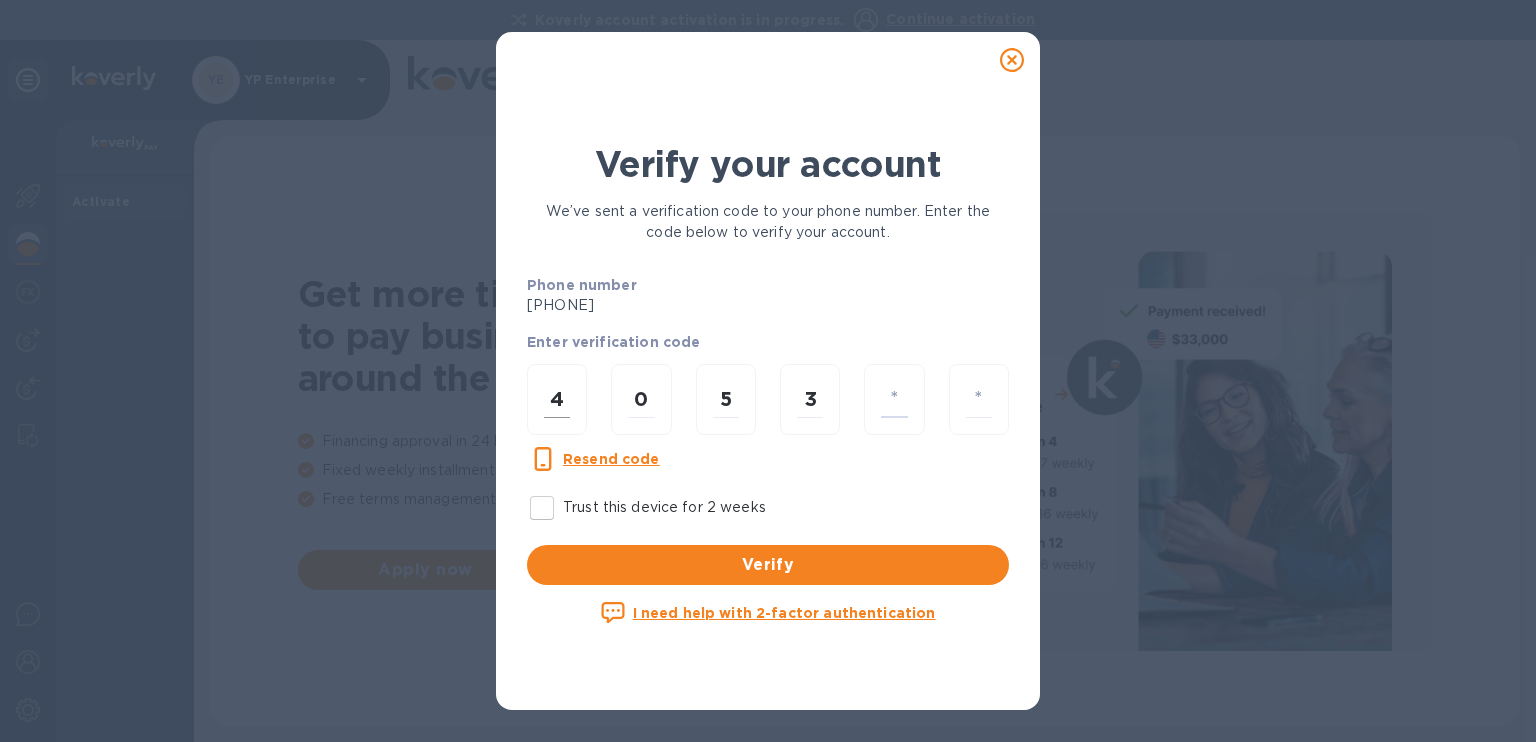 type on "9" 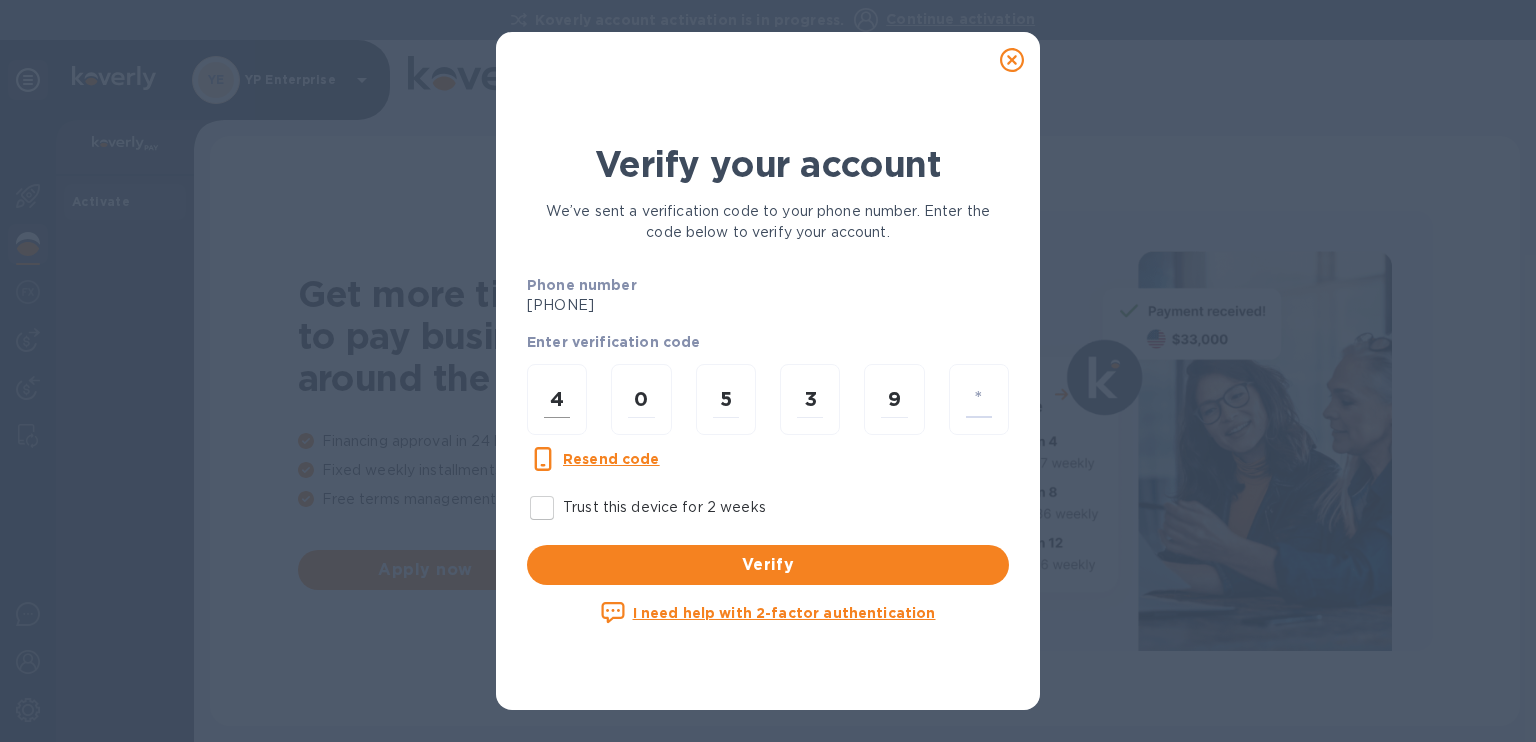 type on "7" 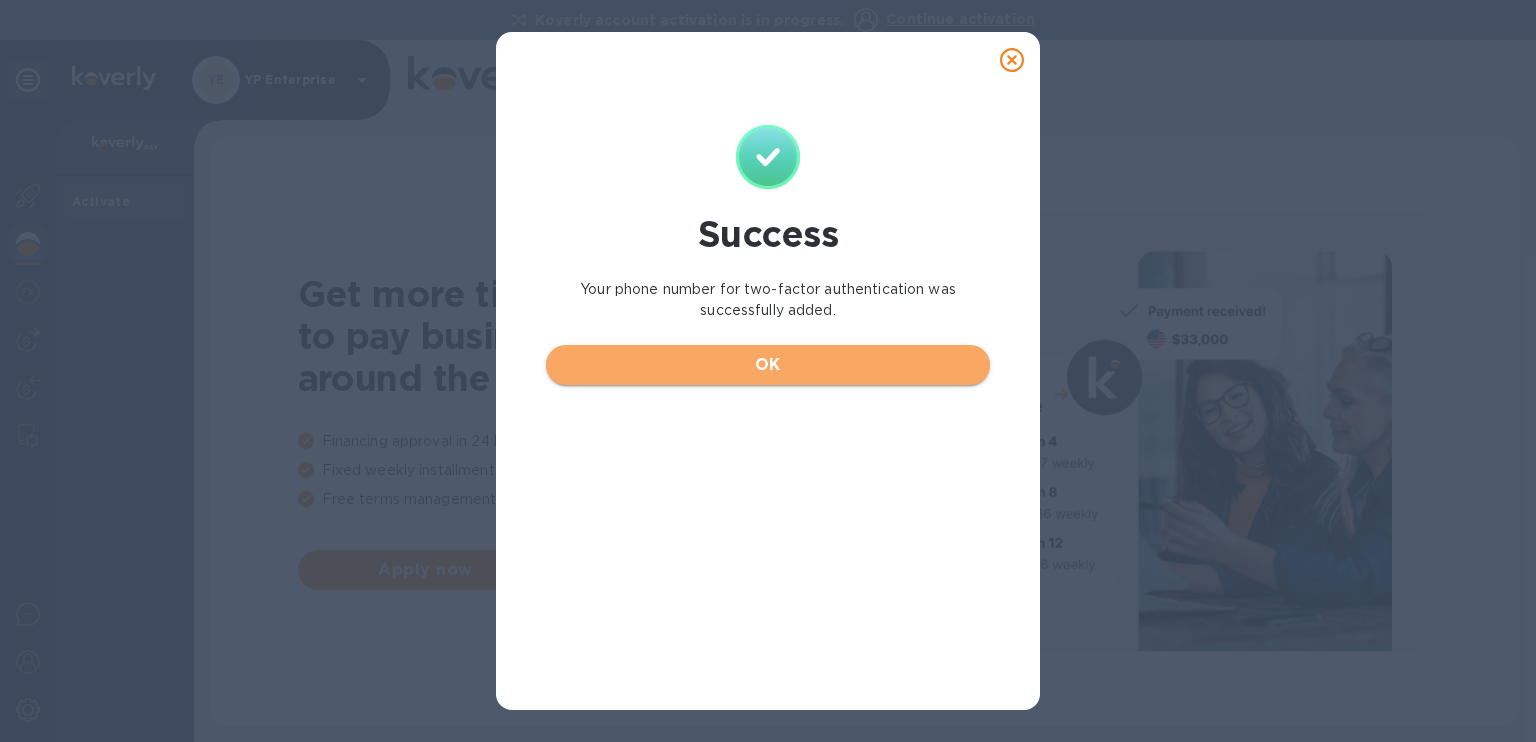click on "OK" at bounding box center (768, 365) 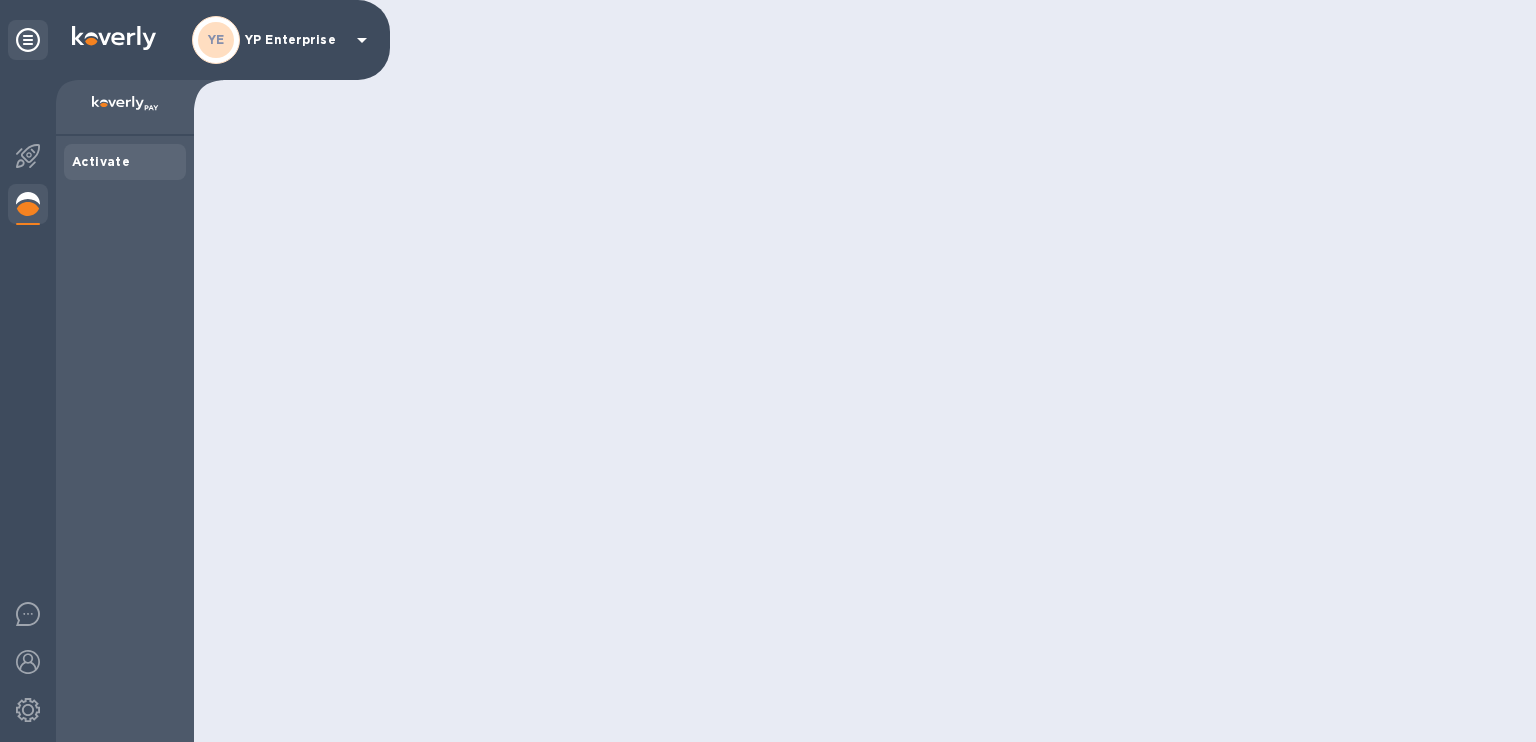 scroll, scrollTop: 0, scrollLeft: 0, axis: both 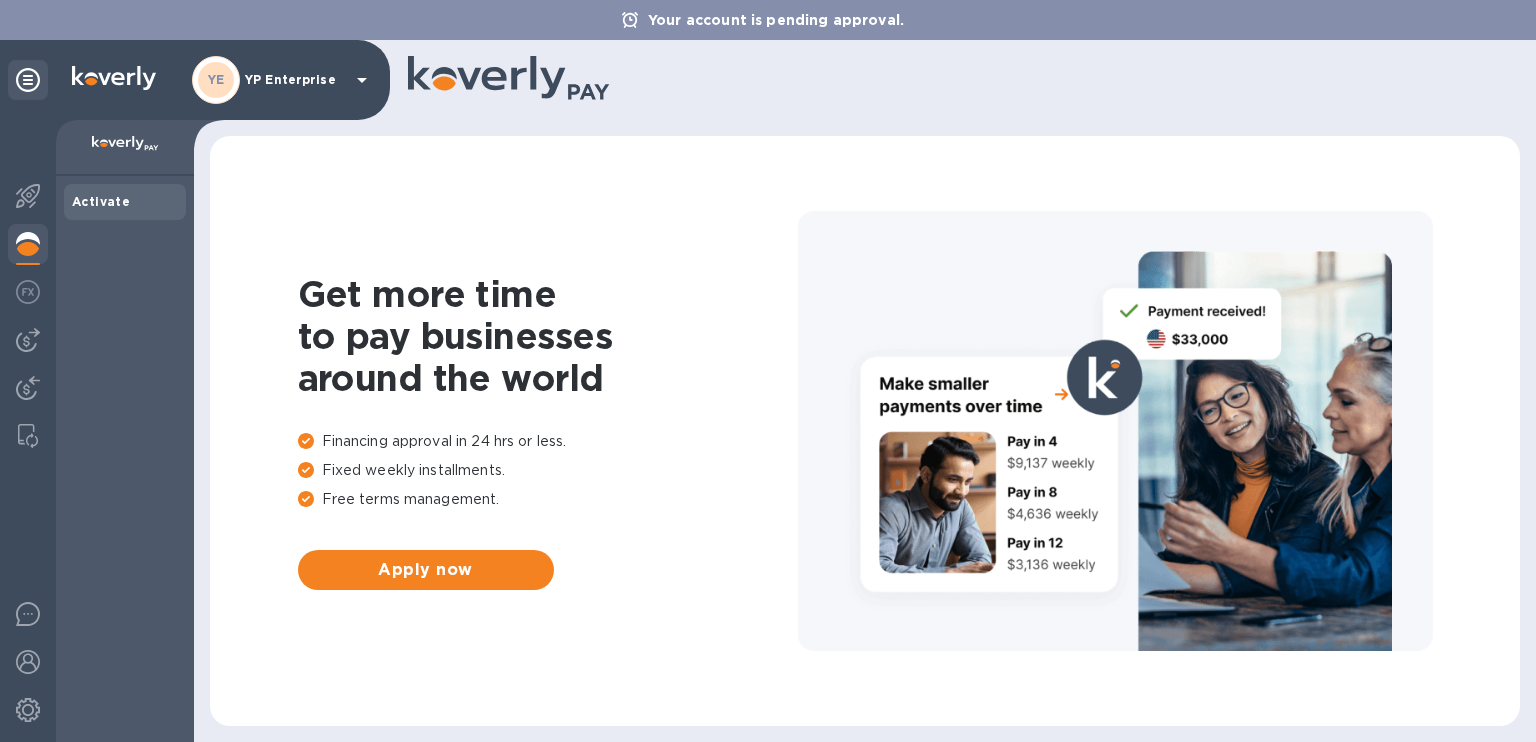 click on "YP Enterprise" at bounding box center [295, 80] 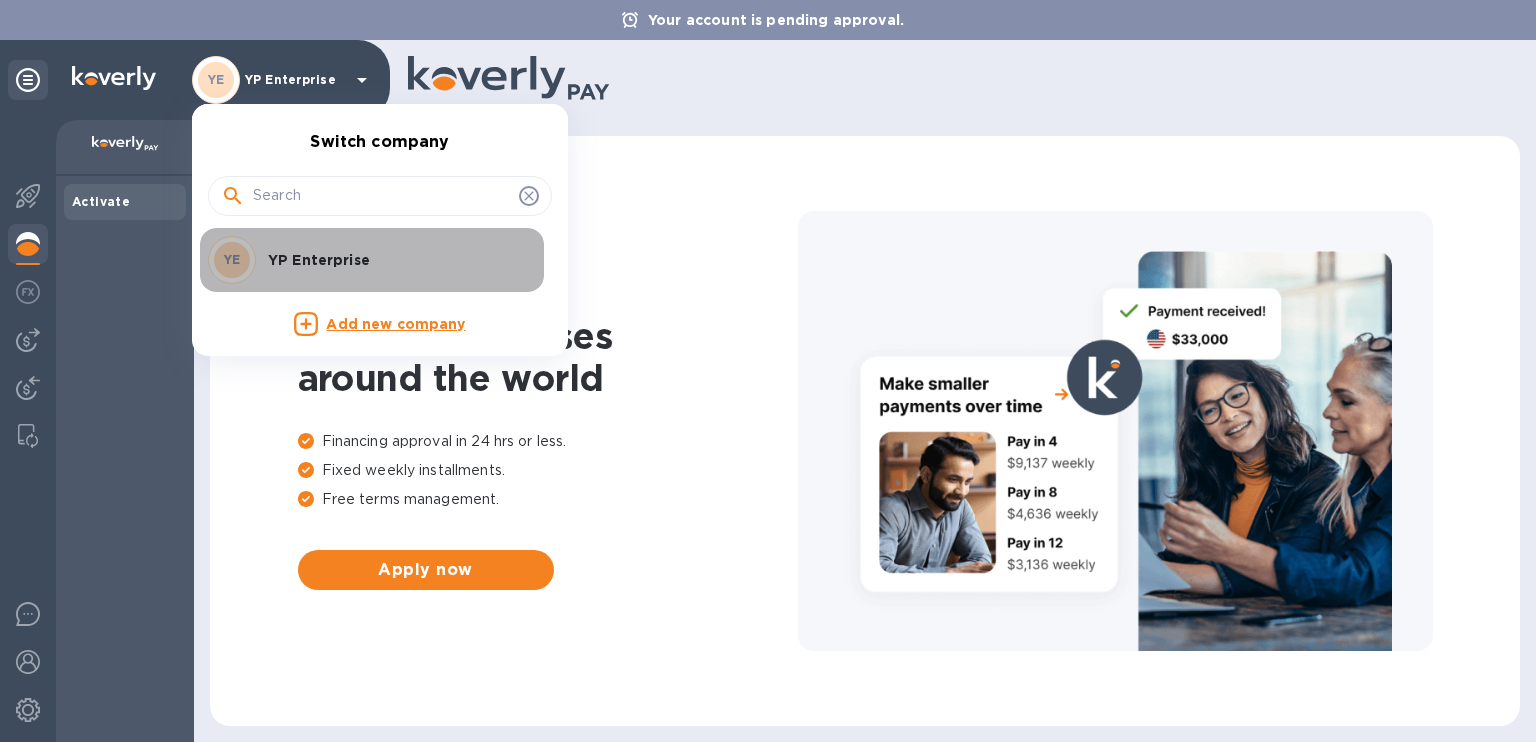 click on "YE YP Enterprise" at bounding box center [364, 260] 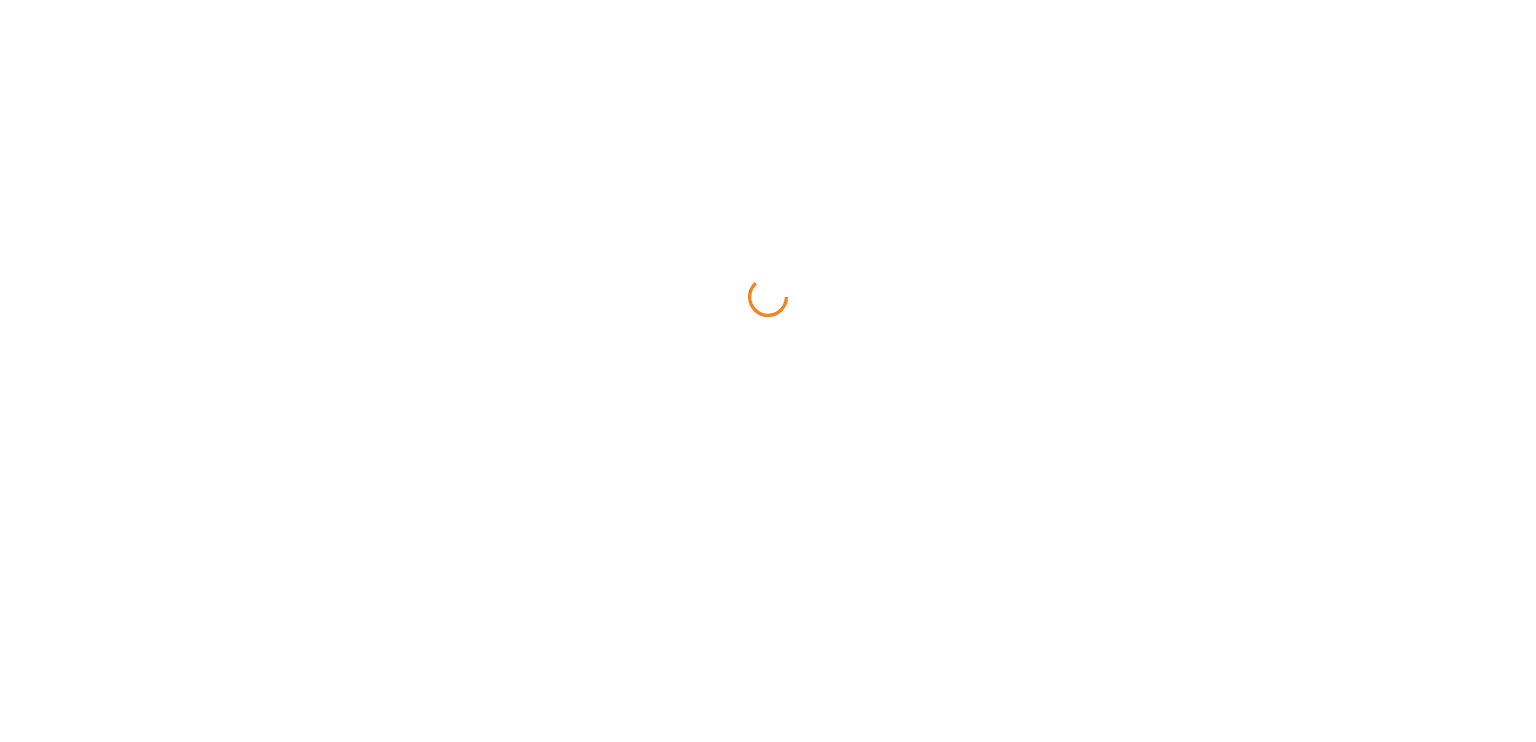 scroll, scrollTop: 0, scrollLeft: 0, axis: both 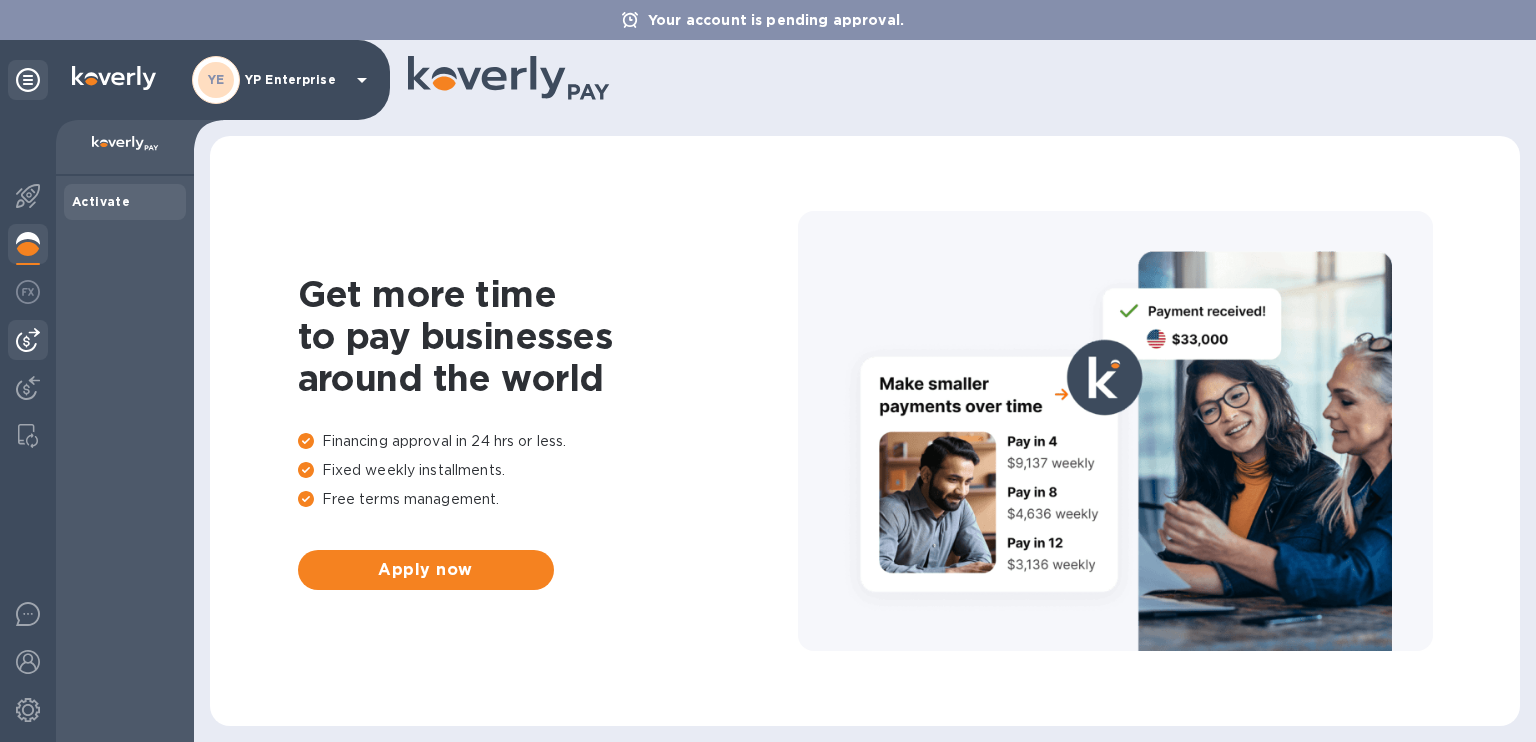 click at bounding box center [28, 340] 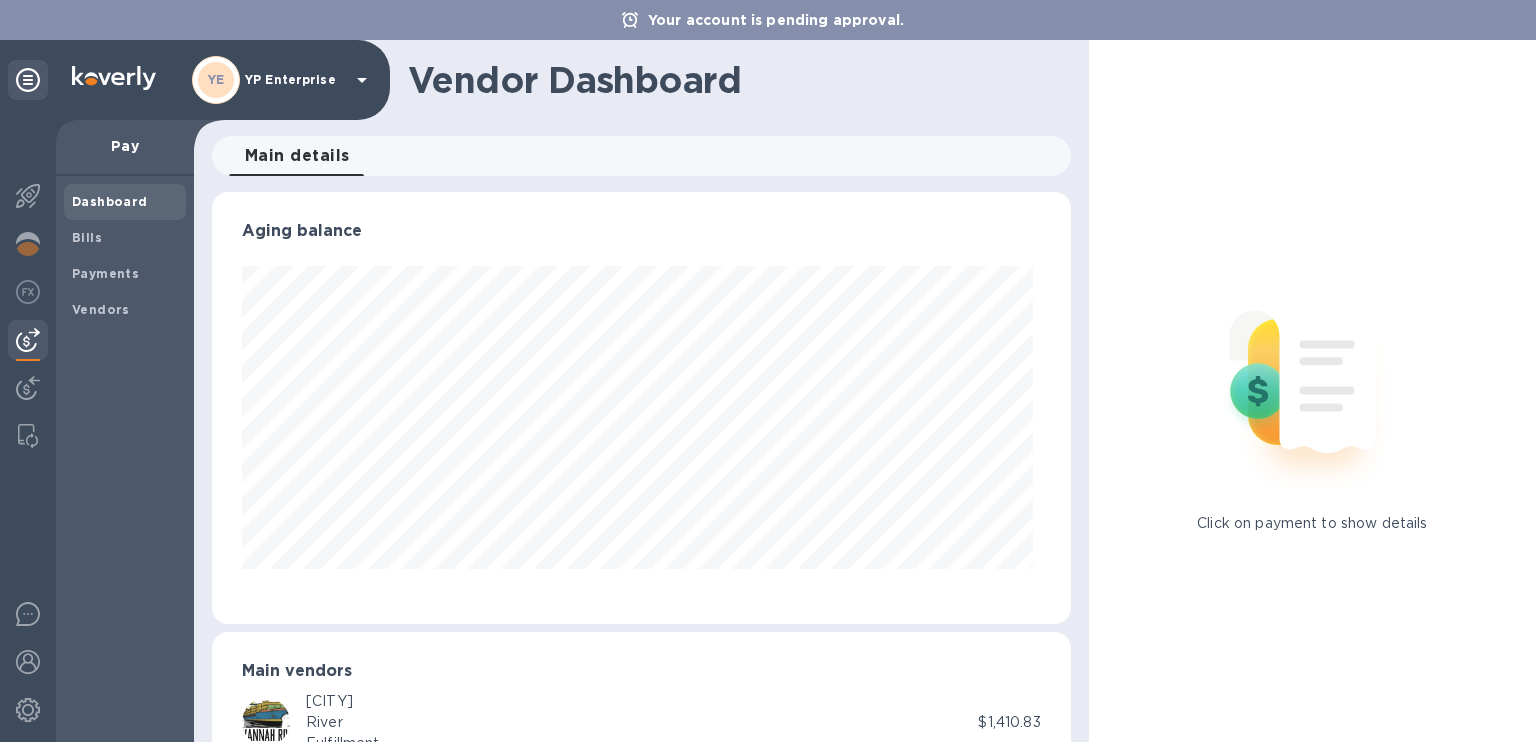 scroll, scrollTop: 999568, scrollLeft: 999149, axis: both 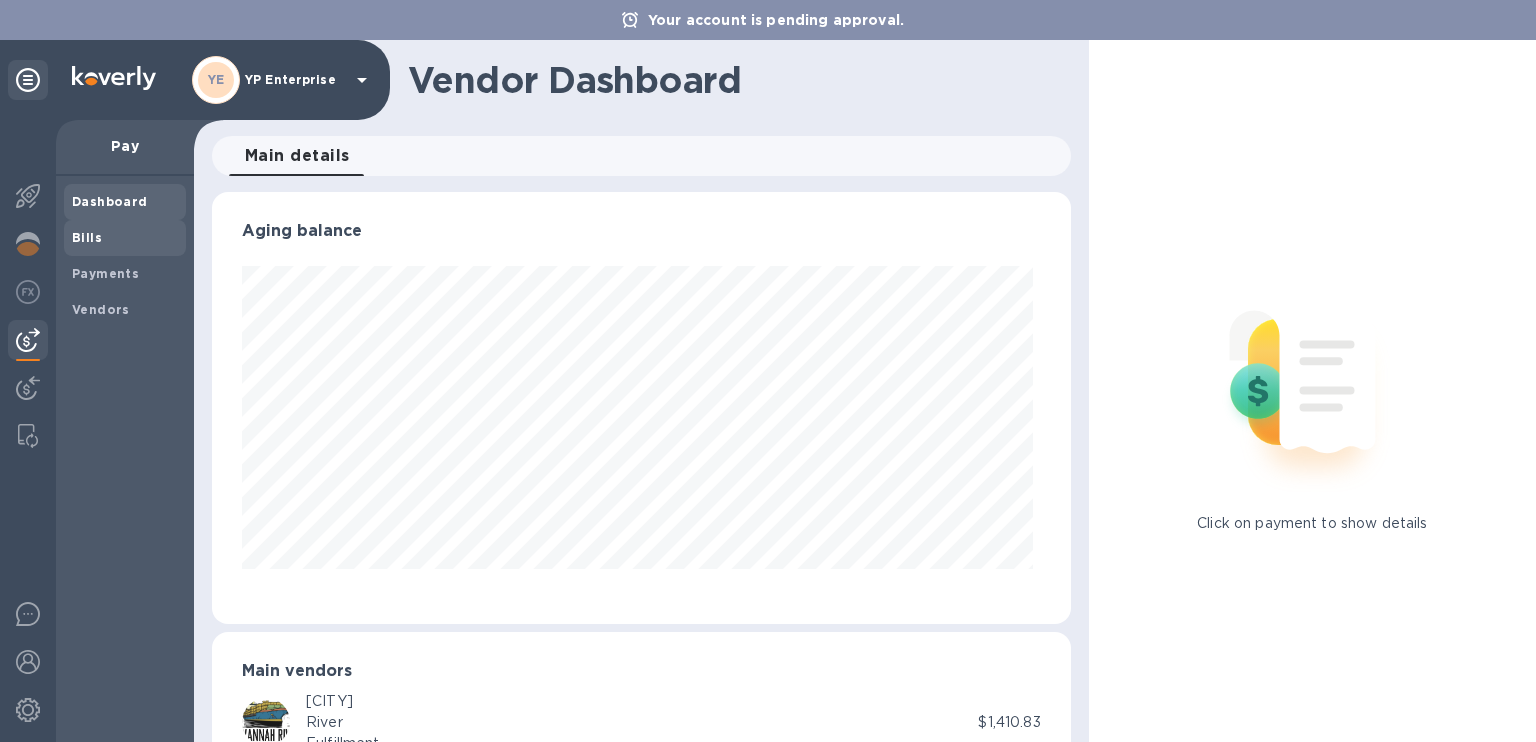 click on "Bills" at bounding box center [87, 237] 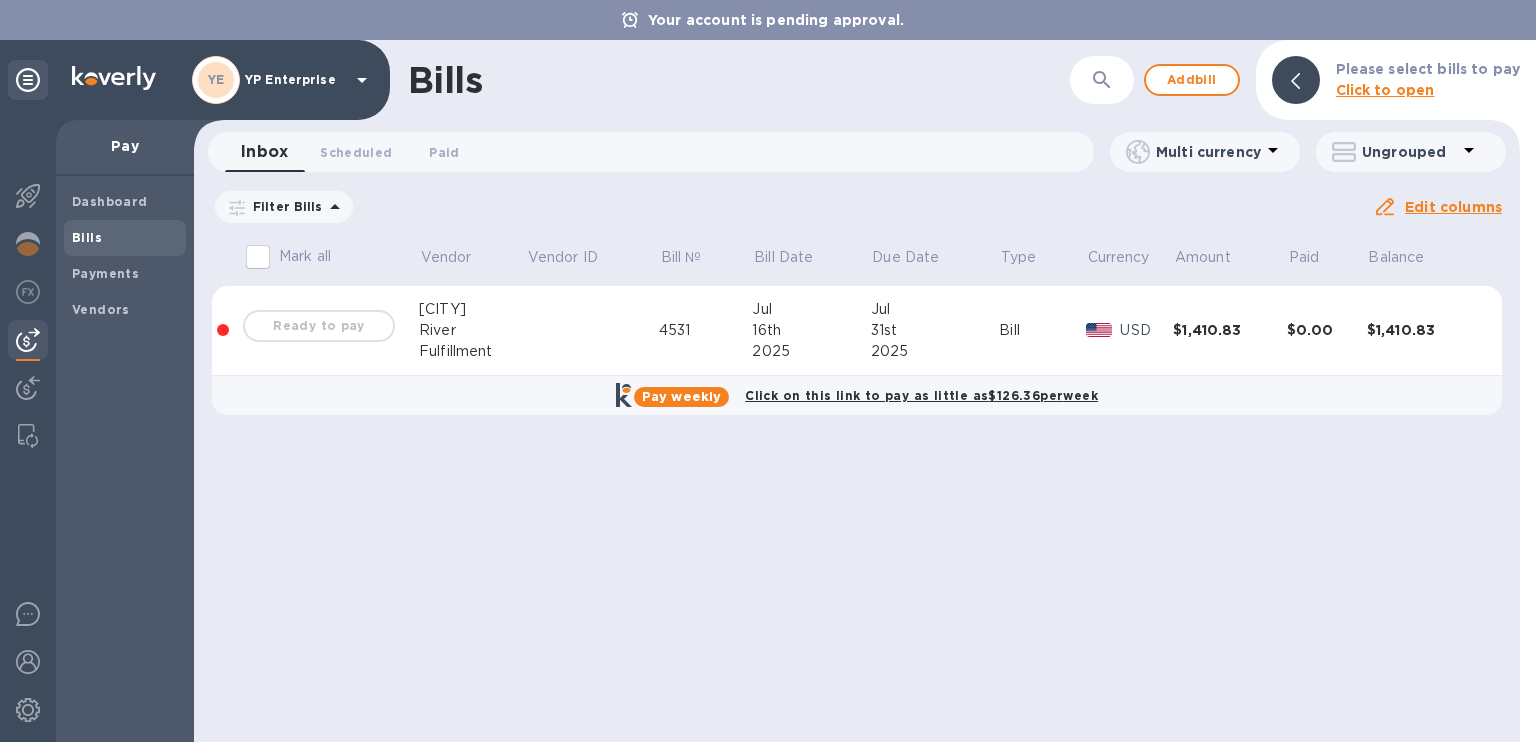 click on "Ready to pay" at bounding box center [319, 326] 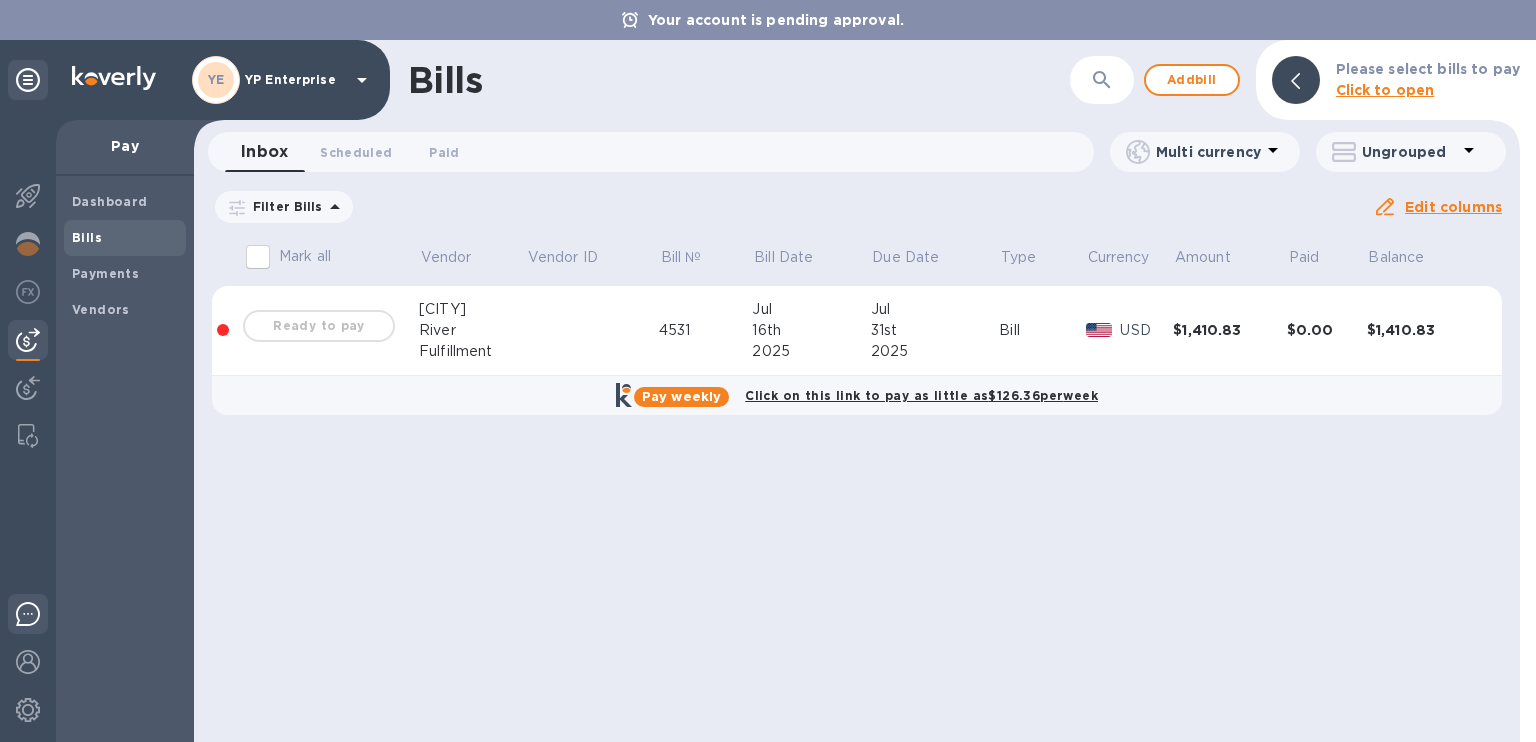 click at bounding box center (28, 617) 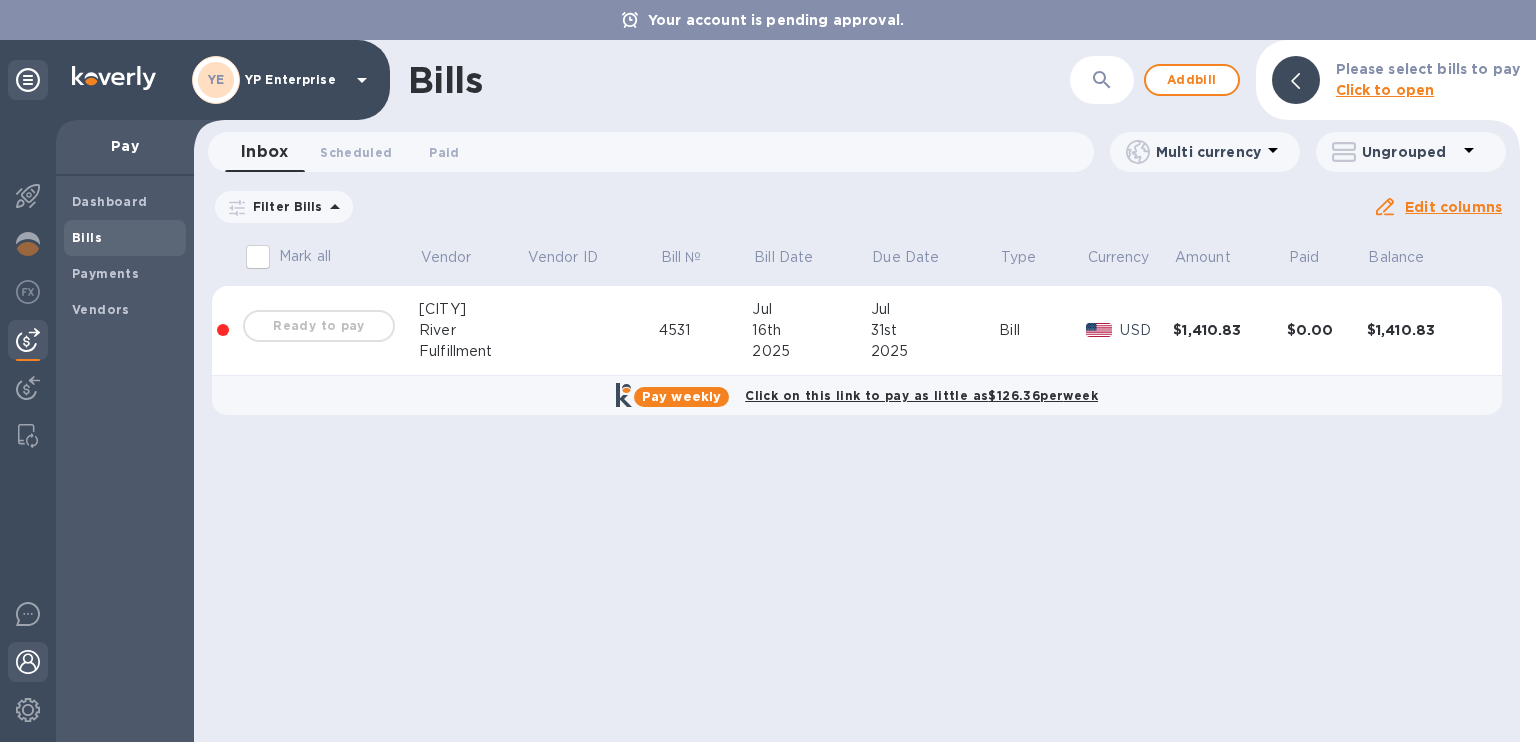 click at bounding box center (28, 662) 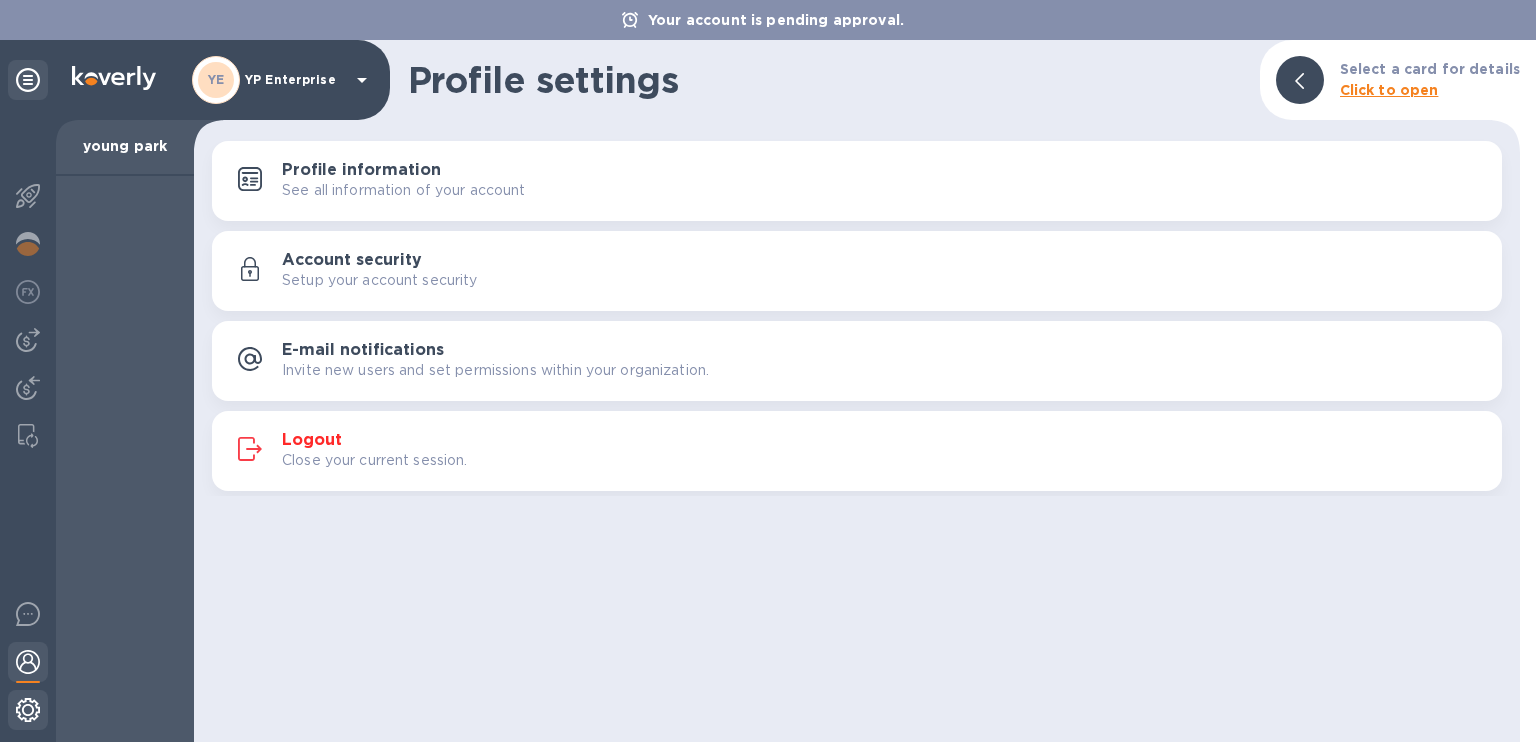 click at bounding box center [28, 710] 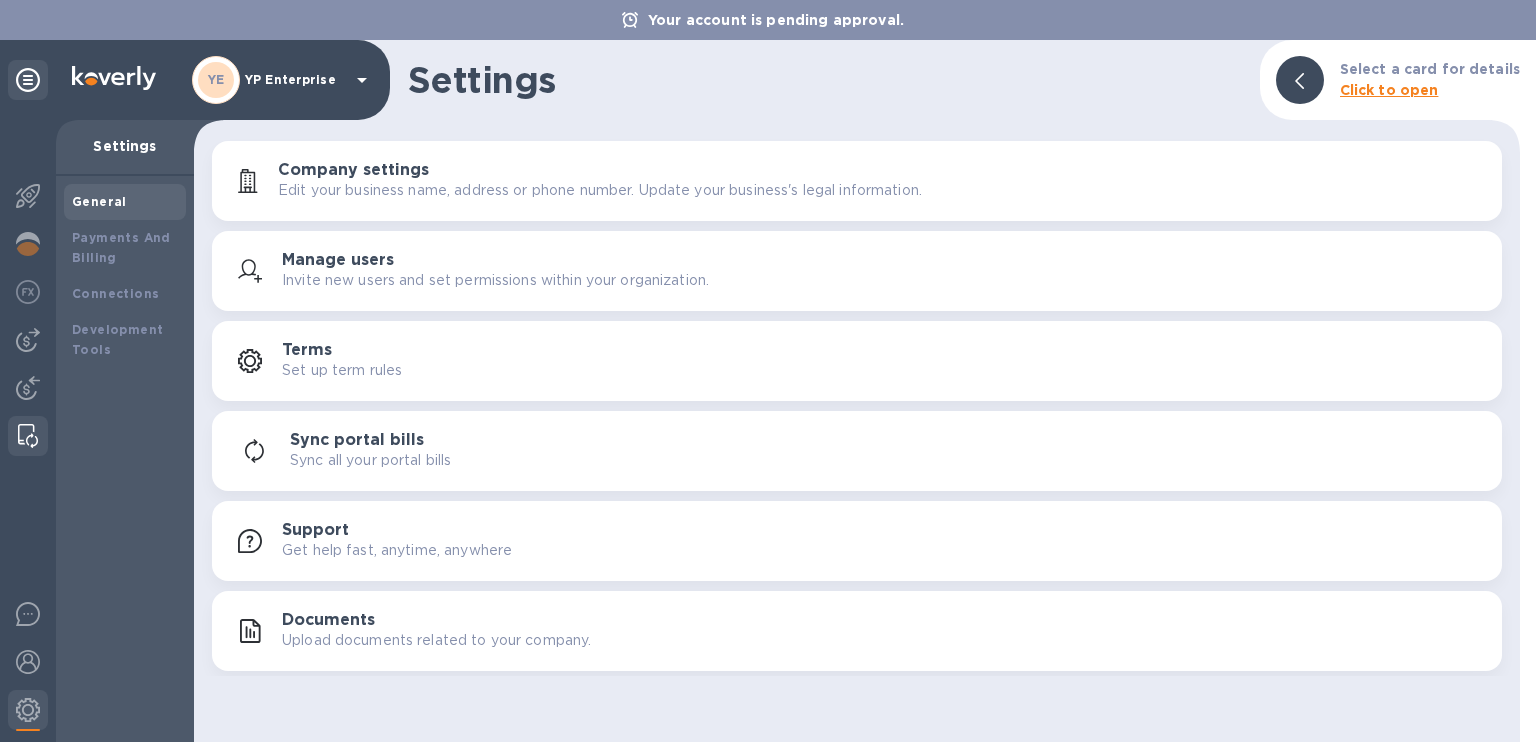 click at bounding box center [28, 436] 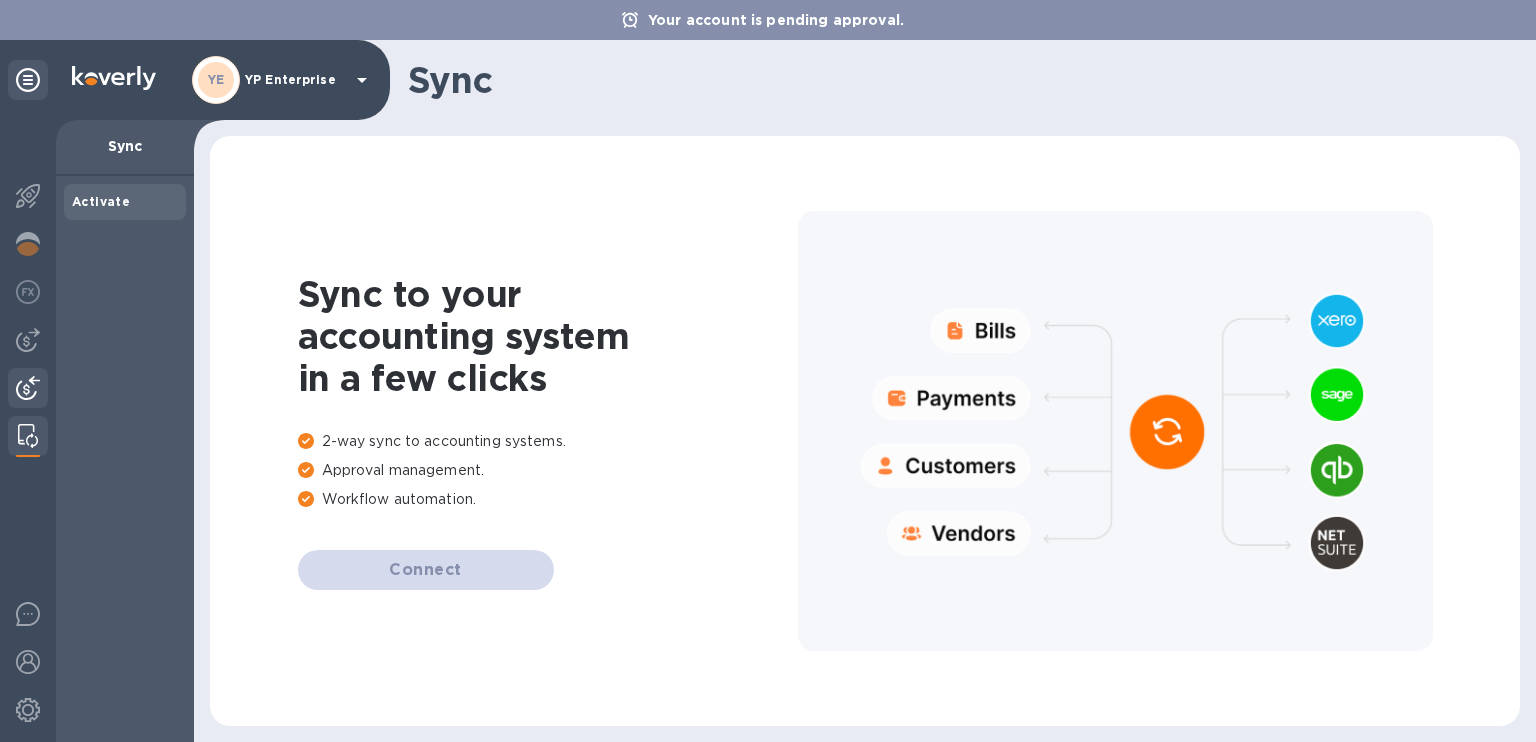 click at bounding box center (28, 388) 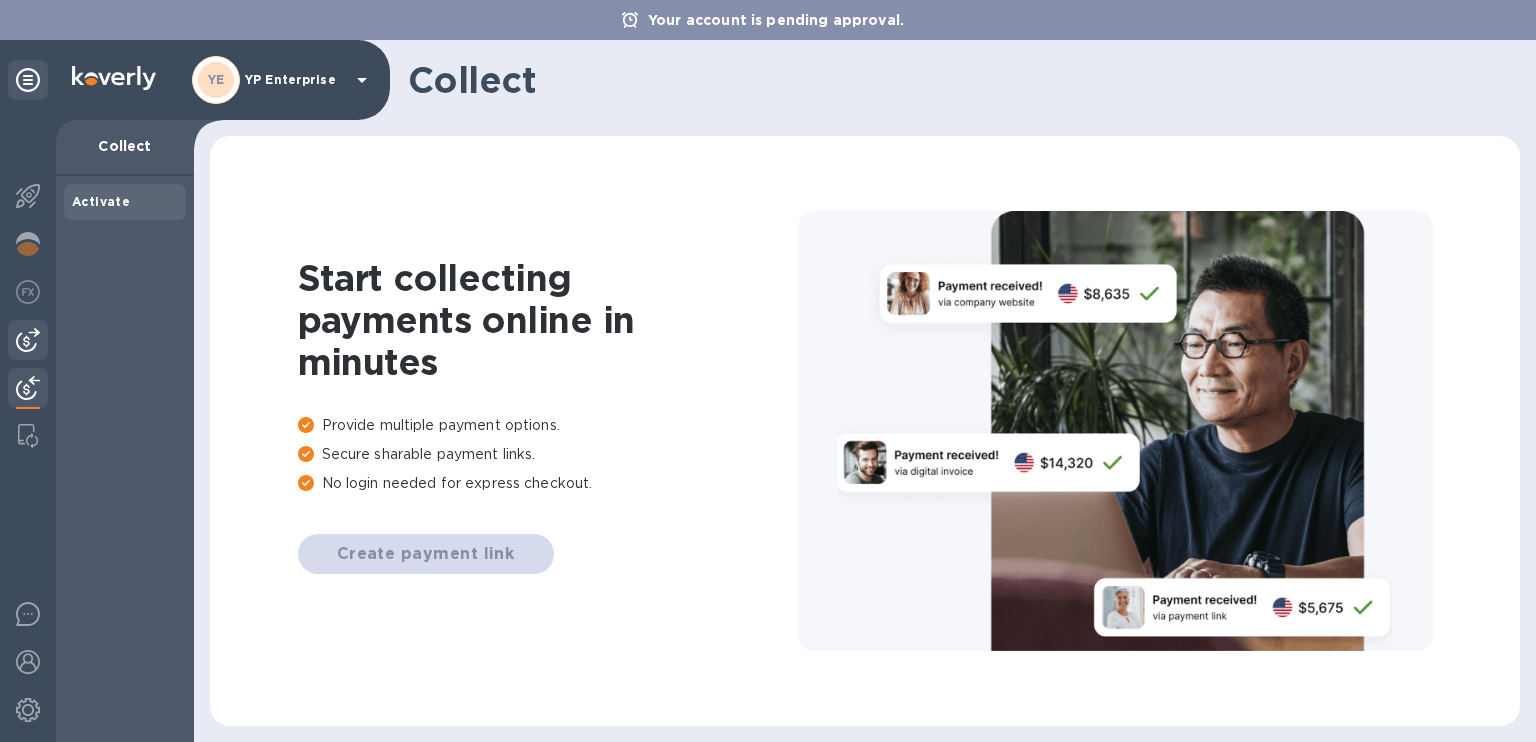 click at bounding box center [28, 340] 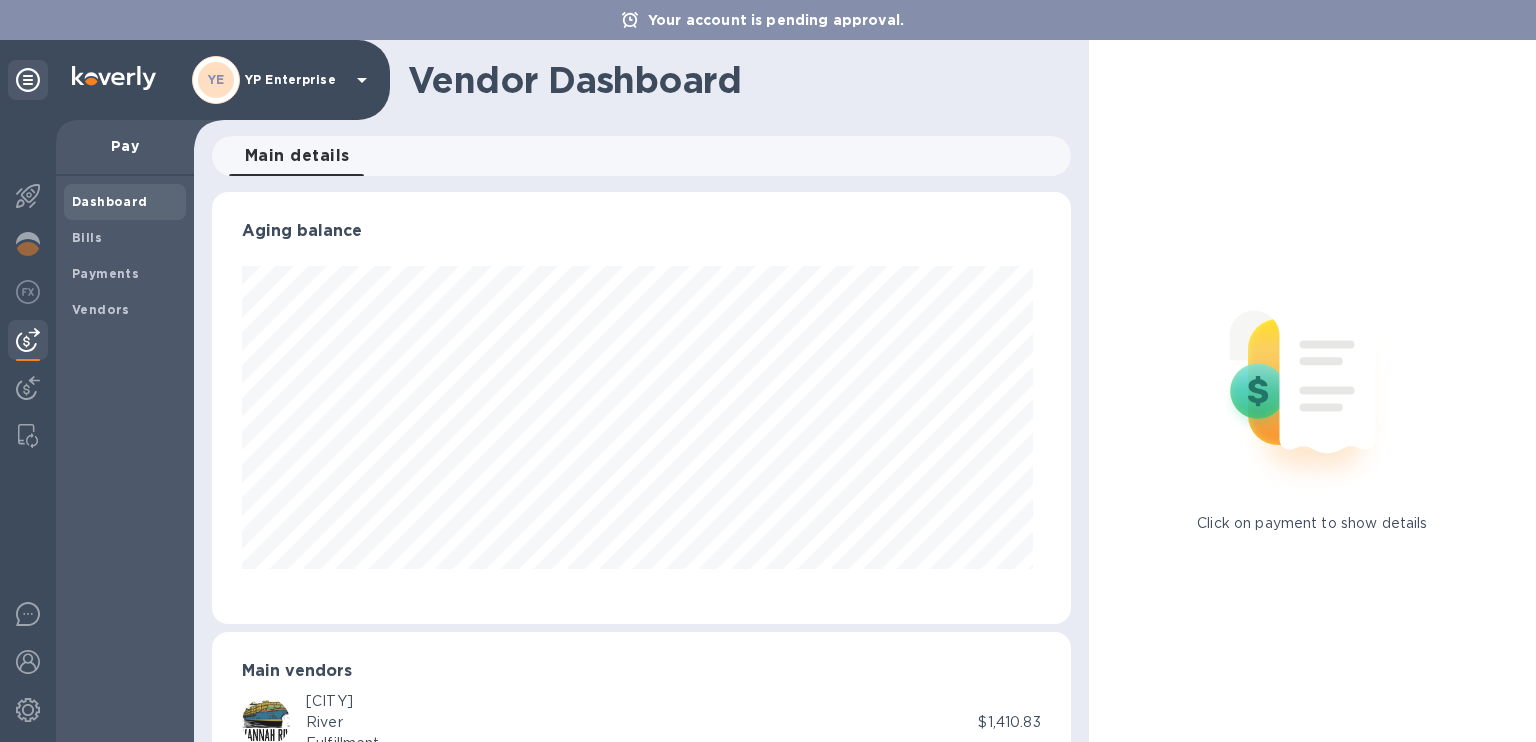 scroll, scrollTop: 999568, scrollLeft: 999149, axis: both 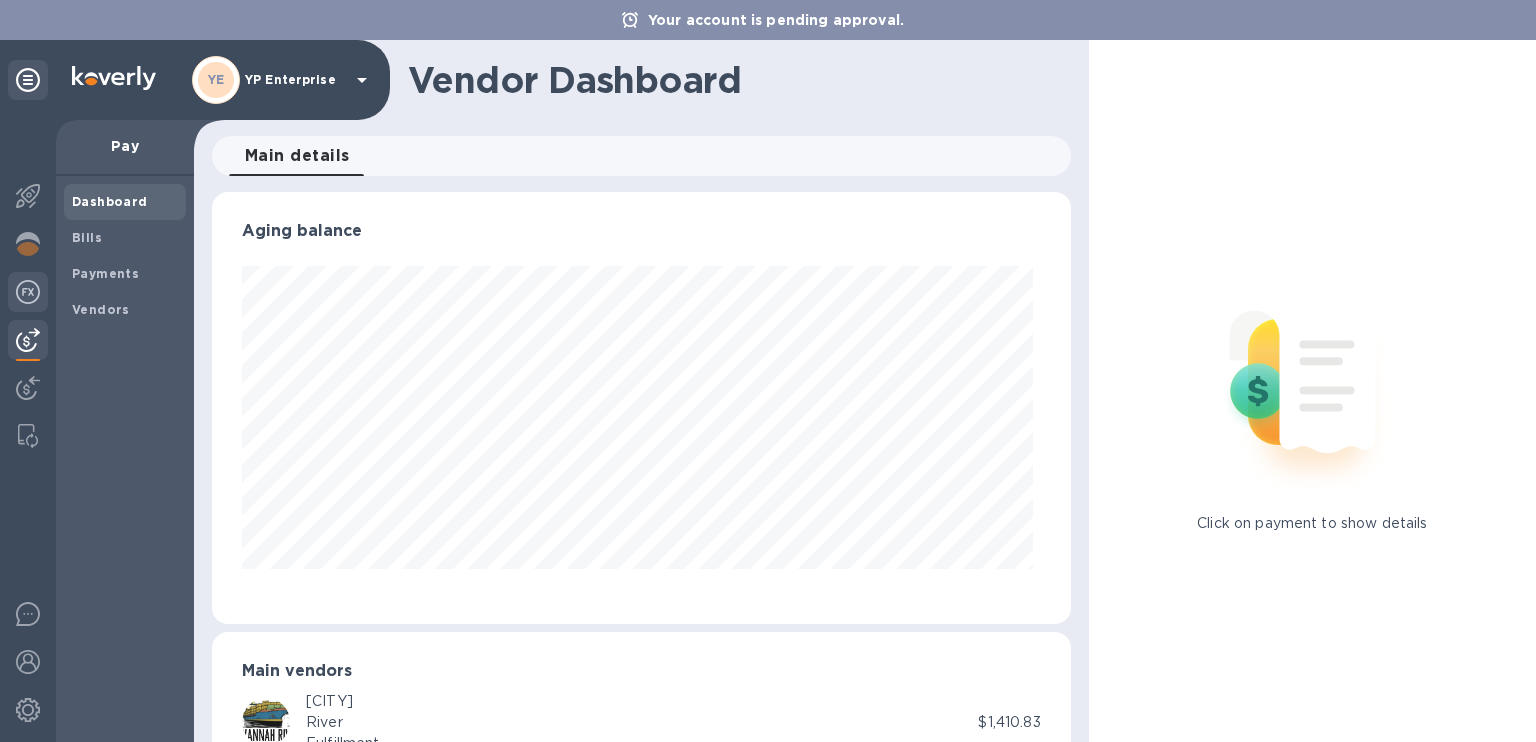 click at bounding box center (28, 294) 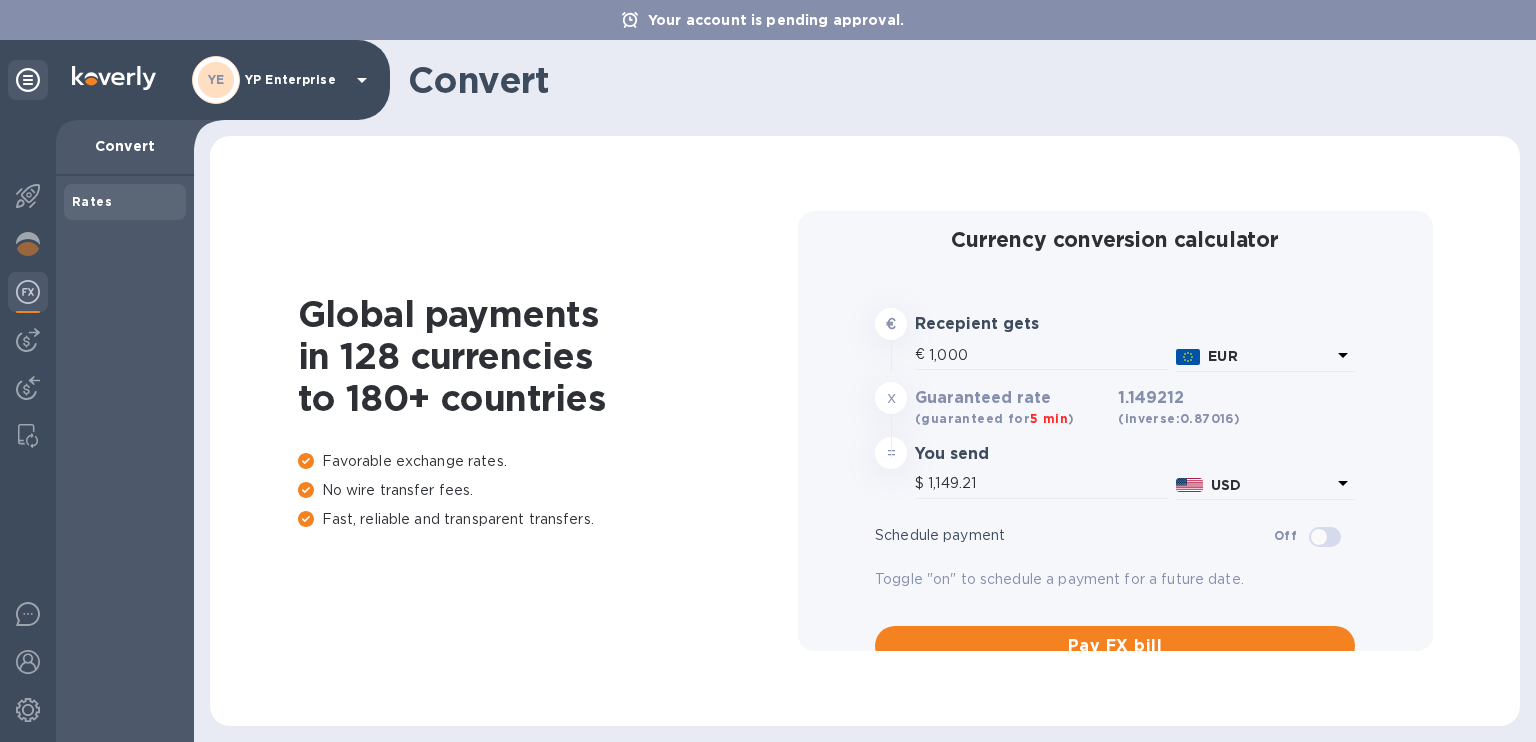 type on "1,149.21" 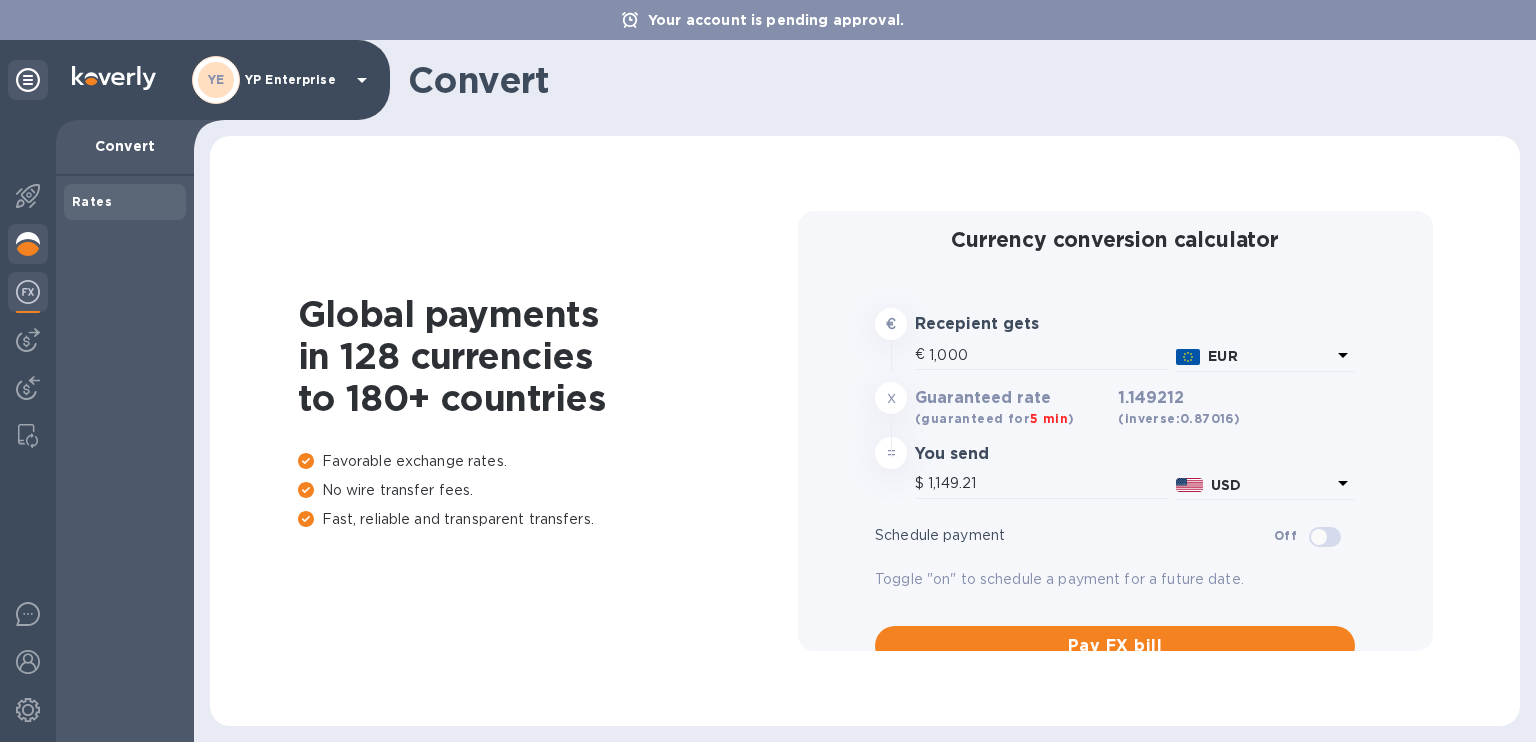 click at bounding box center [28, 244] 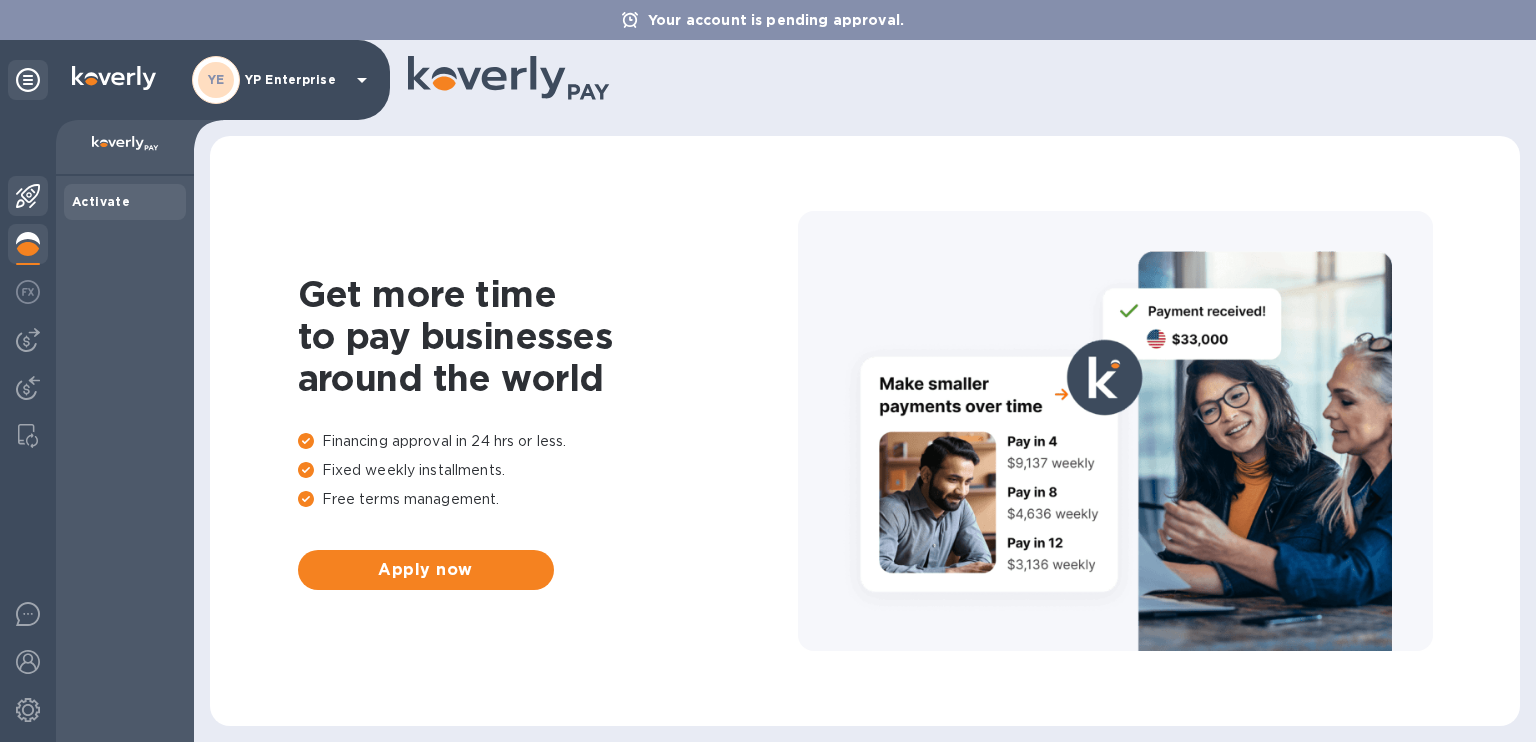 click at bounding box center [28, 198] 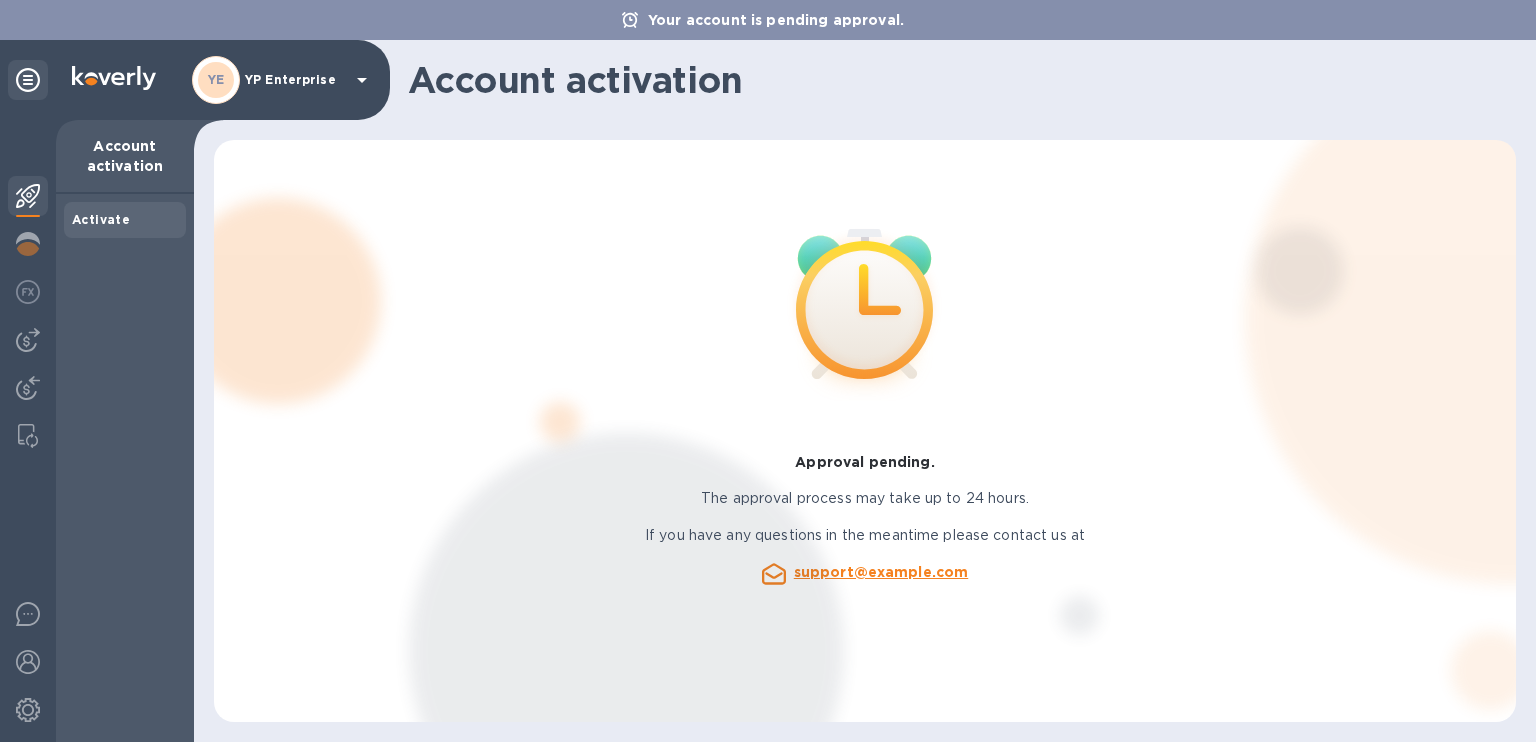click on "YE YP Enterprise" at bounding box center [283, 80] 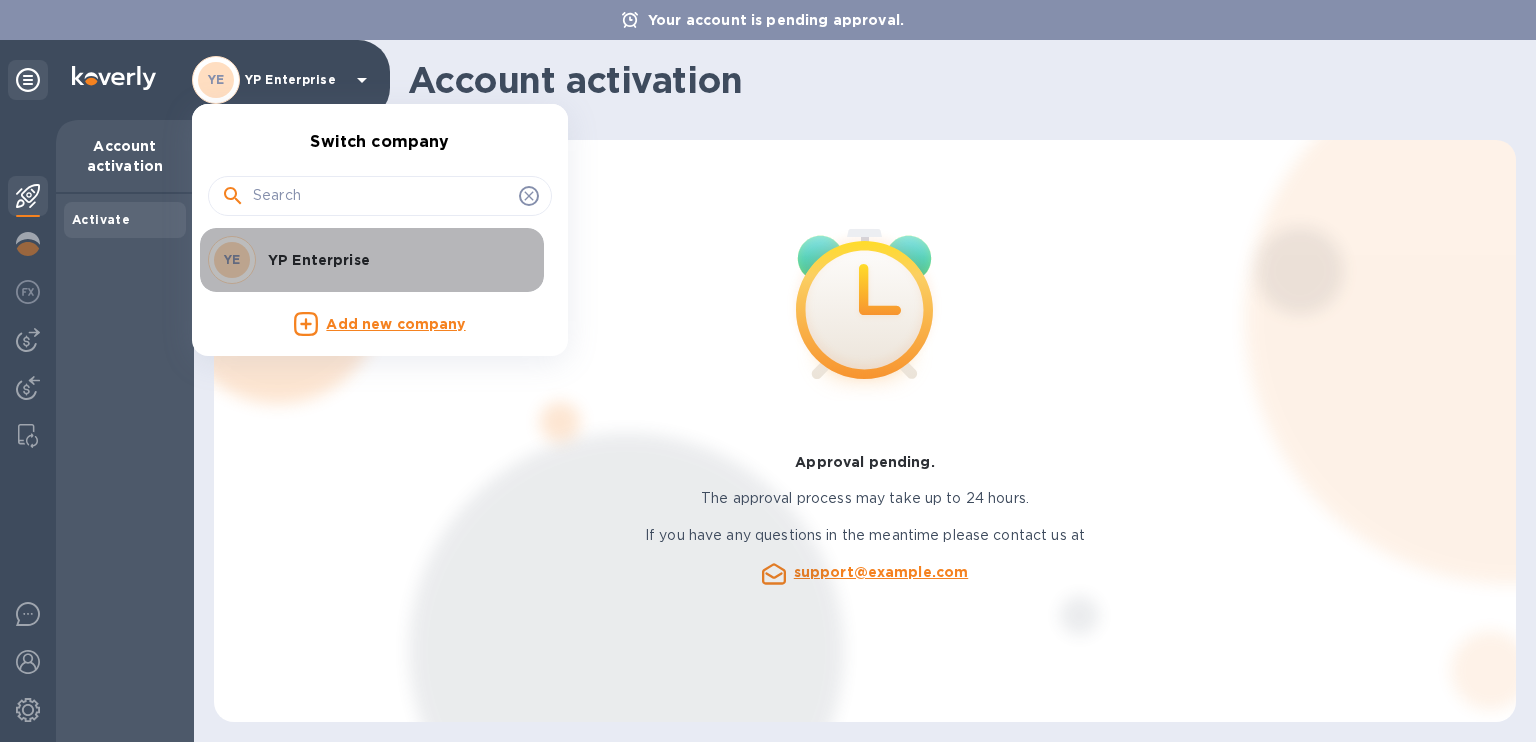 click on "YP Enterprise" at bounding box center [394, 260] 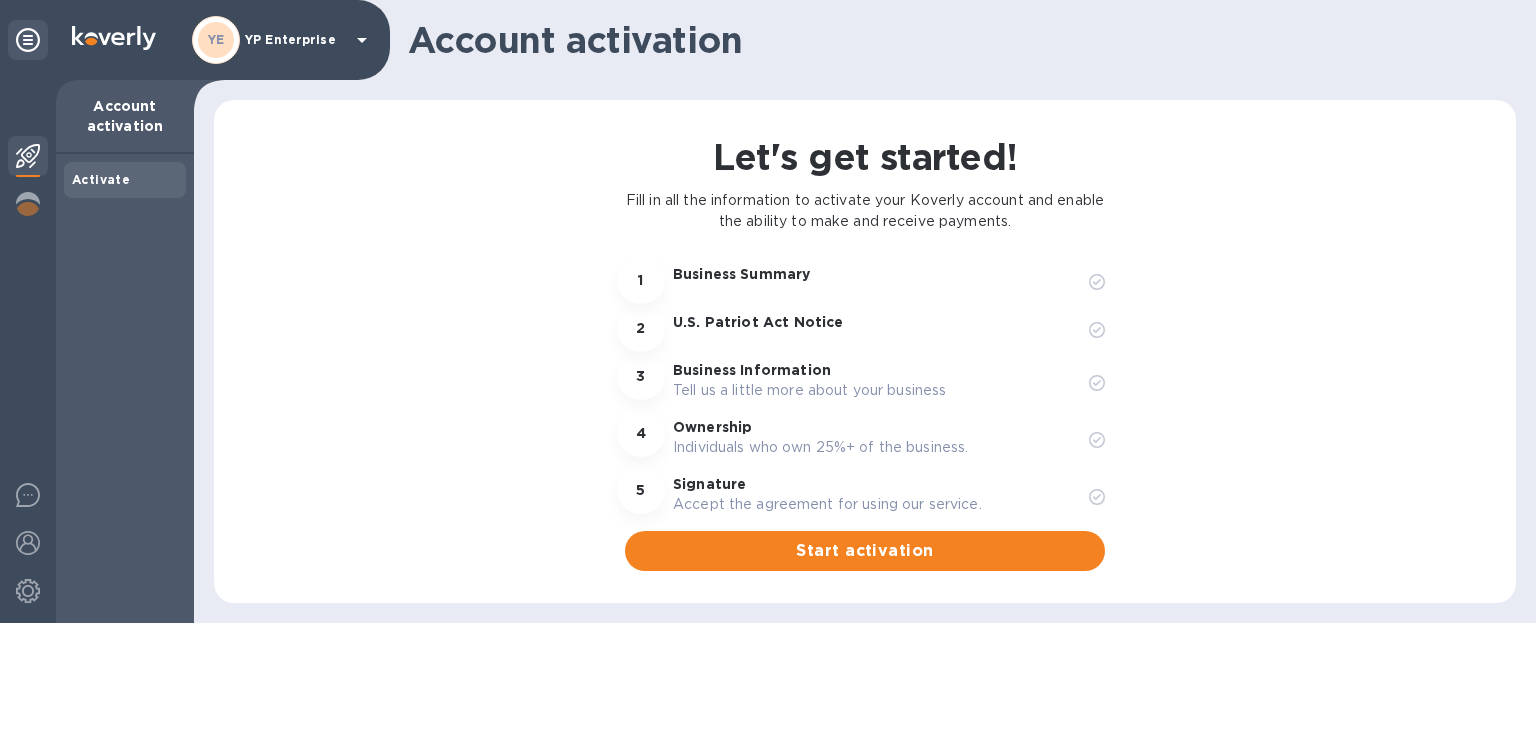 scroll, scrollTop: 0, scrollLeft: 0, axis: both 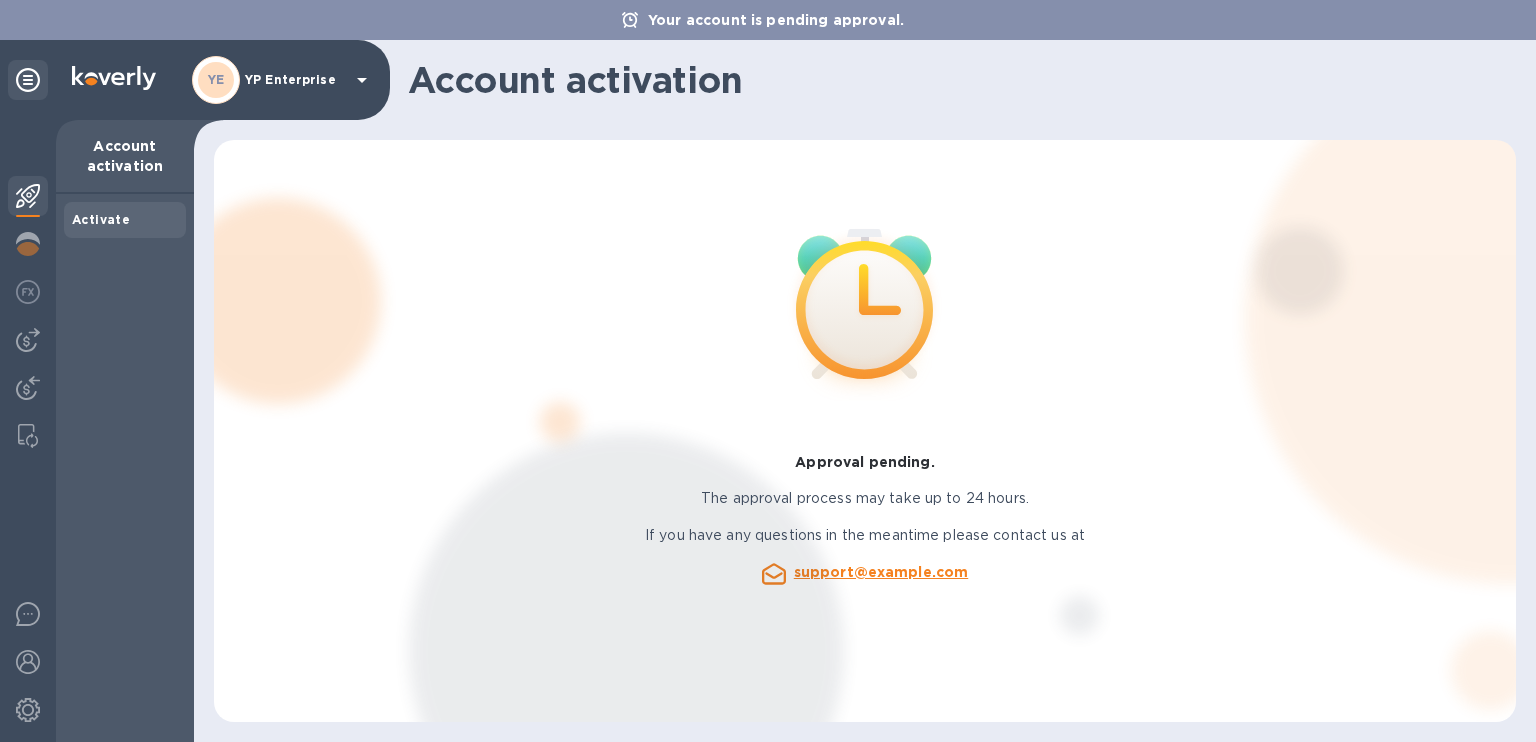 click 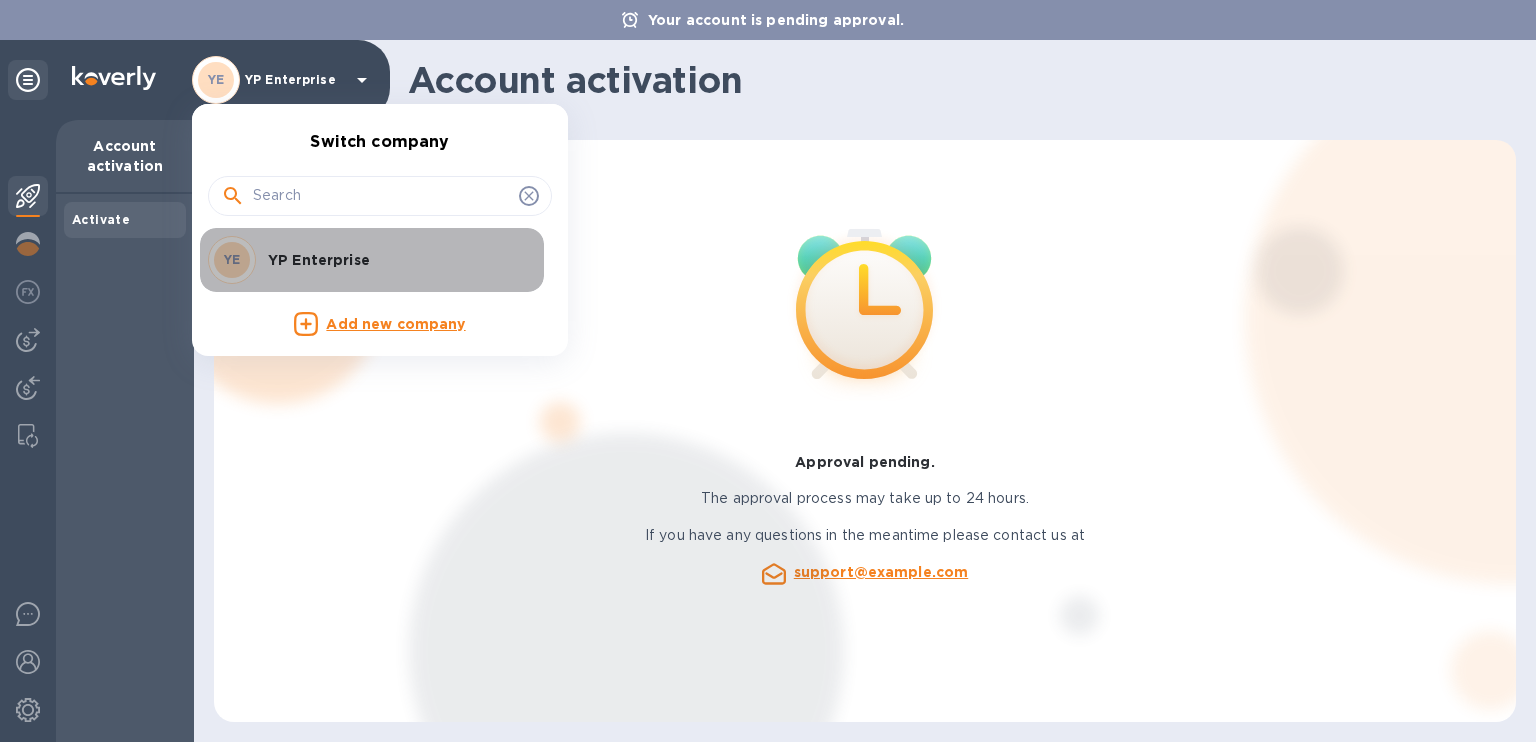 click on "YE YP Enterprise" at bounding box center [364, 260] 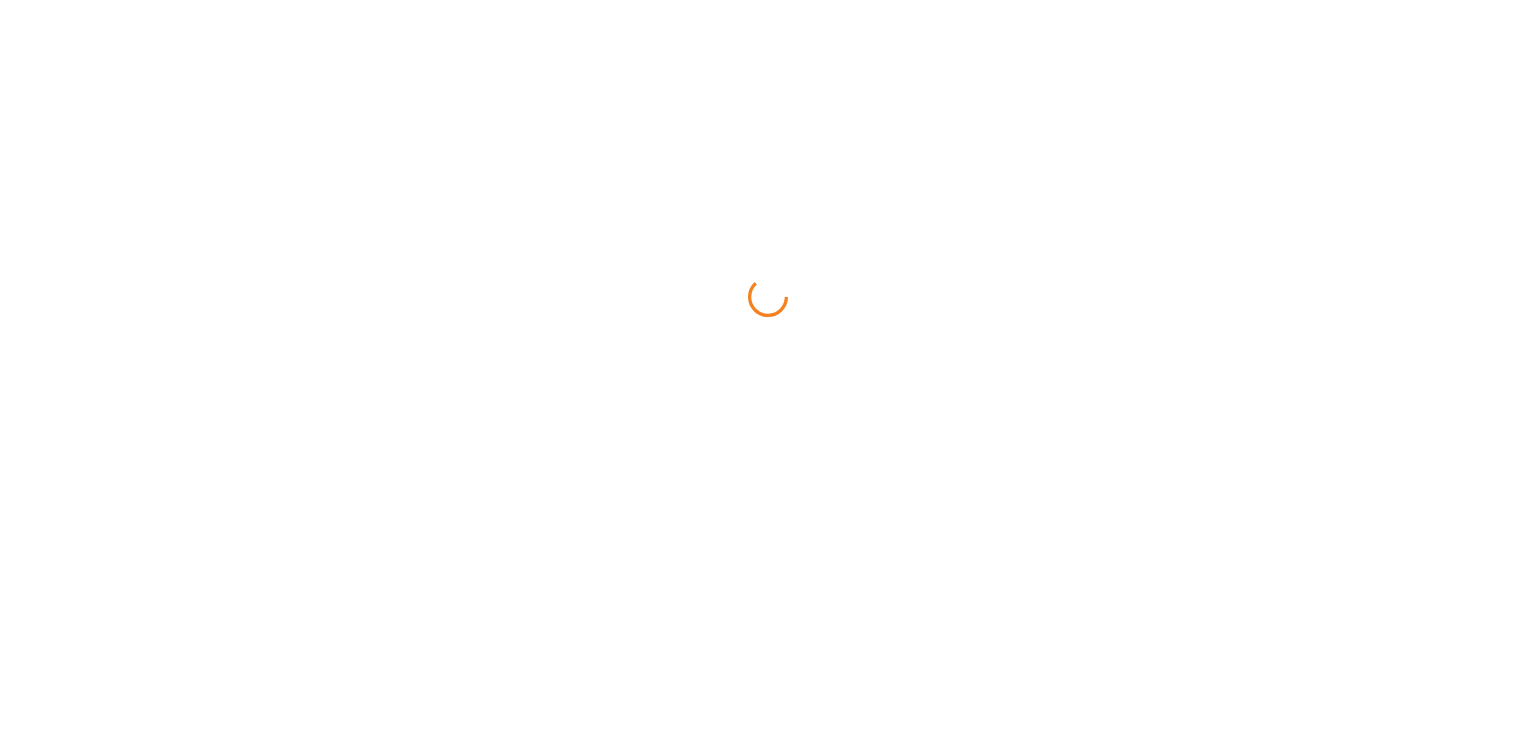 scroll, scrollTop: 0, scrollLeft: 0, axis: both 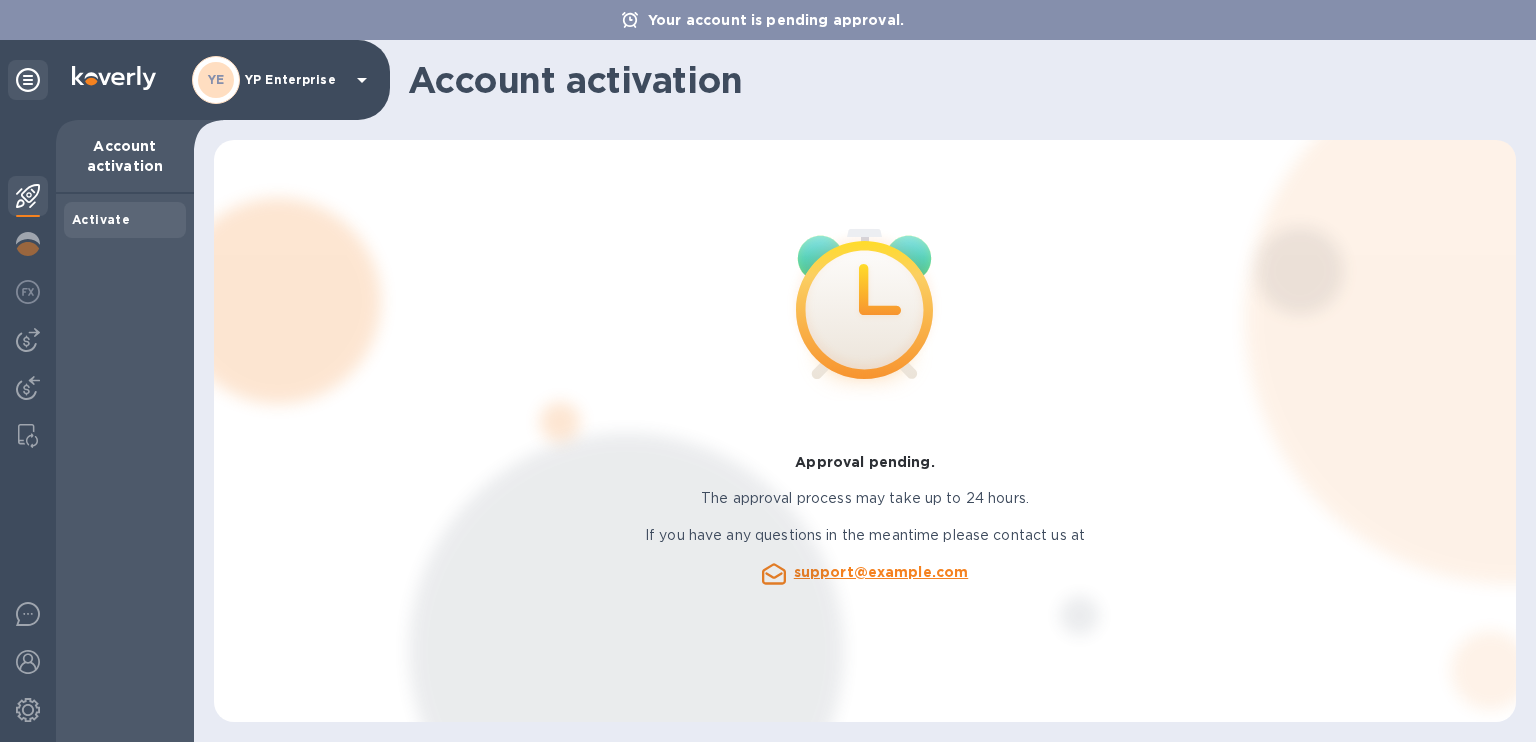 click on "YP Enterprise" at bounding box center (295, 80) 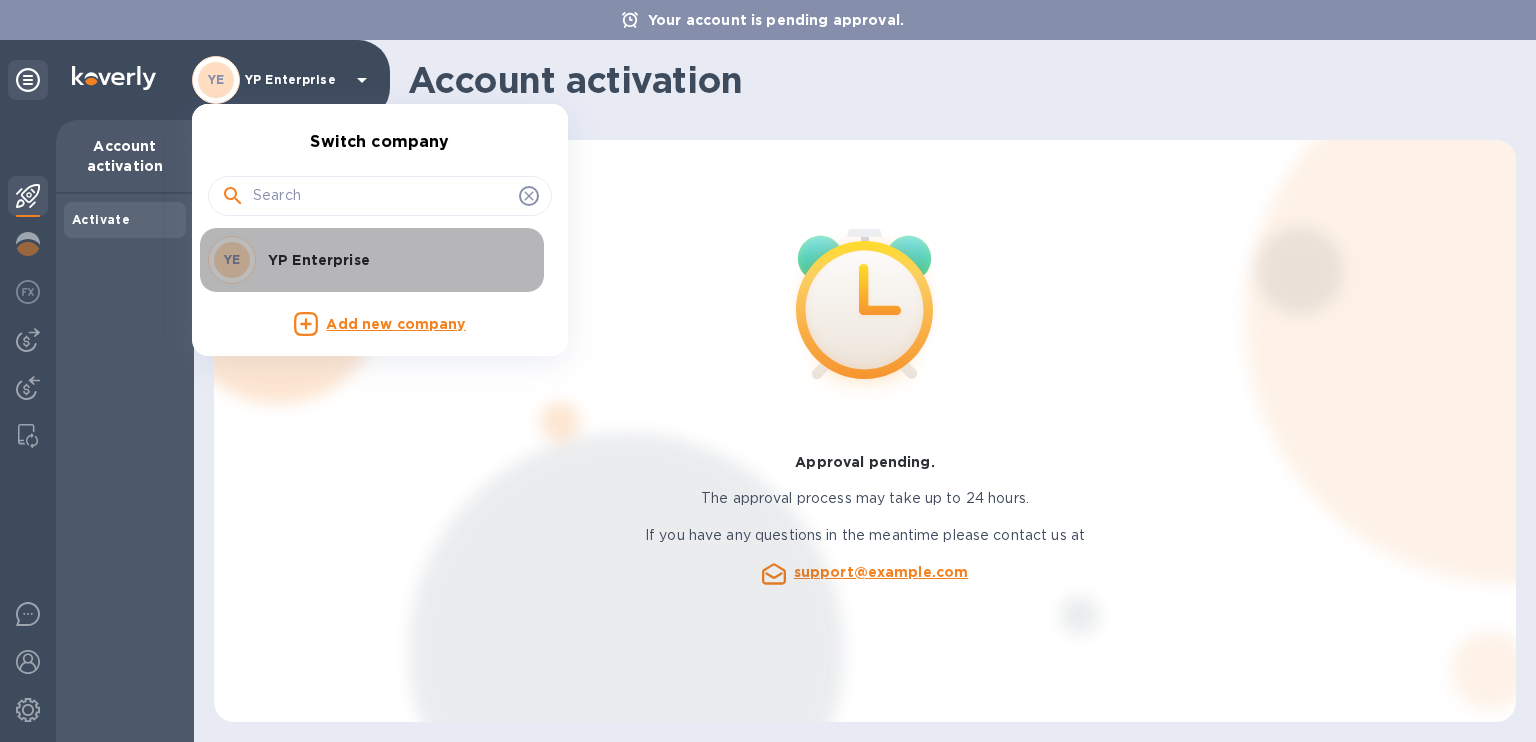 click on "YP Enterprise" at bounding box center [394, 260] 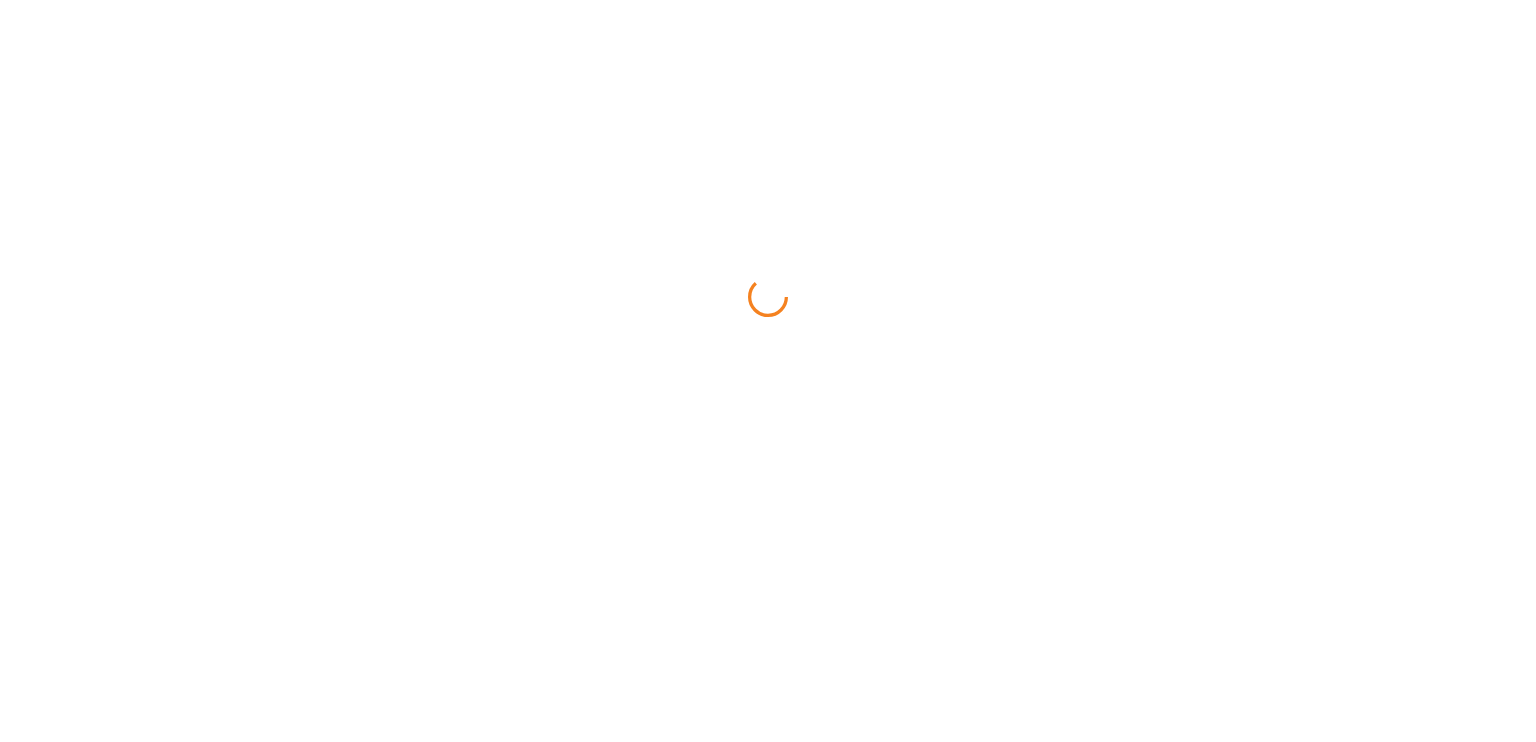 scroll, scrollTop: 0, scrollLeft: 0, axis: both 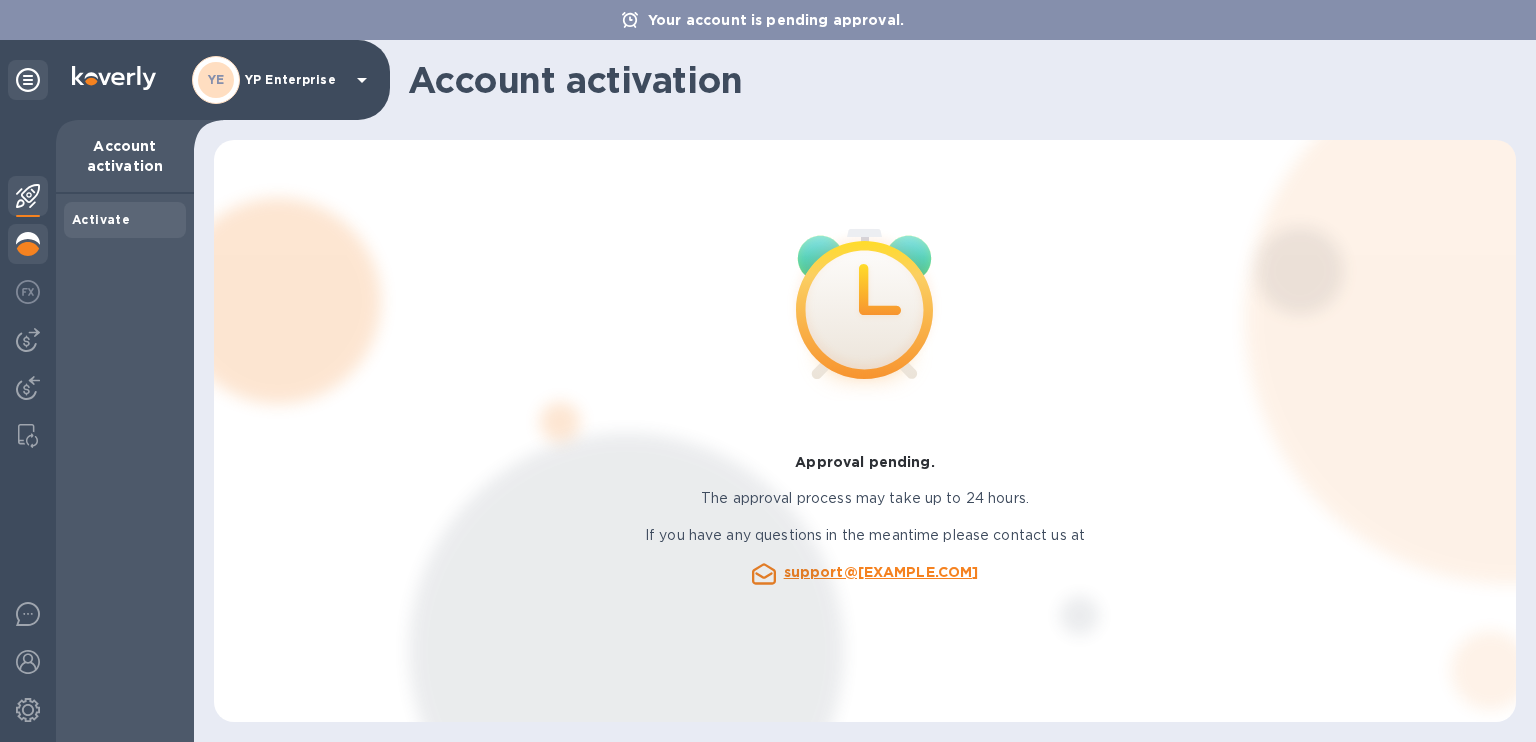 click at bounding box center [28, 244] 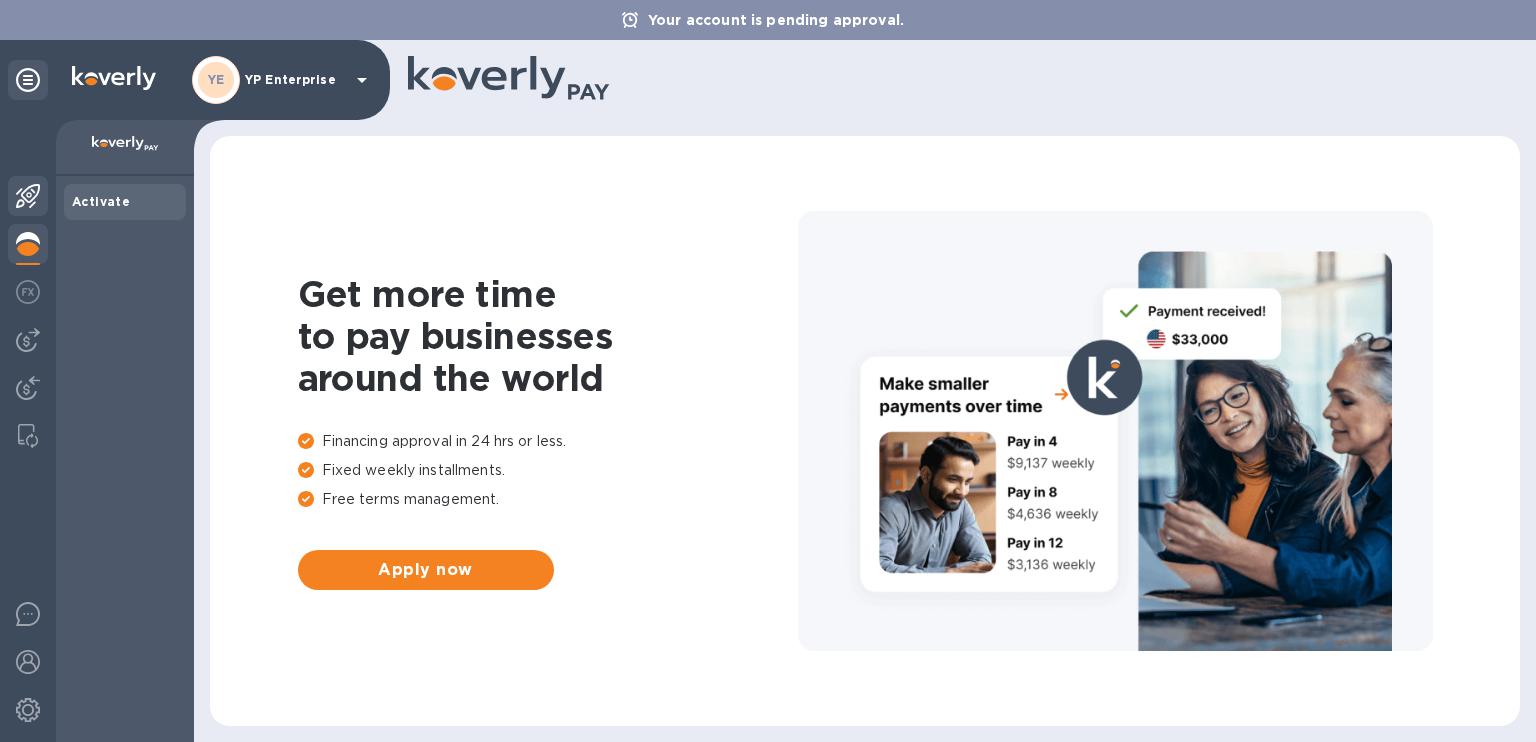 click at bounding box center (28, 196) 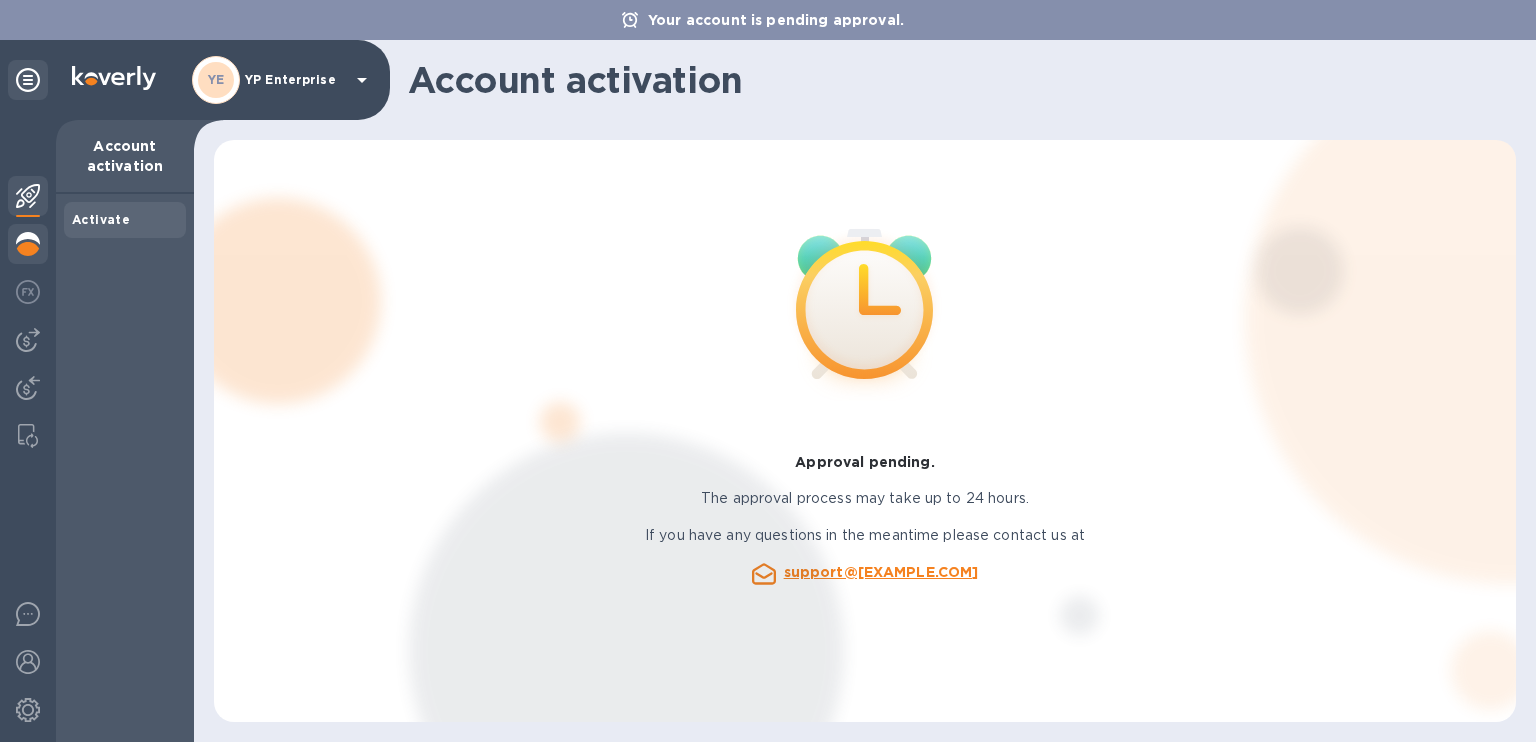 click at bounding box center [28, 244] 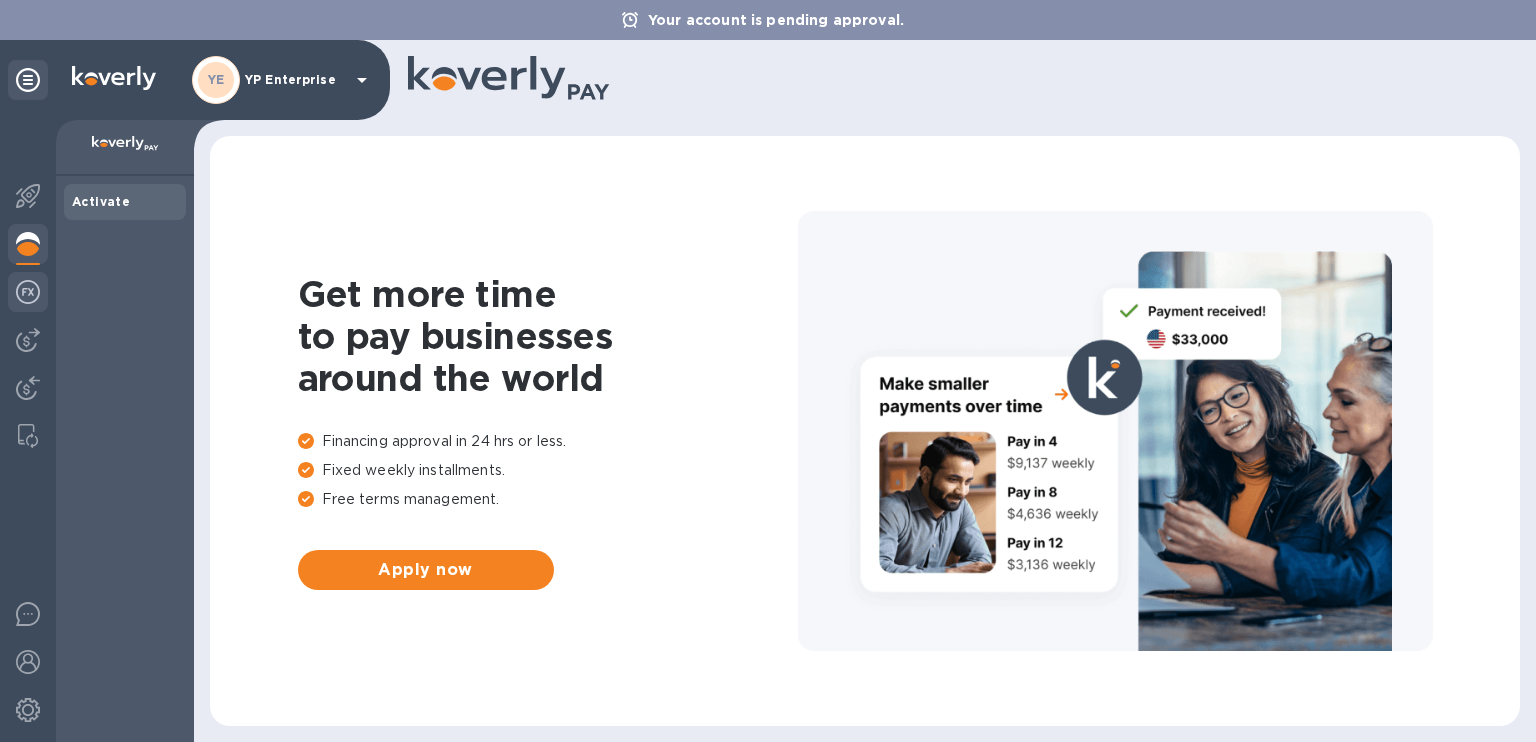 click at bounding box center [28, 294] 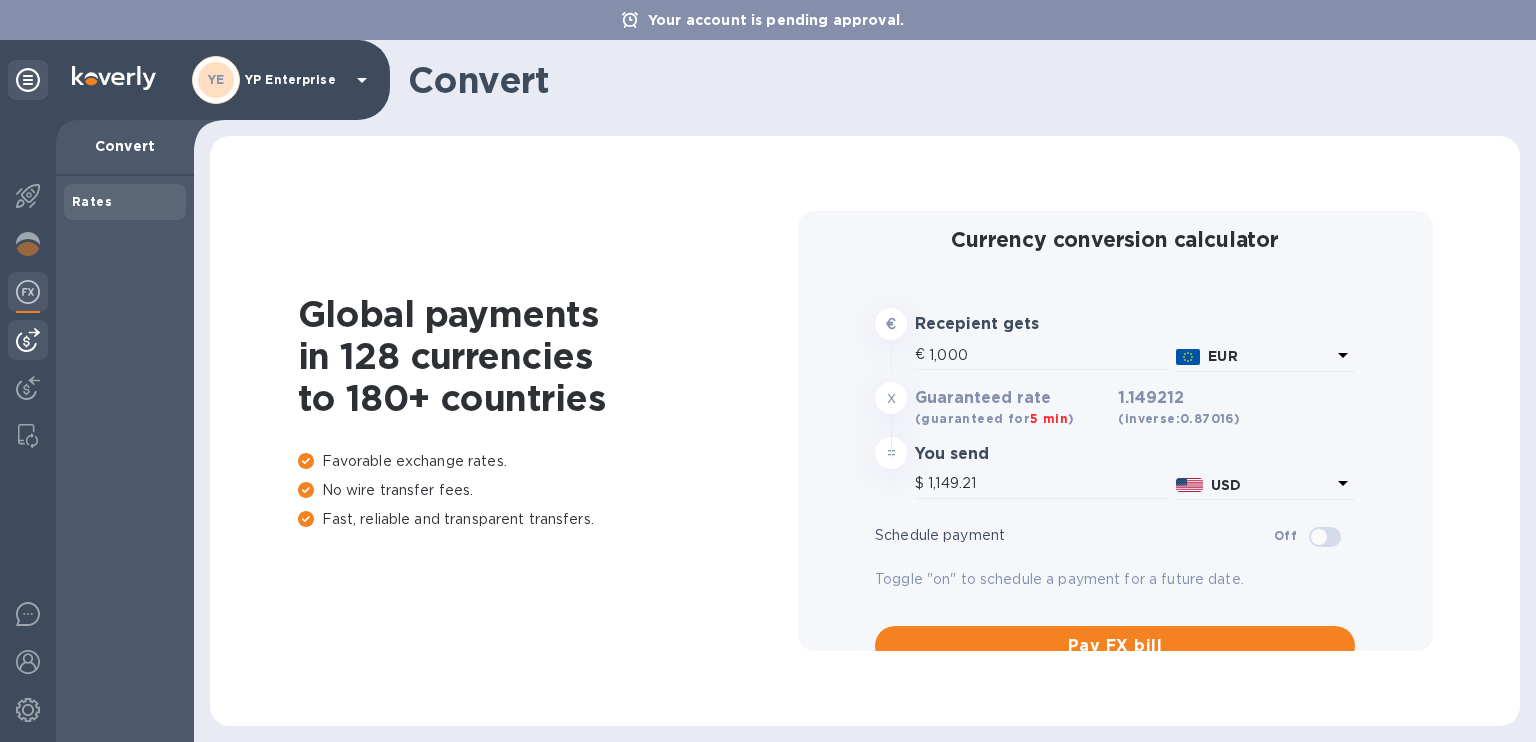 click at bounding box center [28, 340] 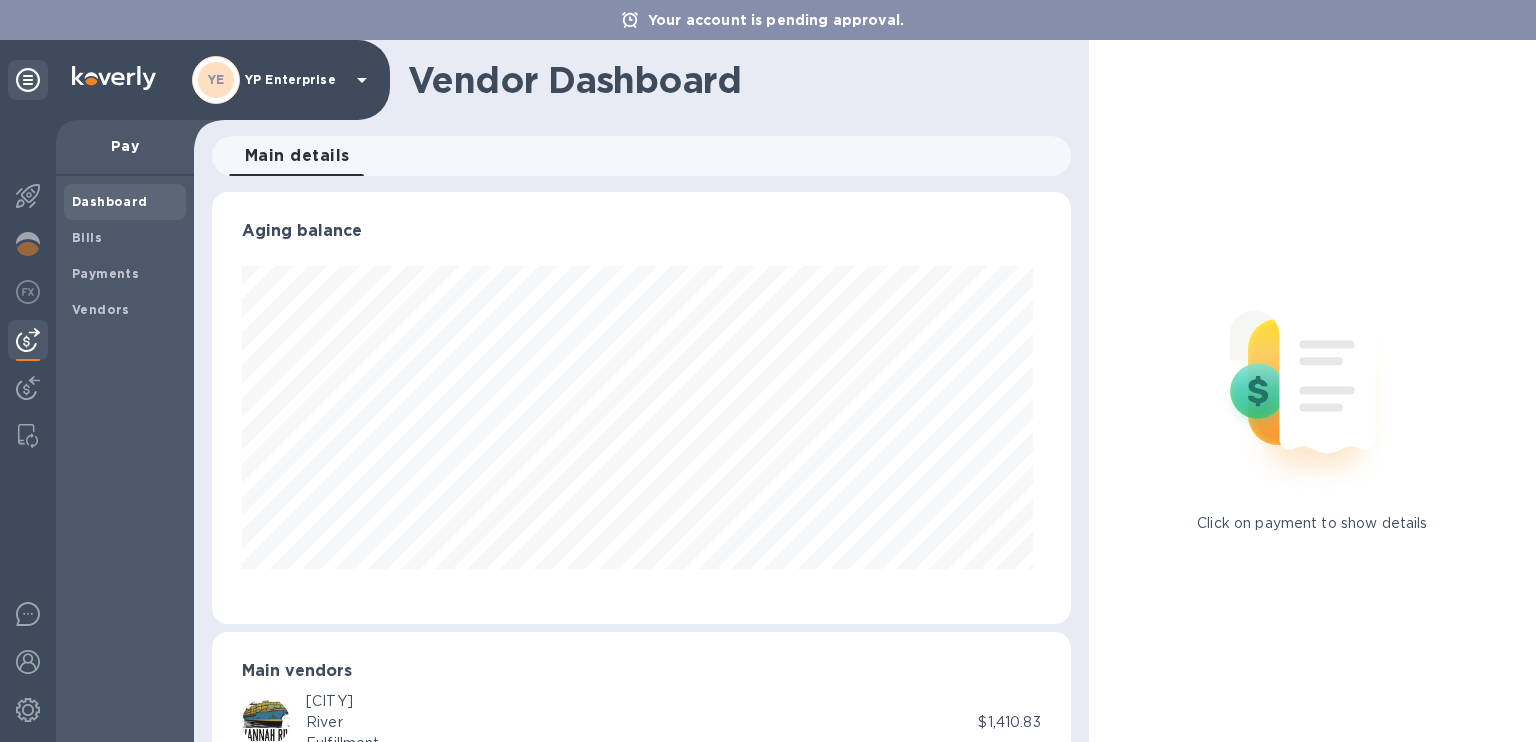 scroll, scrollTop: 999568, scrollLeft: 999149, axis: both 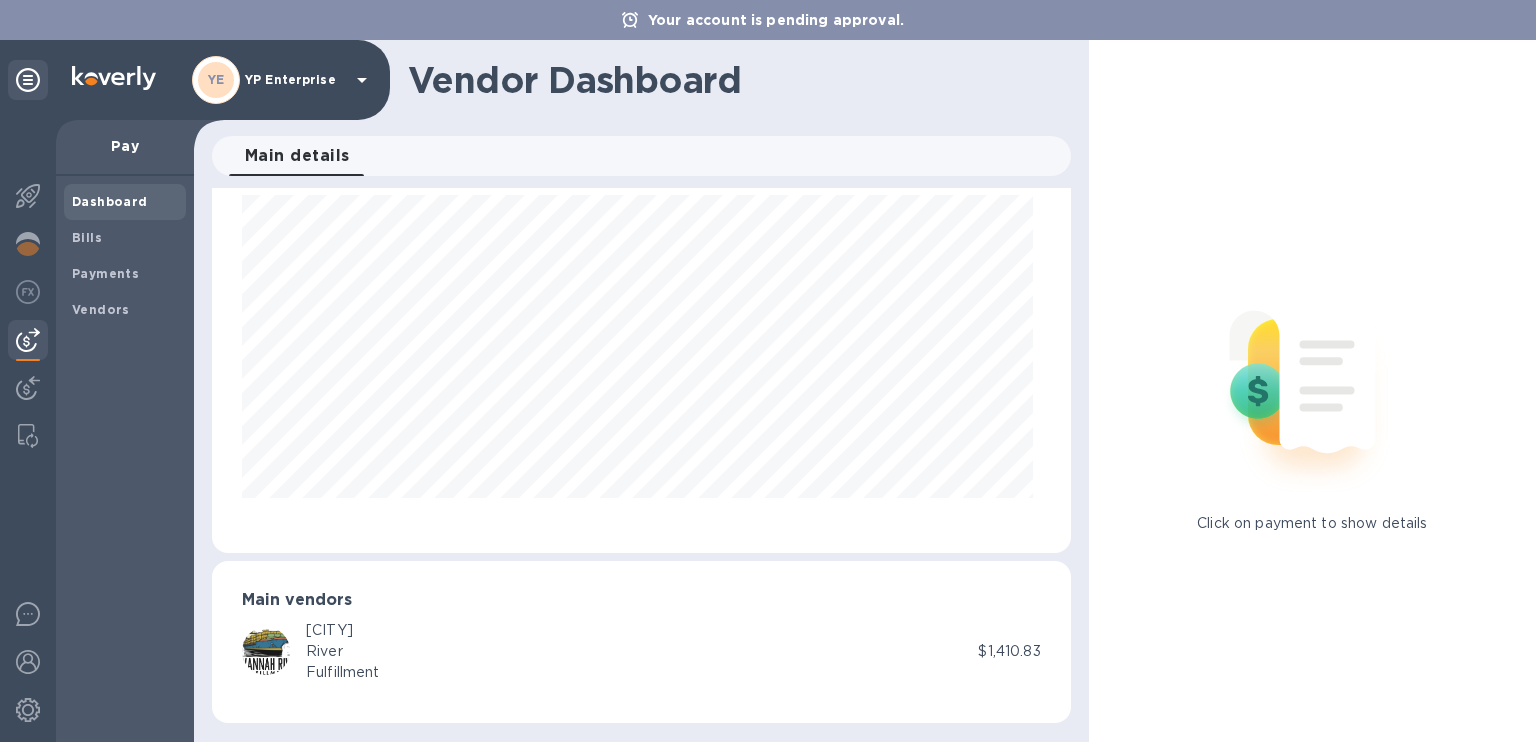 click on "[CITY]" at bounding box center (342, 630) 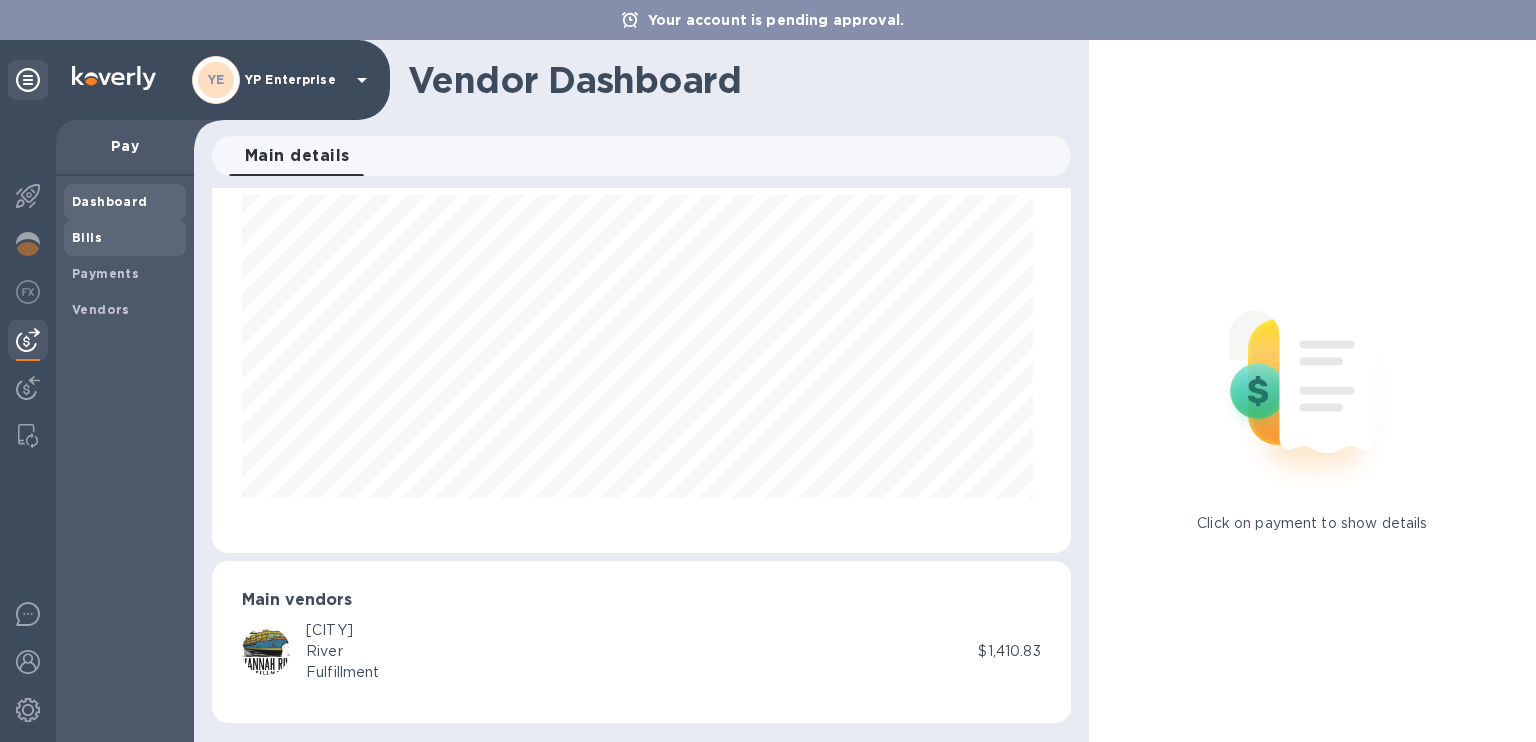 click on "Bills" at bounding box center (125, 238) 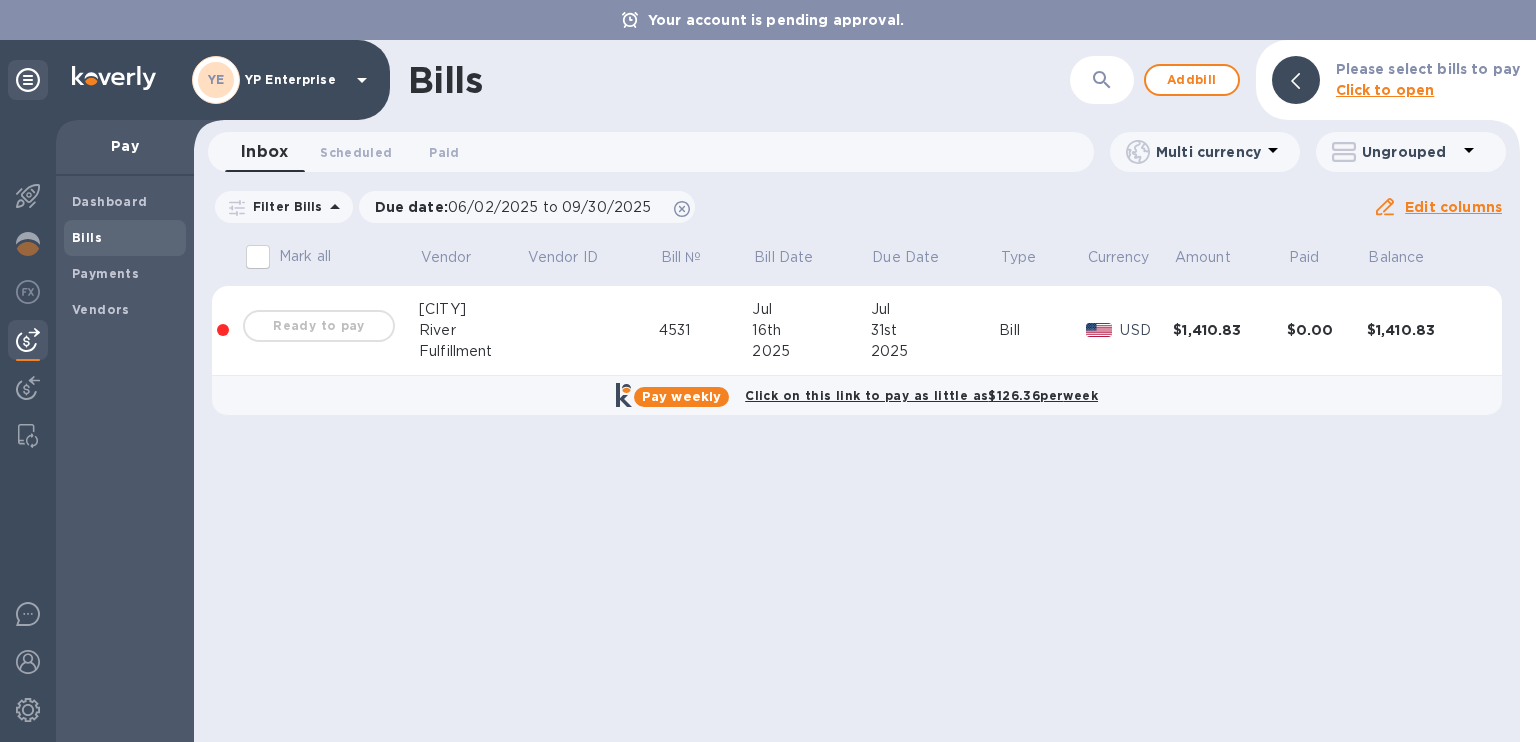 drag, startPoint x: 1084, startPoint y: 576, endPoint x: 874, endPoint y: 521, distance: 217.08293 